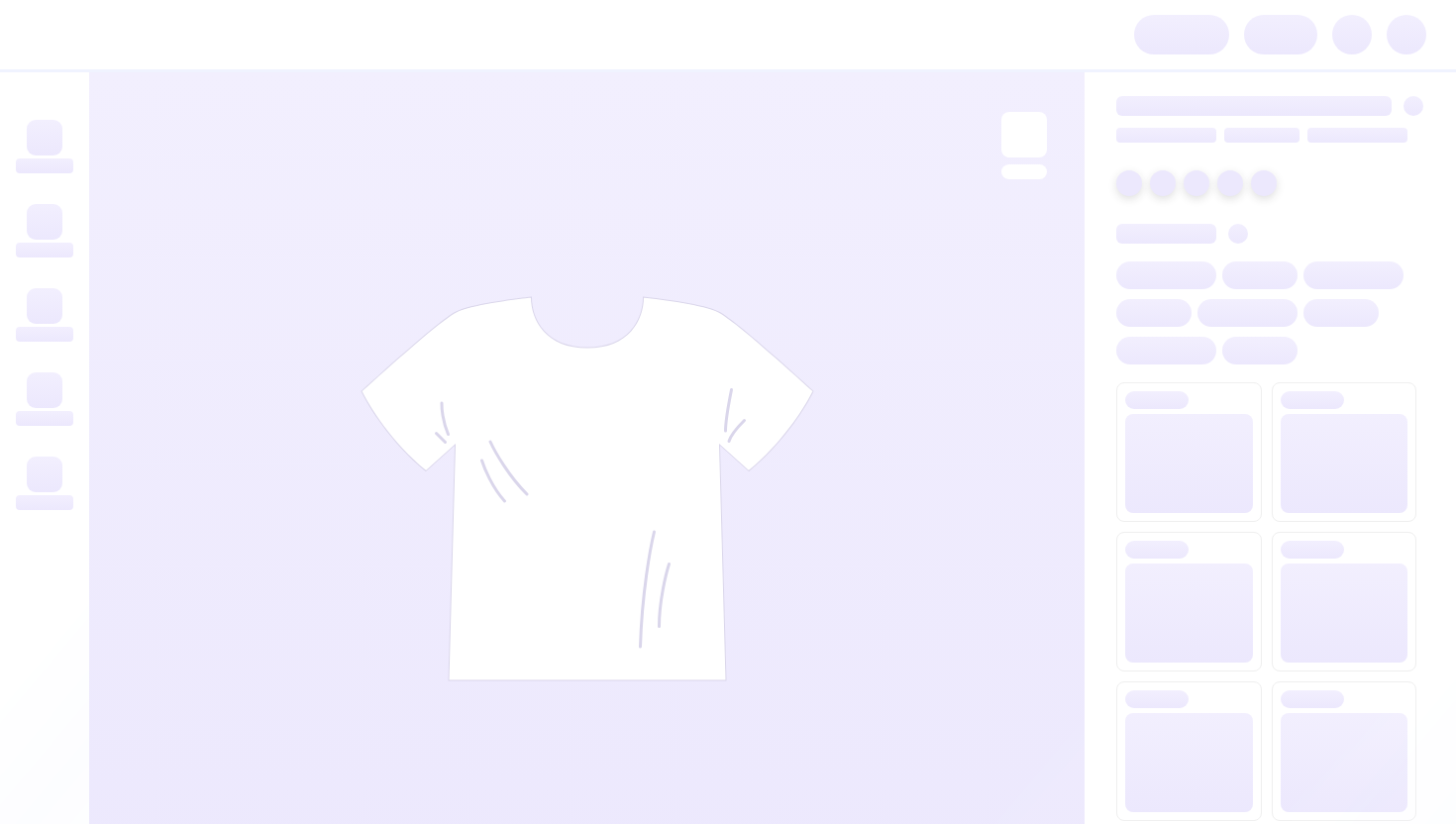 scroll, scrollTop: 0, scrollLeft: 0, axis: both 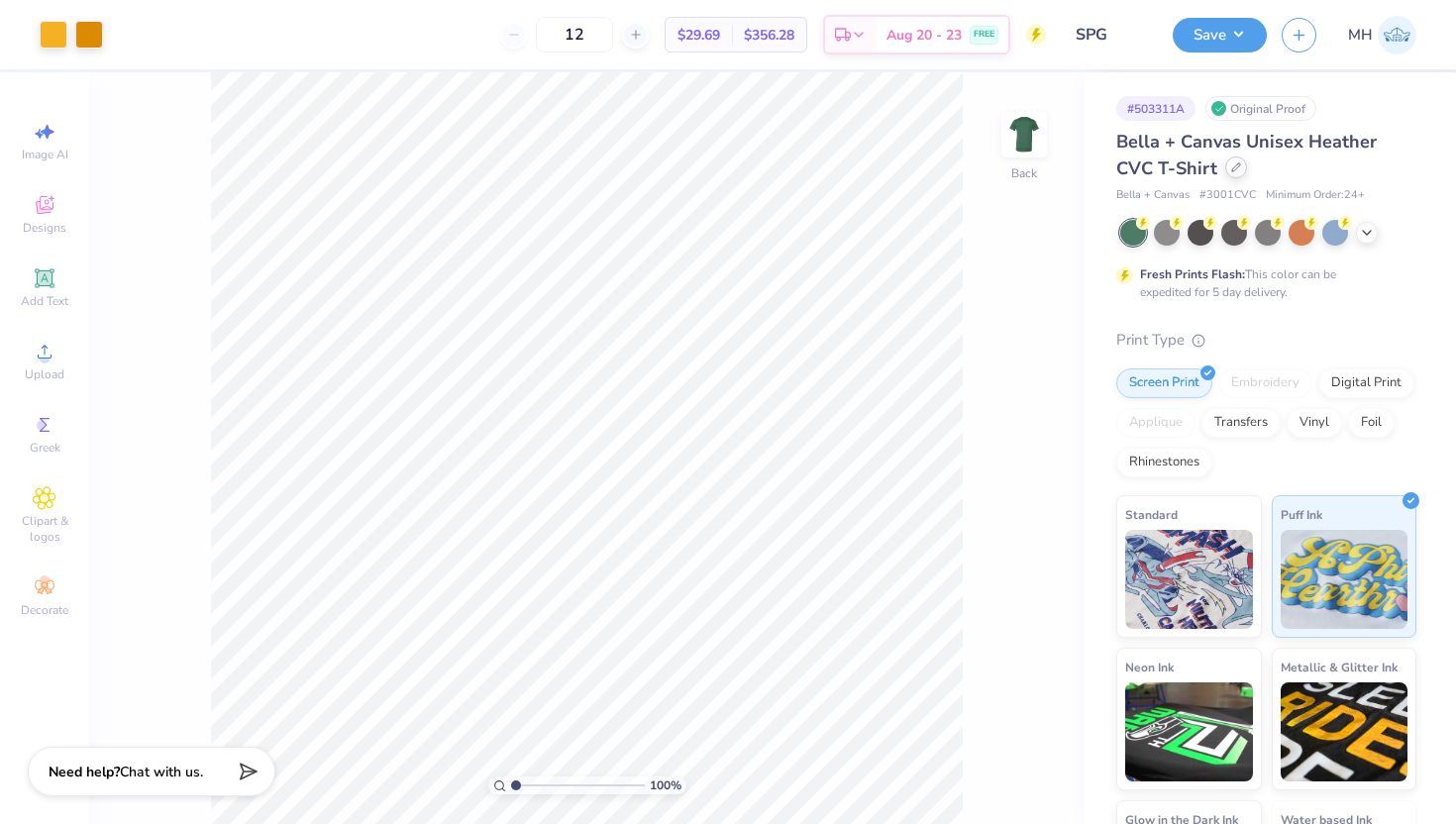 click 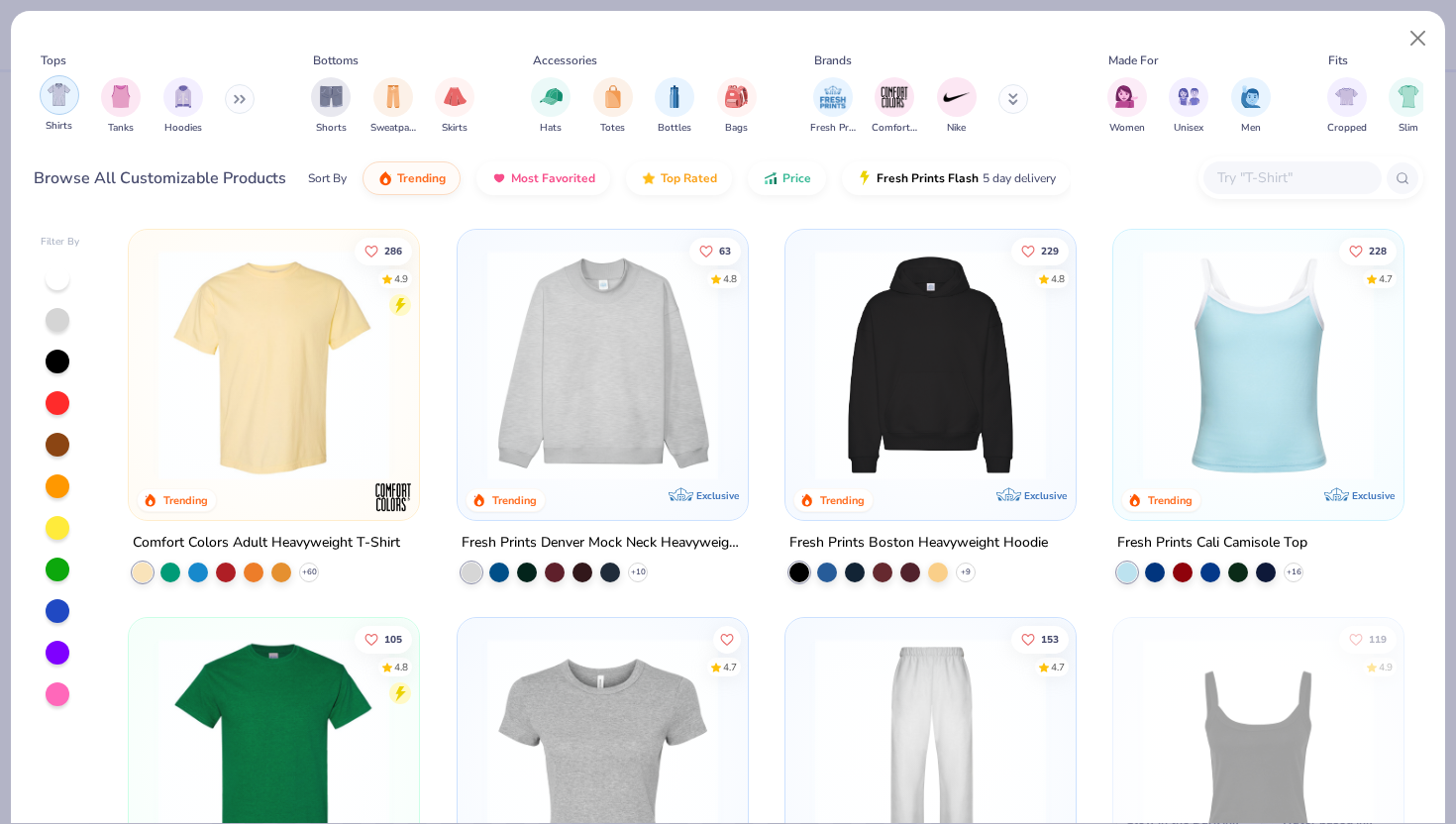 click at bounding box center [58, 94] 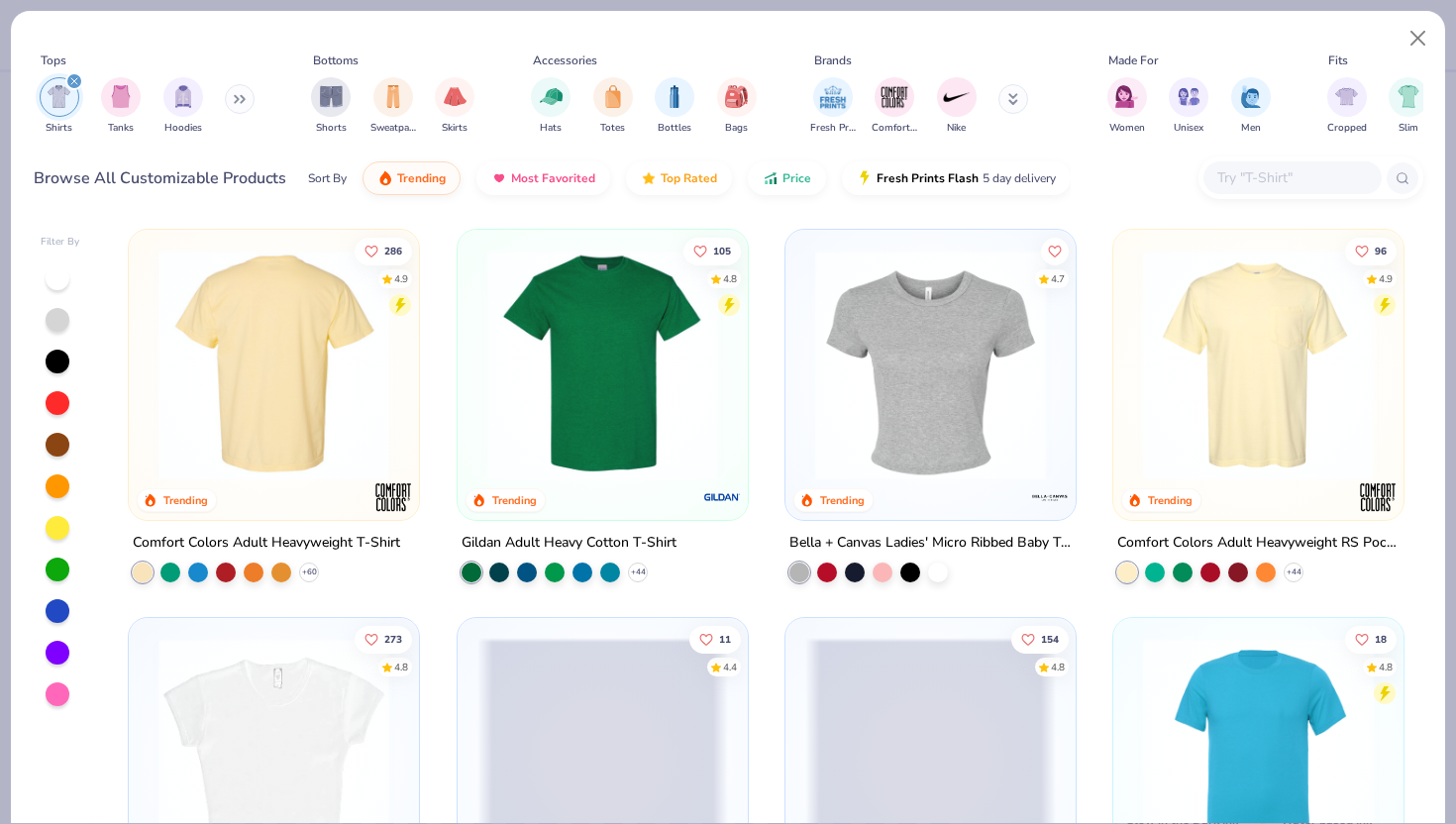 click at bounding box center [23, 364] 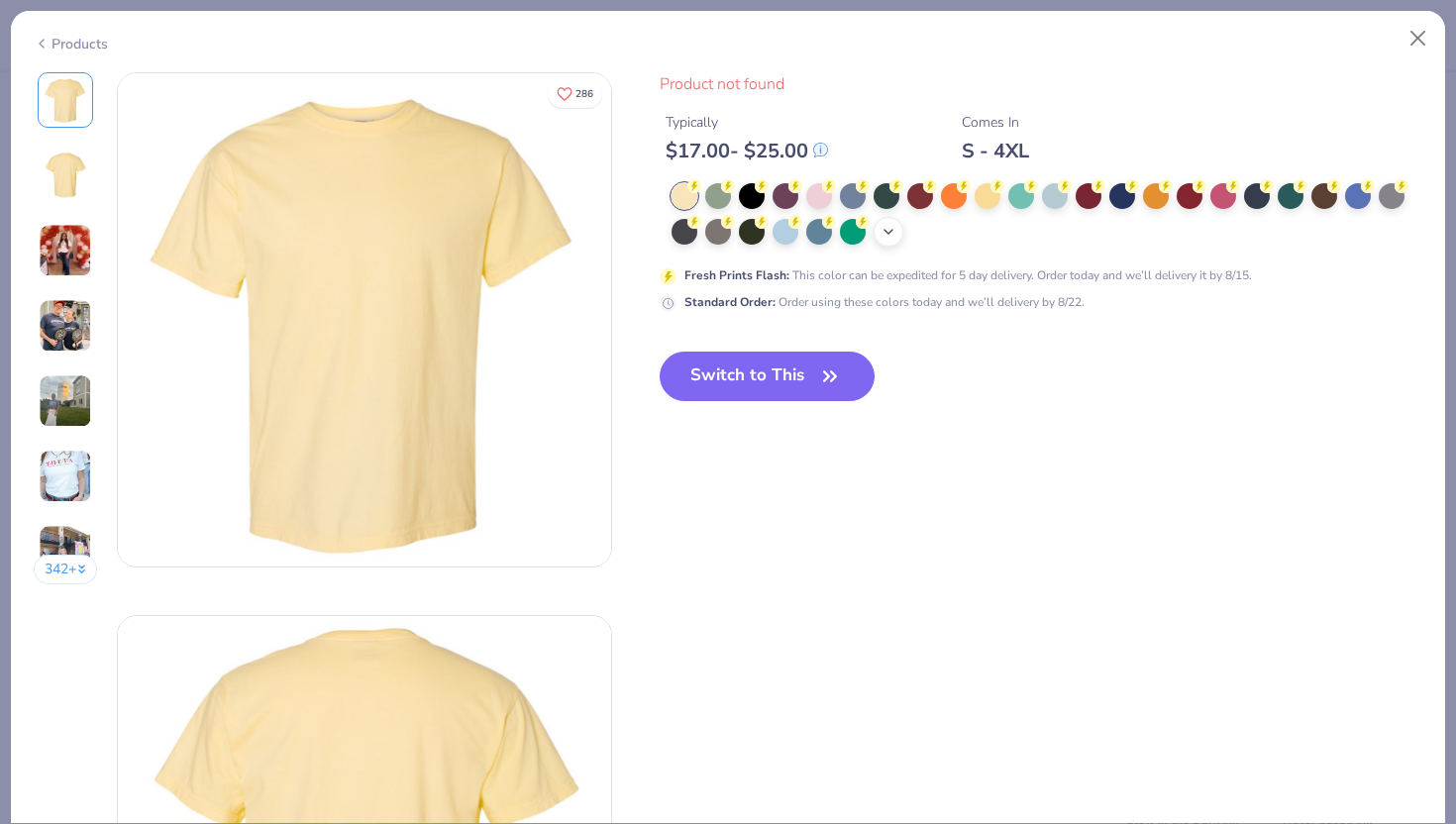 click 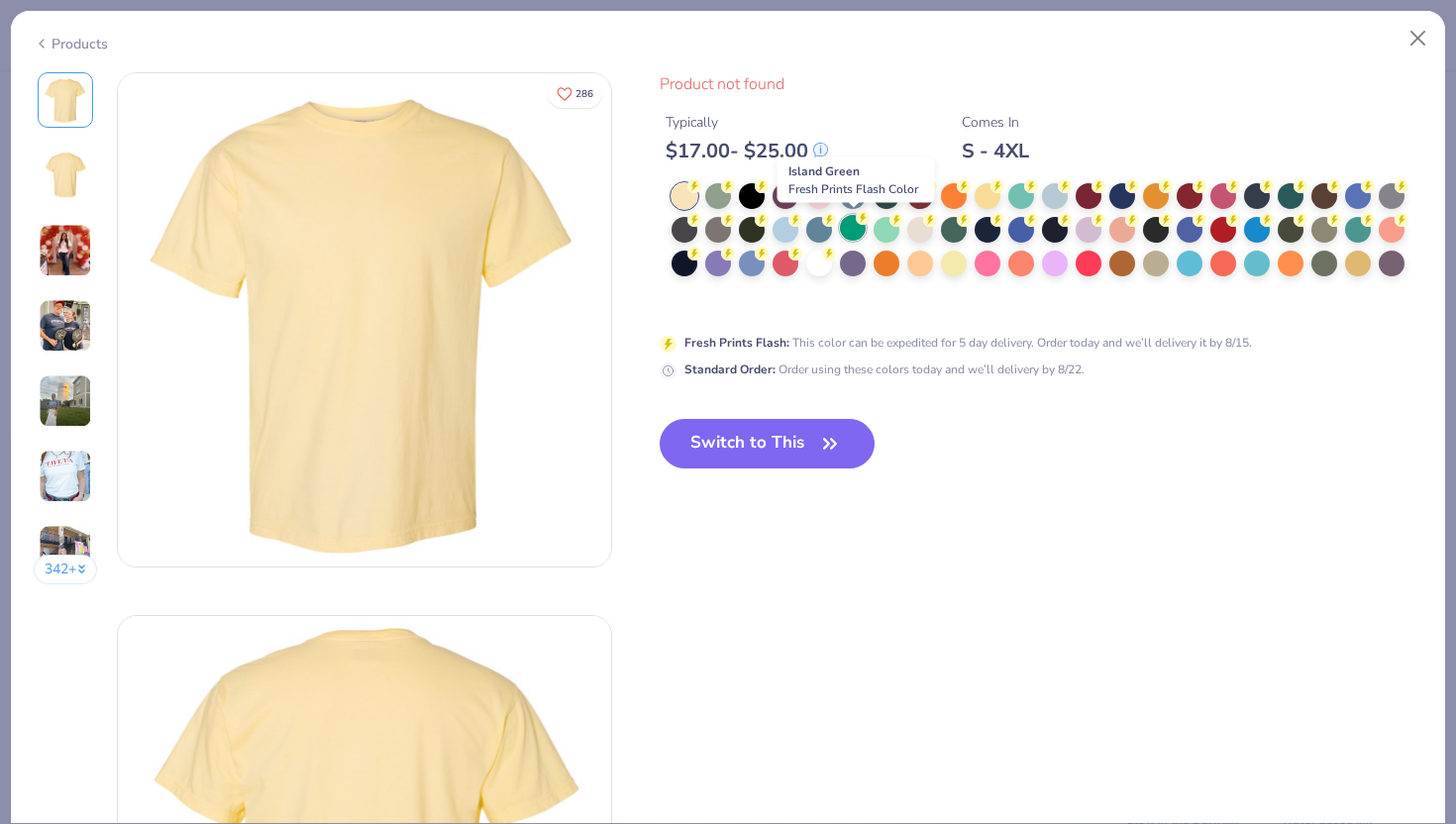 click at bounding box center (853, 228) 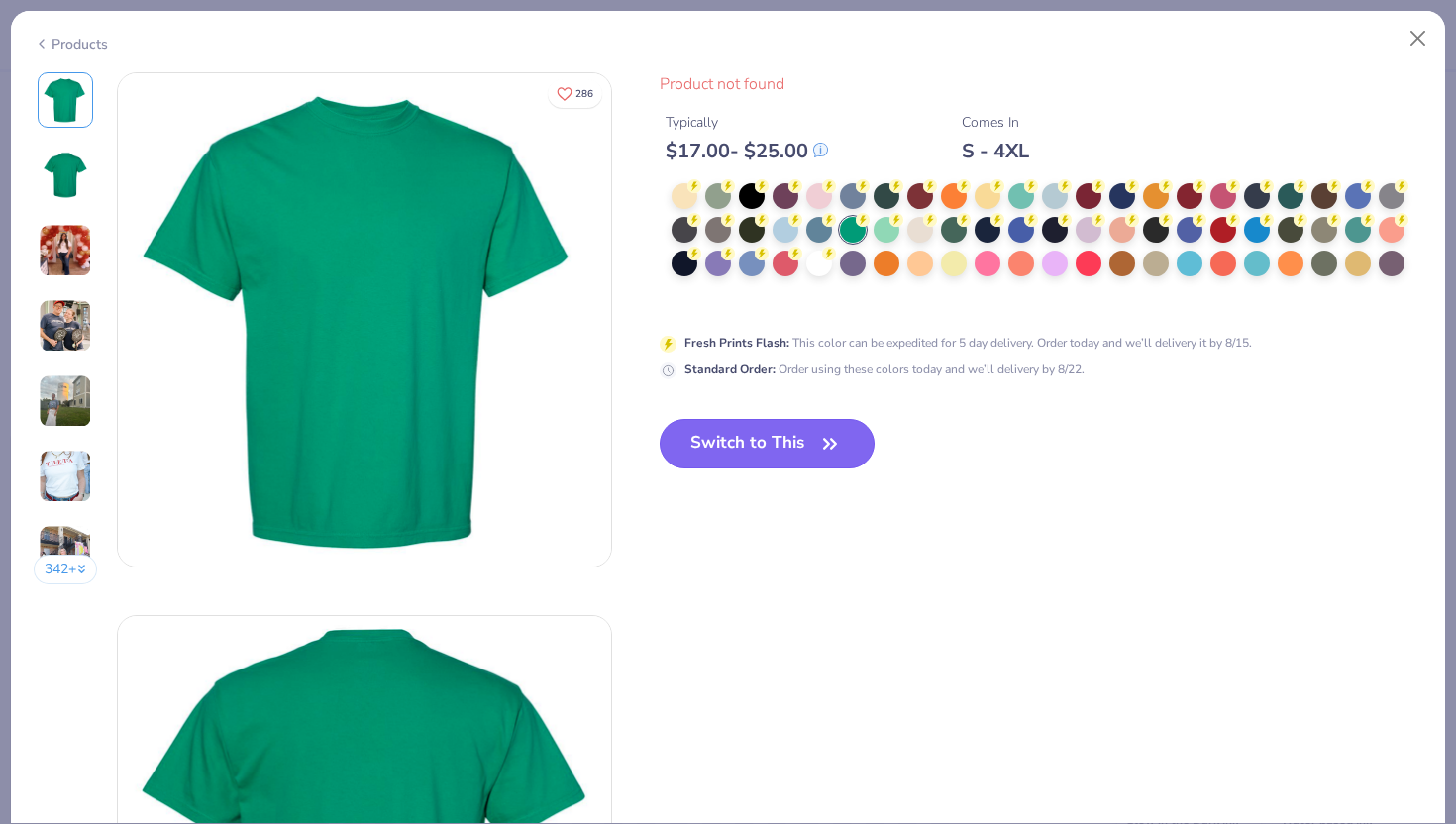 click on "Switch to This" at bounding box center [767, 444] 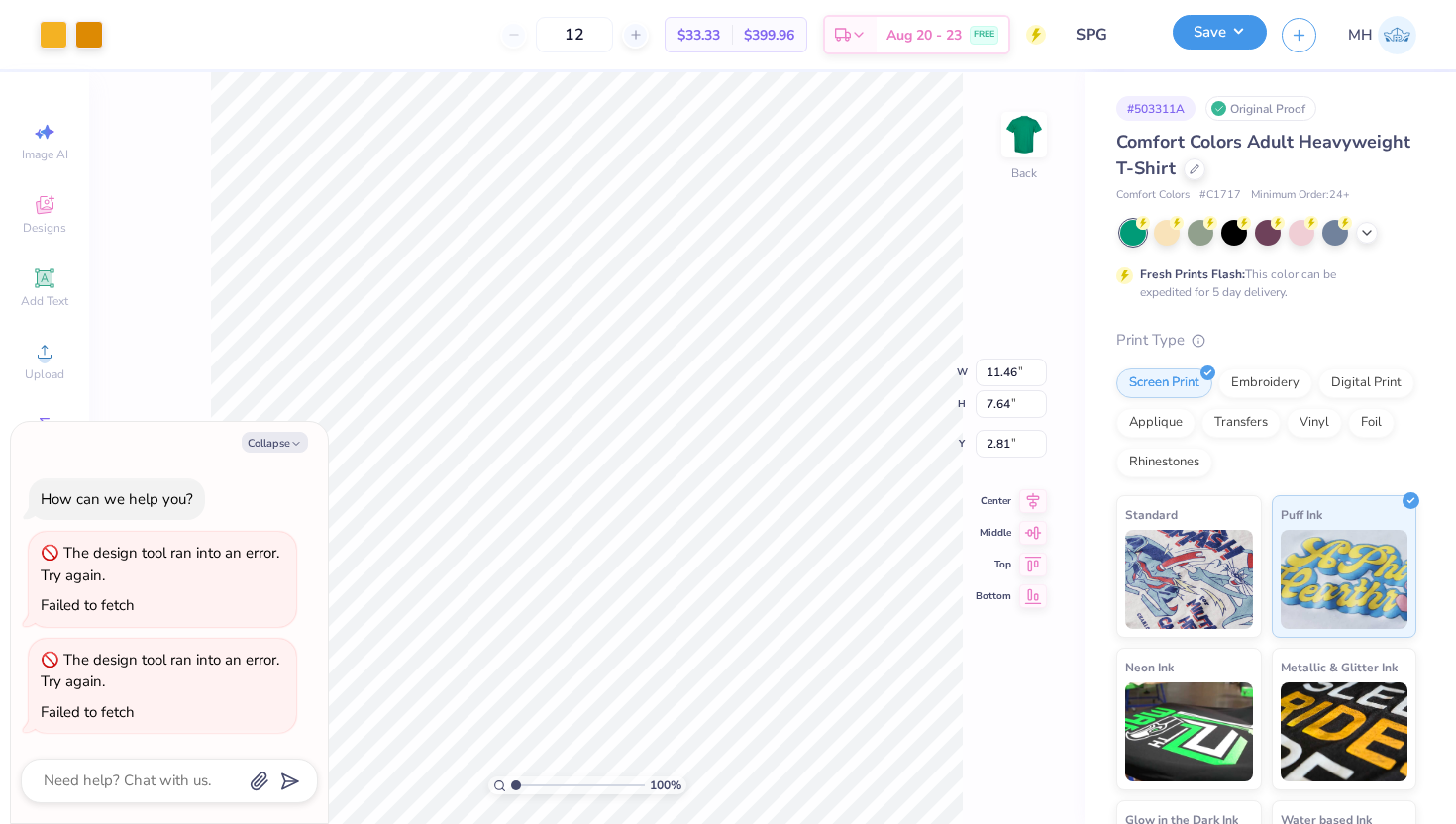 click on "Save" at bounding box center [1219, 32] 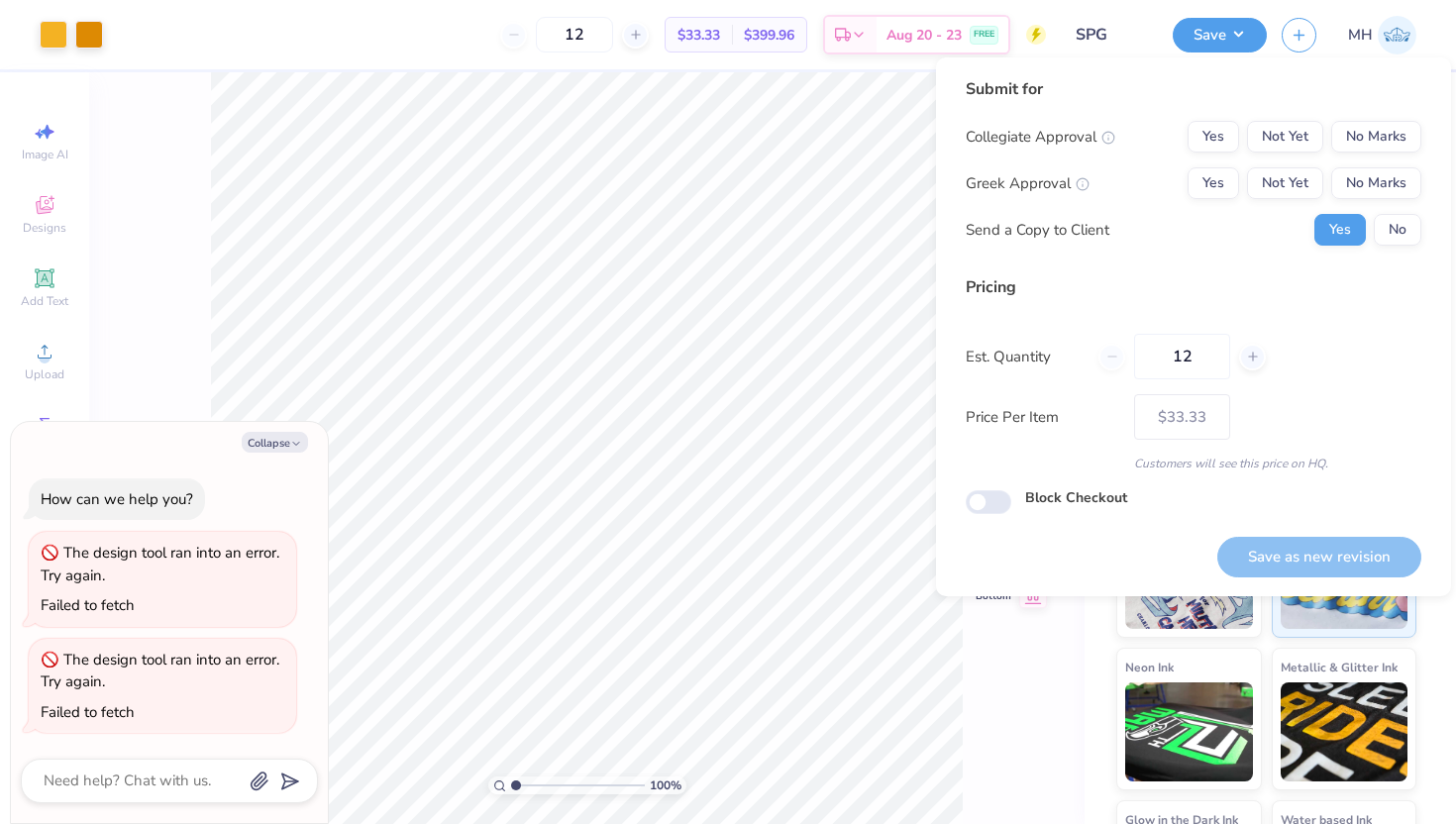 click on "Yes Not Yet No Marks" at bounding box center [1304, 137] 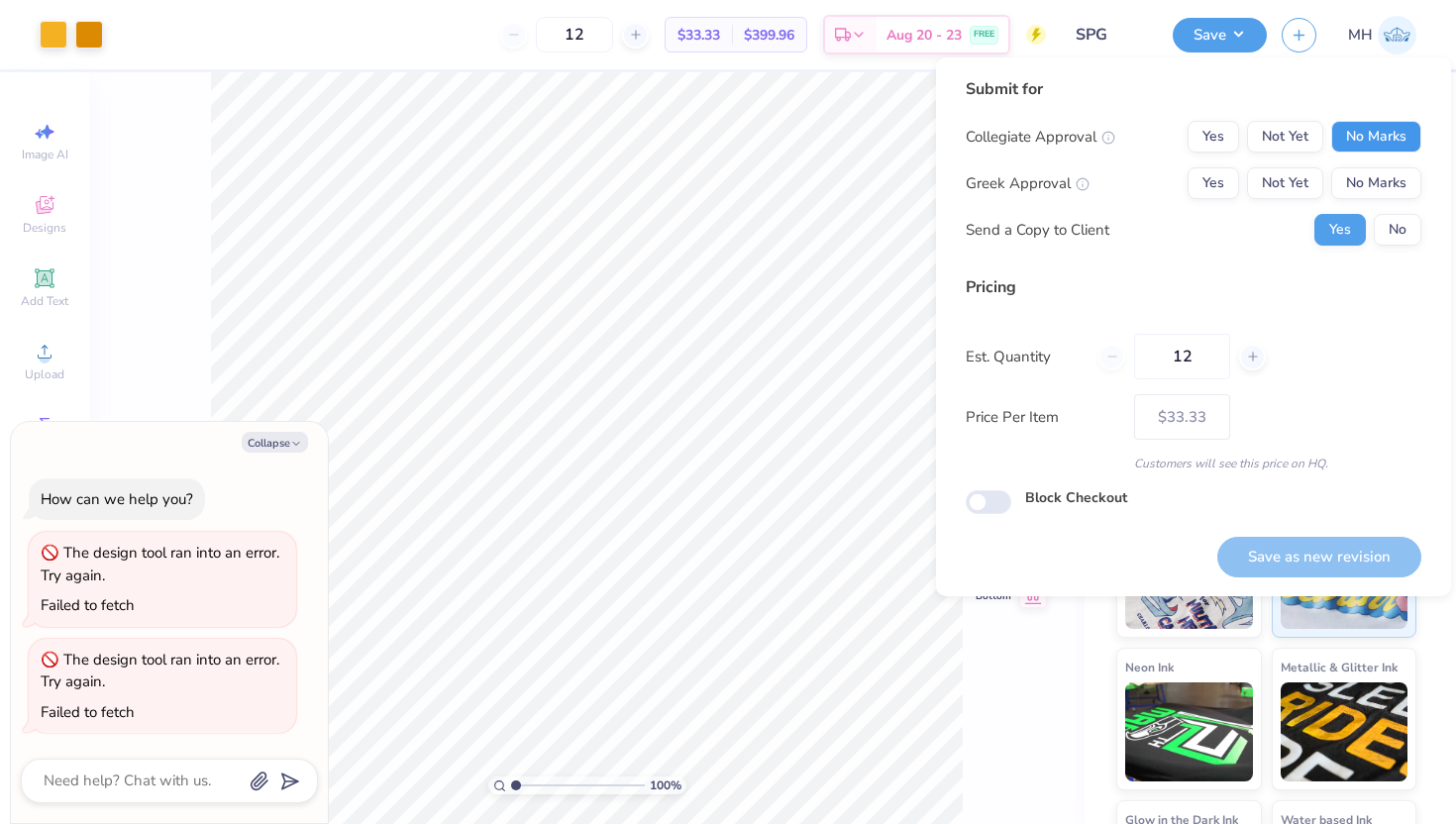 click on "No Marks" at bounding box center [1376, 137] 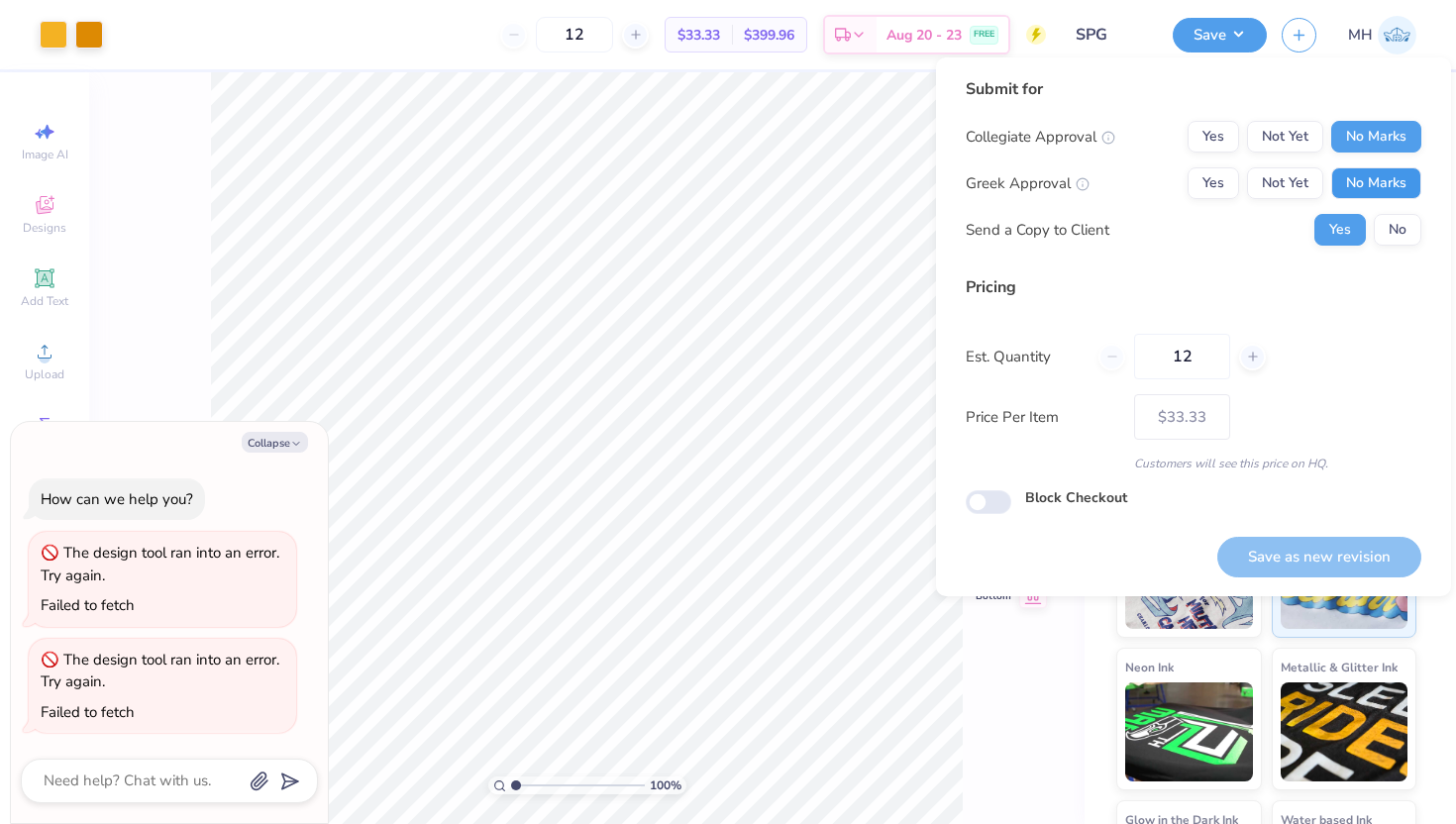 click on "No Marks" at bounding box center [1376, 183] 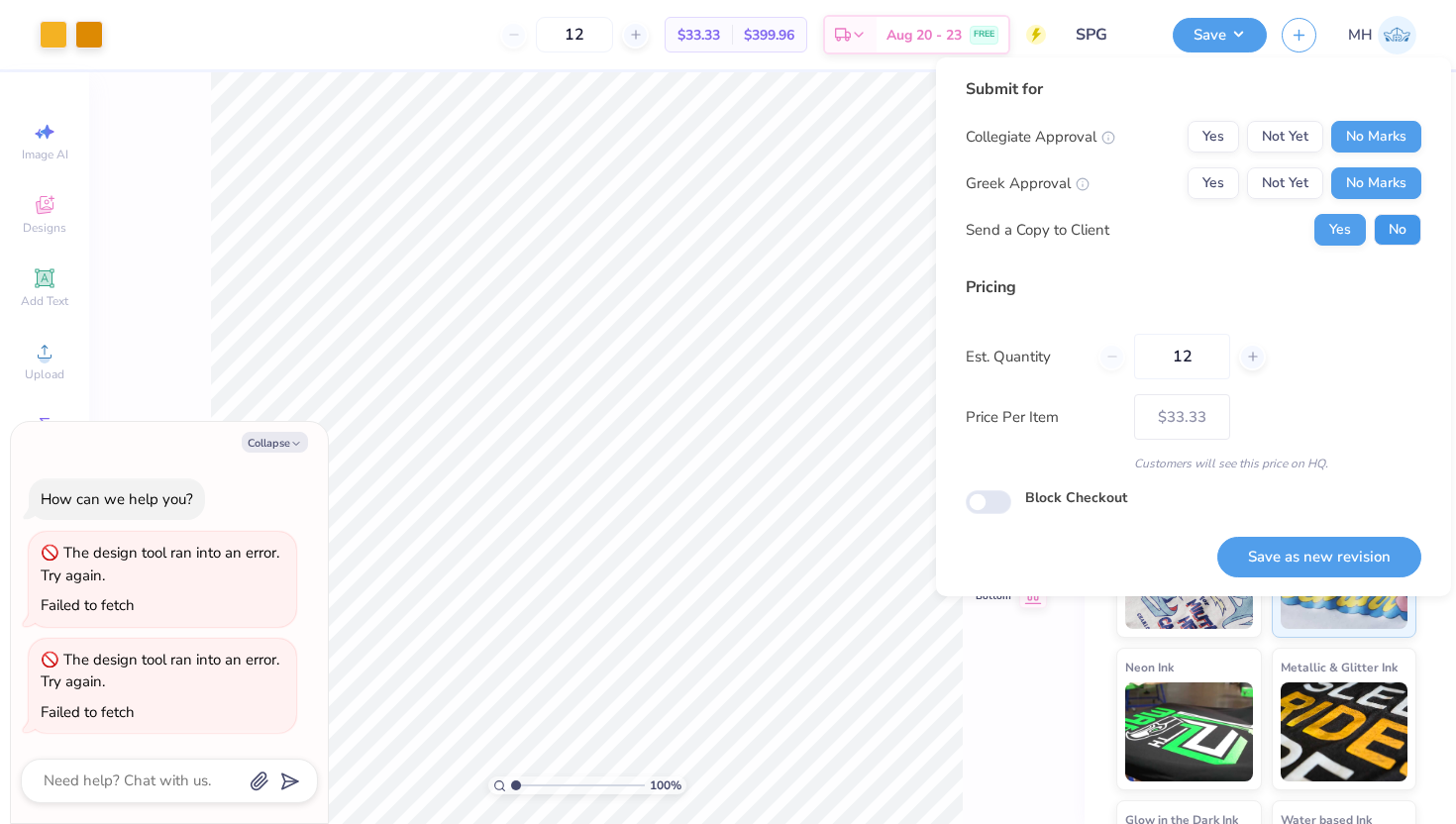 click on "No" at bounding box center (1398, 230) 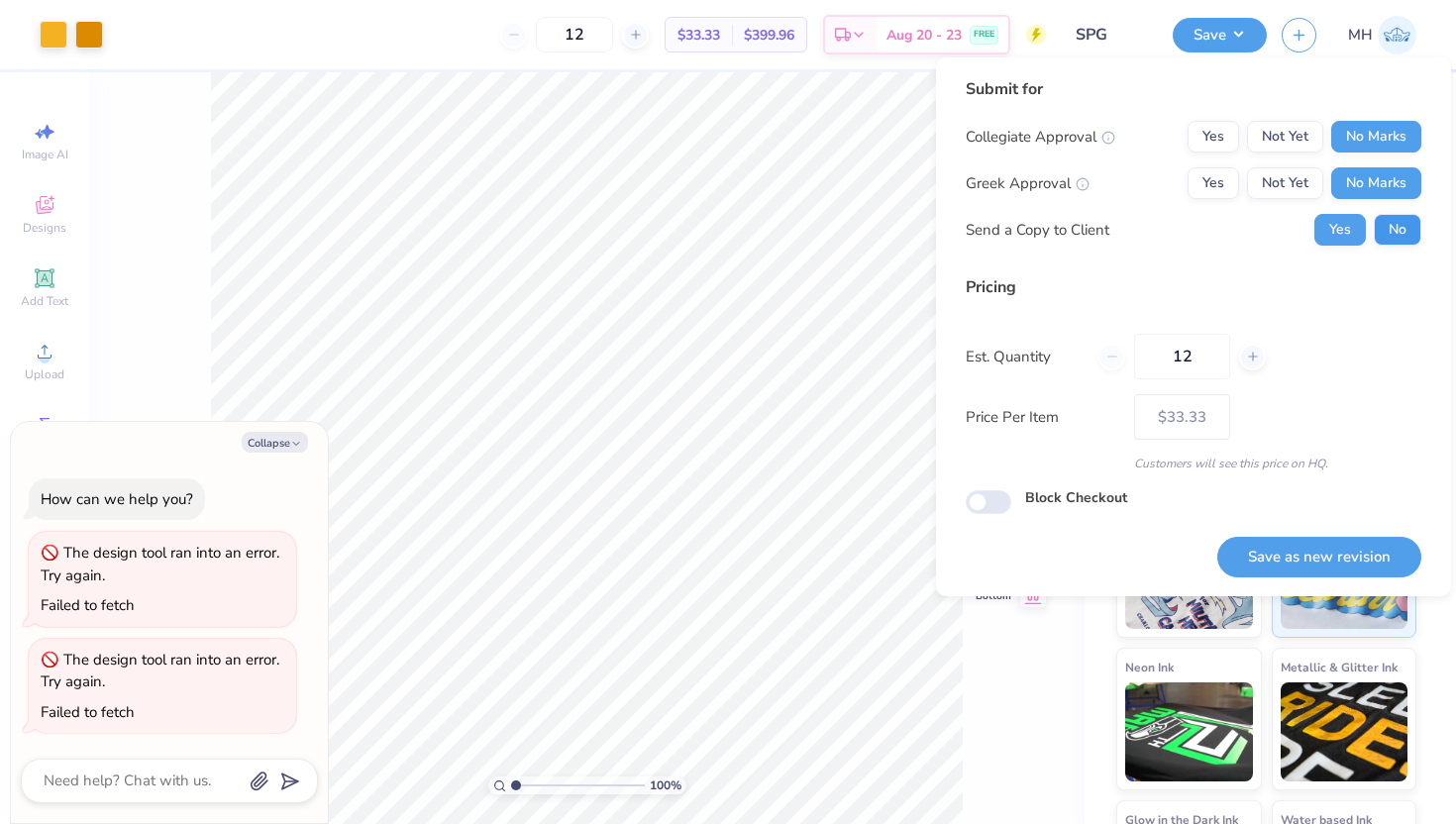 type on "x" 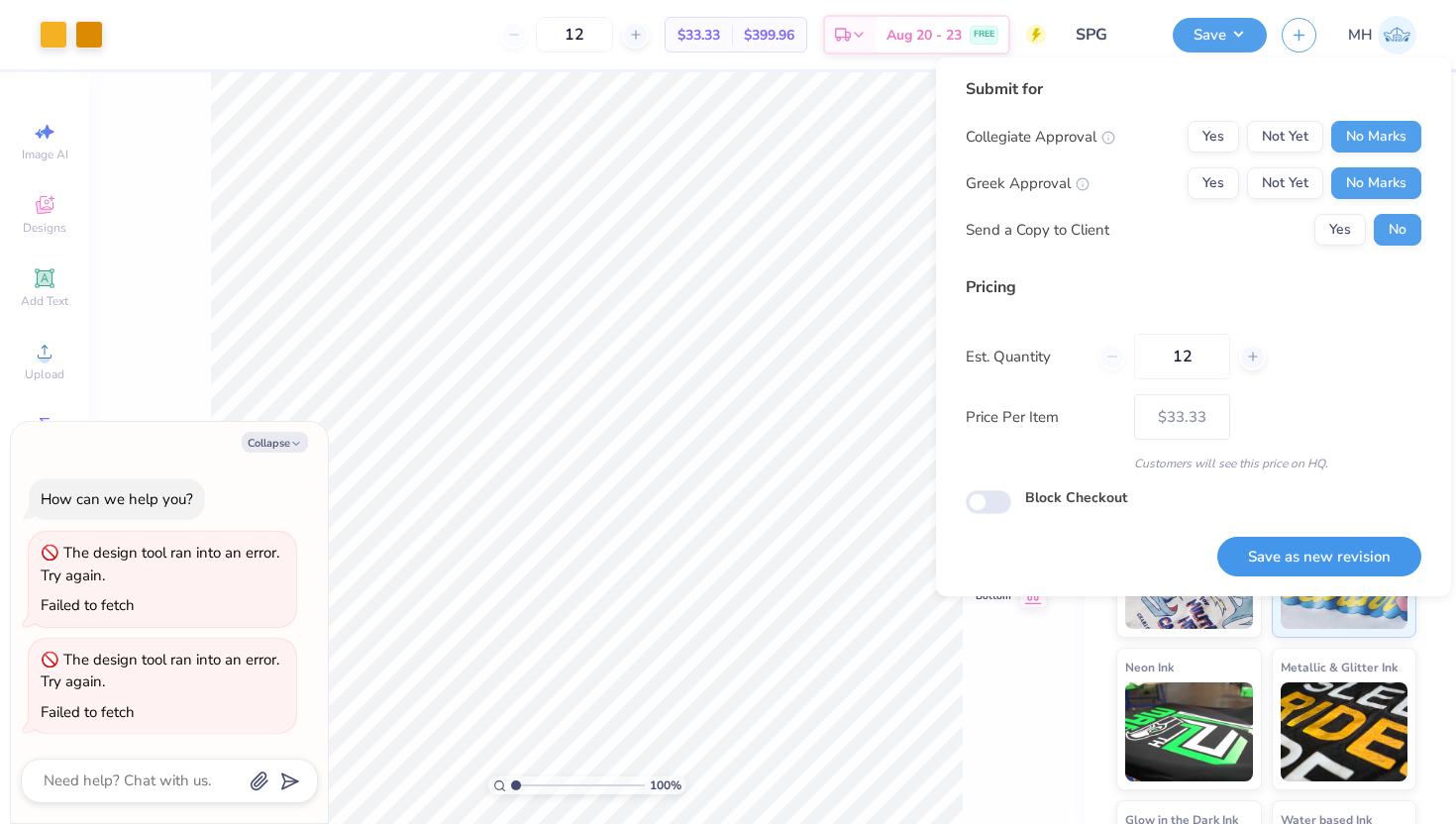 click on "Save as new revision" at bounding box center [1319, 557] 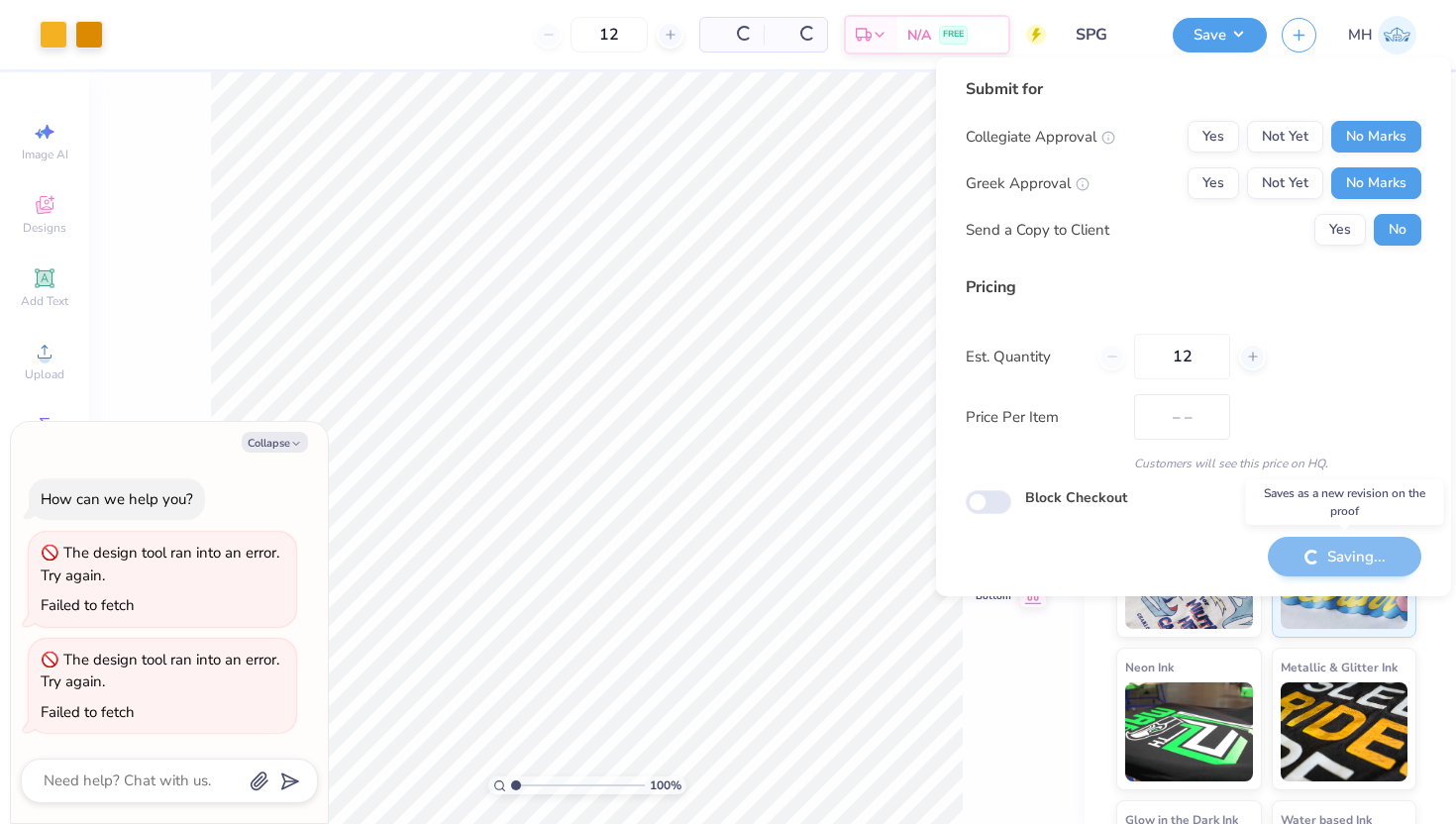 type on "$33.33" 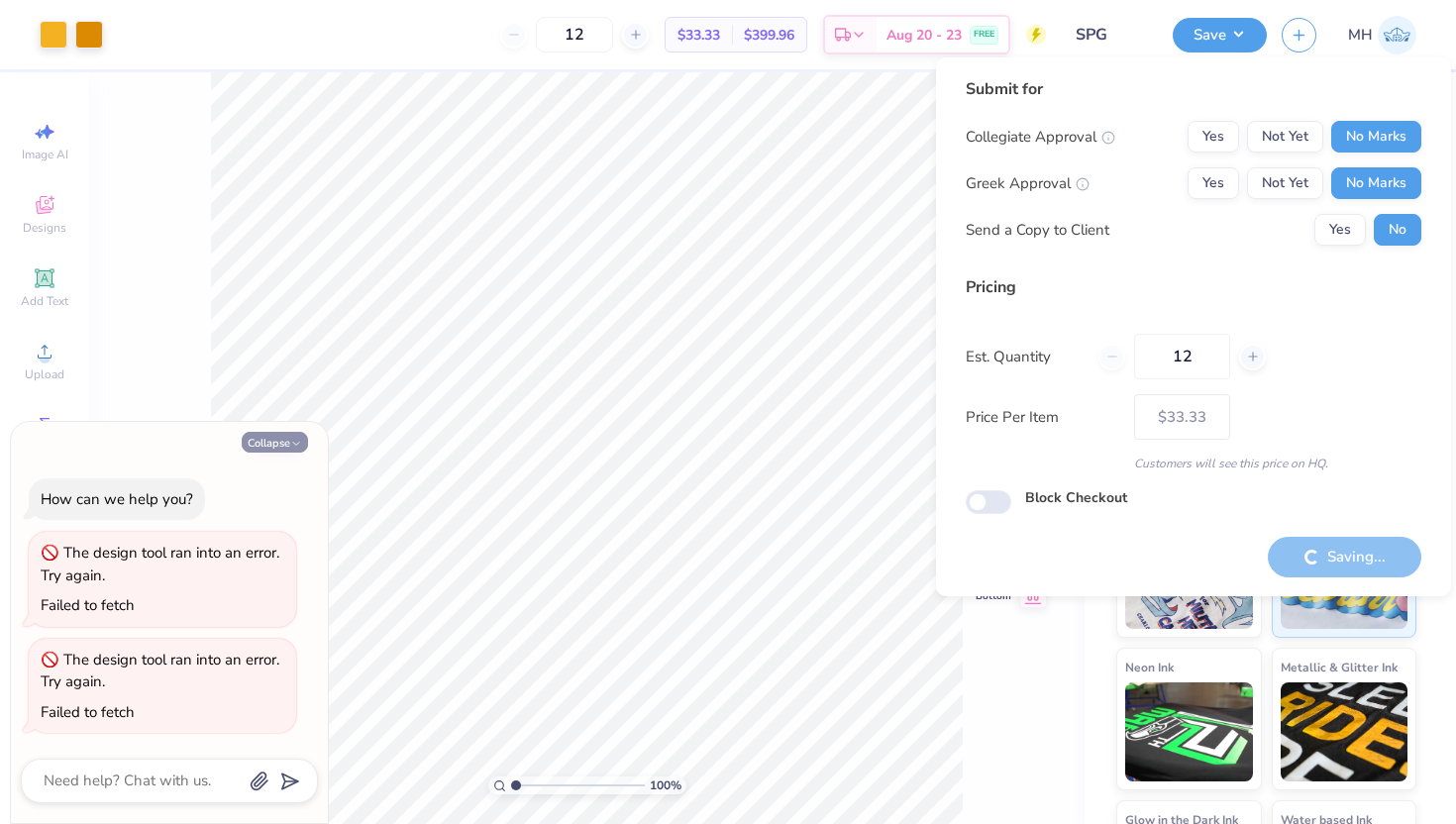 click on "Collapse" at bounding box center (274, 442) 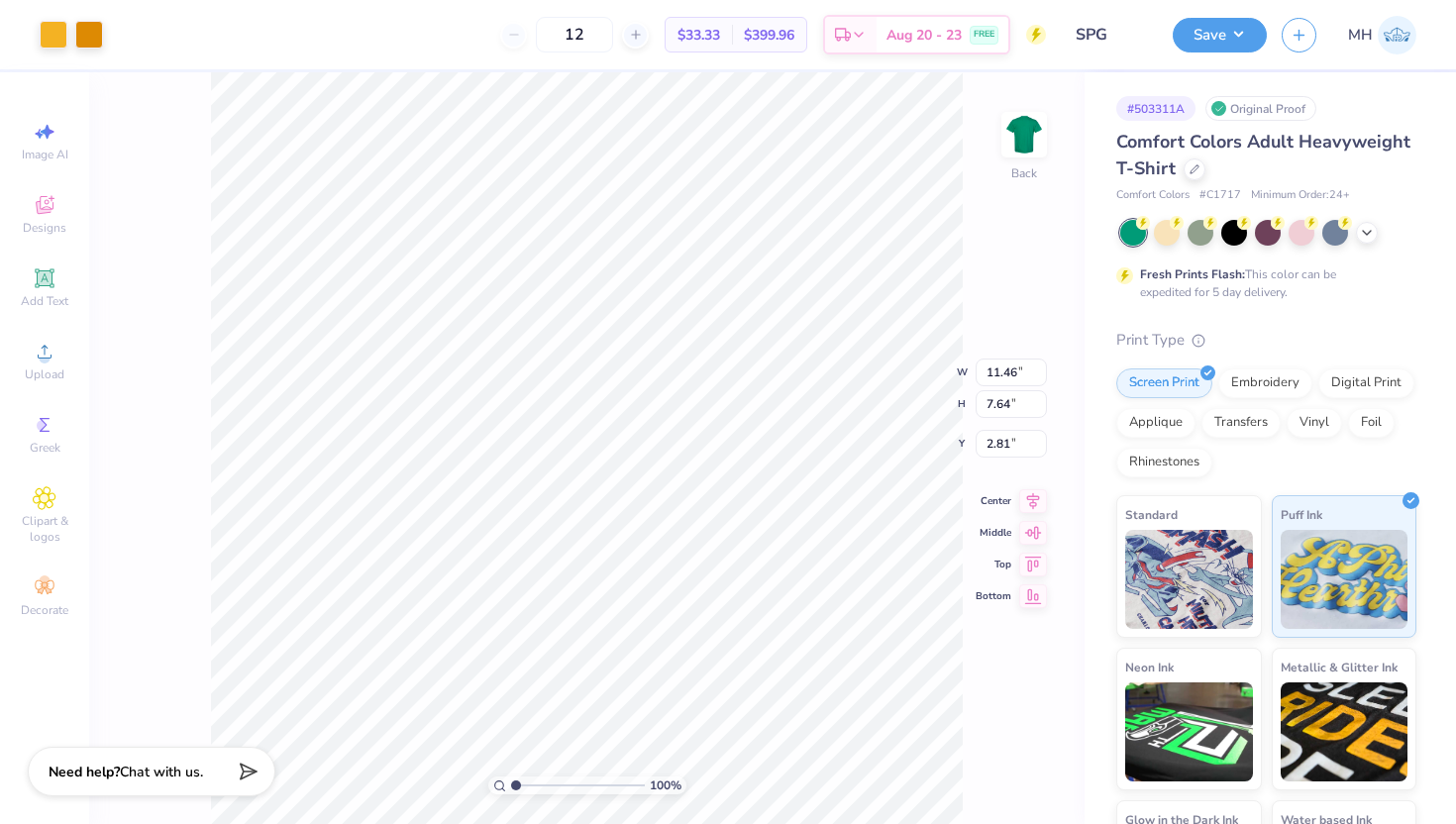 click on "Comfort Colors Adult Heavyweight T-Shirt" at bounding box center (1266, 155) 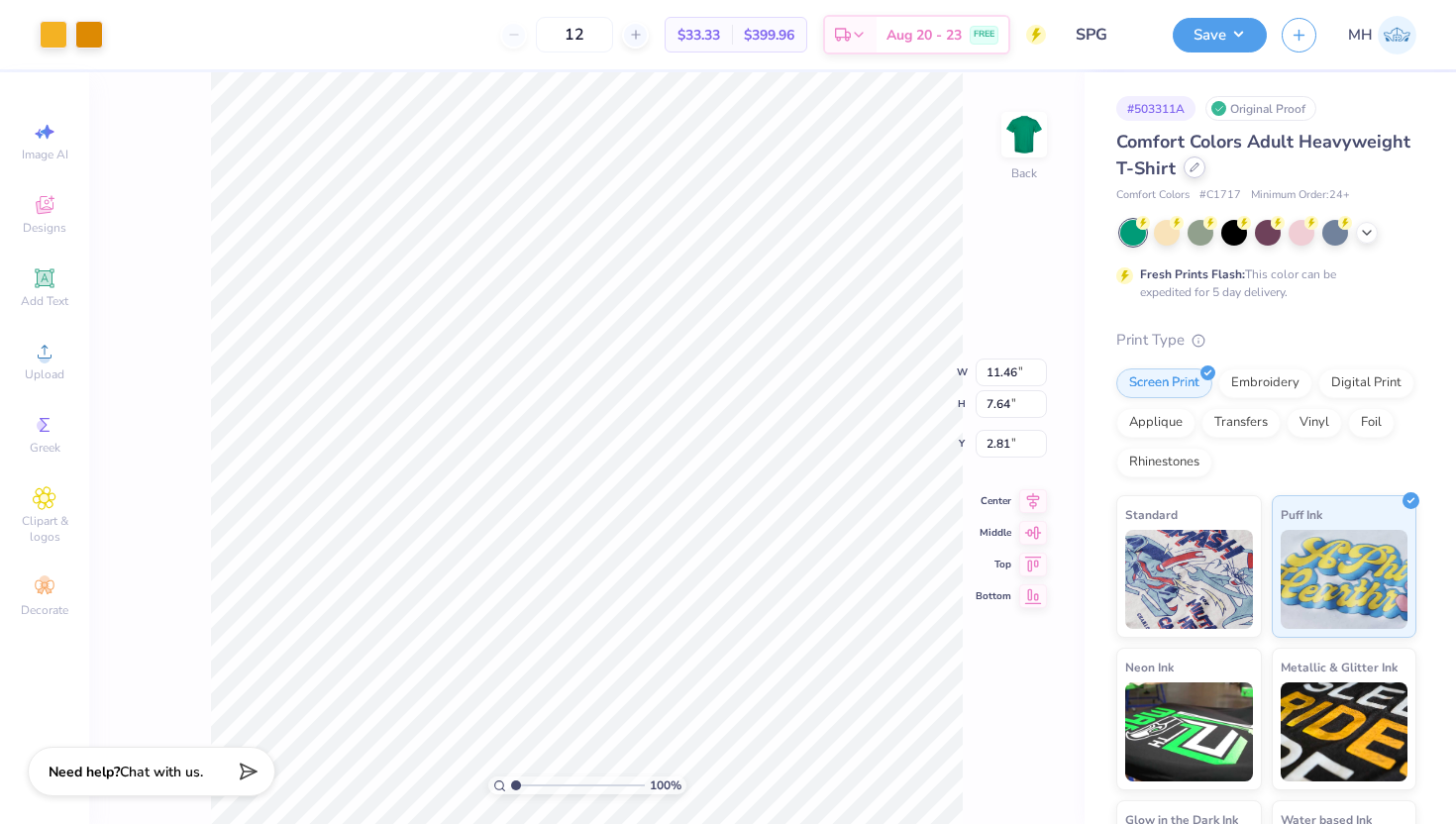 click 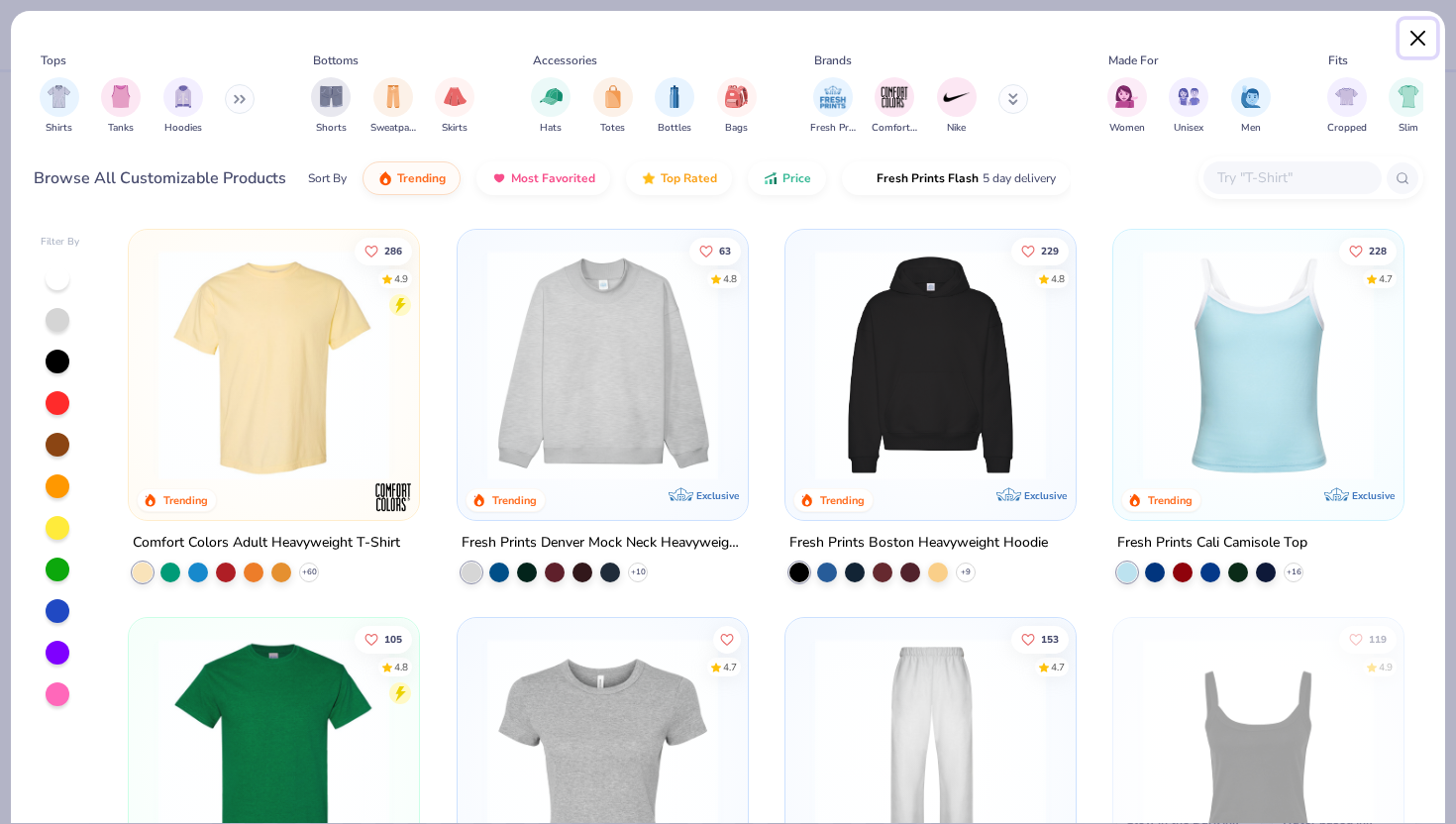click at bounding box center (1418, 39) 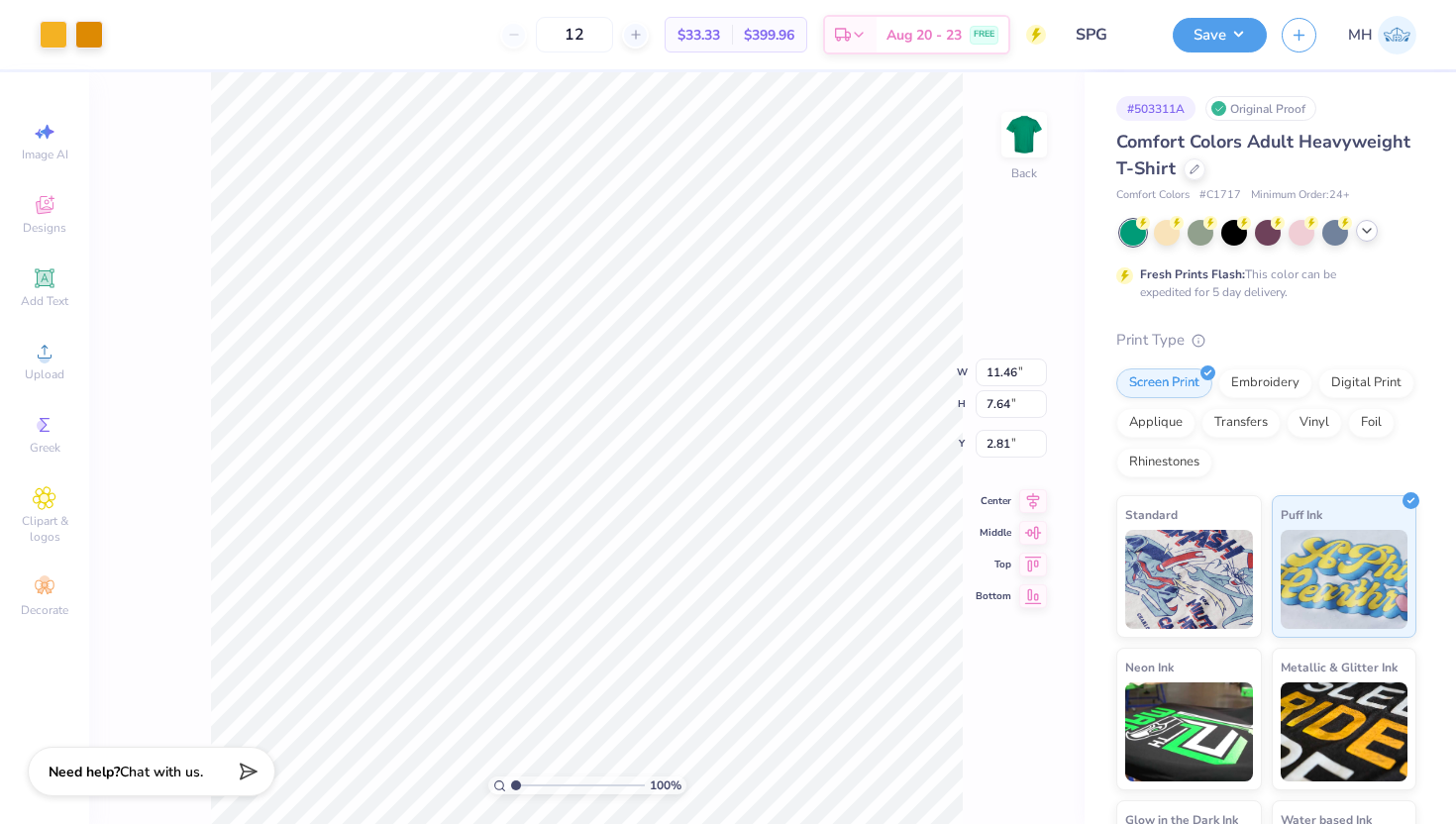 click 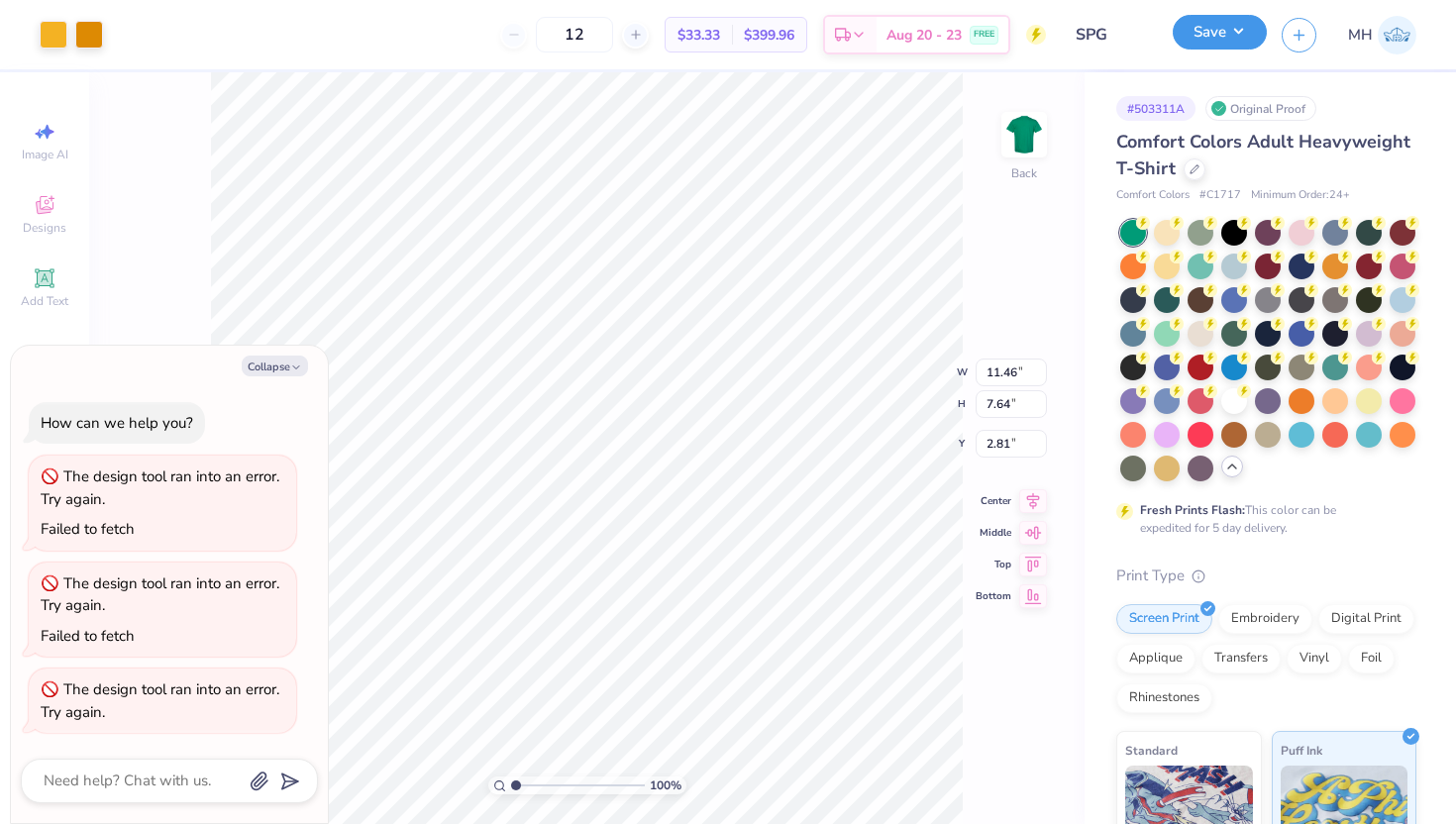 click on "Save" at bounding box center (1219, 32) 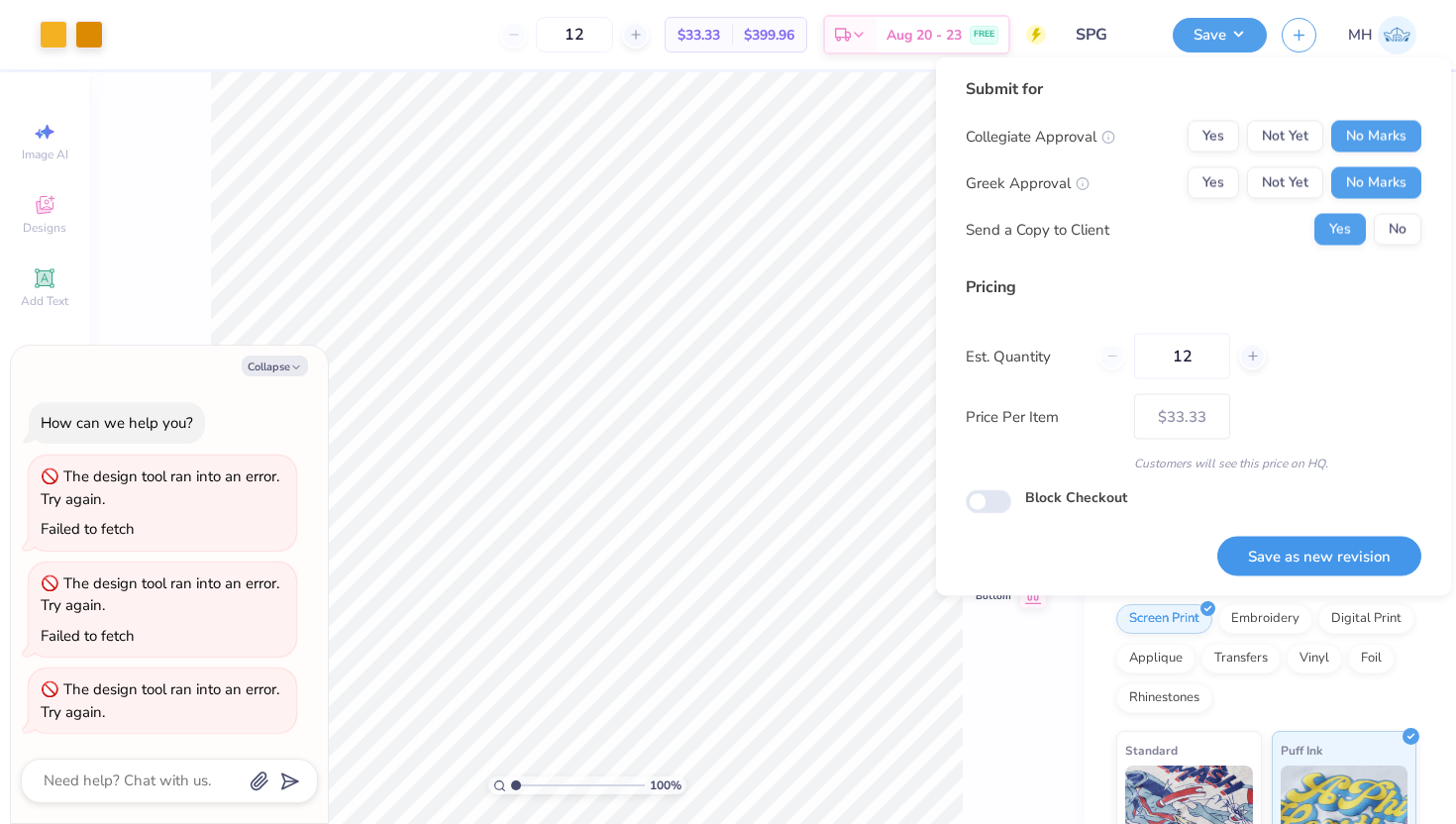 click on "Save as new revision" at bounding box center (1319, 556) 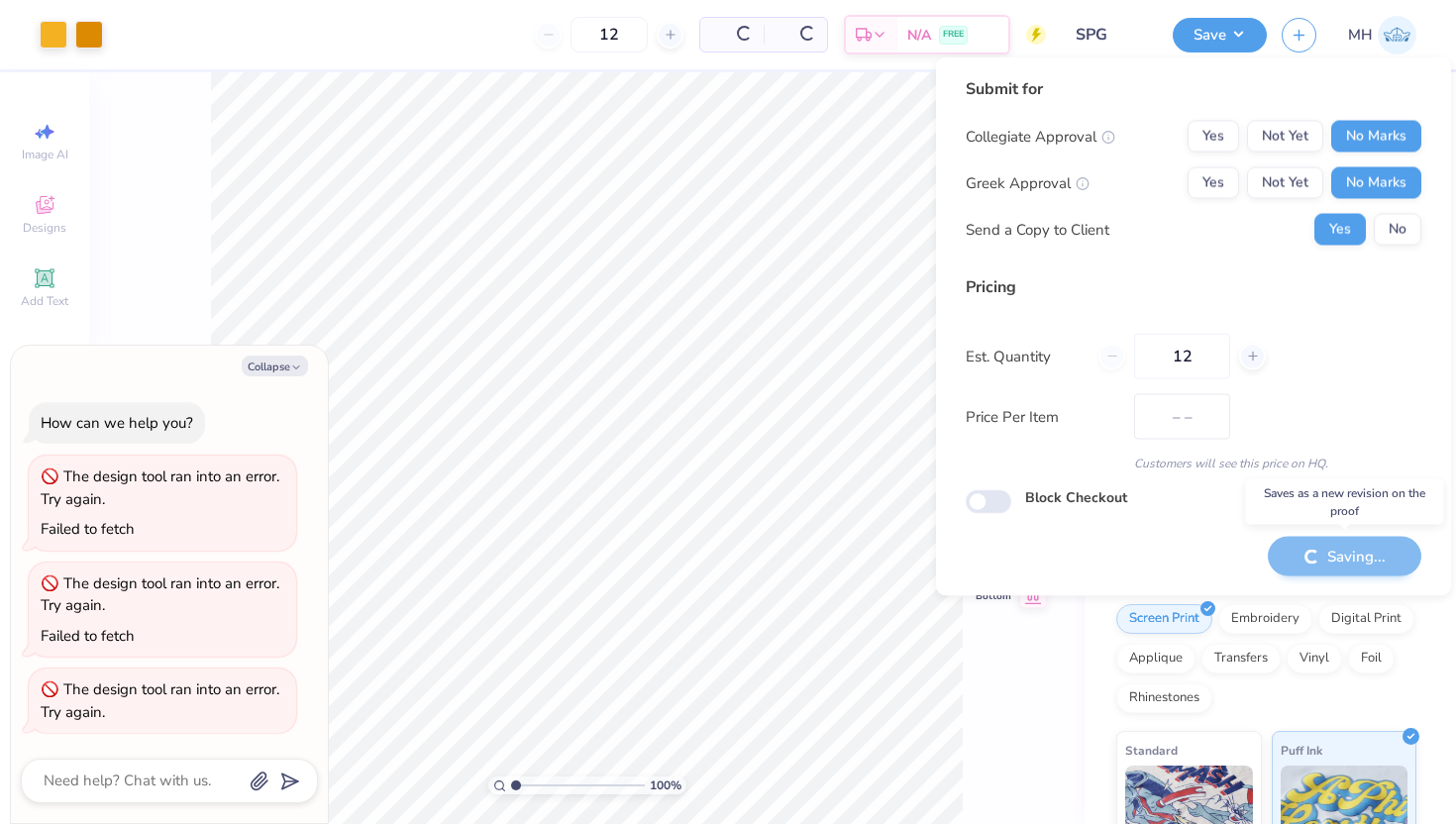 type on "$33.33" 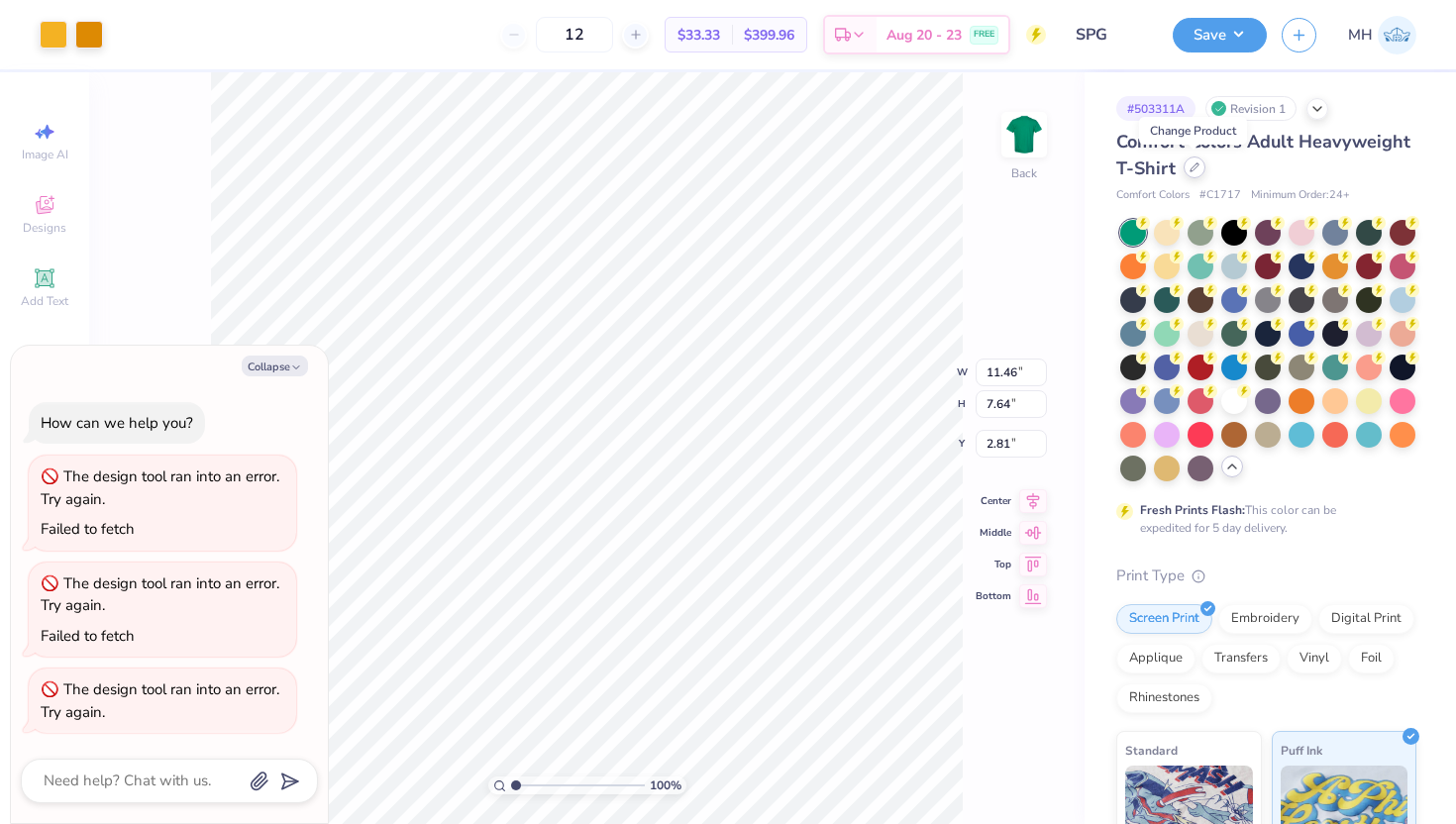 click at bounding box center [1195, 167] 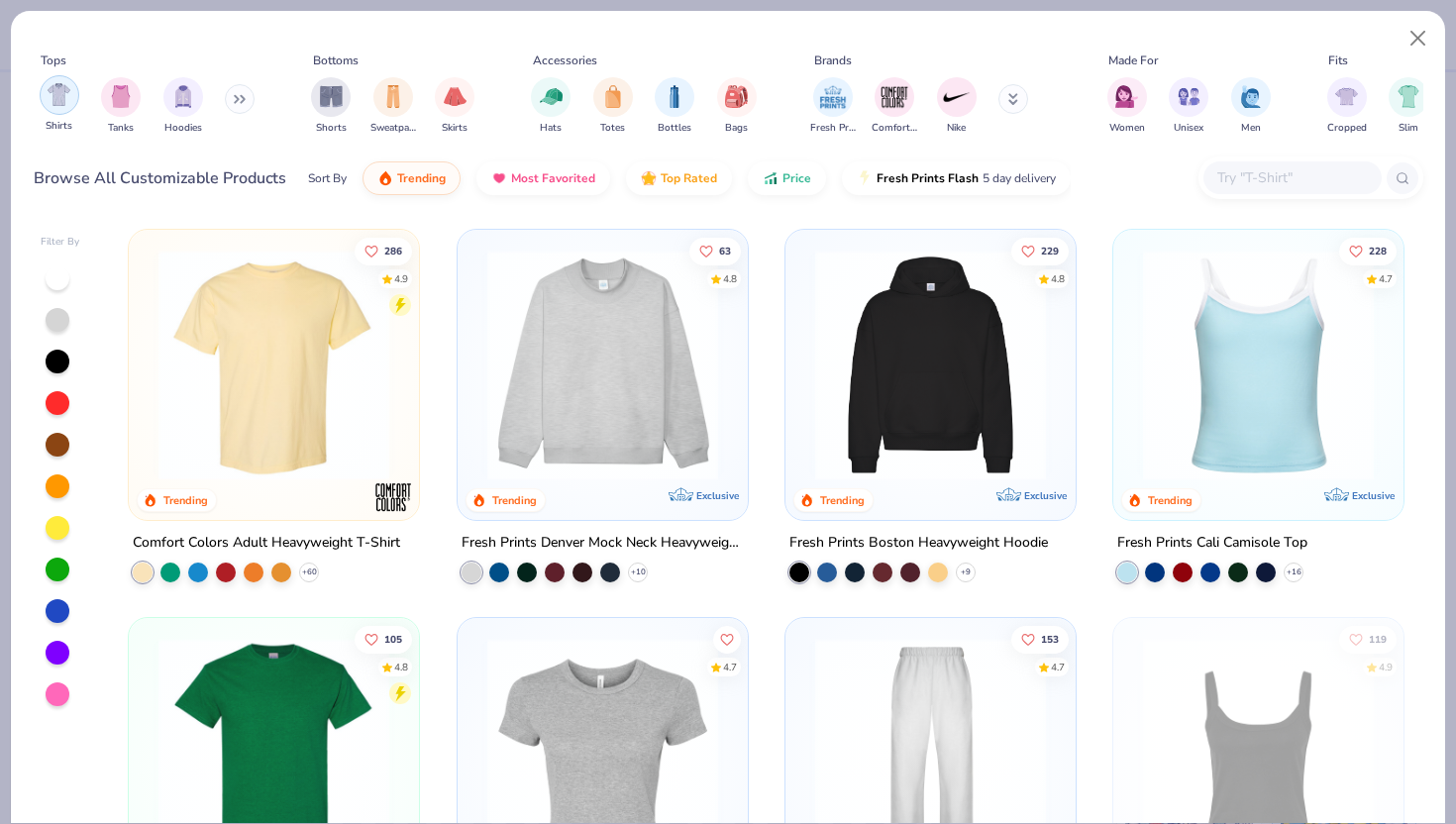 click at bounding box center [58, 94] 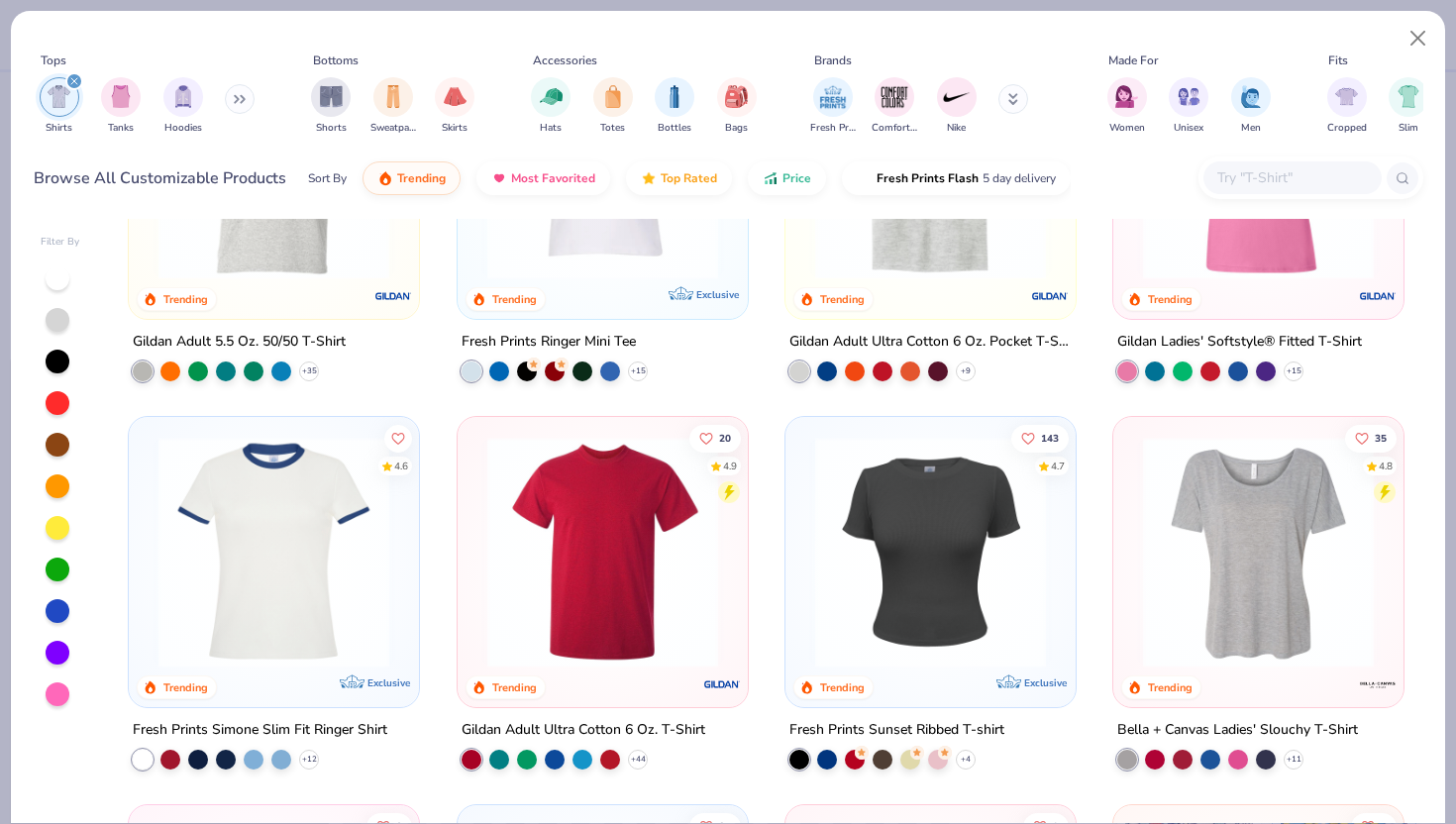 scroll, scrollTop: 1375, scrollLeft: 0, axis: vertical 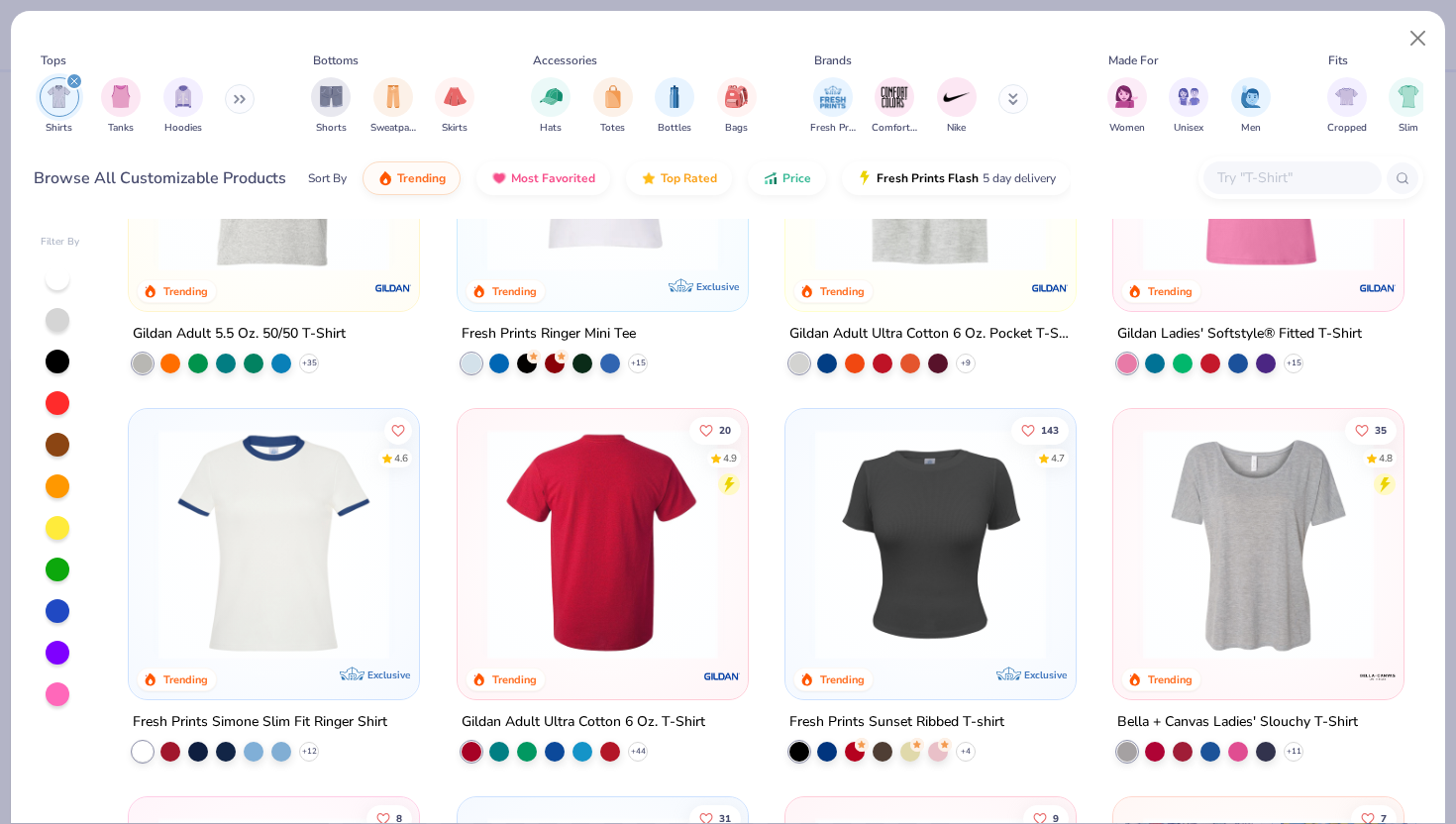 drag, startPoint x: 679, startPoint y: 588, endPoint x: 685, endPoint y: 566, distance: 22.803509 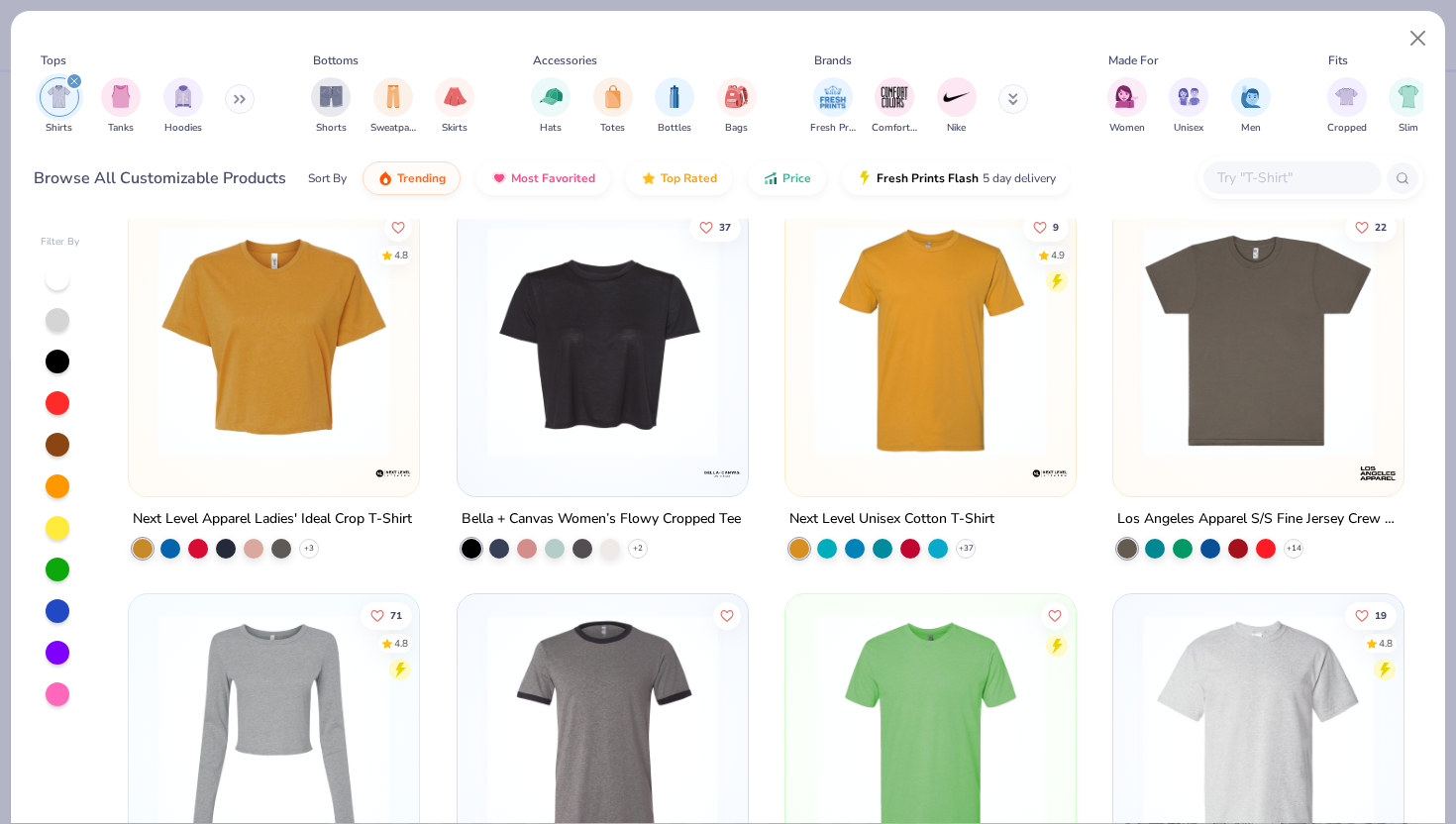 scroll, scrollTop: 2362, scrollLeft: 0, axis: vertical 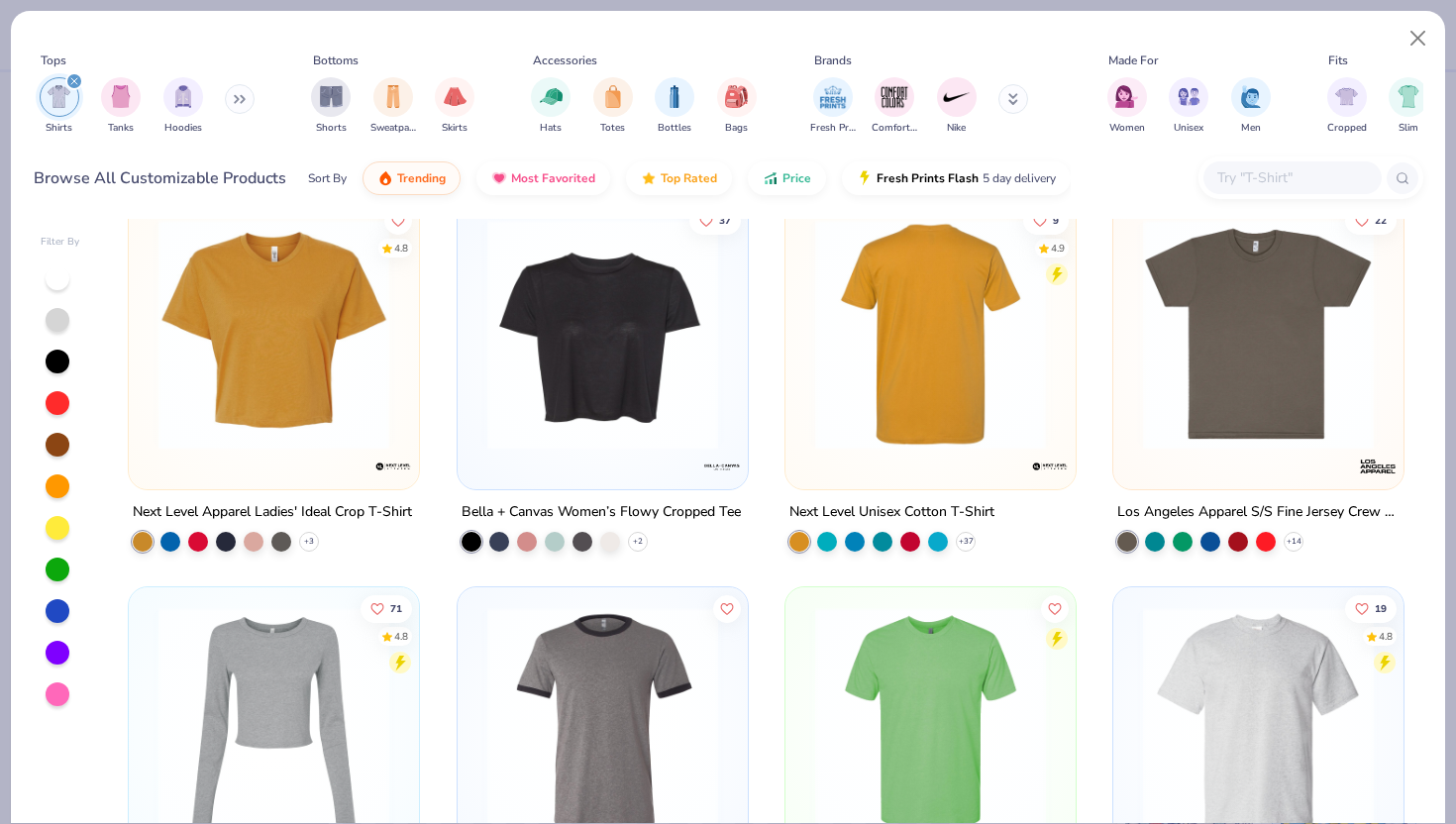 click at bounding box center (679, 333) 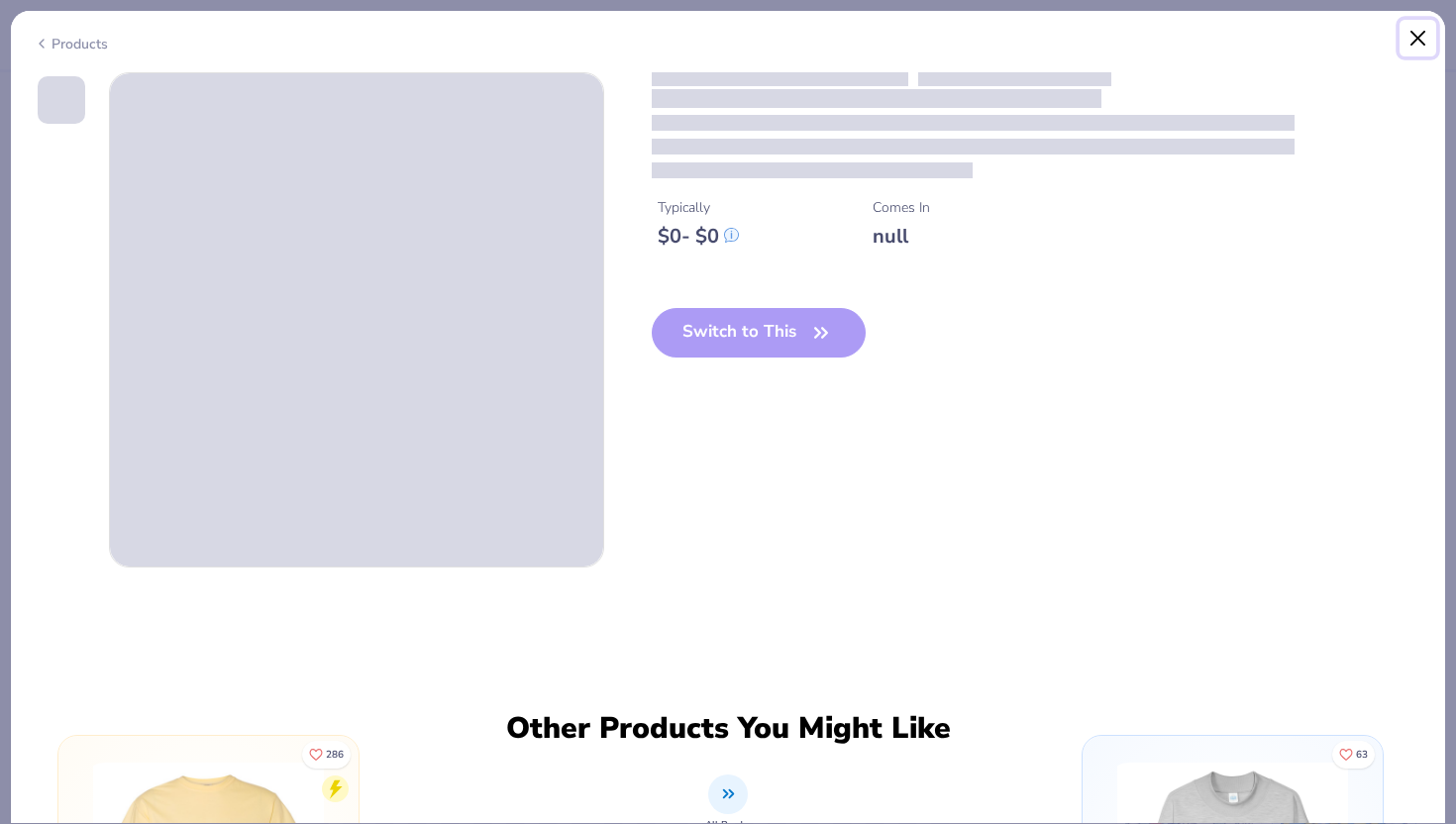 click at bounding box center (1418, 39) 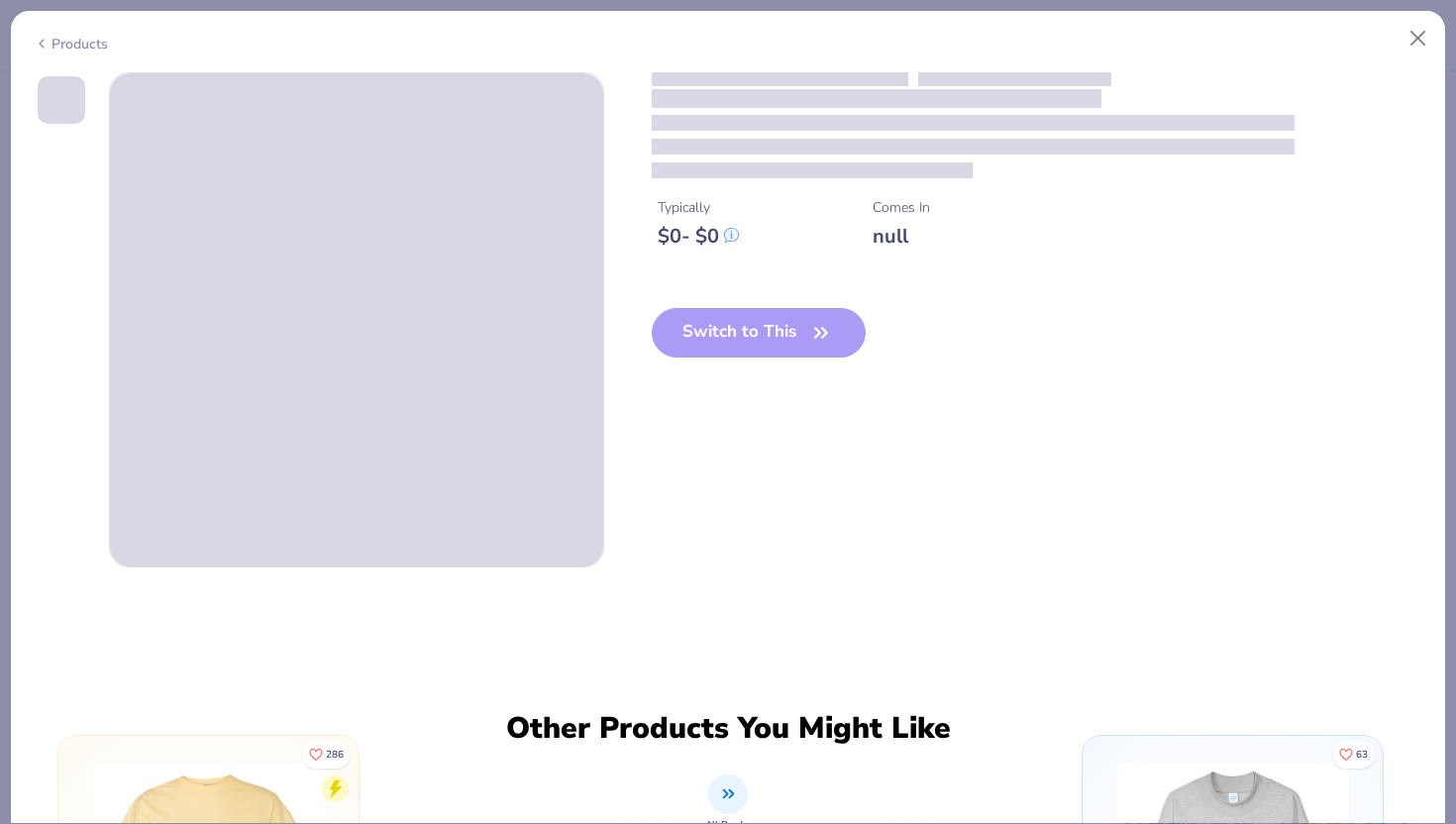 type on "x" 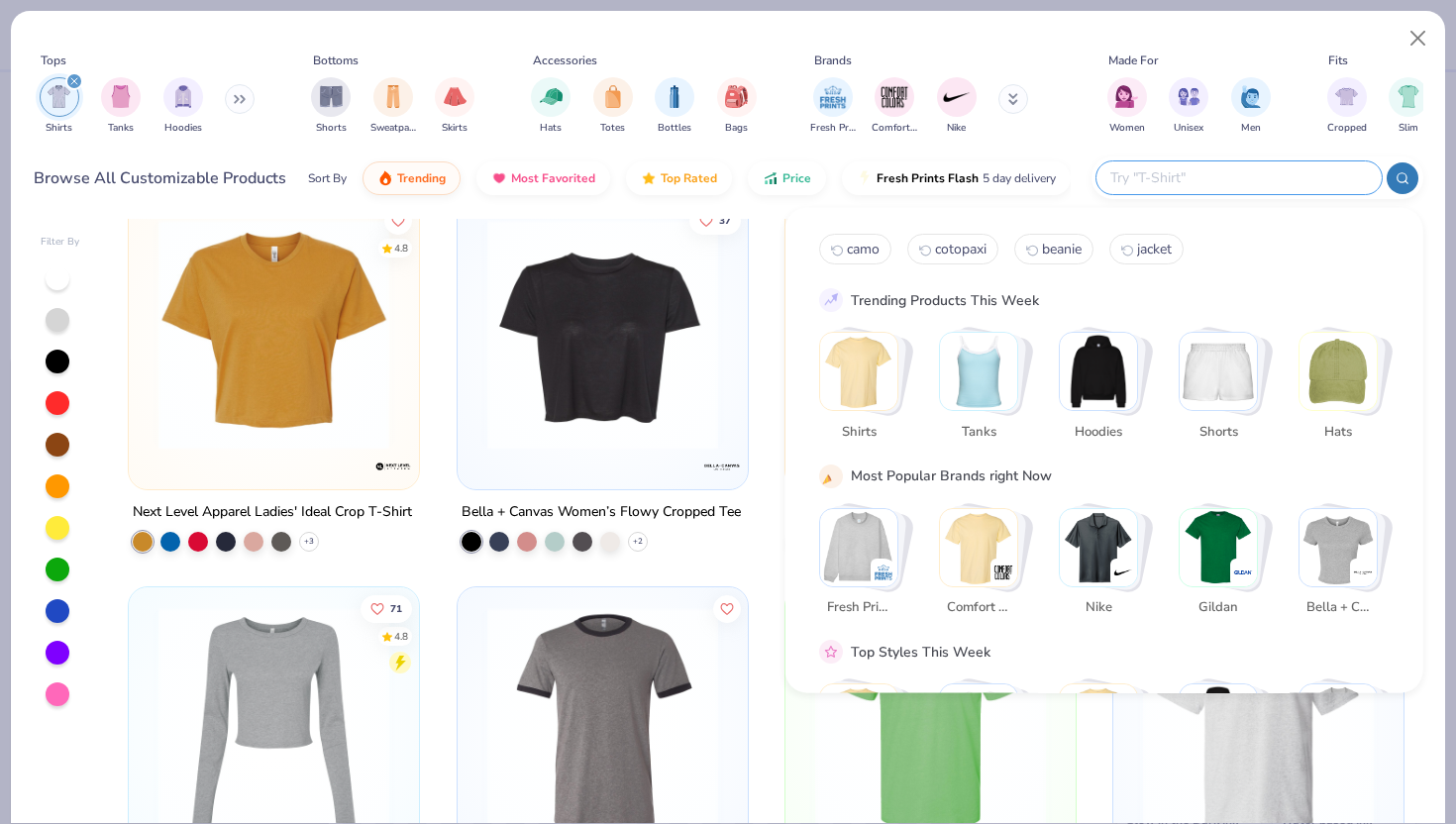 click at bounding box center [1238, 177] 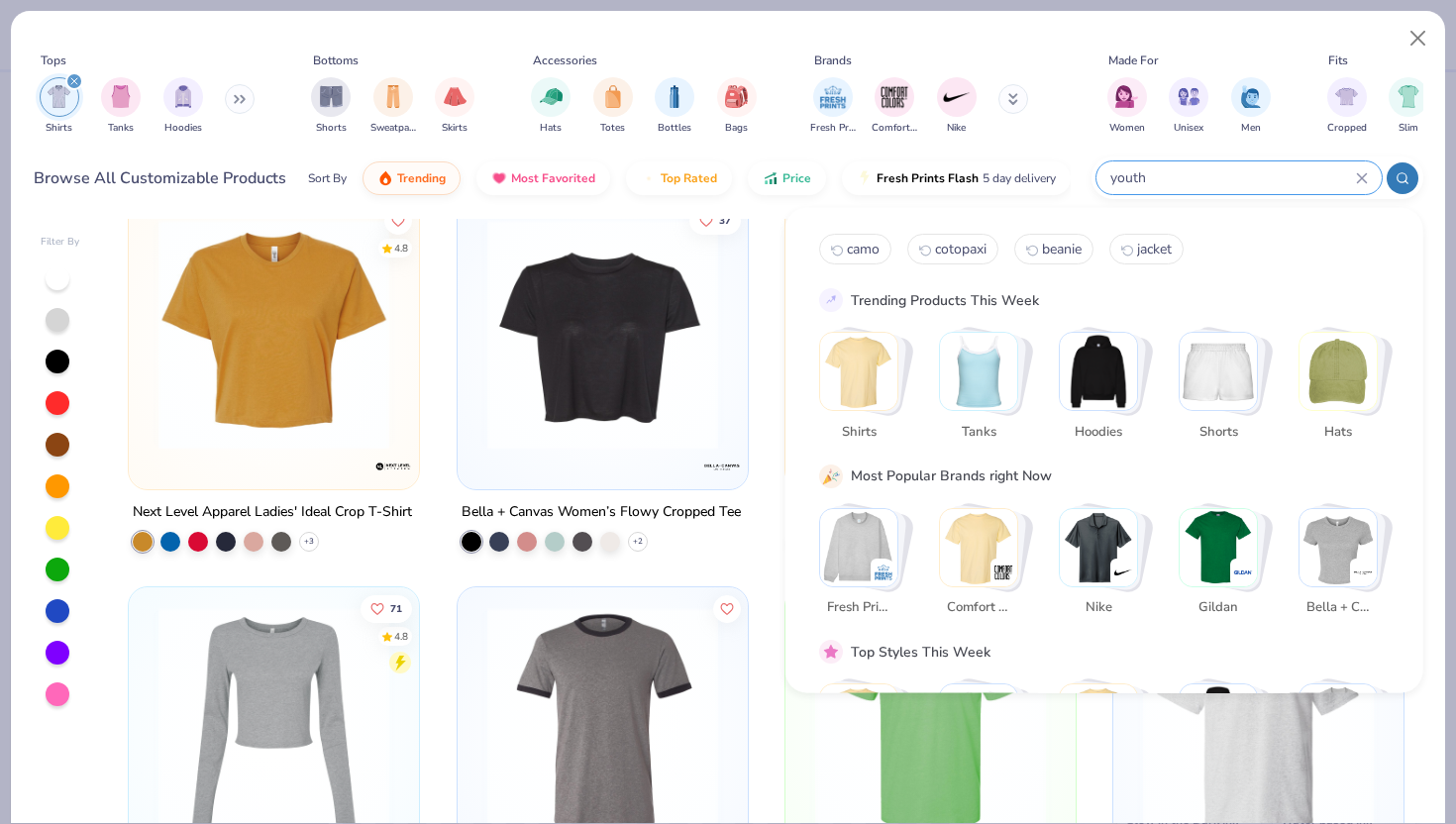 type on "youth" 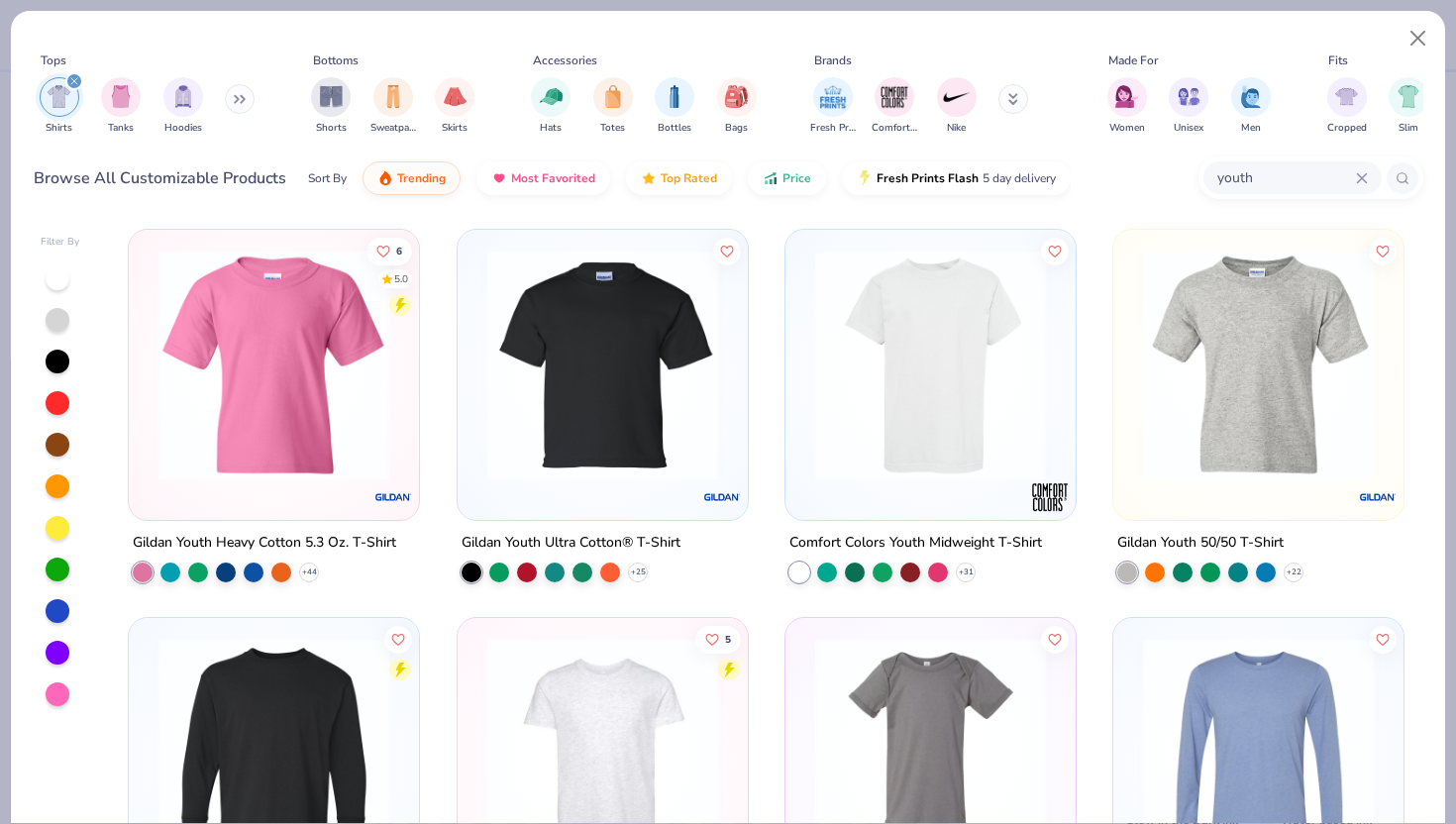 click at bounding box center [602, 364] 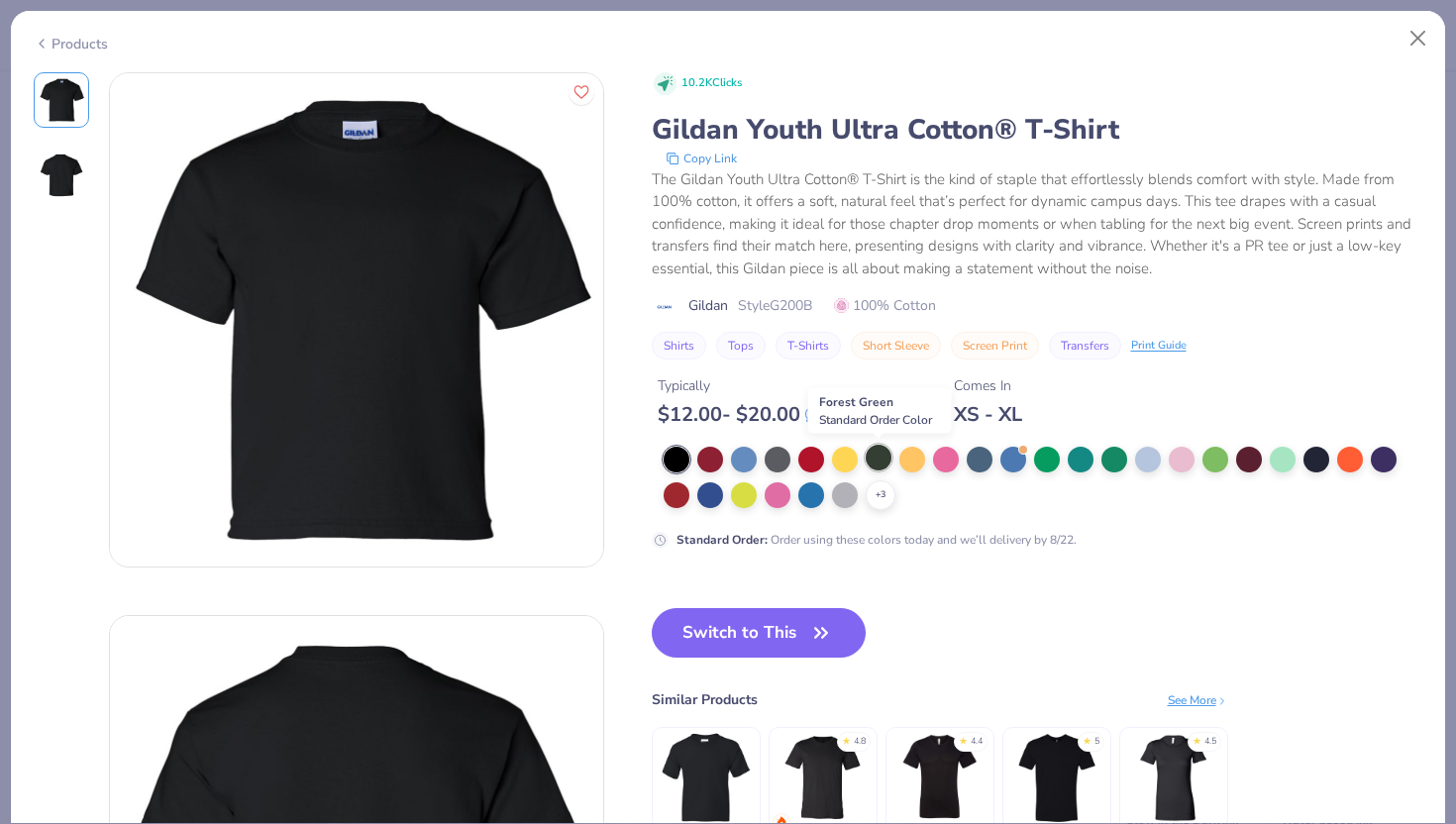 click at bounding box center (879, 458) 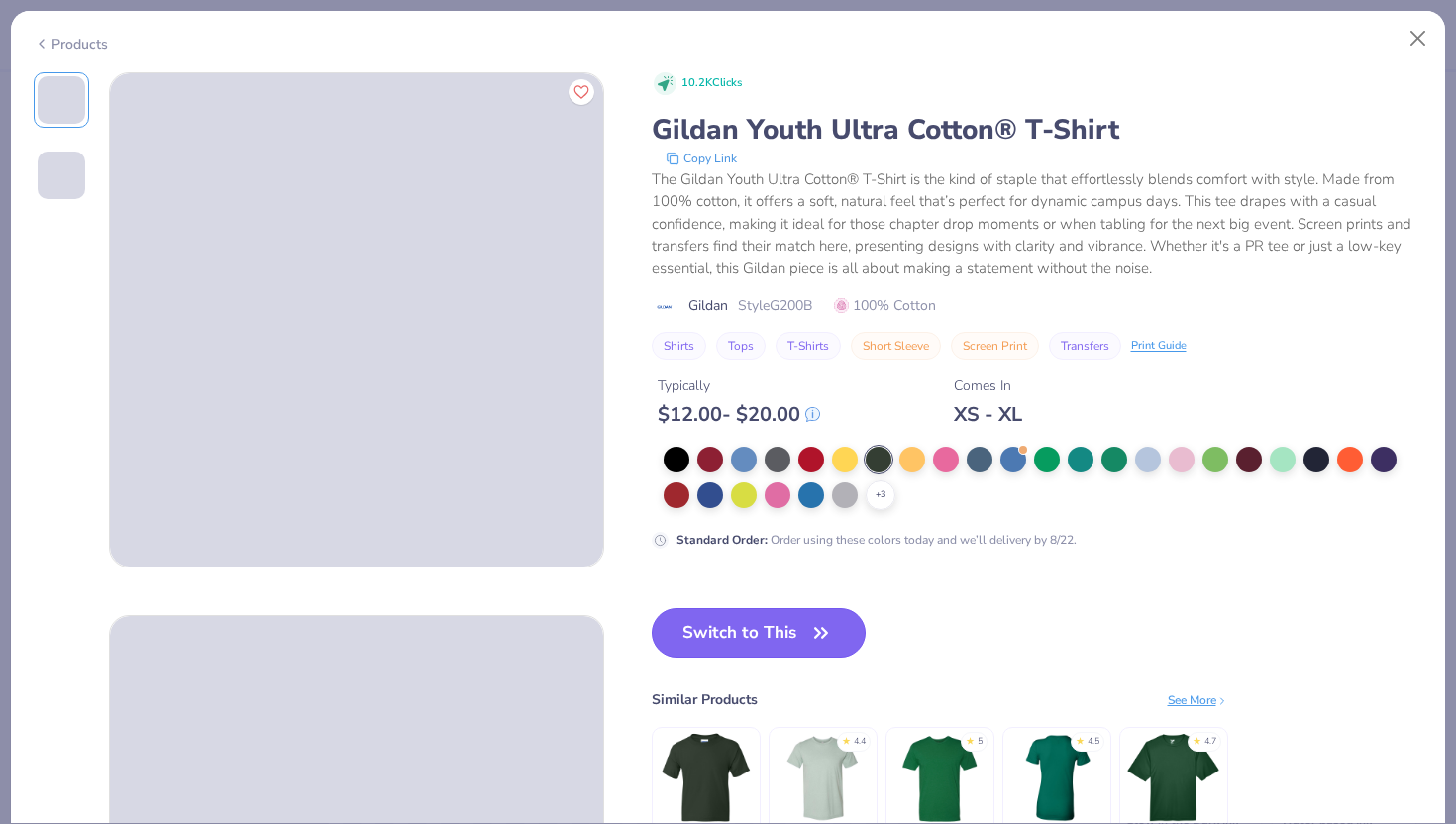 click on "Switch to This" at bounding box center (759, 633) 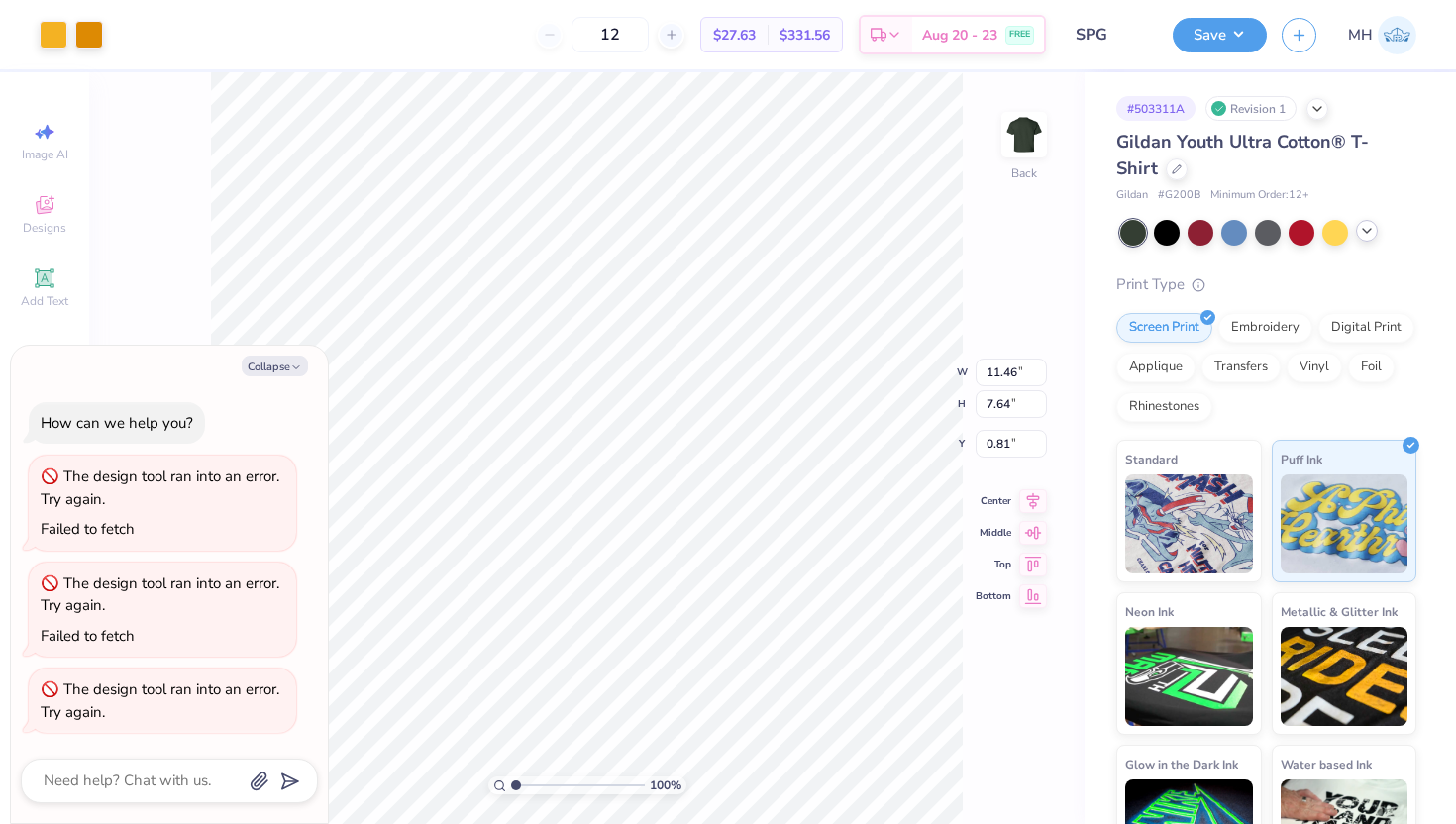 type on "x" 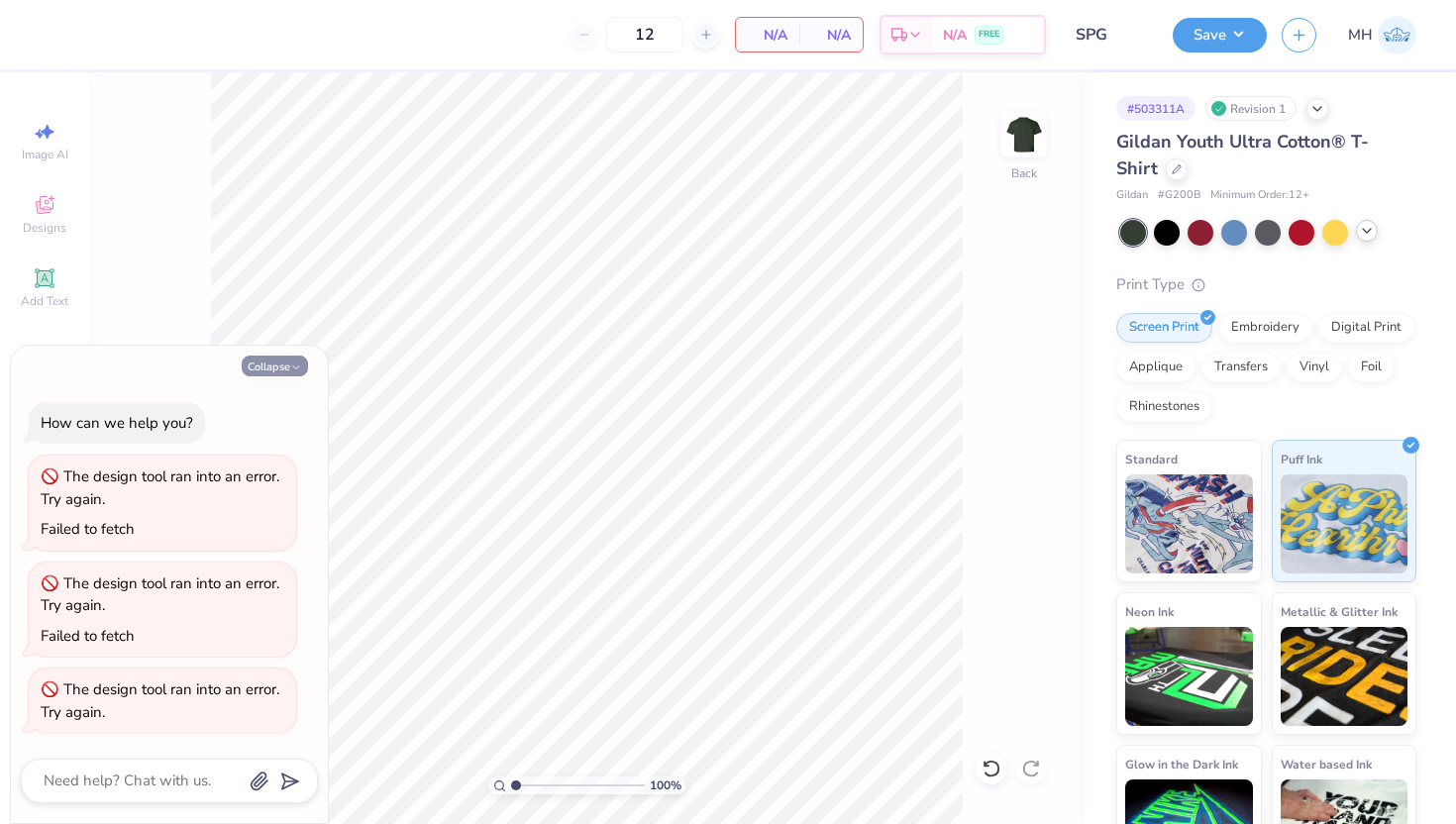 click 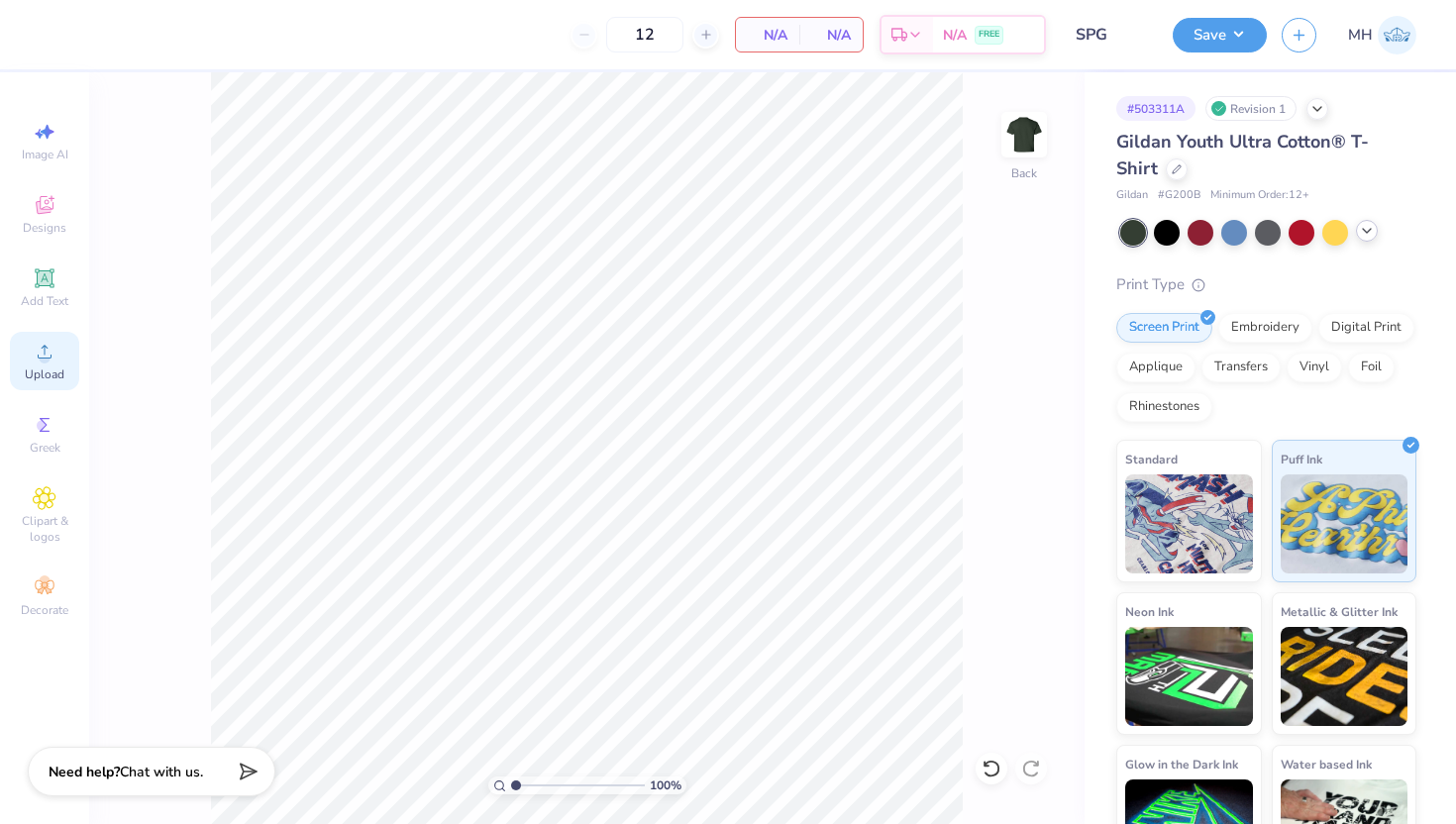 click on "Upload" at bounding box center [45, 360] 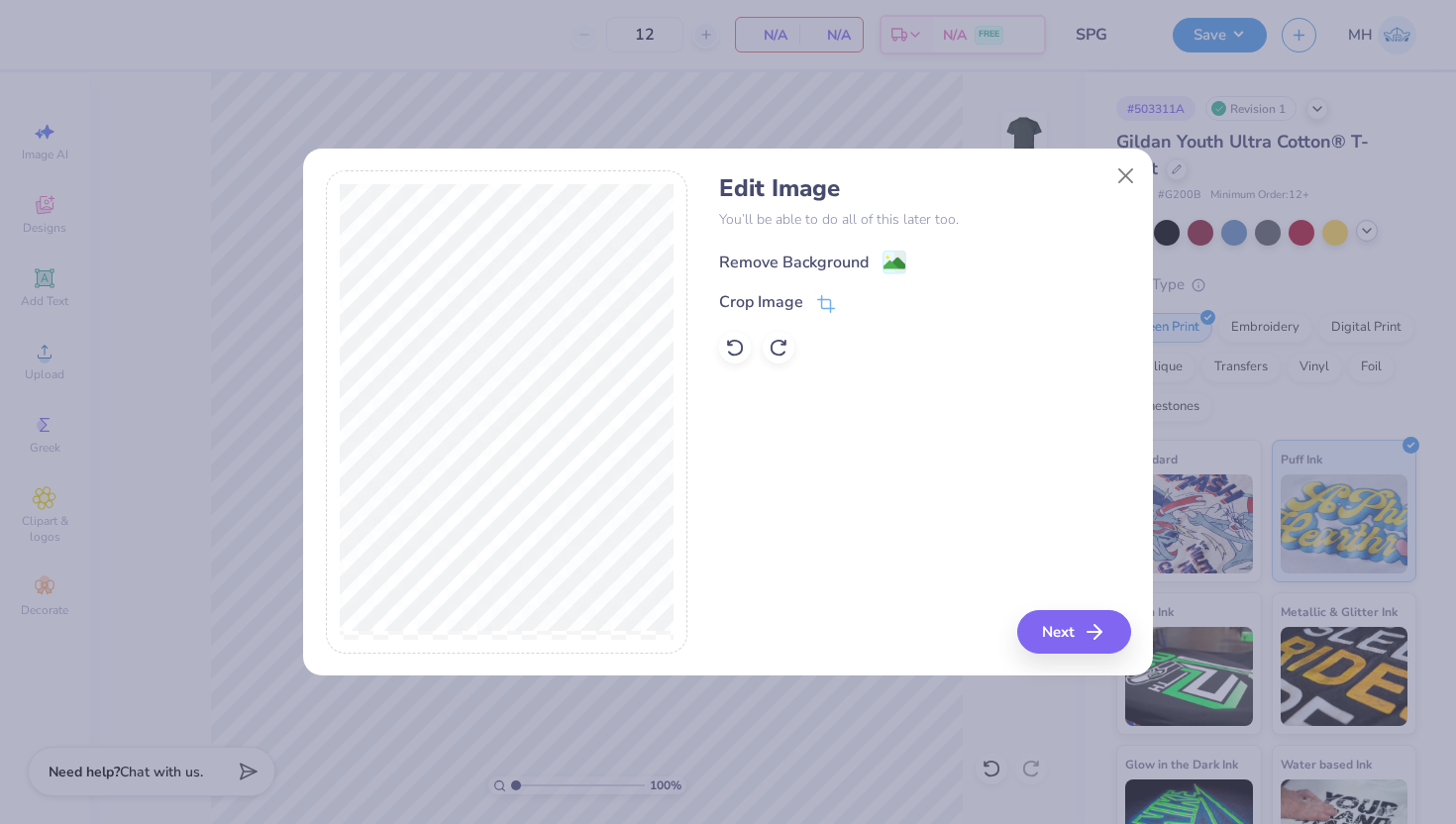 click on "Remove Background" at bounding box center (812, 261) 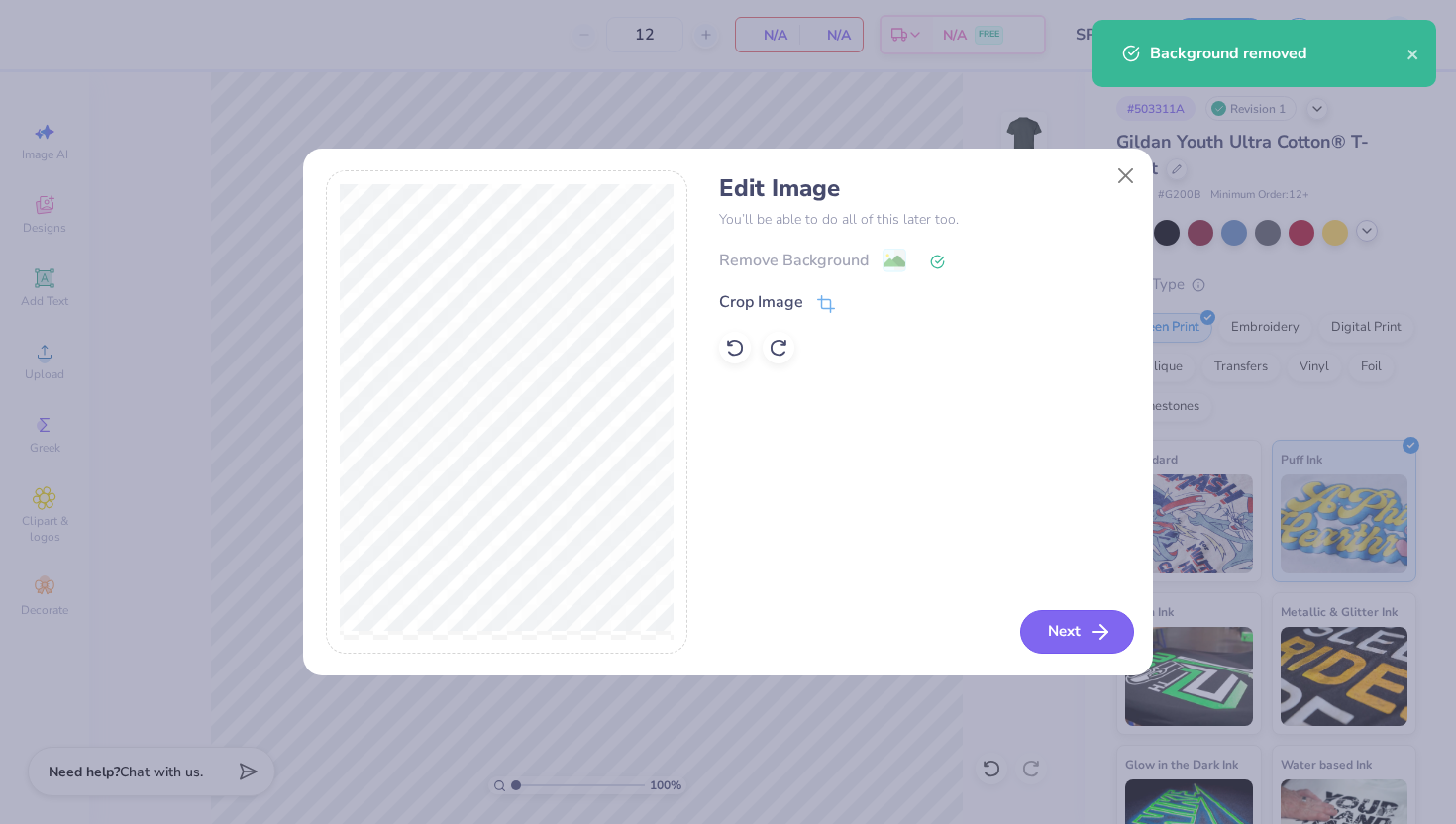 click on "Next" at bounding box center (1077, 632) 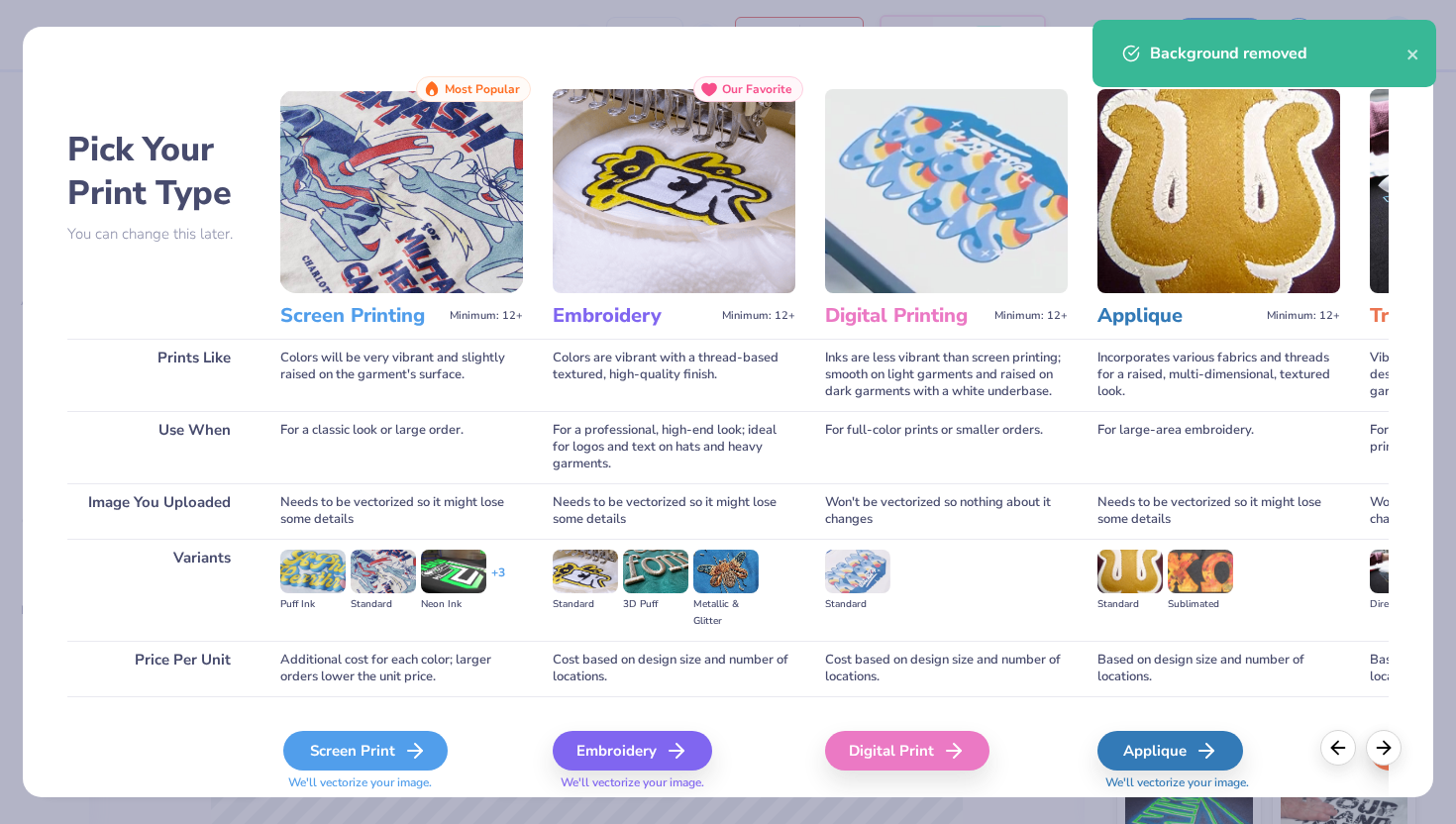 click on "Screen Print" at bounding box center (365, 751) 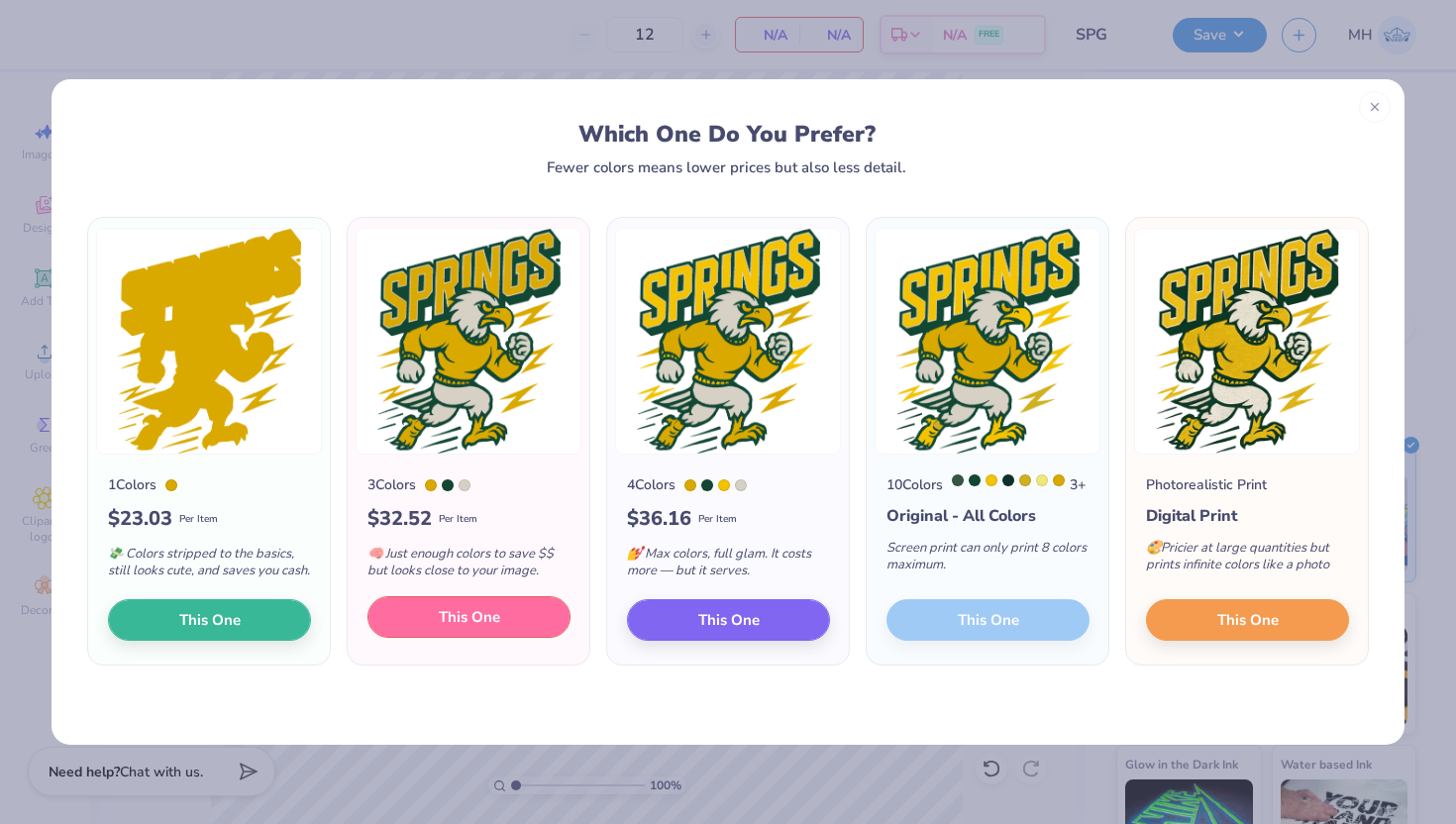 click on "This One" at bounding box center [468, 617] 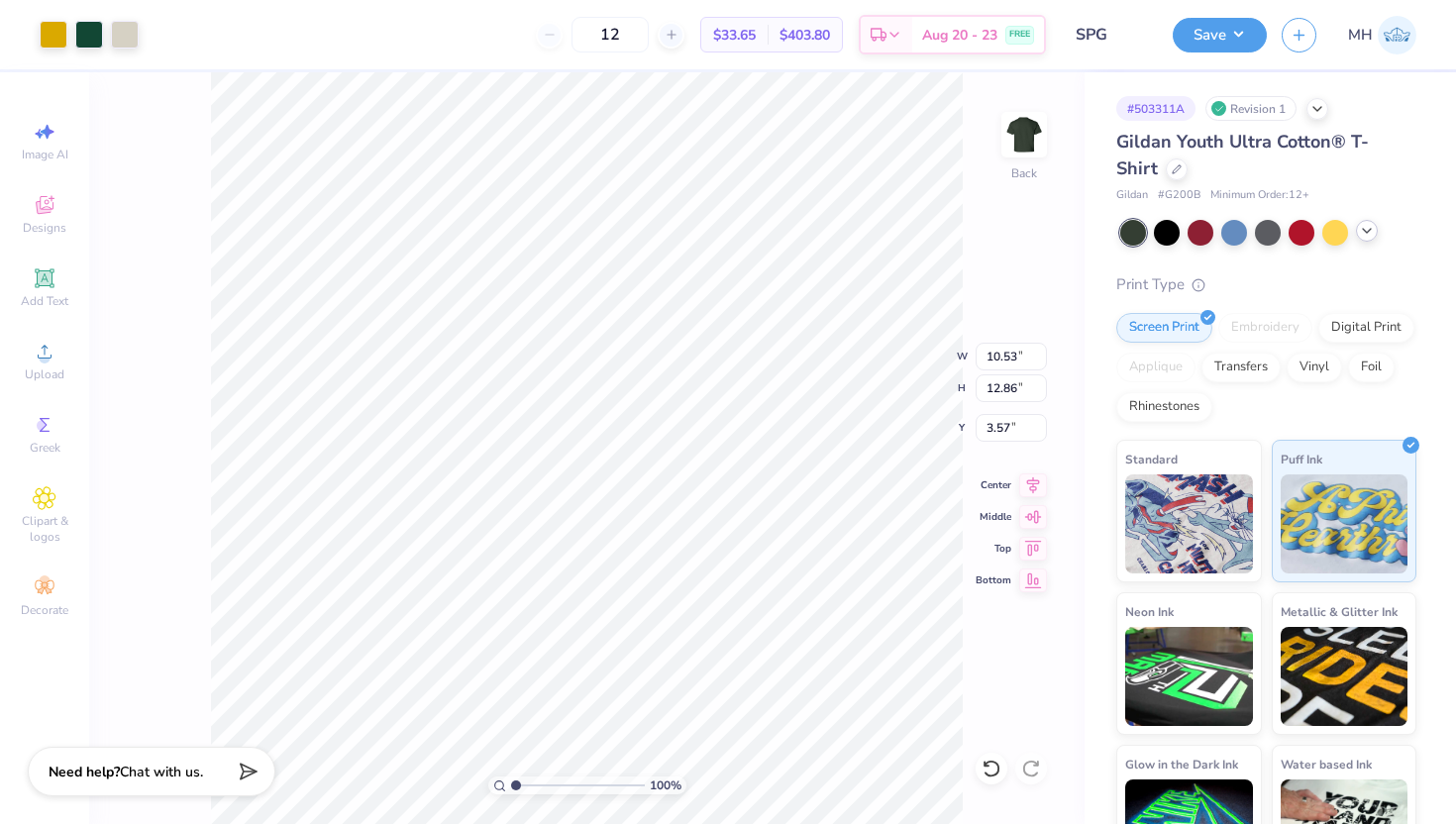 type on "7.97" 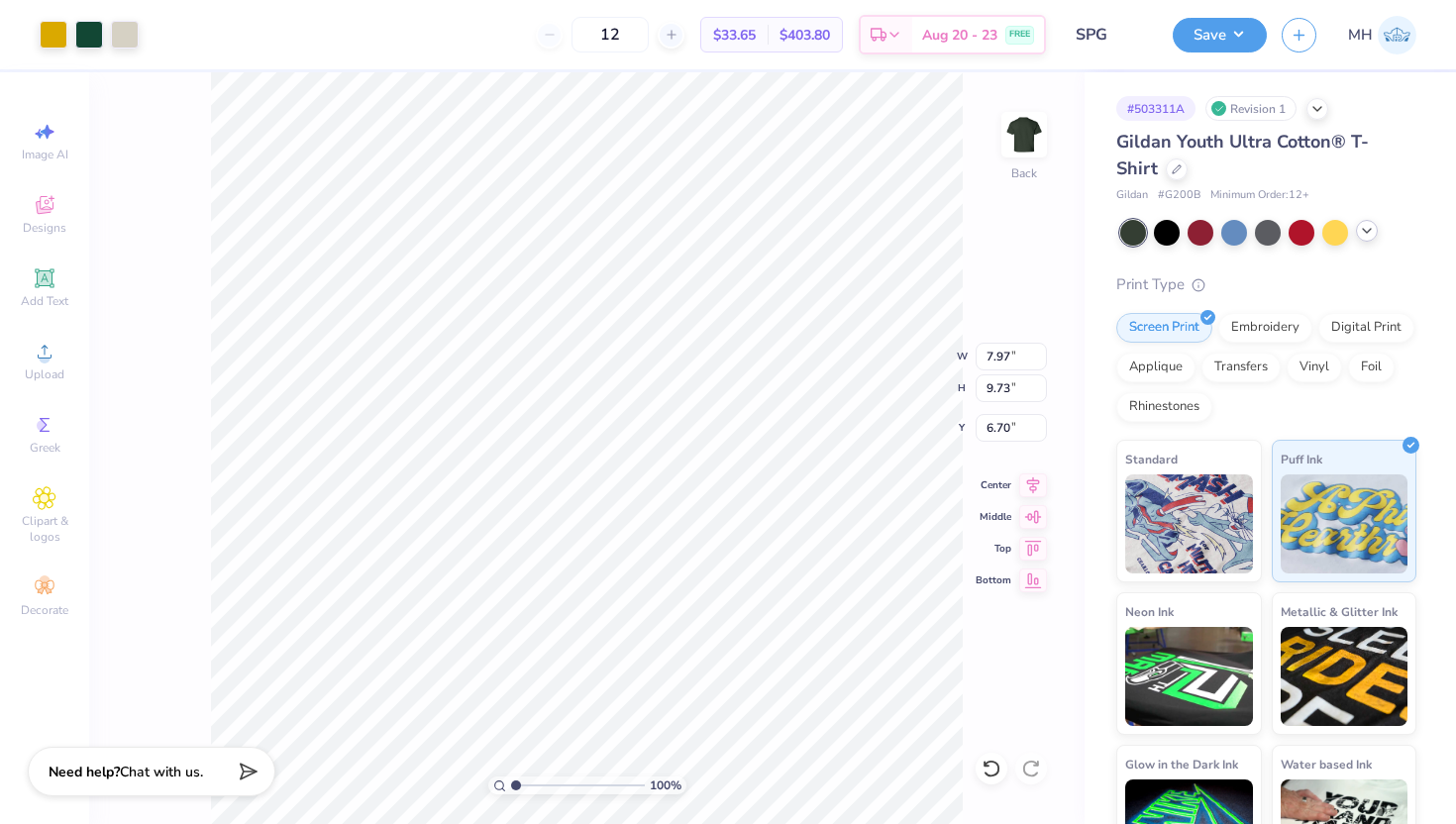 type on "3.00" 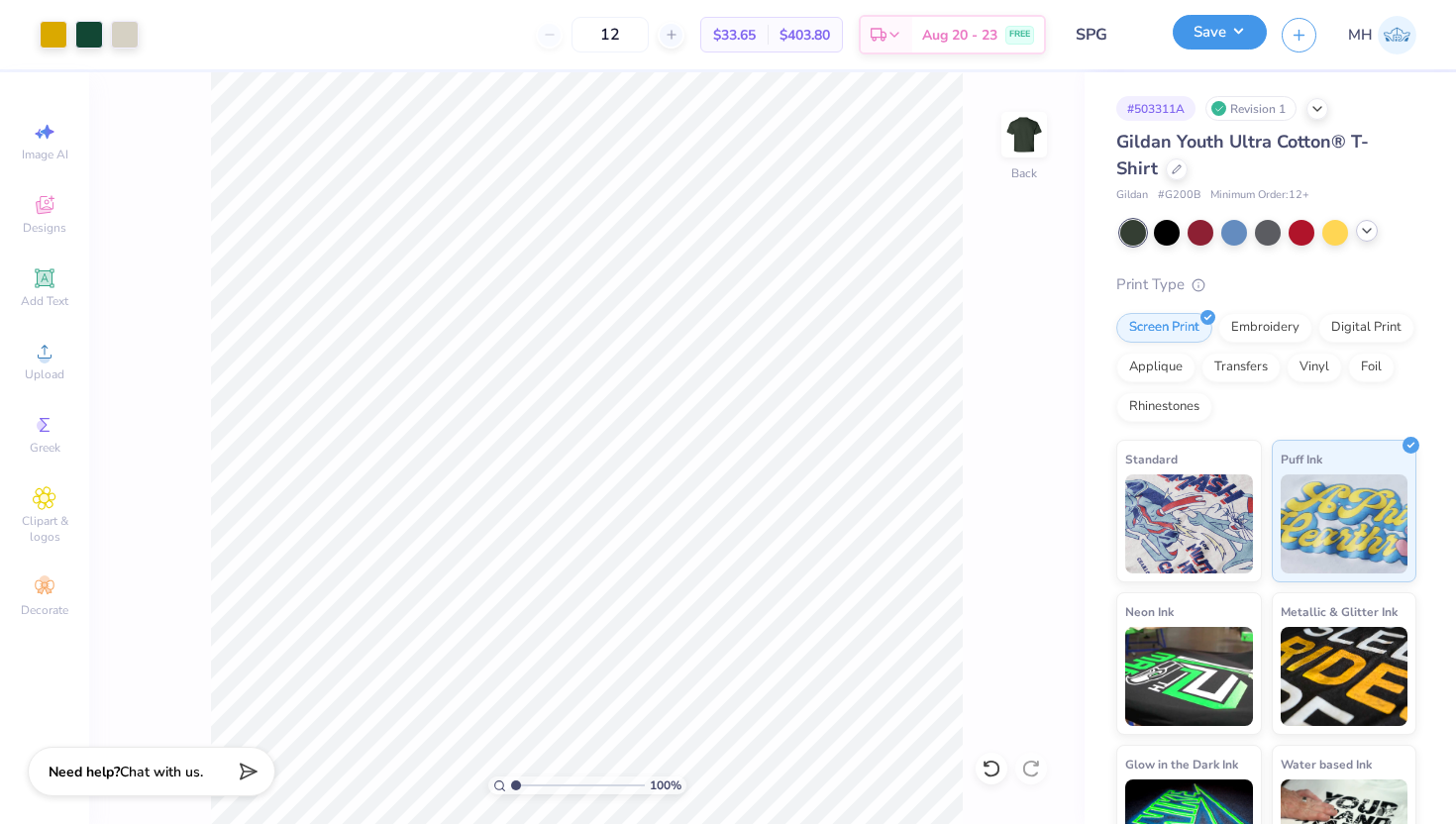 click on "Save" at bounding box center [1219, 32] 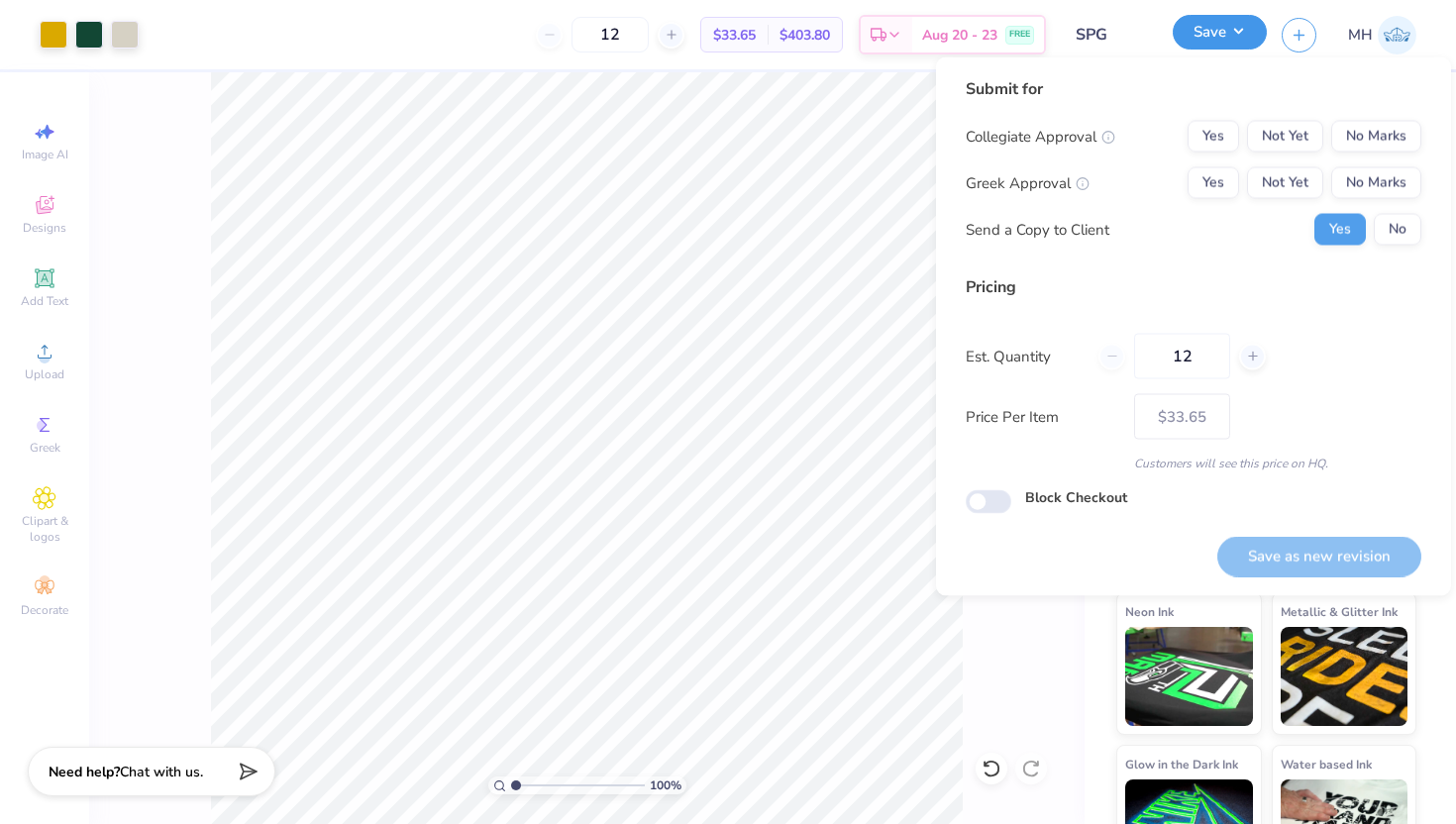 click on "Save" at bounding box center [1219, 32] 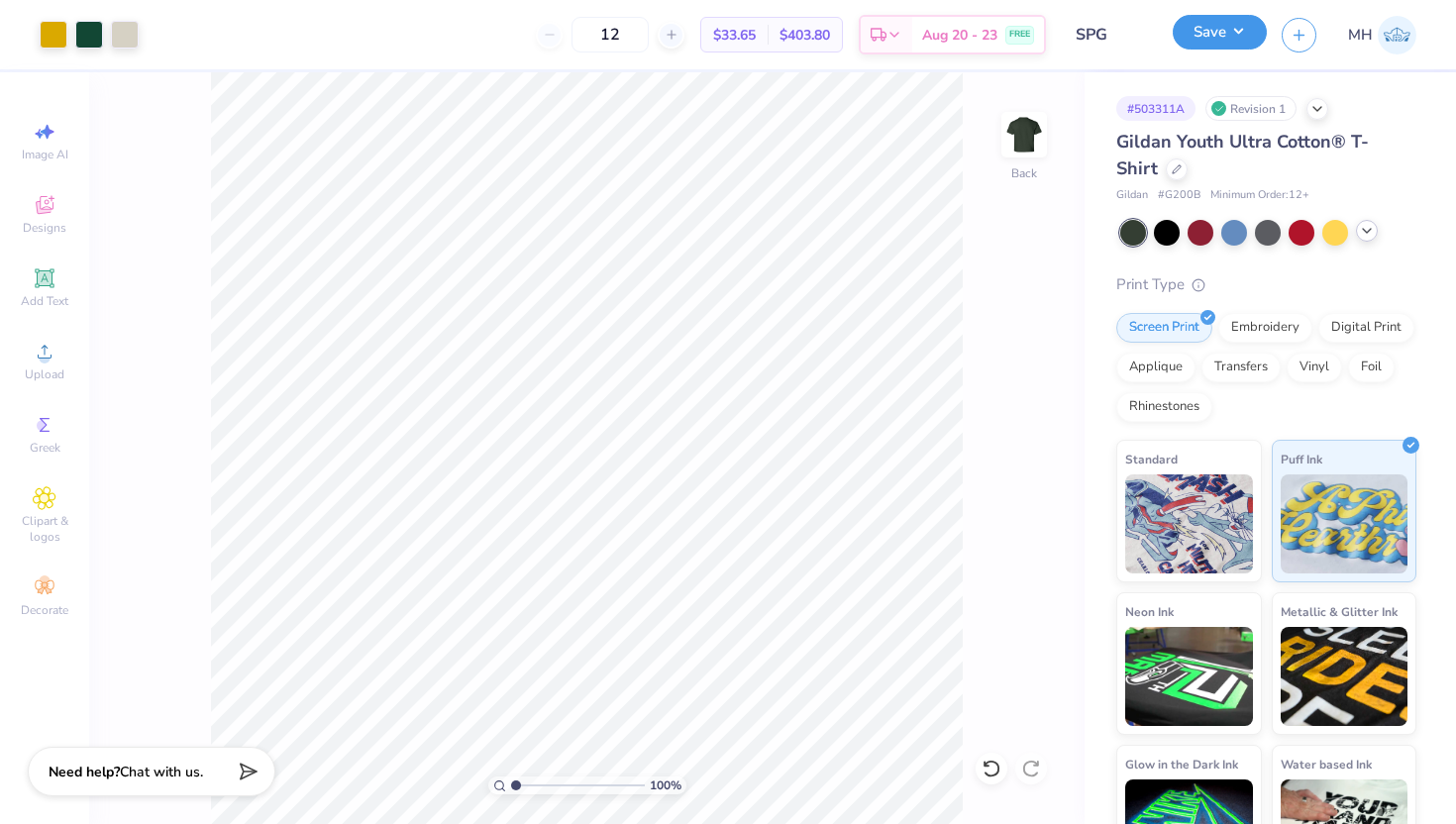 click on "Save" at bounding box center [1219, 32] 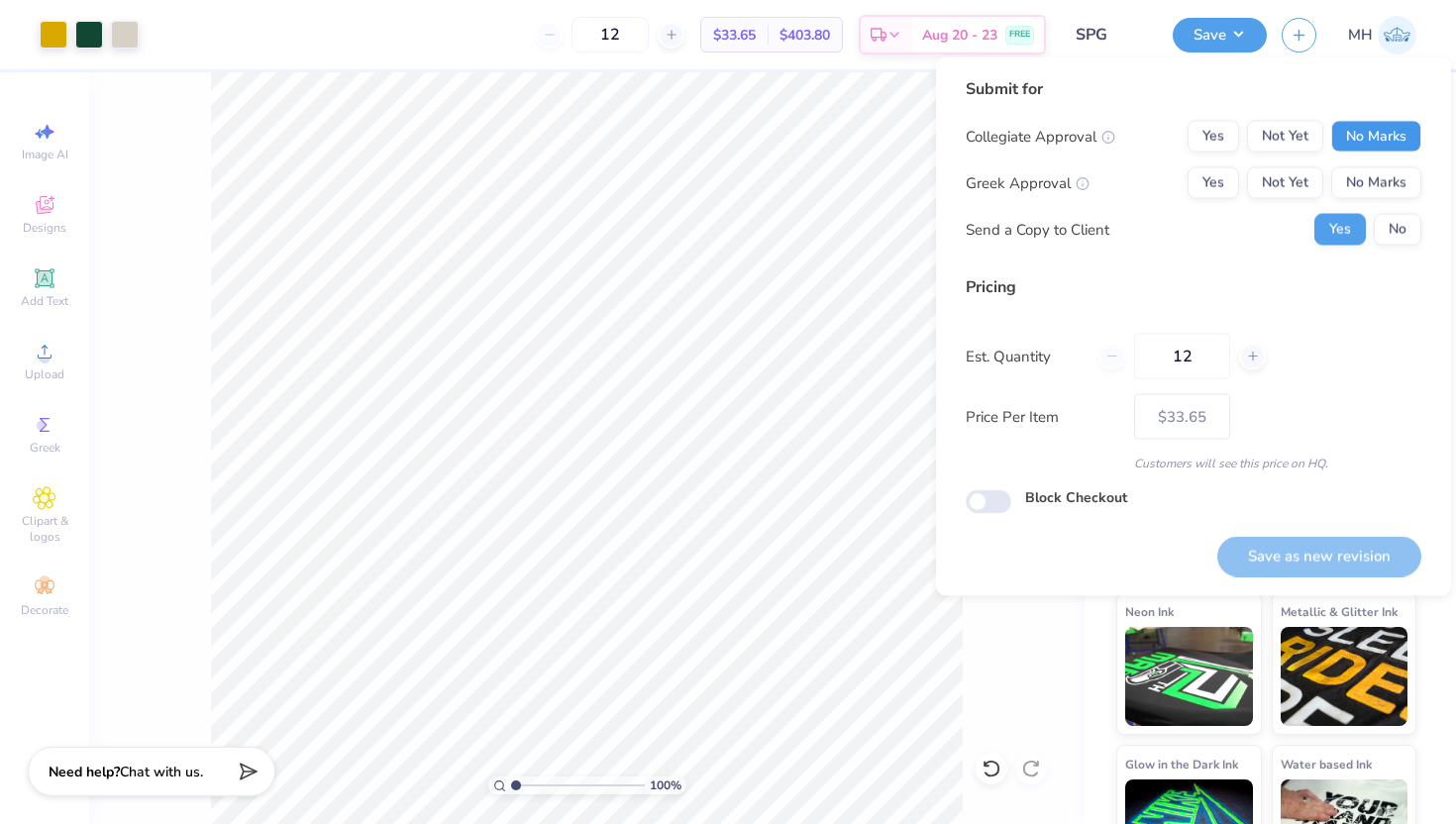 click on "No Marks" at bounding box center (1376, 137) 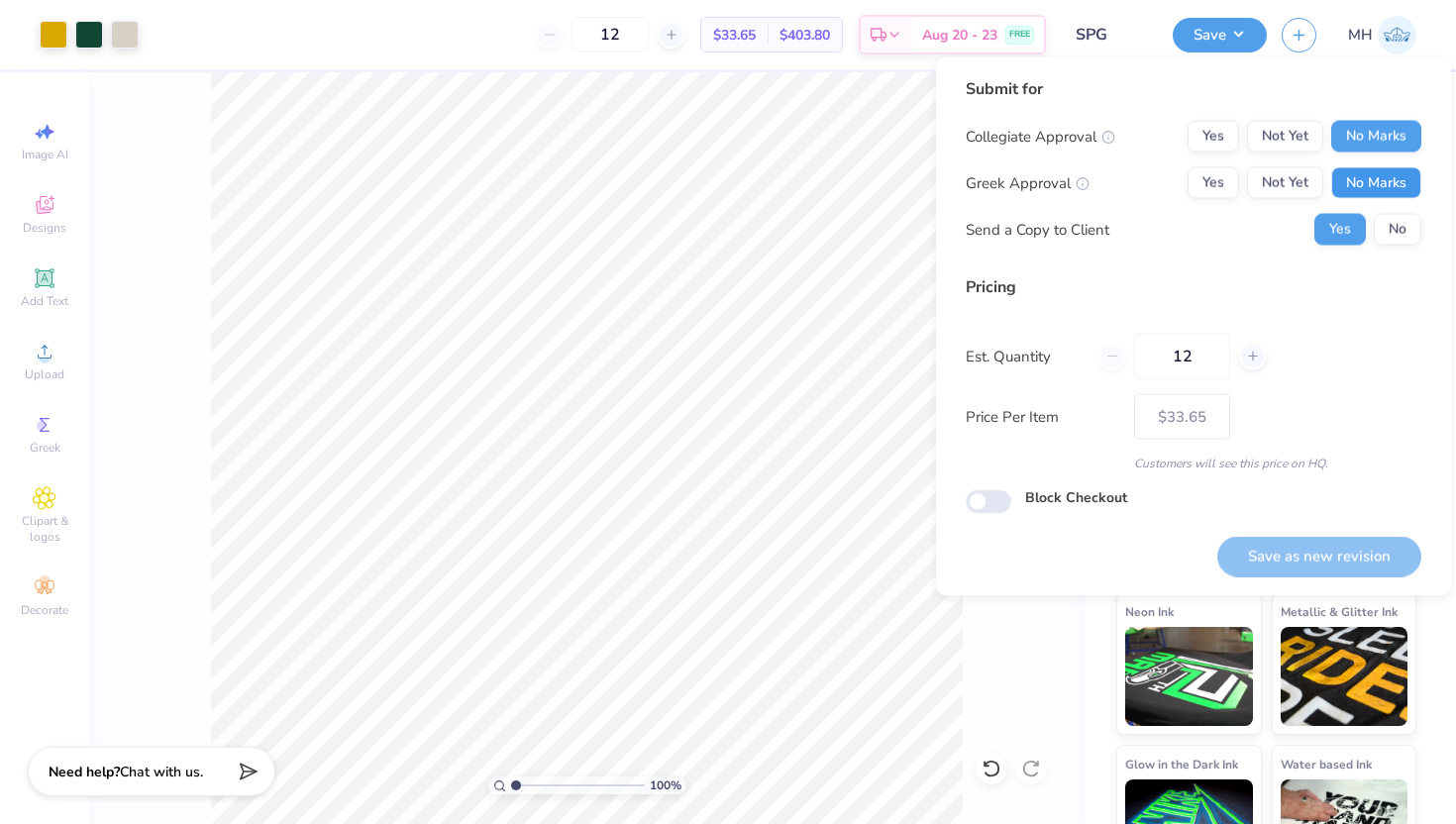 click on "No Marks" at bounding box center [1376, 183] 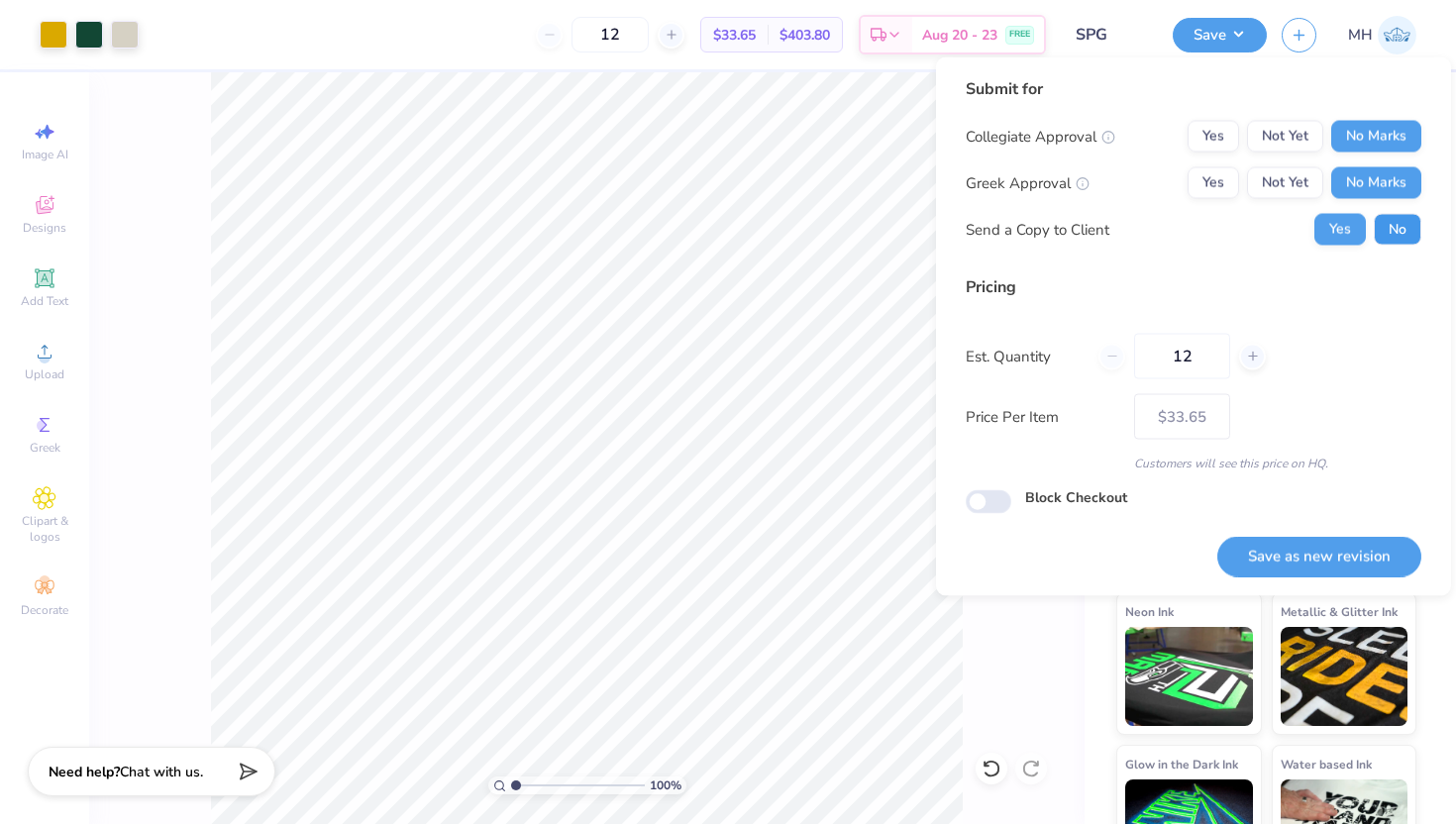 click on "No" at bounding box center [1398, 230] 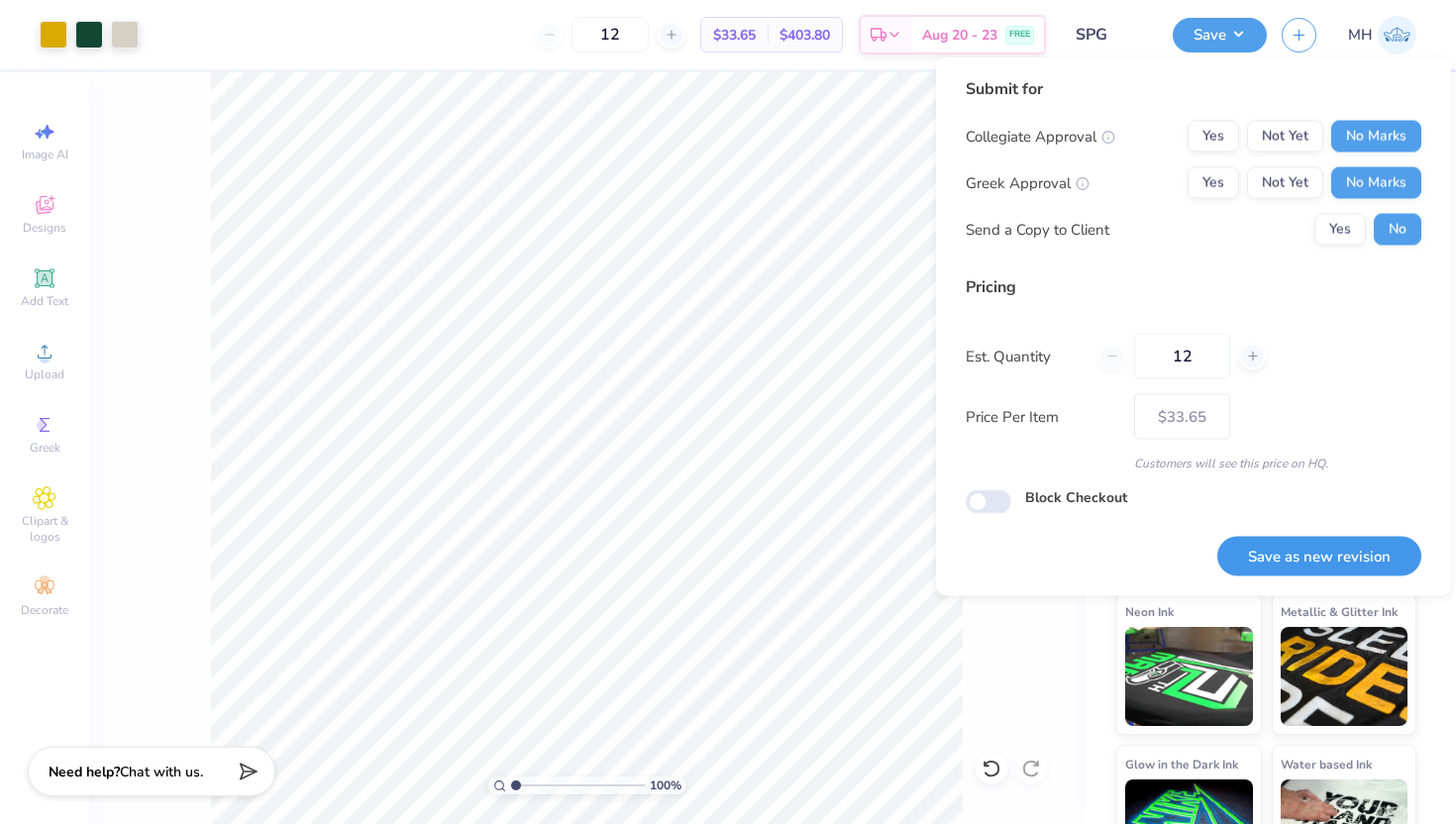 click on "Save as new revision" at bounding box center [1319, 556] 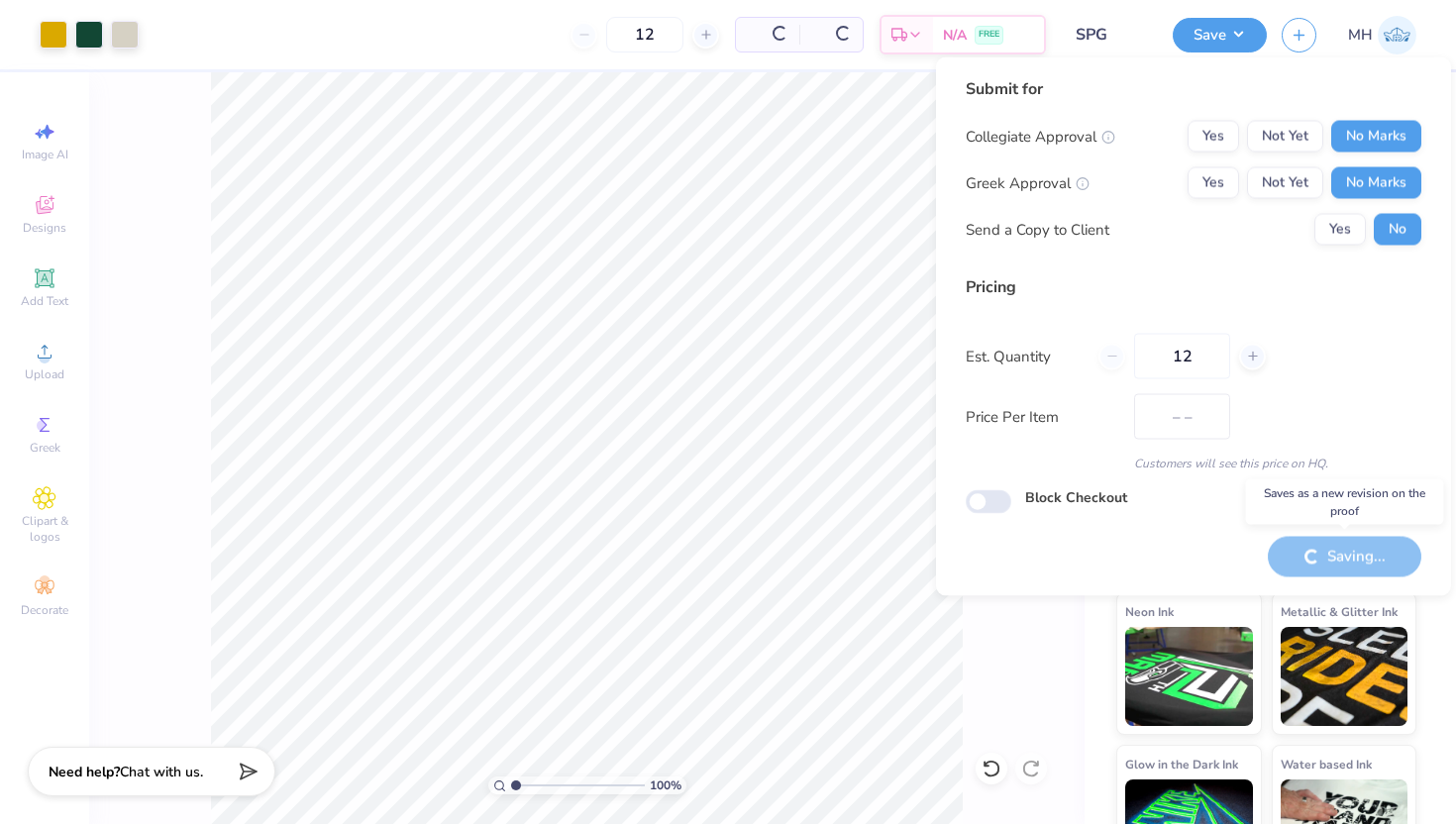 type on "$33.65" 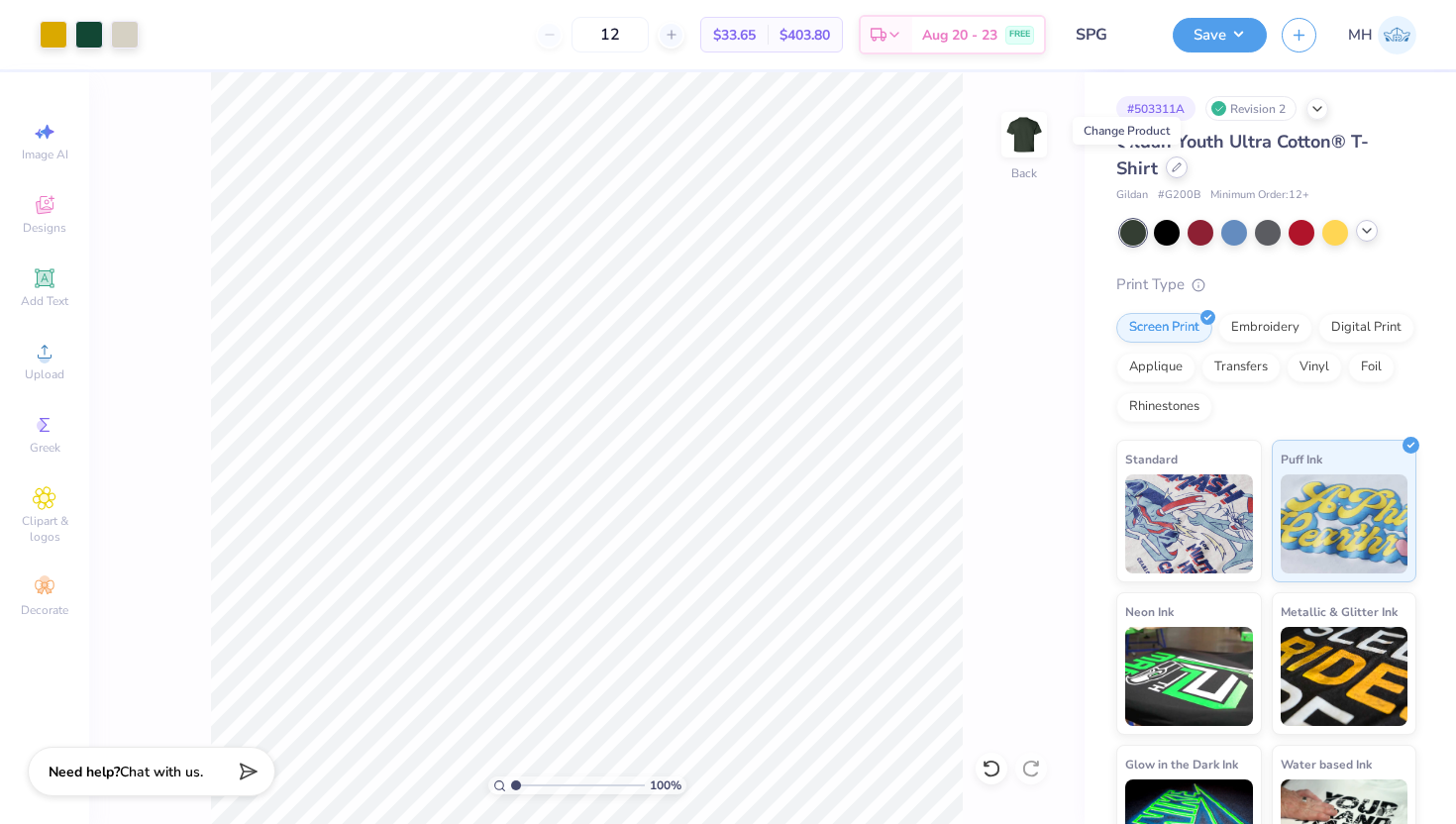 click at bounding box center (1177, 167) 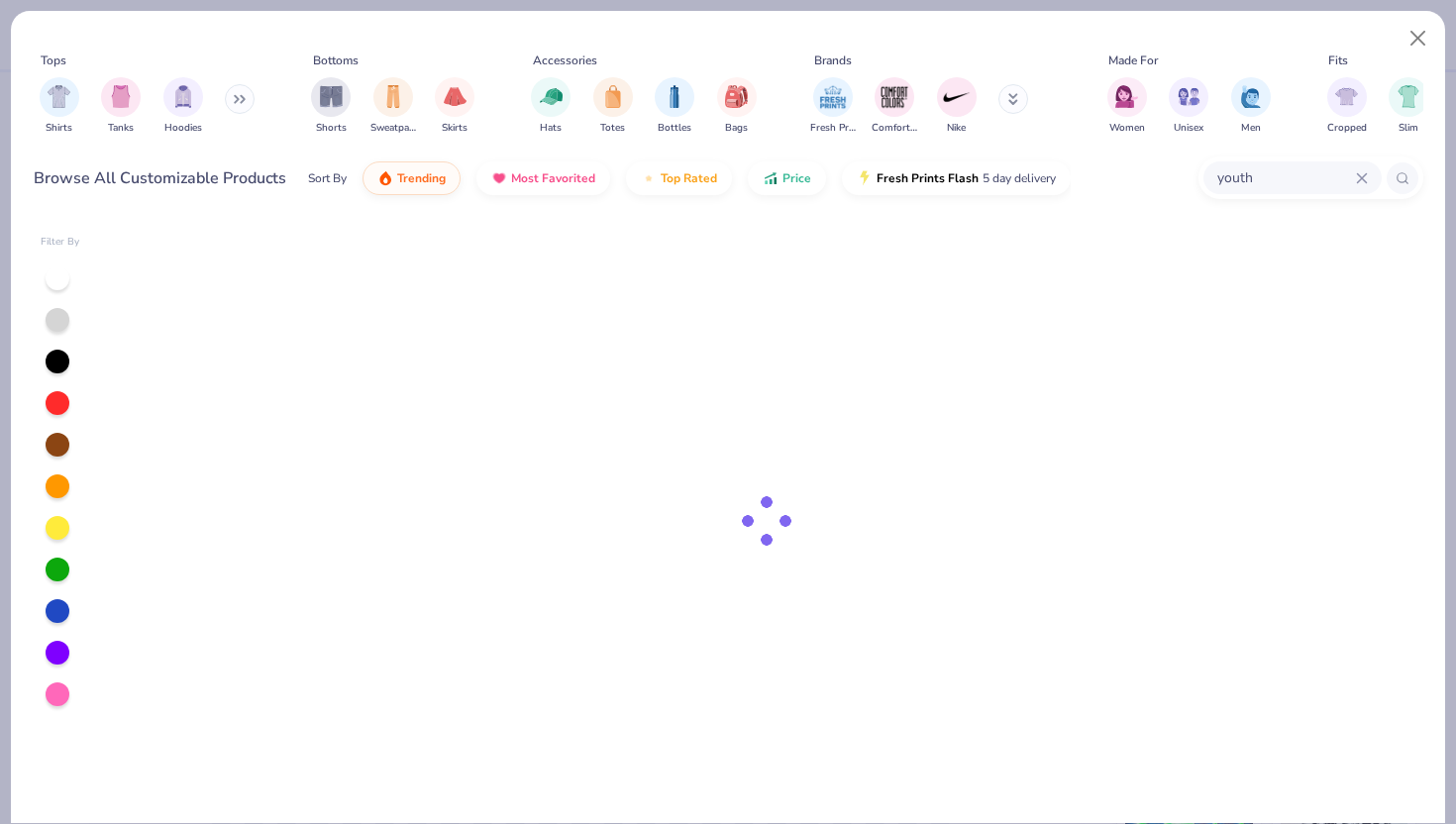 click on "youth" at bounding box center (1293, 177) 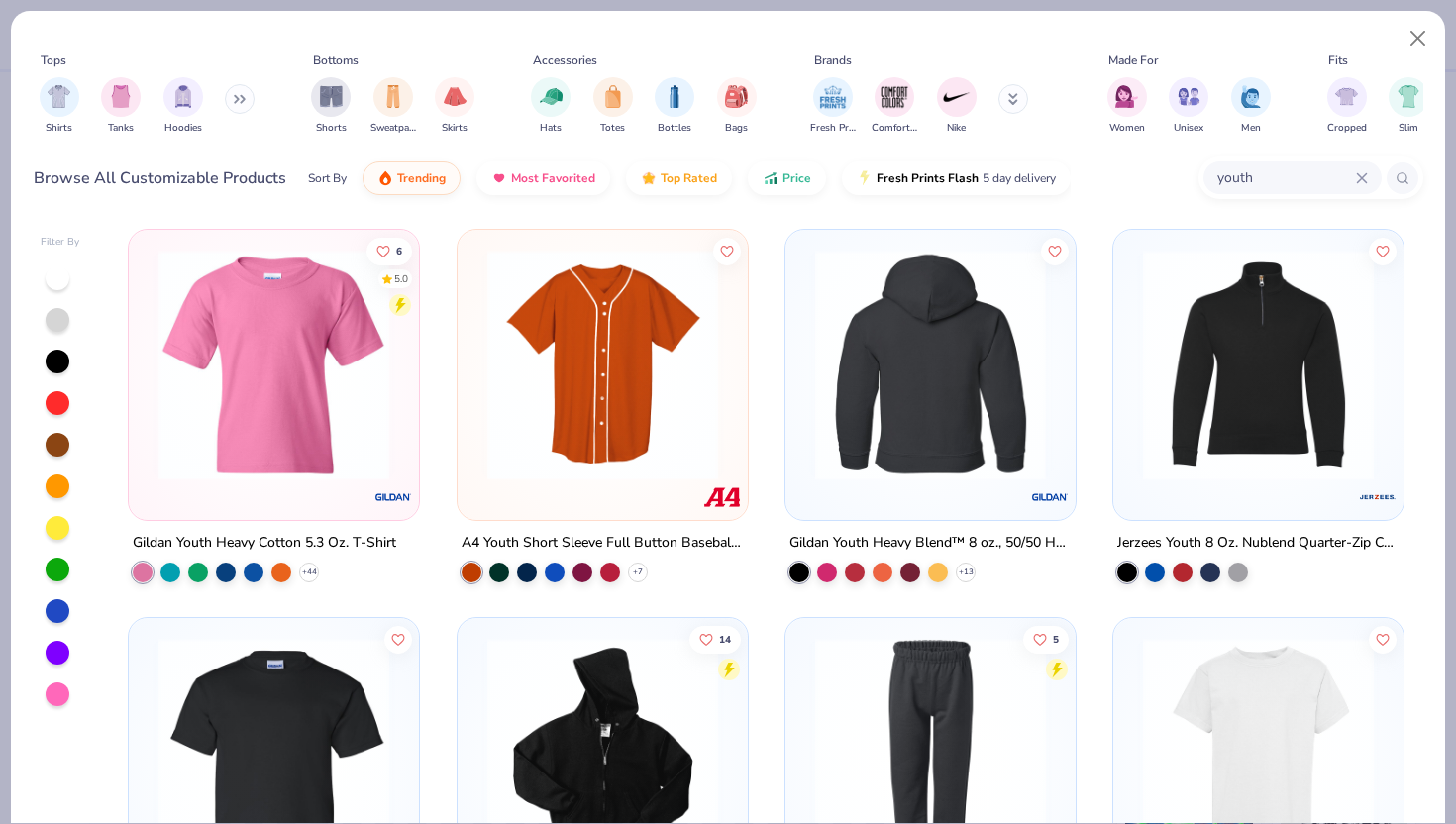 click at bounding box center (930, 364) 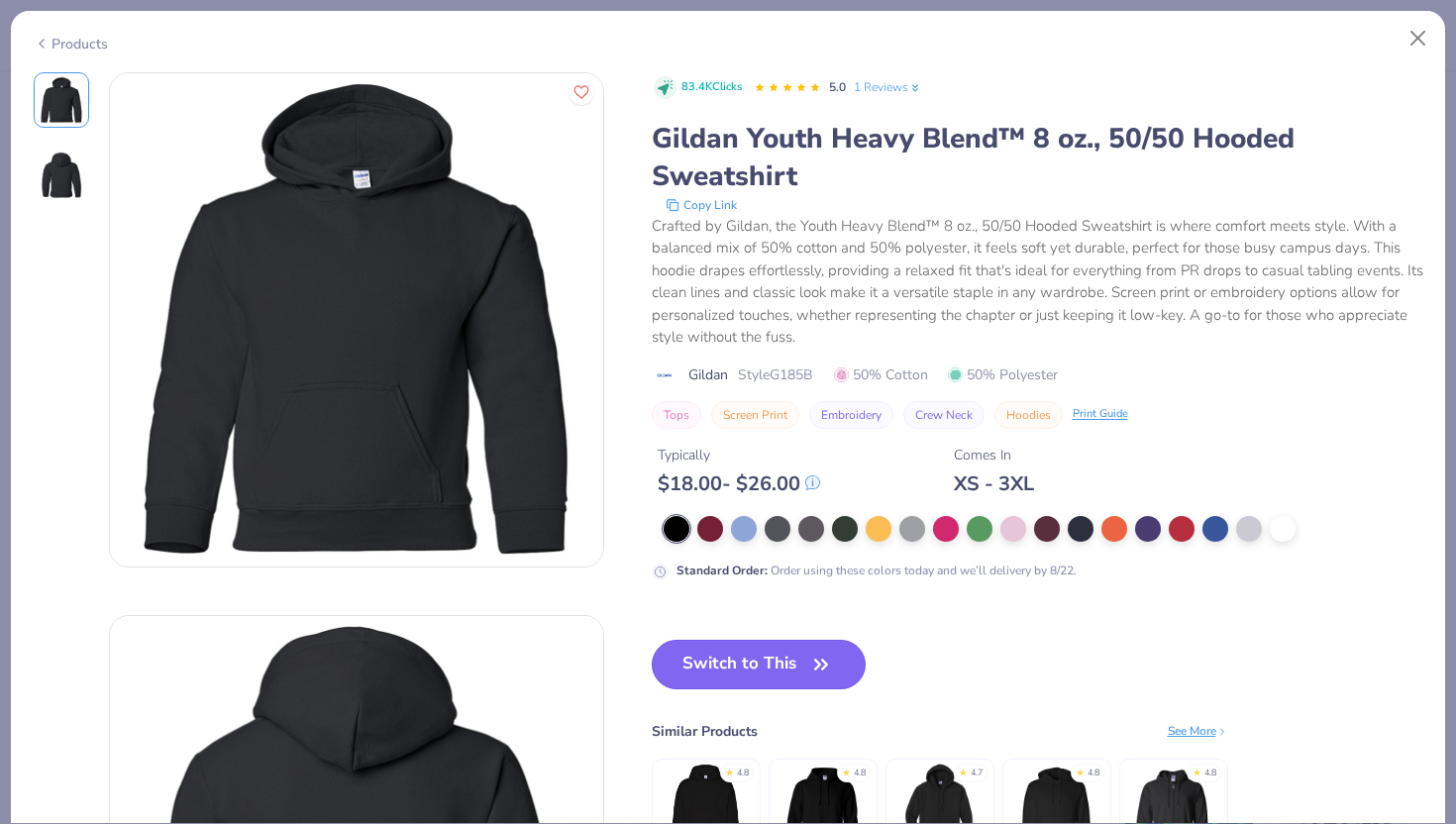 click on "Switch to This" at bounding box center (759, 665) 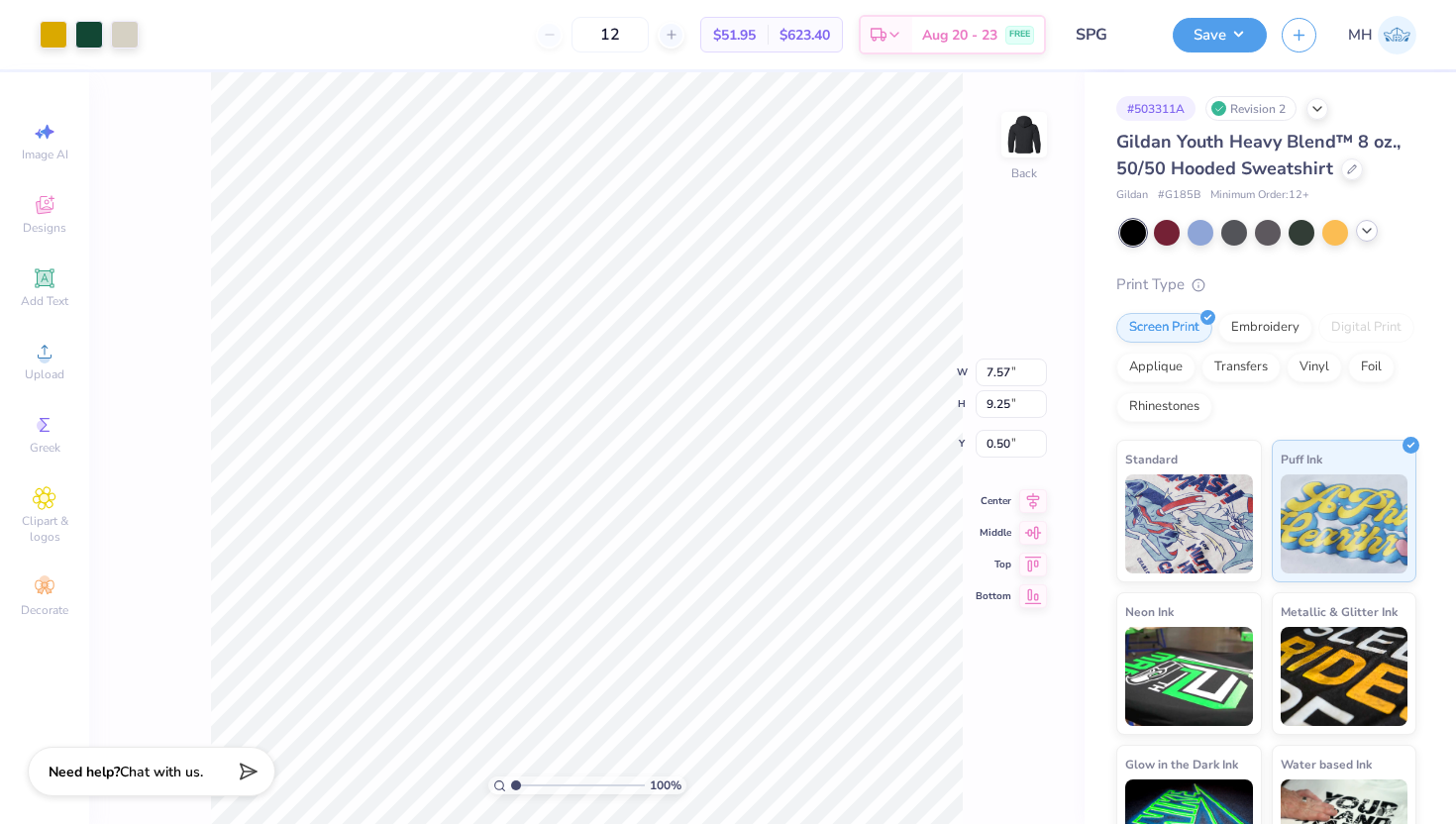 type on "5.39" 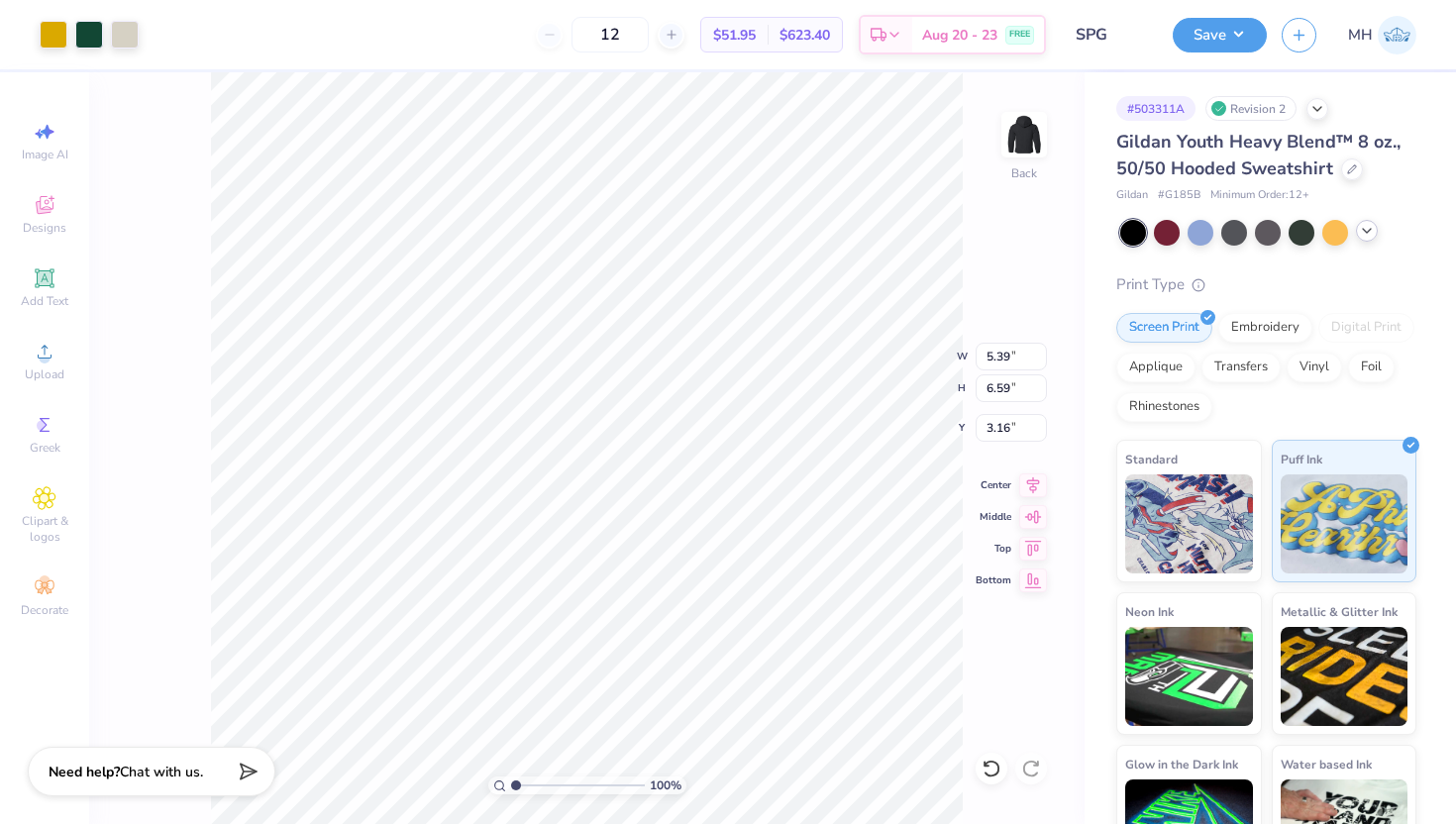 type on "3.00" 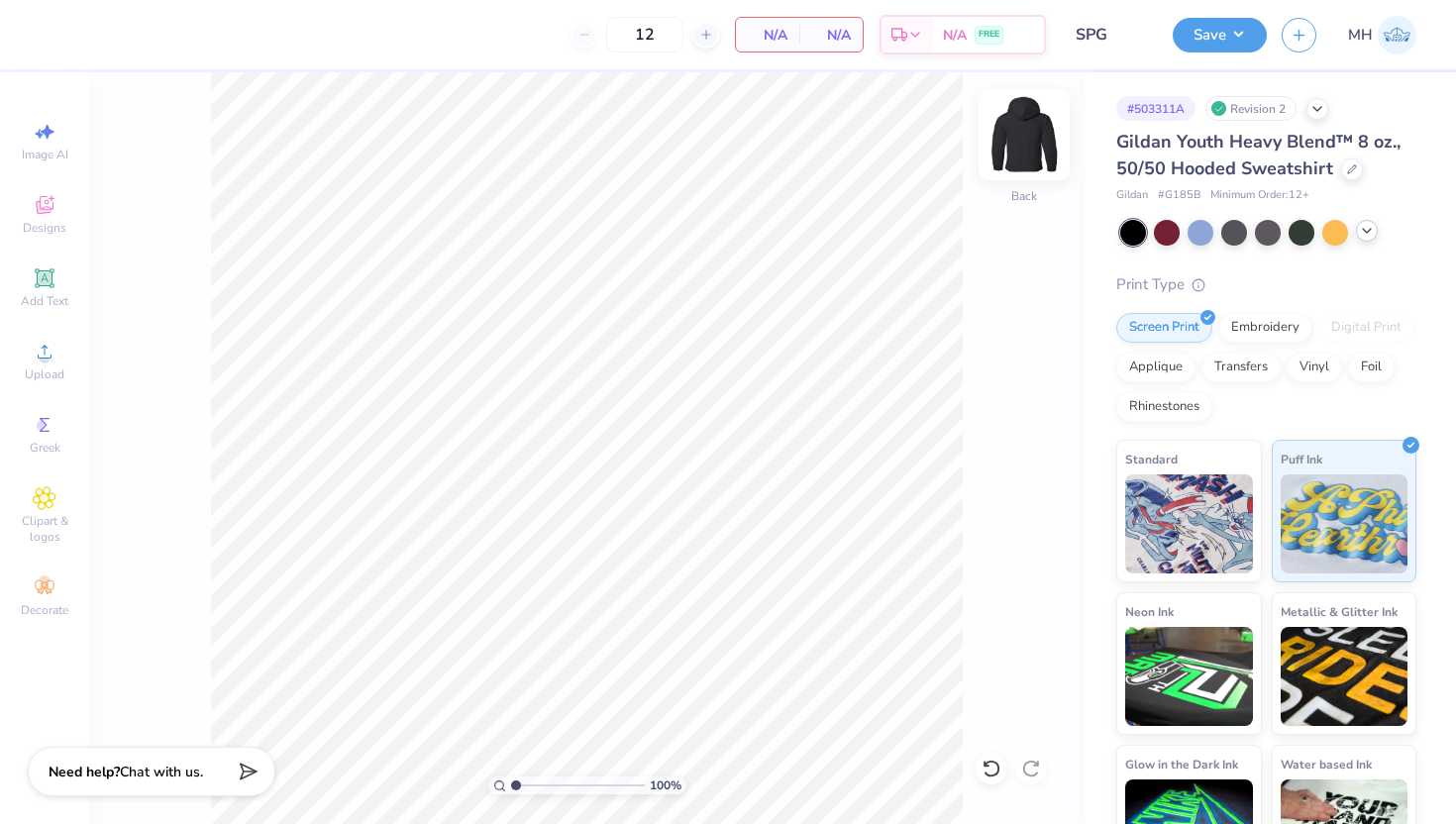 click at bounding box center [1024, 135] 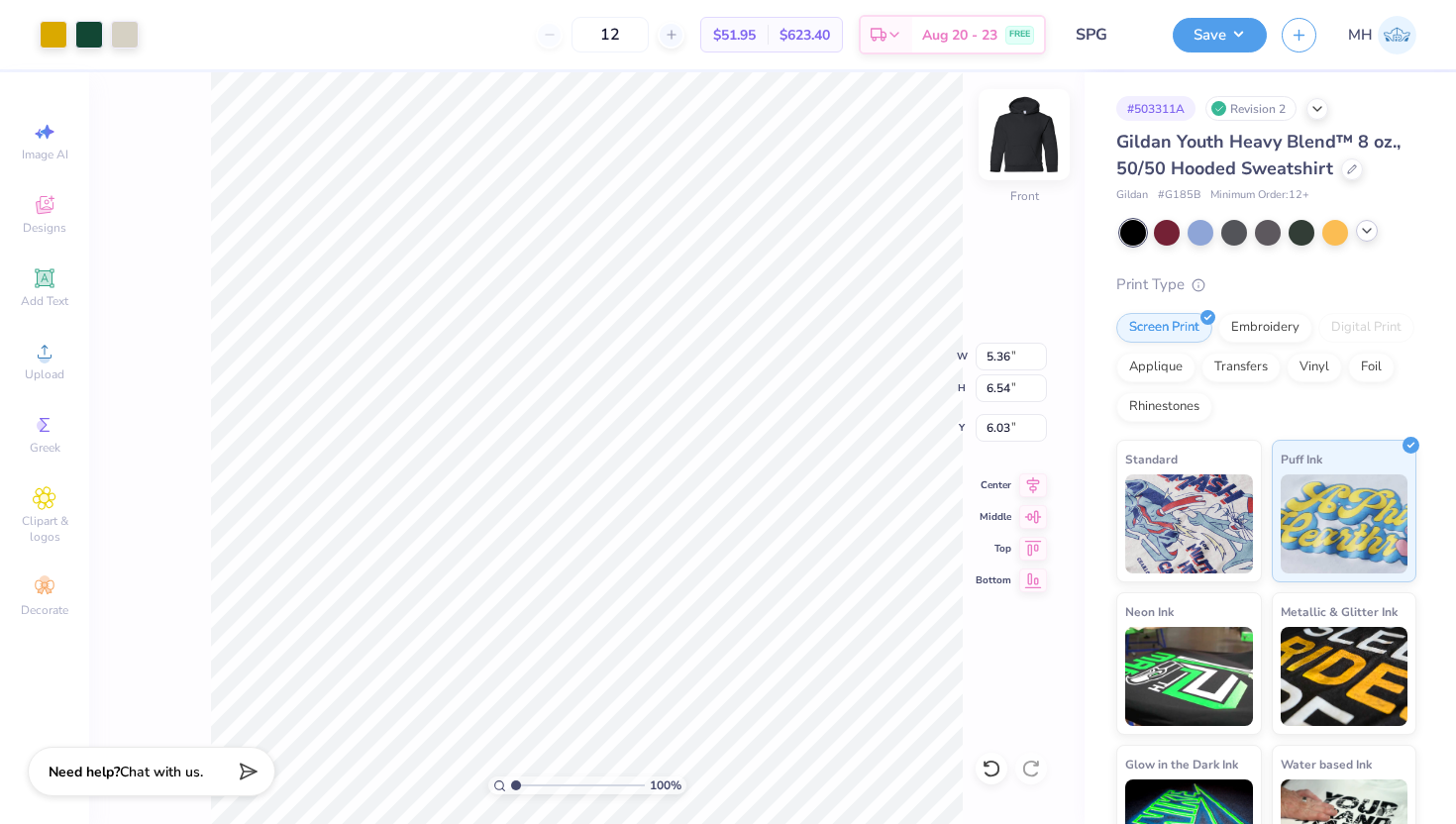 type on "8.50" 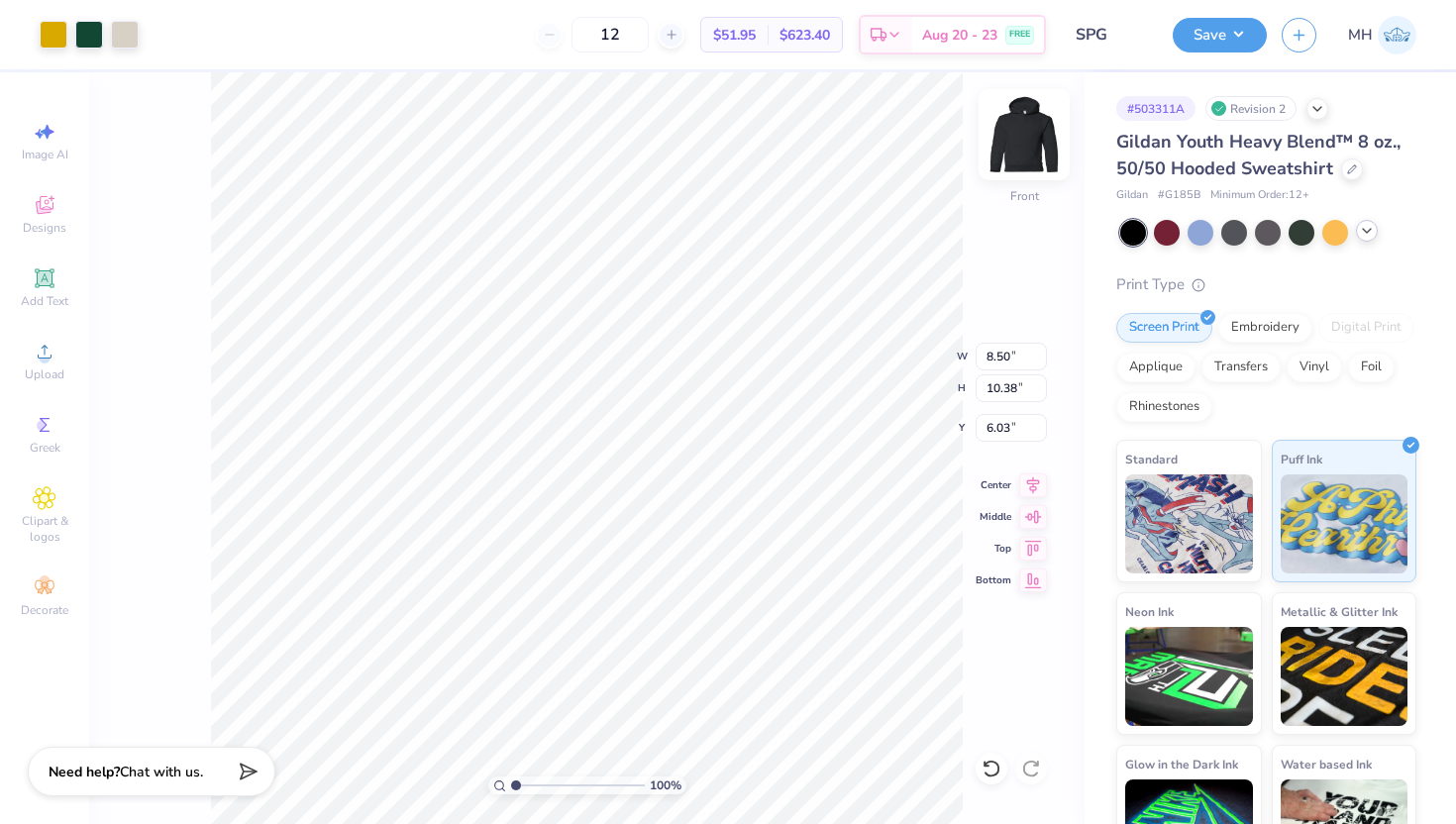 type on "6.00" 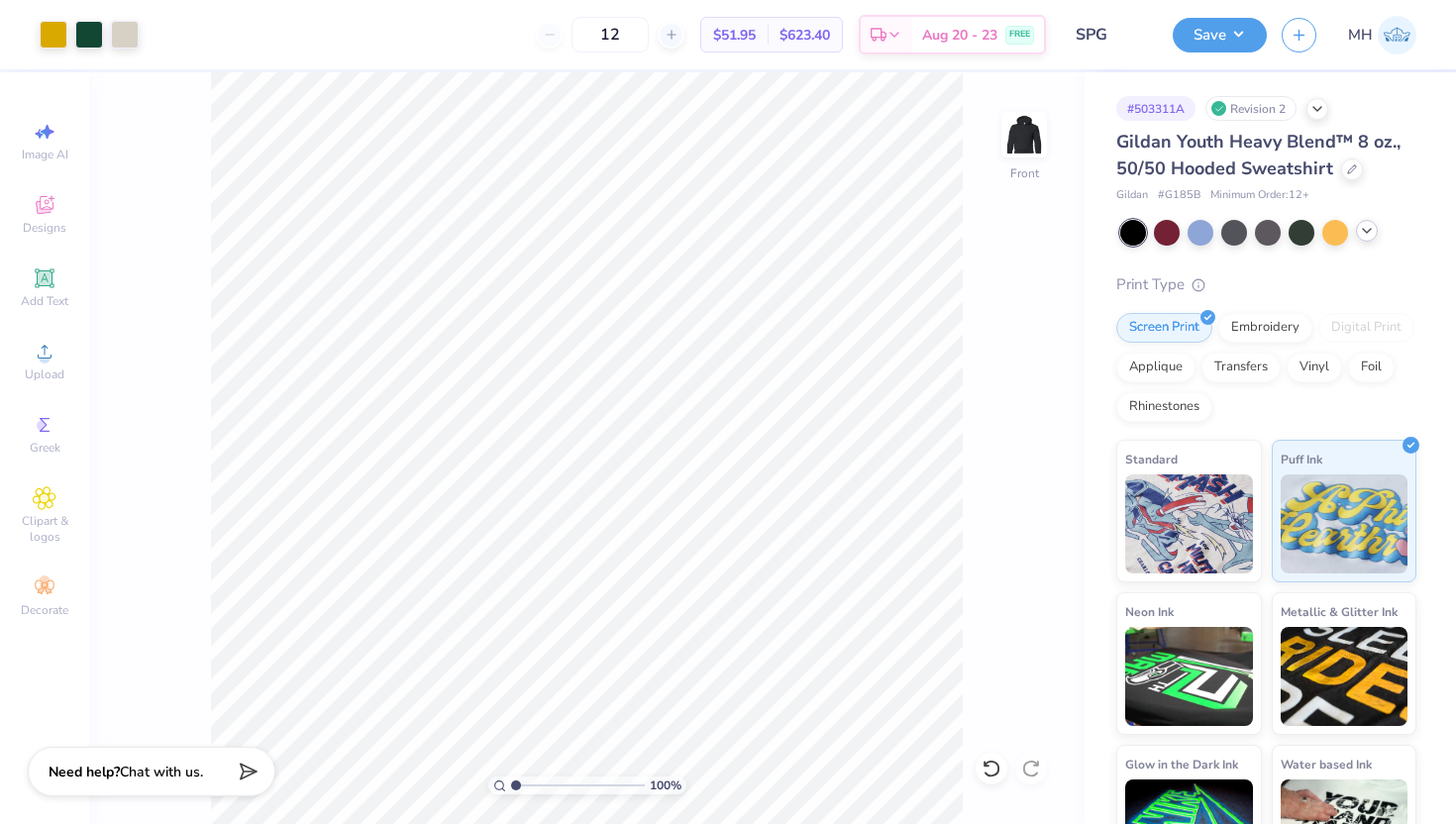 click on "Save MH" at bounding box center (1314, 35) 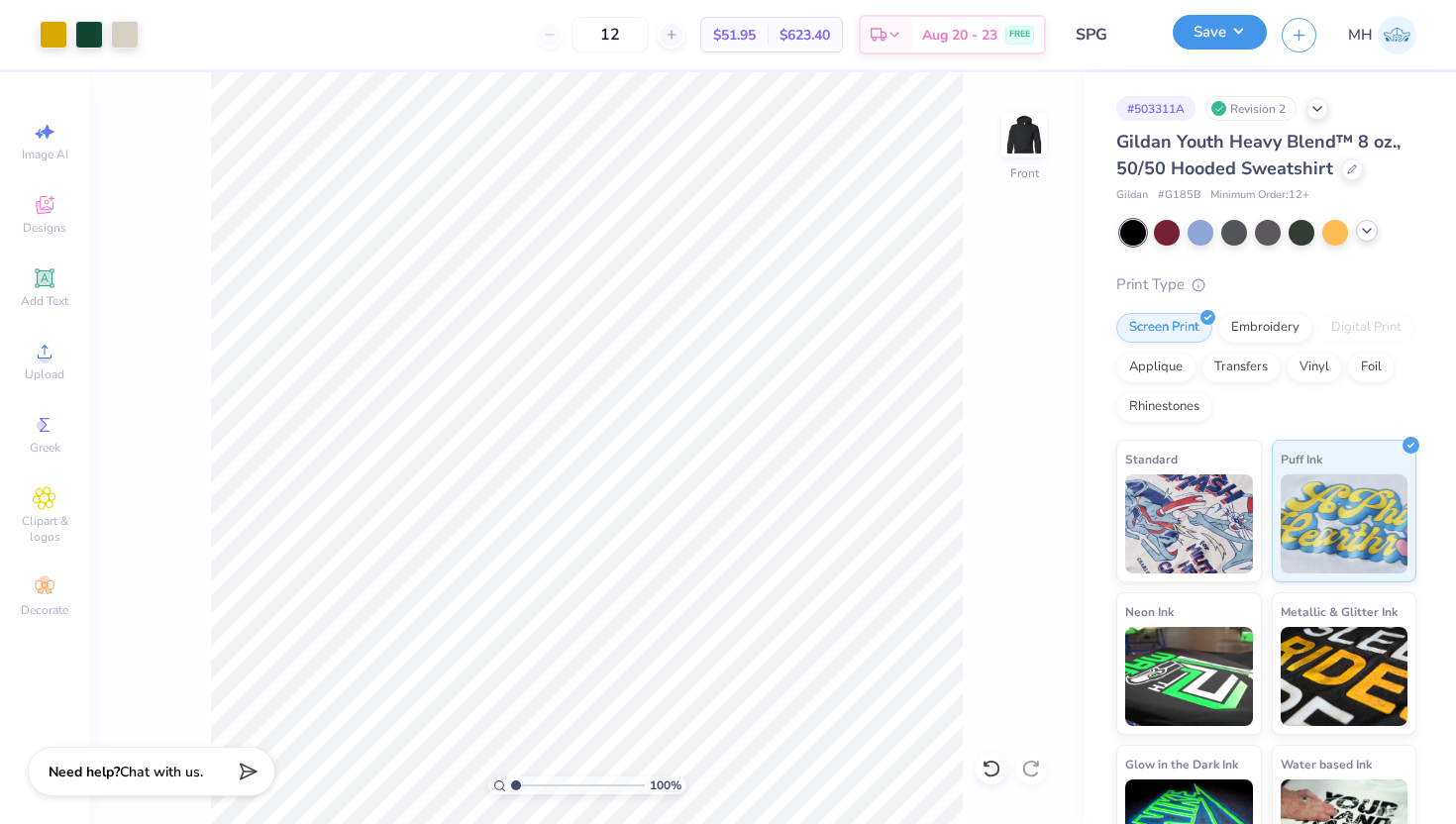 click on "Save" at bounding box center (1219, 32) 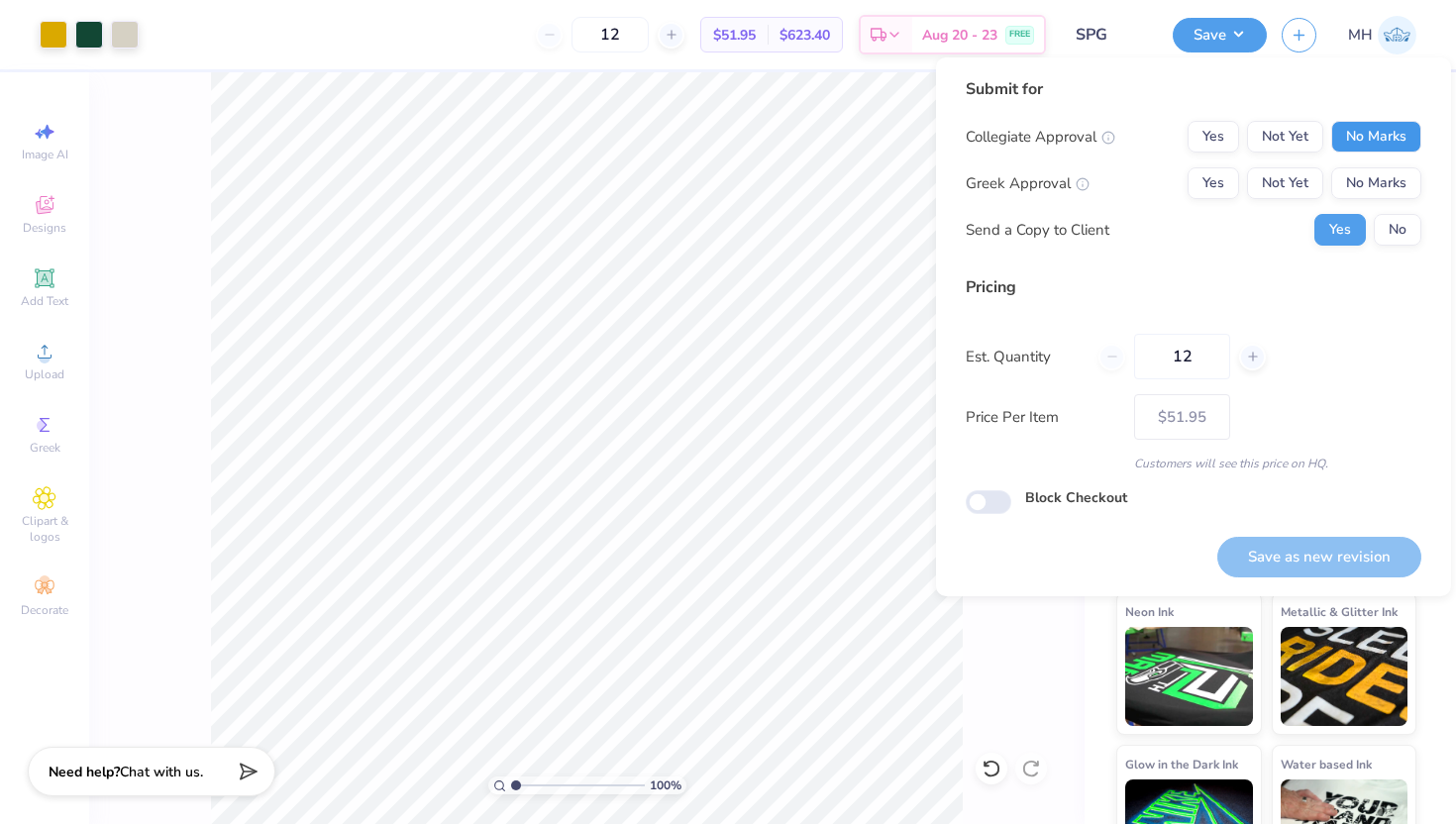 click on "No Marks" at bounding box center [1376, 137] 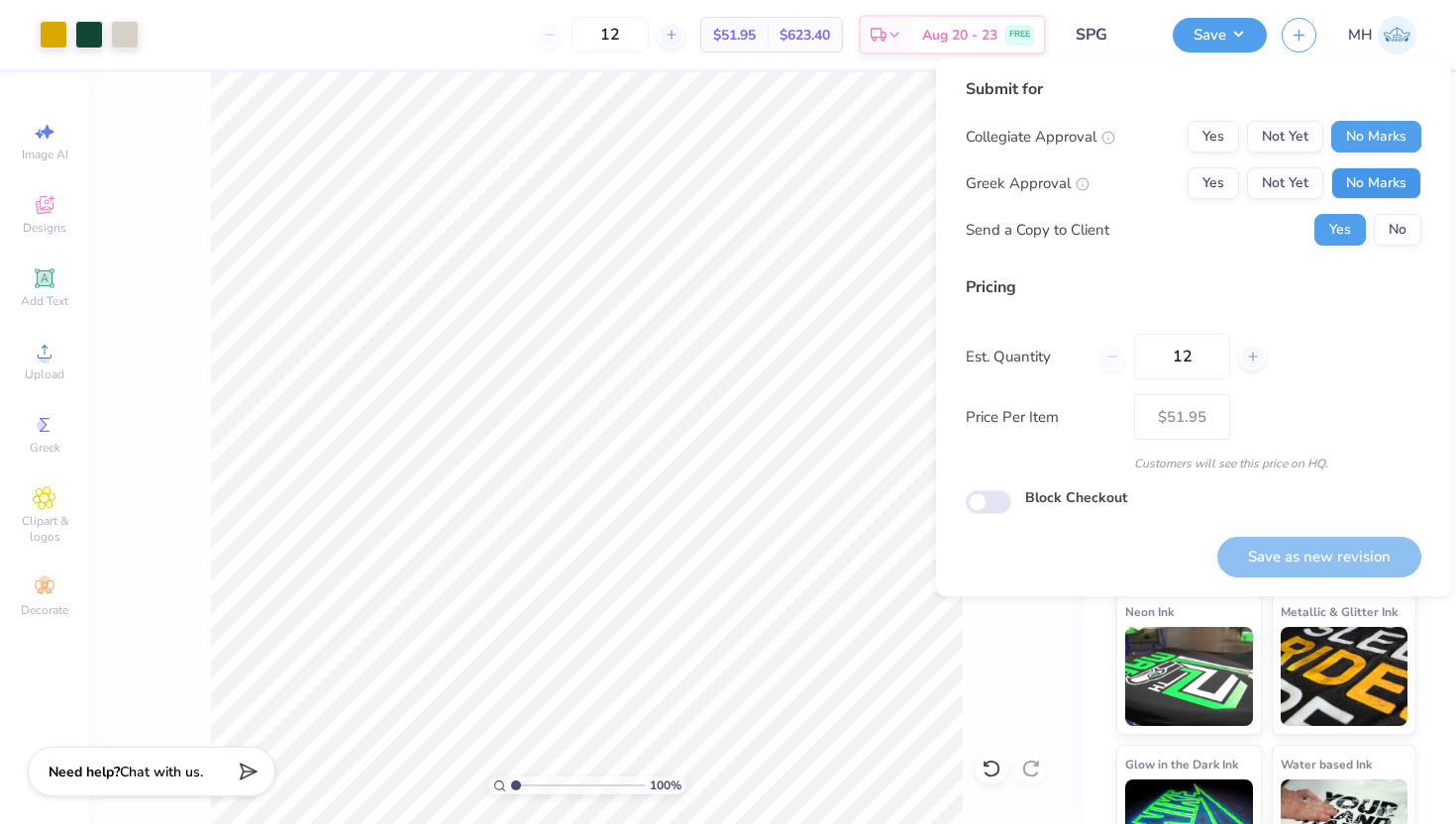 click on "No Marks" at bounding box center [1376, 183] 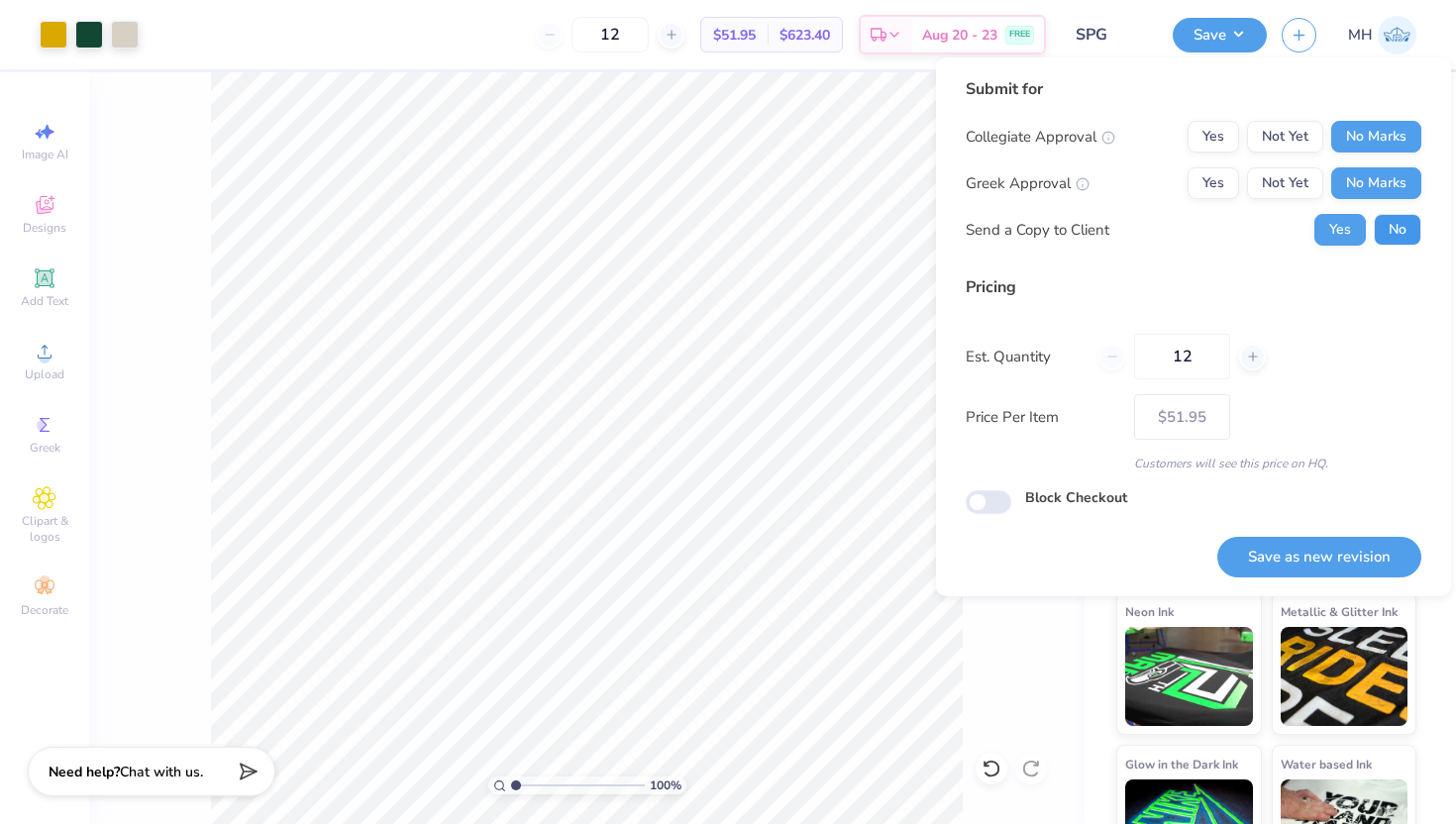 click on "No" at bounding box center (1398, 230) 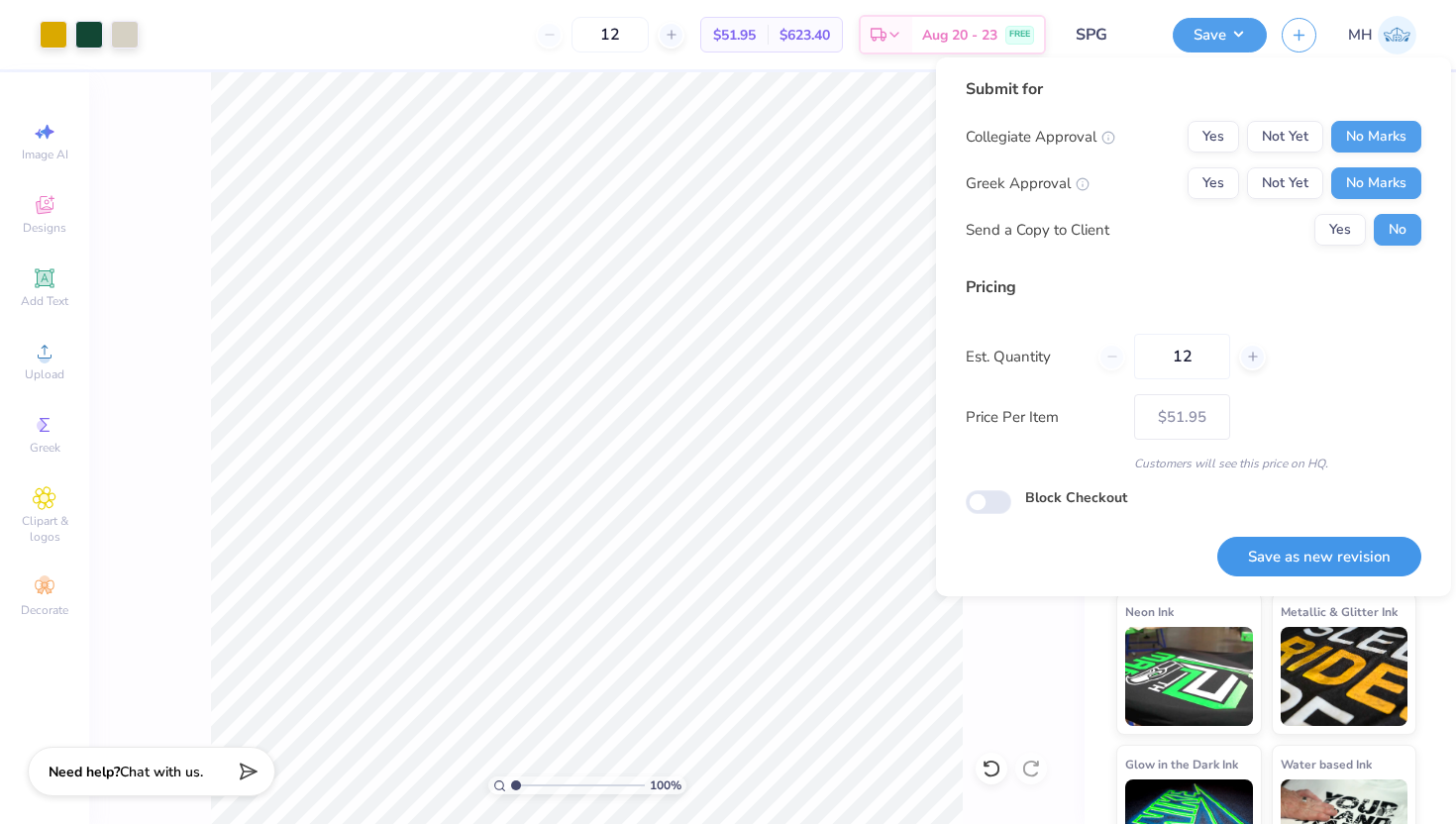 click on "Save as new revision" at bounding box center [1319, 557] 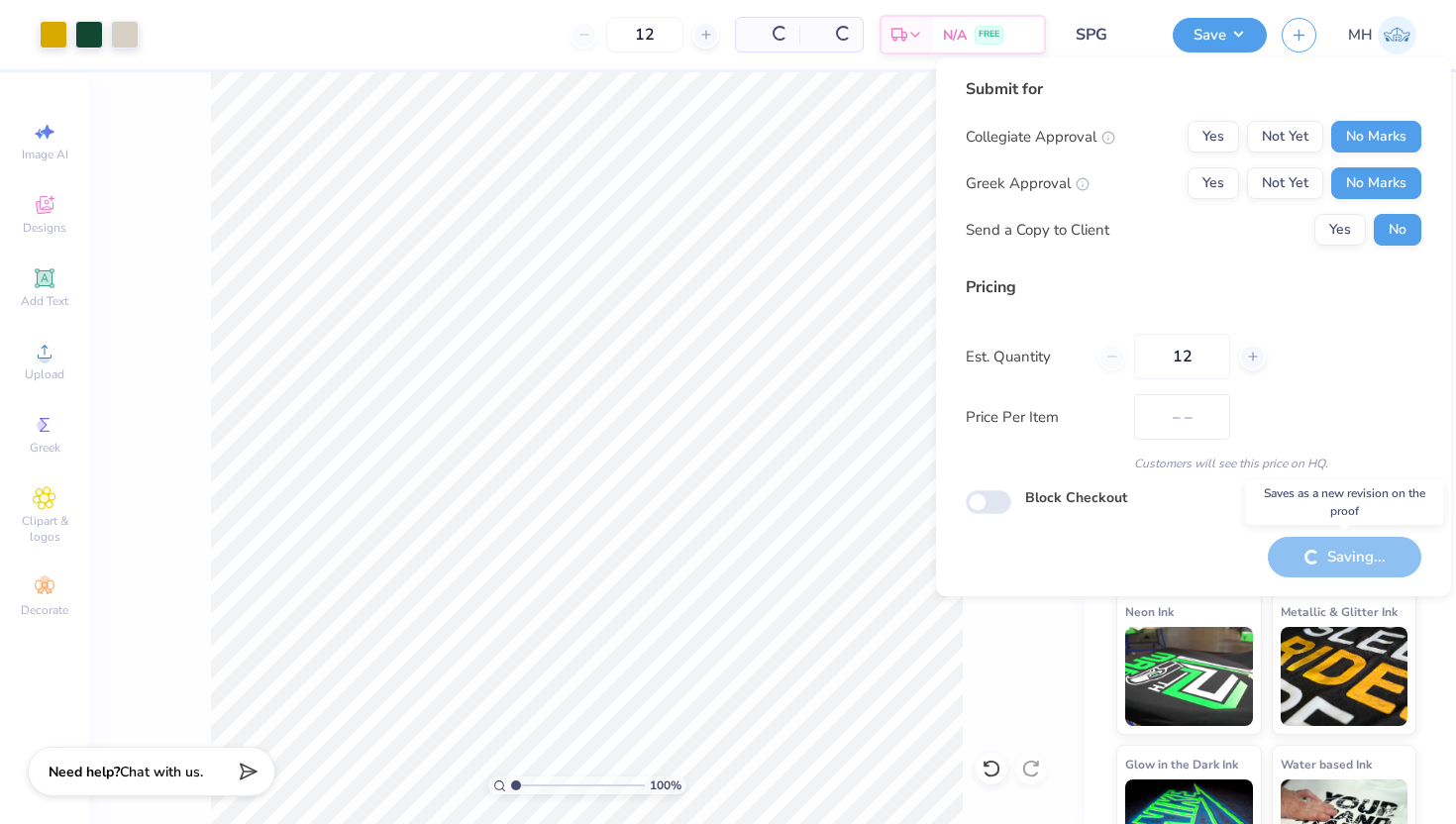 type on "$51.95" 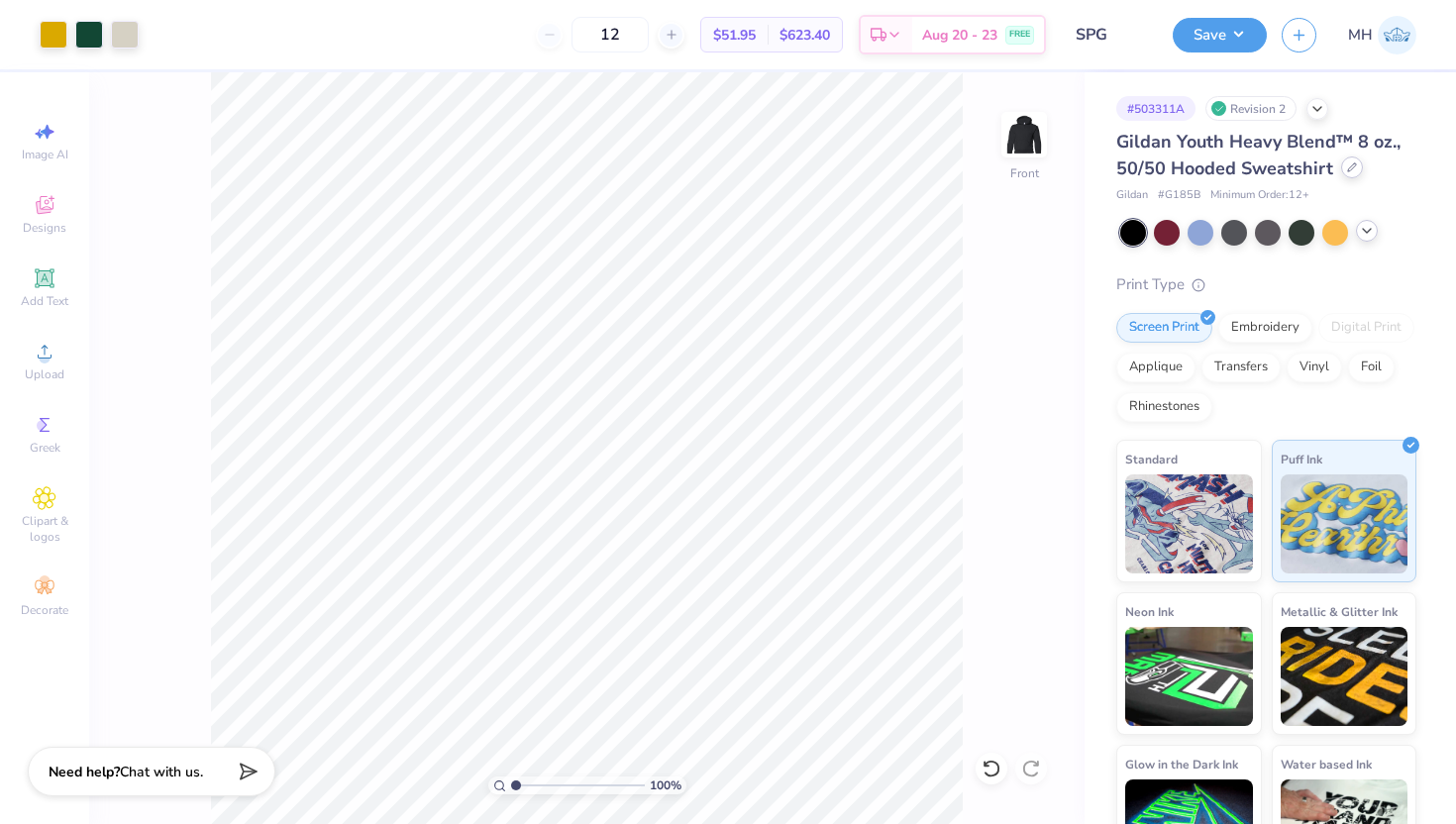 click at bounding box center (1352, 167) 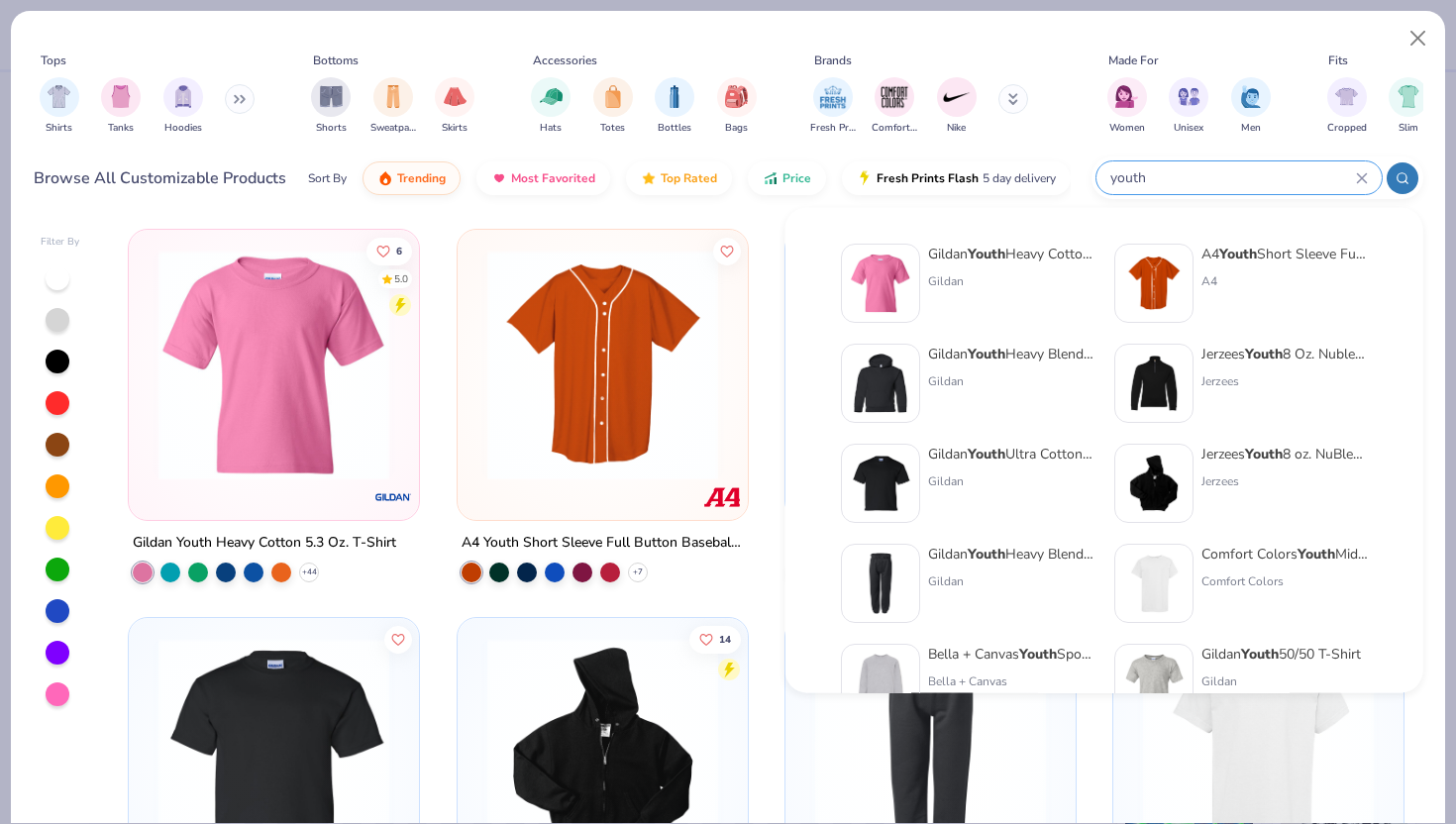 drag, startPoint x: 1258, startPoint y: 181, endPoint x: 1100, endPoint y: 182, distance: 158.00316 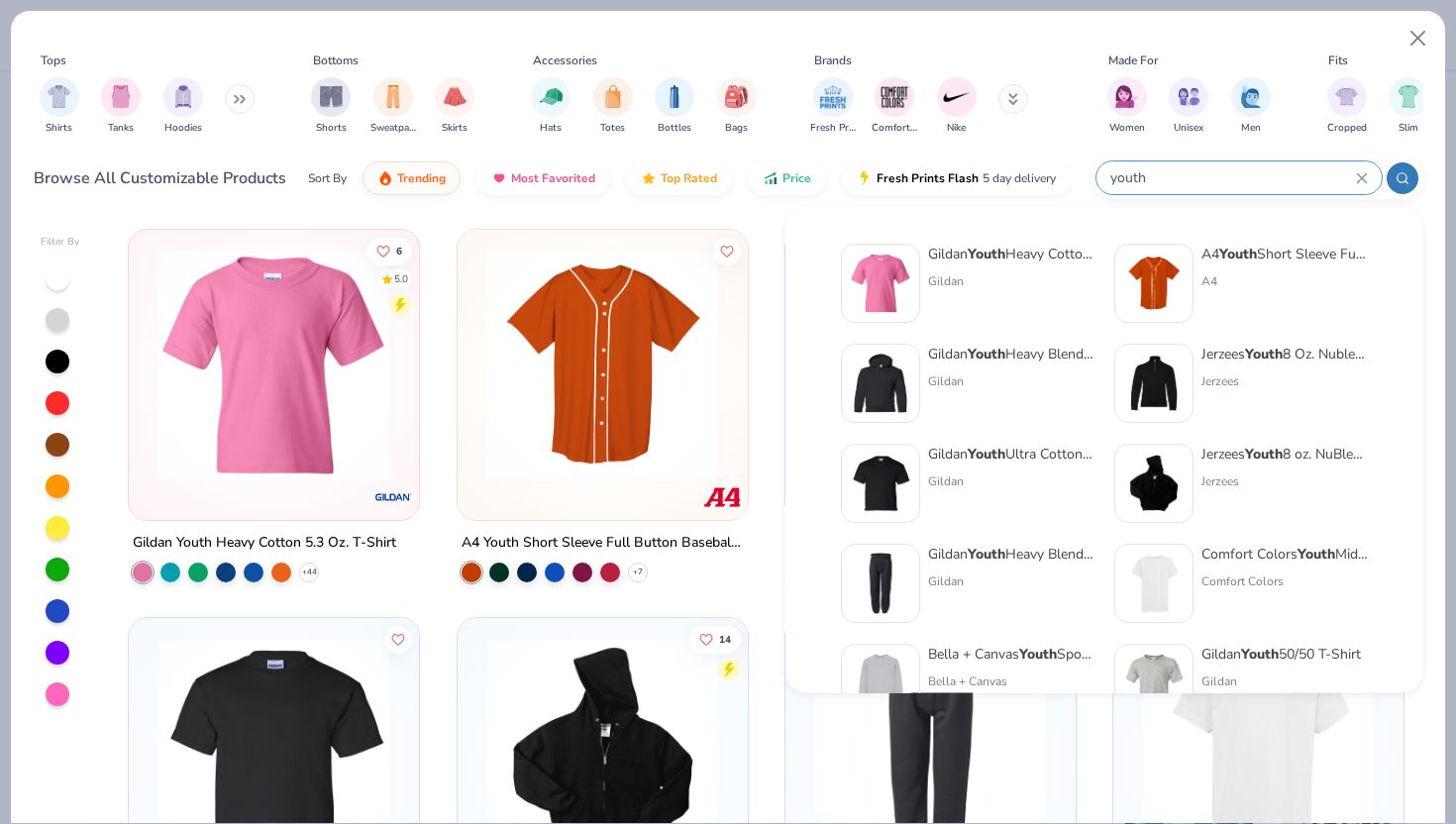 click on "youth" at bounding box center [1239, 177] 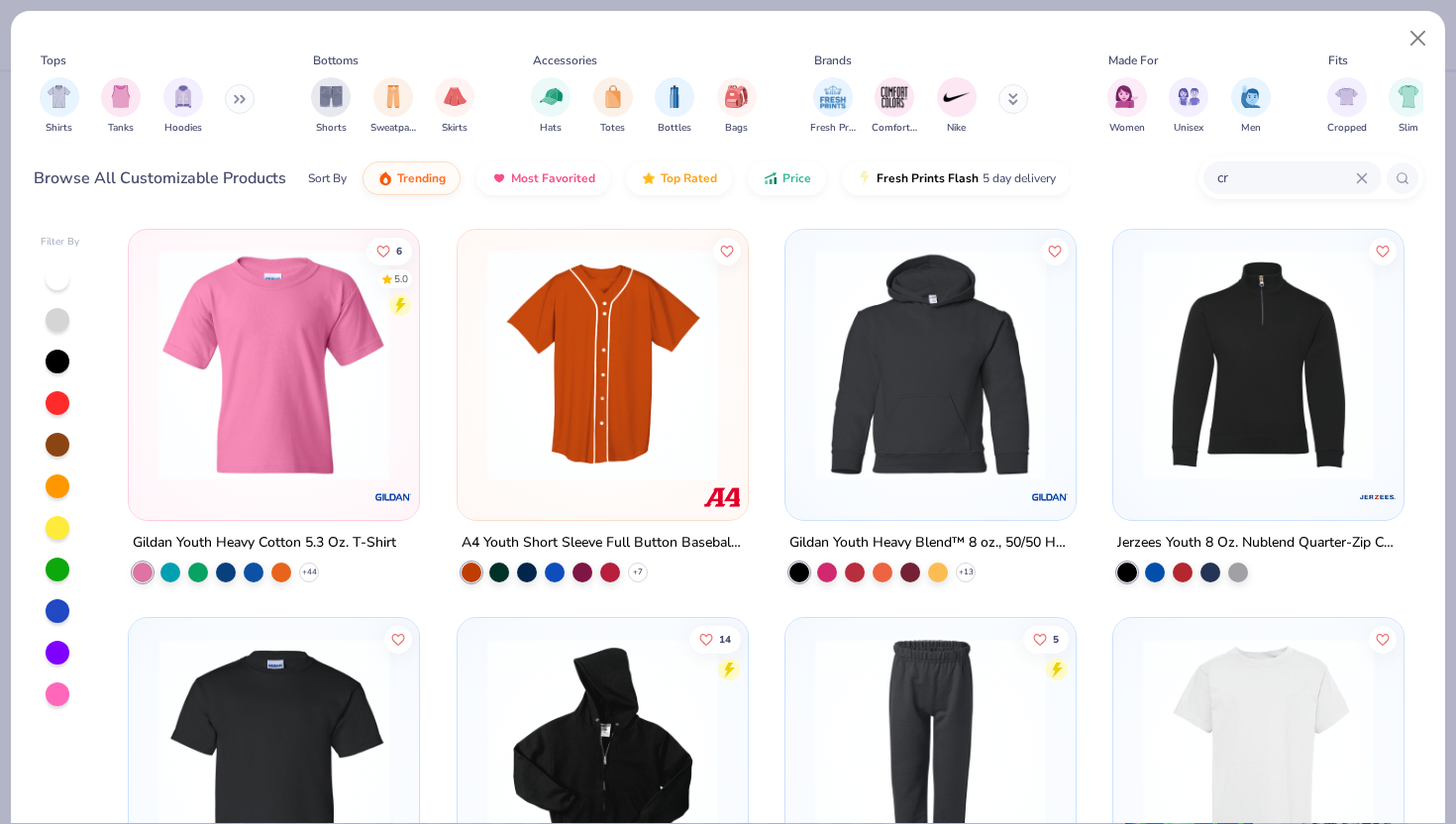 type on "c" 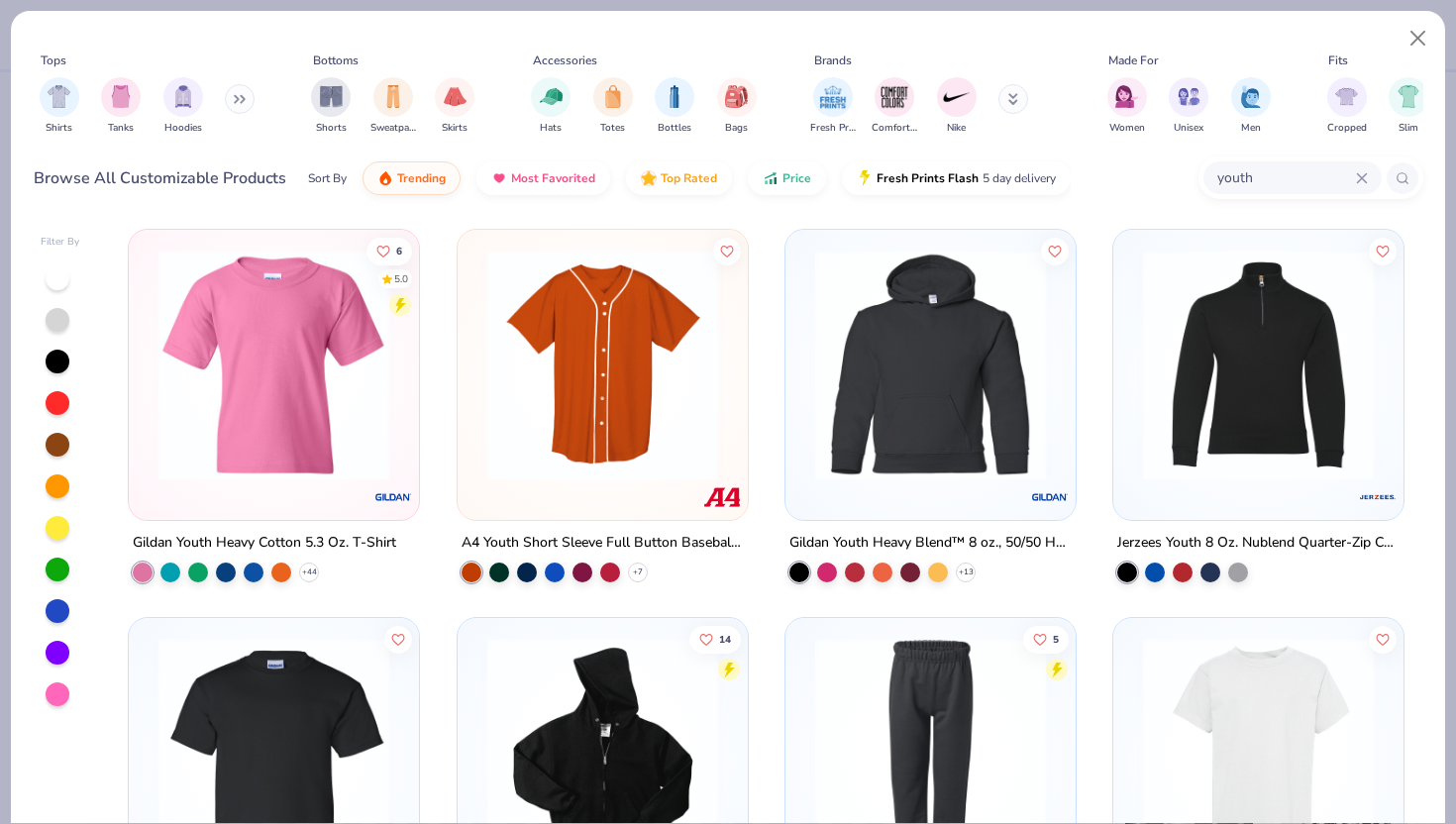 type on "youth" 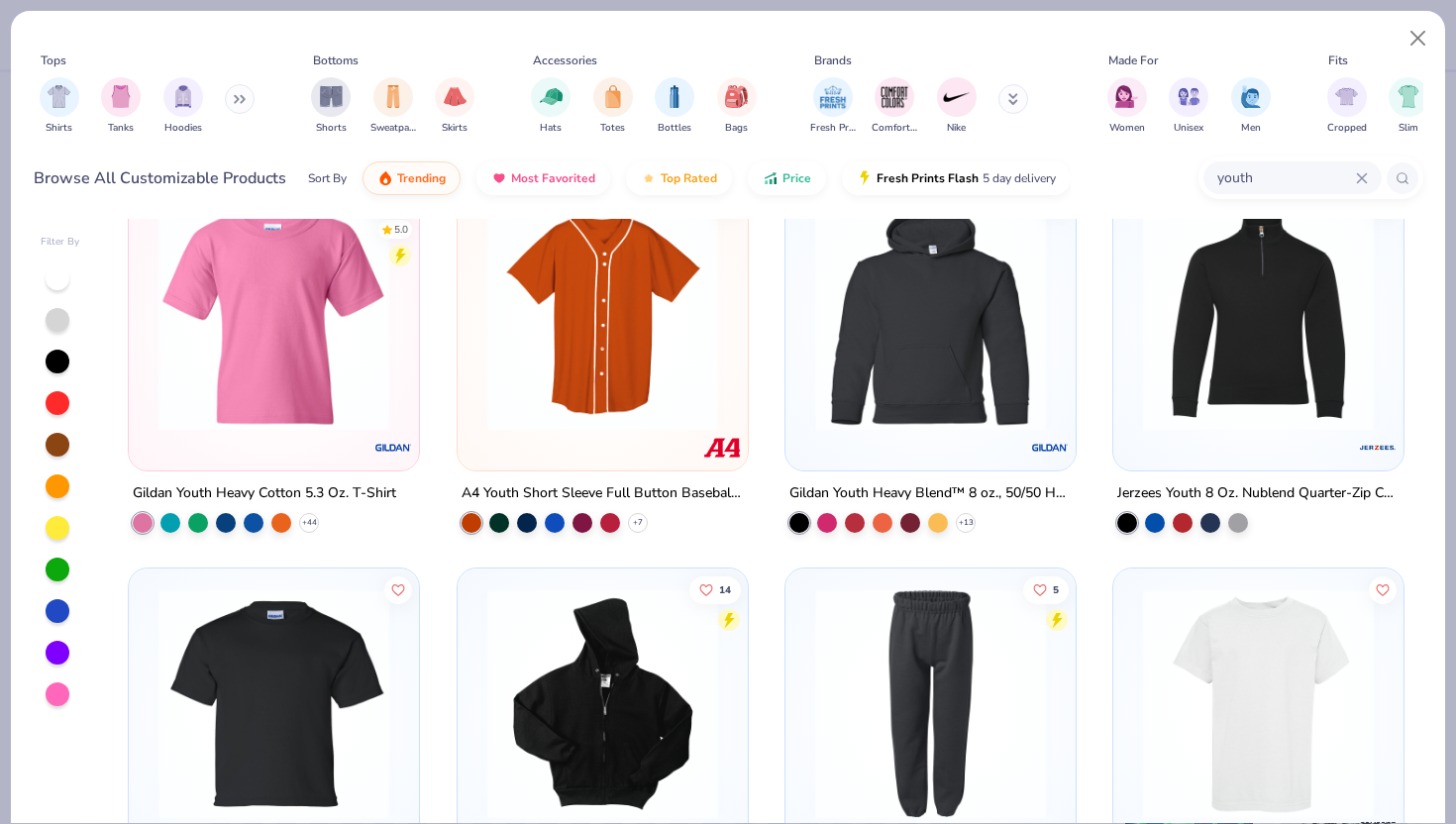 scroll, scrollTop: 52, scrollLeft: 0, axis: vertical 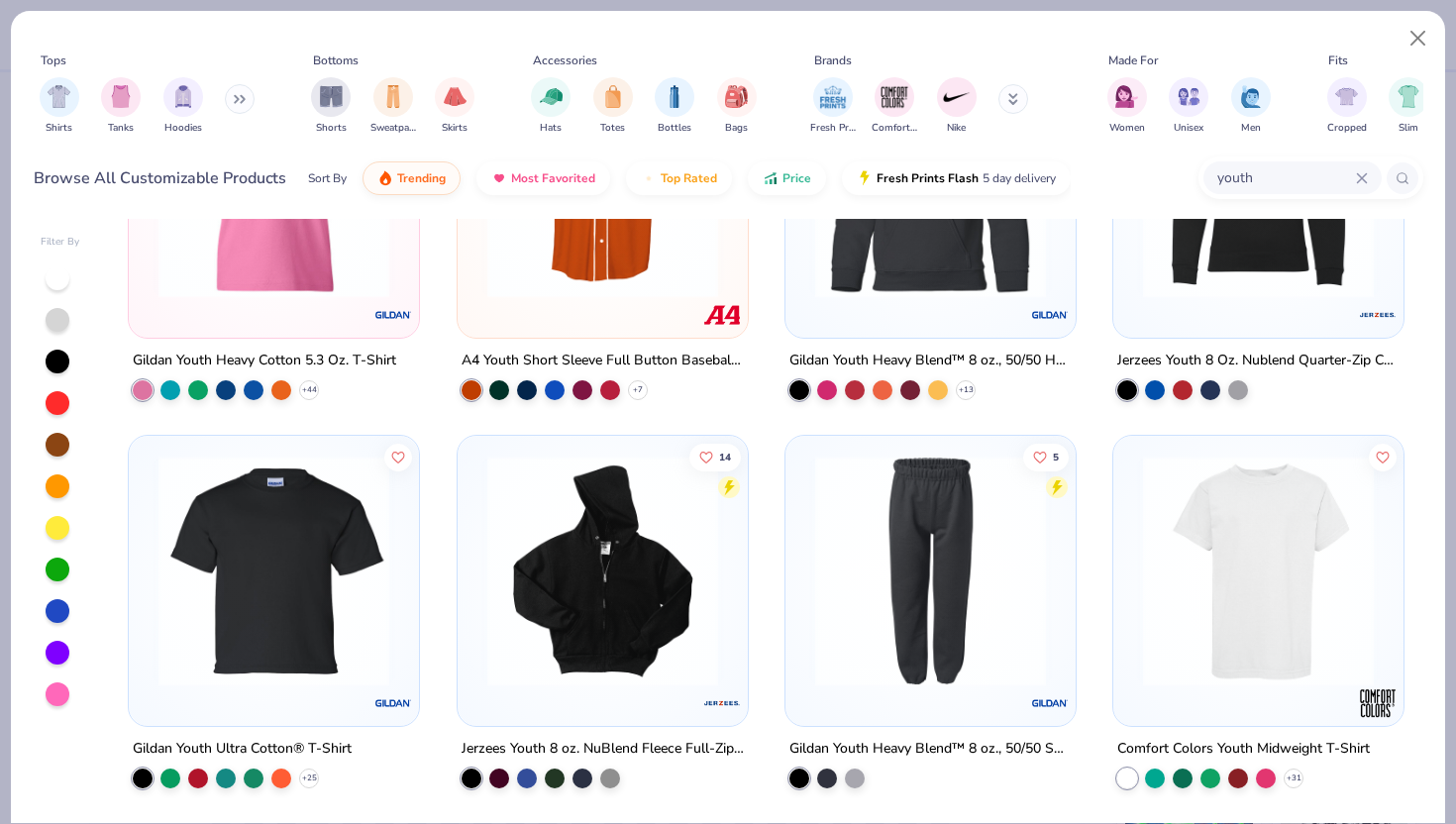 click at bounding box center [273, 187] 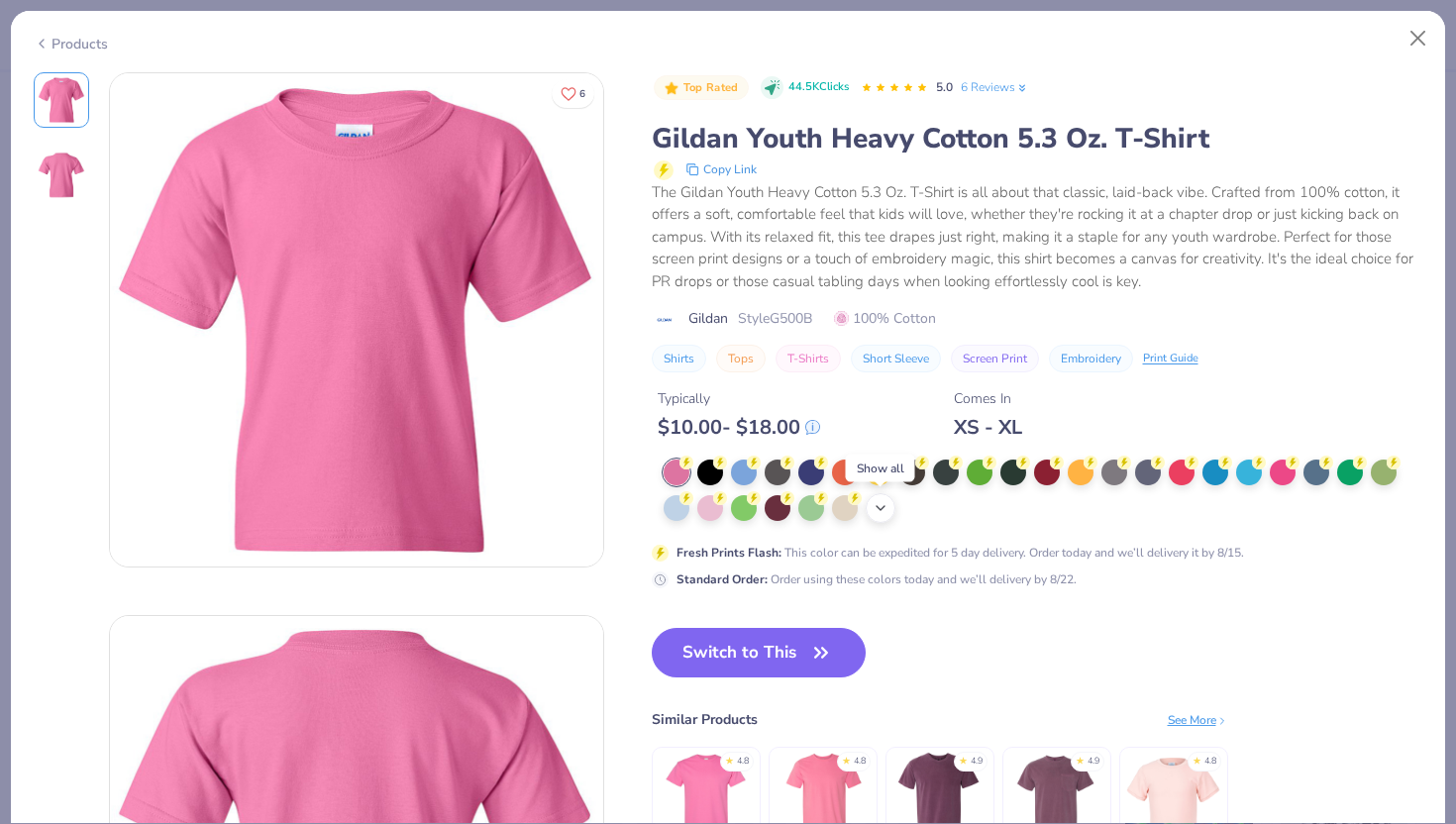 click 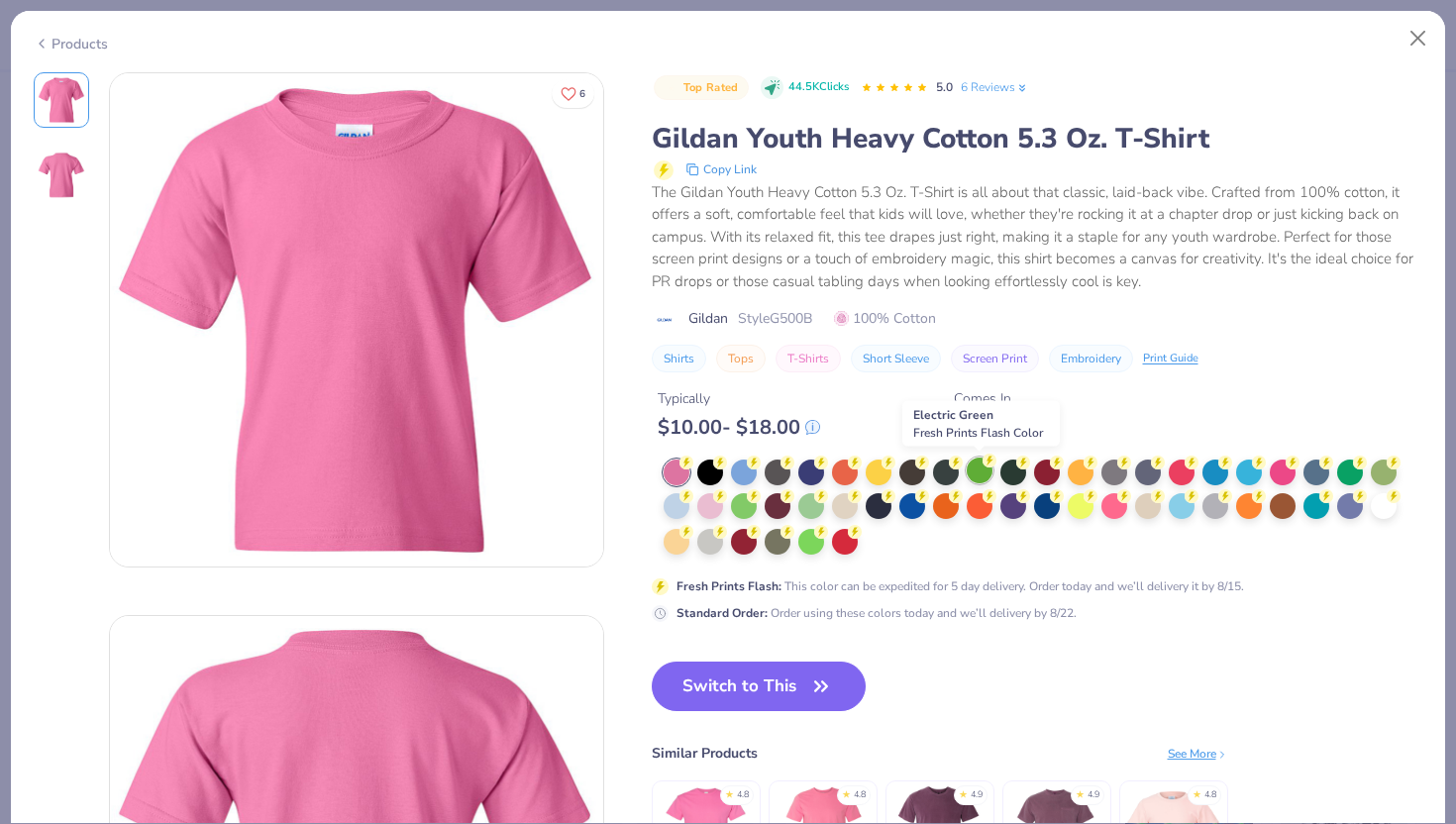 click at bounding box center [980, 470] 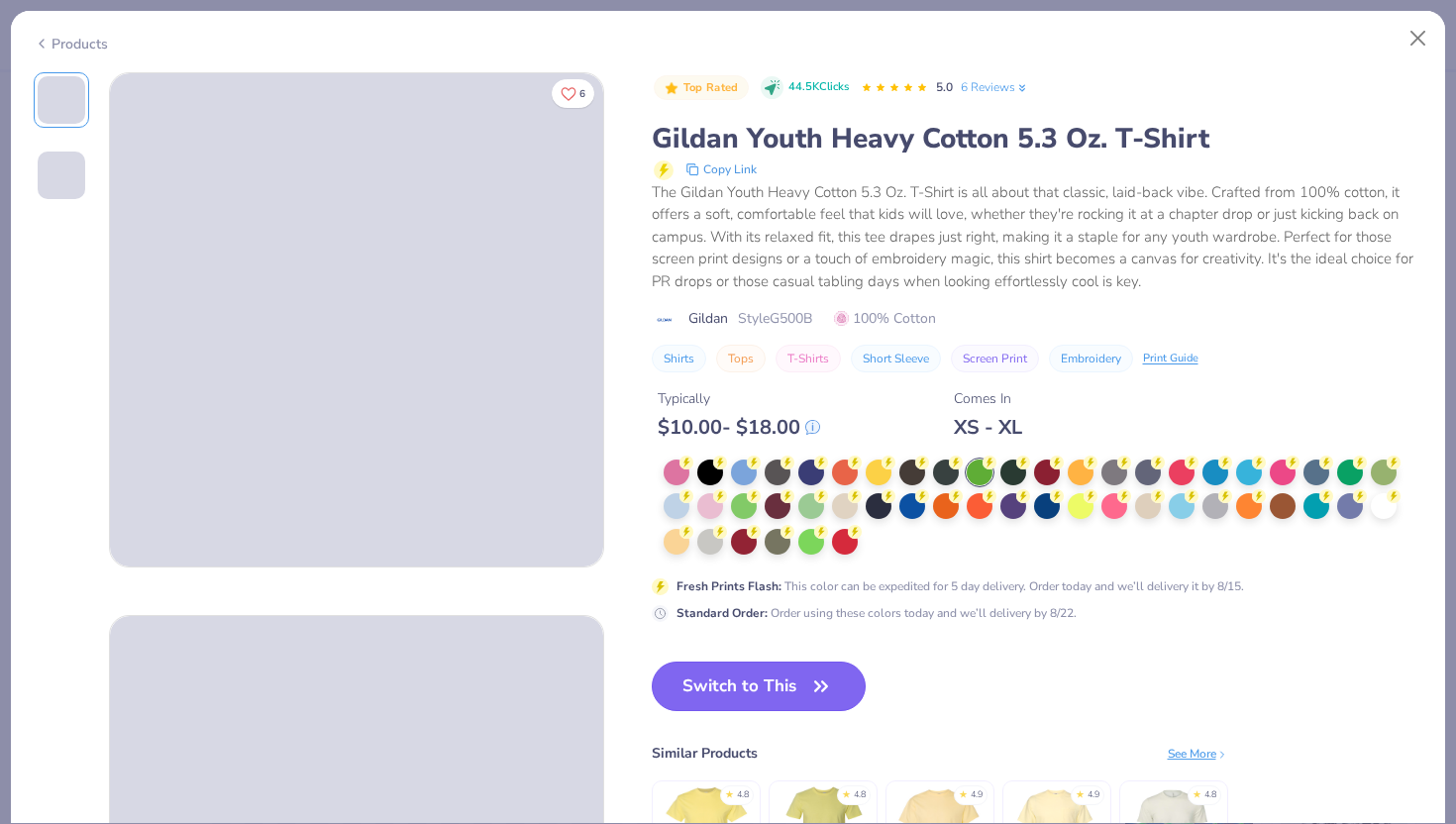 click on "Switch to This" at bounding box center (759, 686) 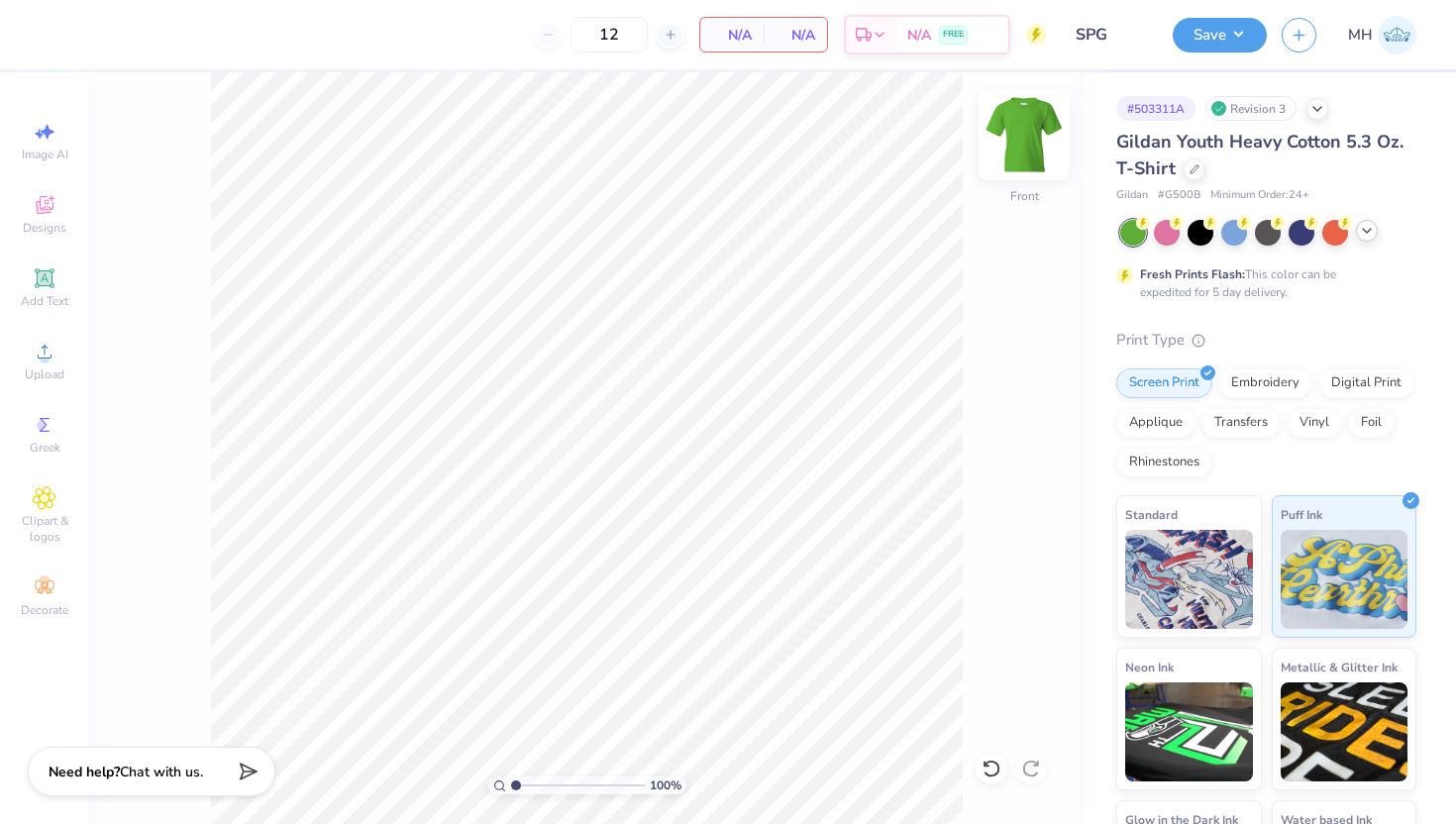 click at bounding box center (1024, 135) 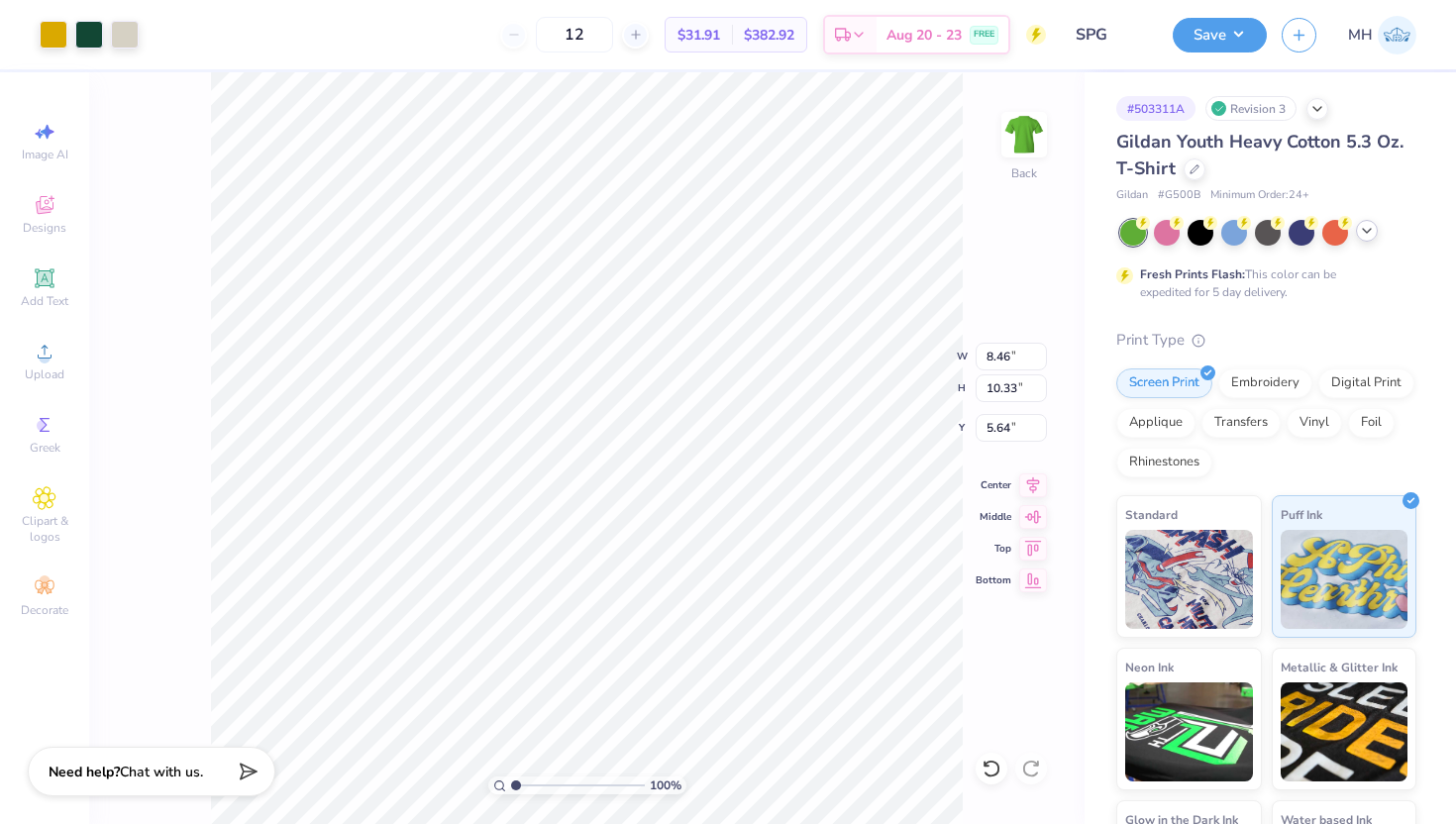 type on "3.00" 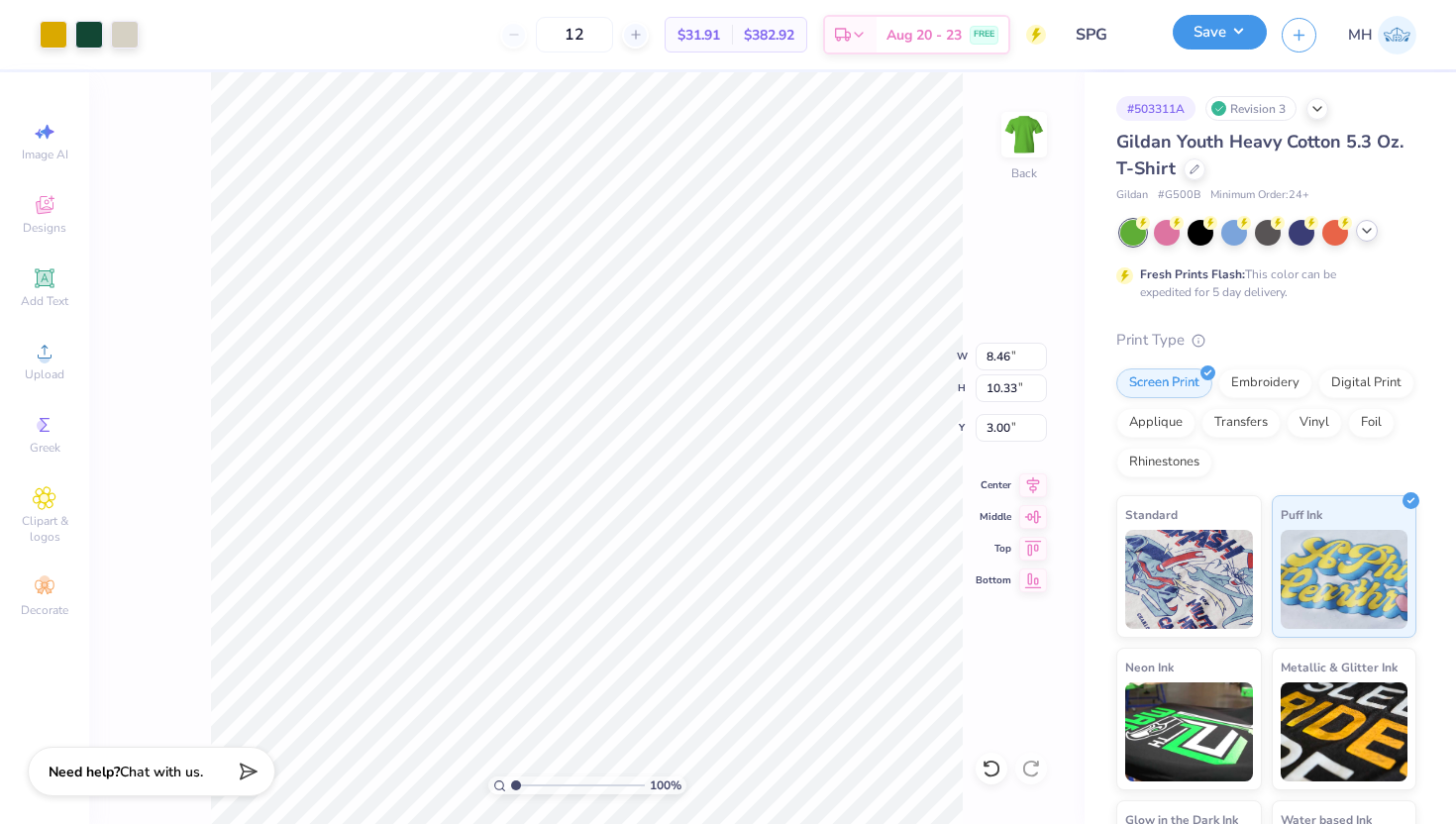 click on "Save" at bounding box center [1219, 32] 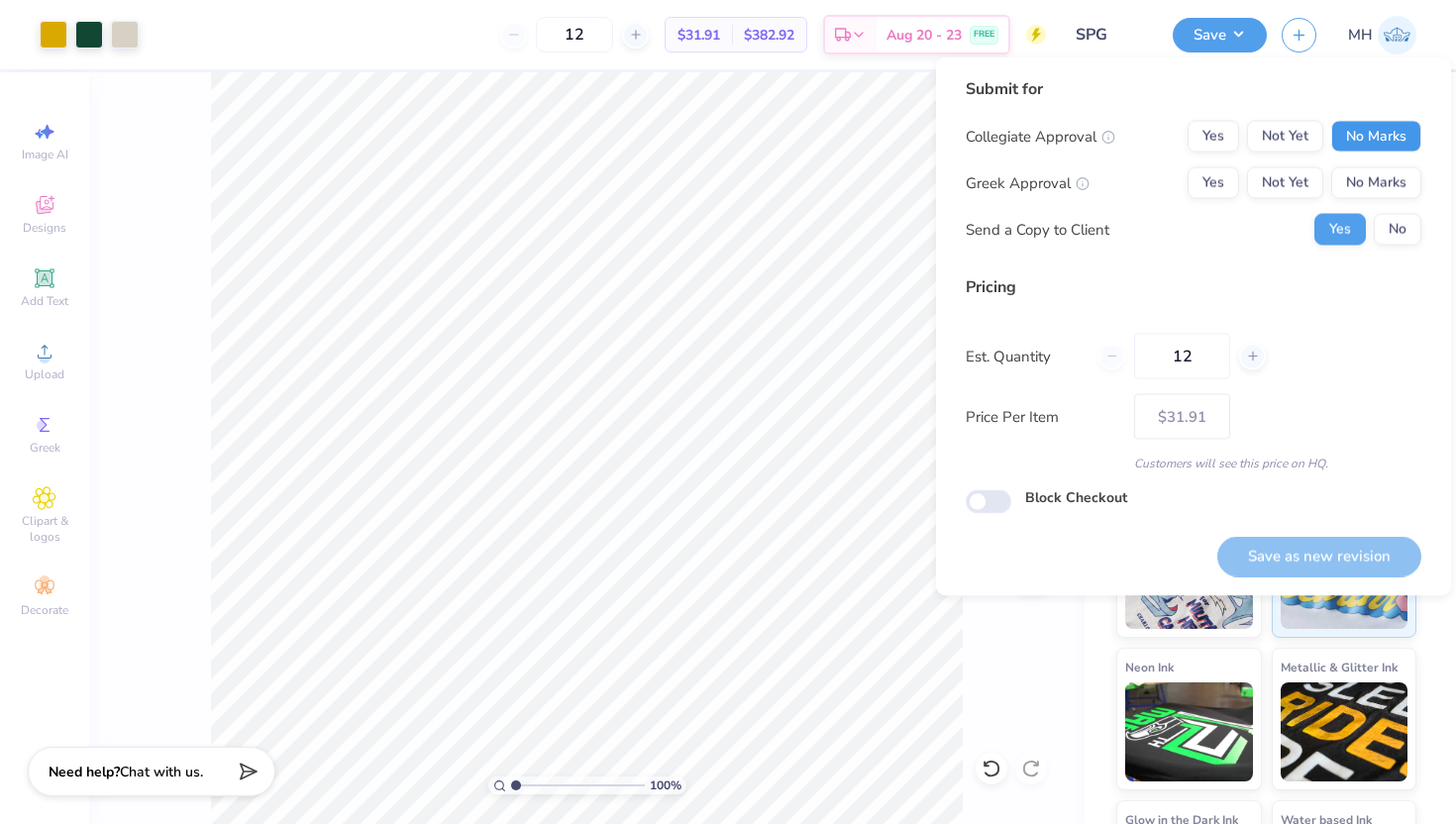 click on "No Marks" at bounding box center (1376, 137) 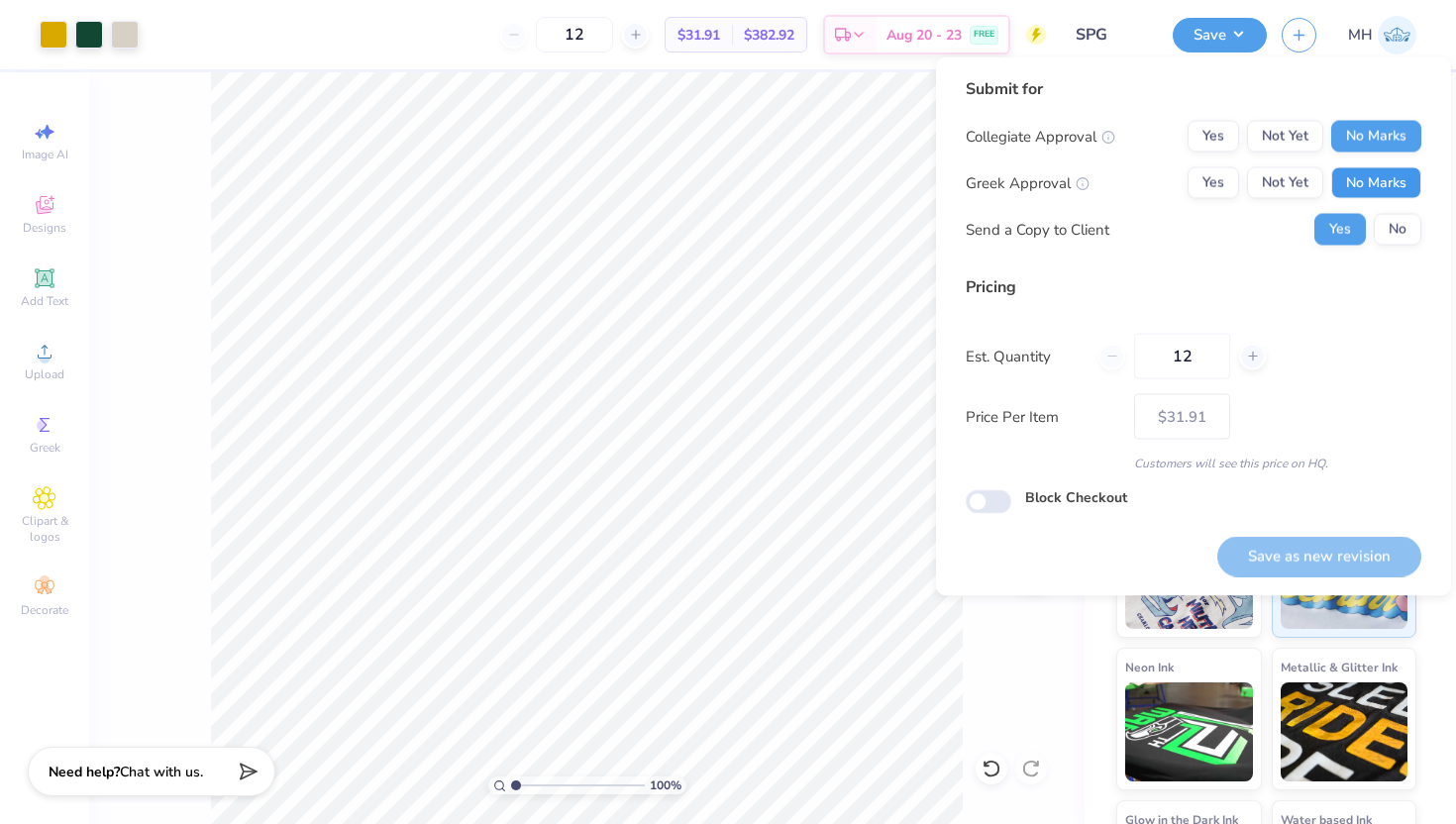 click on "No Marks" at bounding box center [1376, 183] 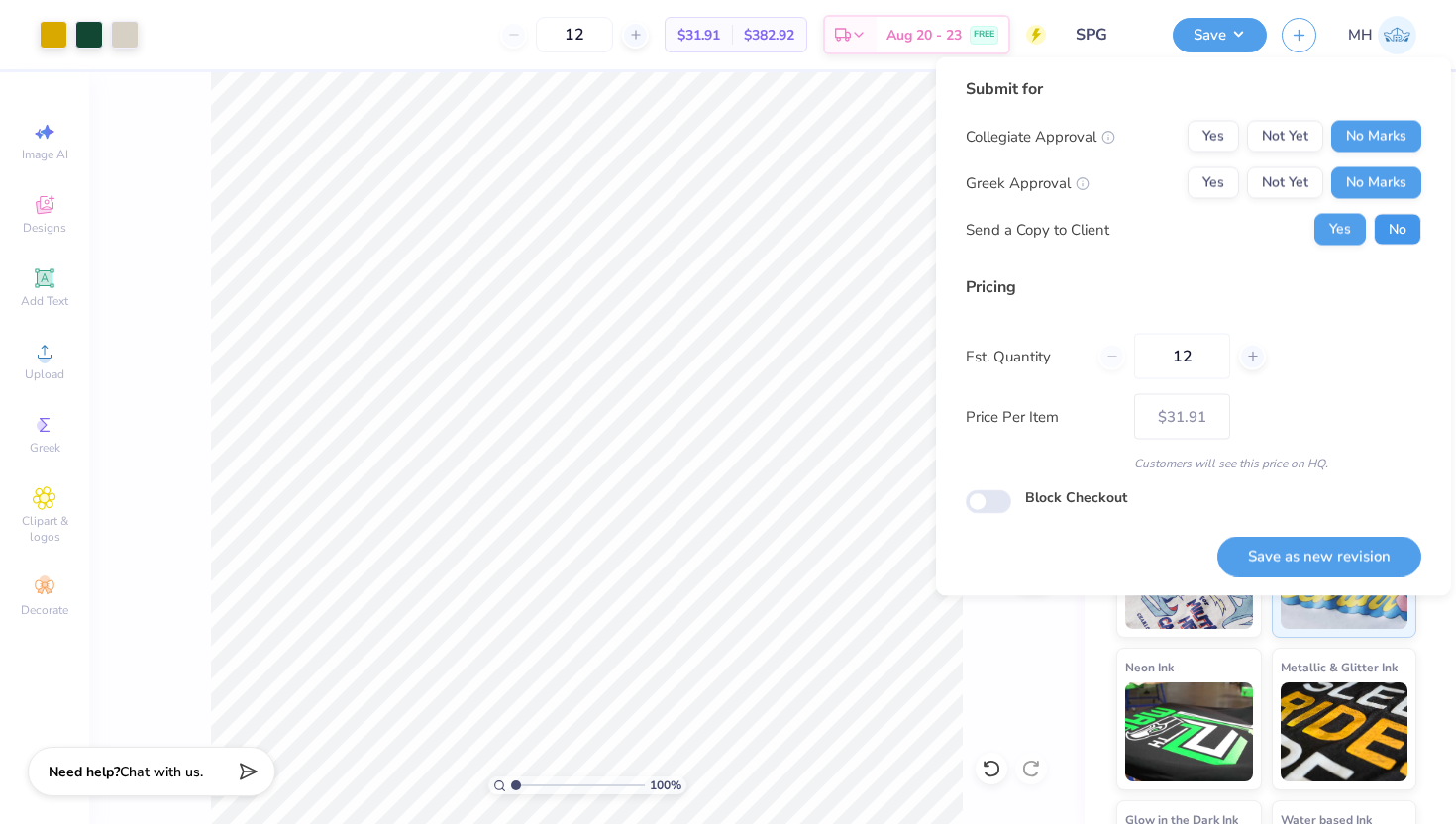 click on "No" at bounding box center (1398, 230) 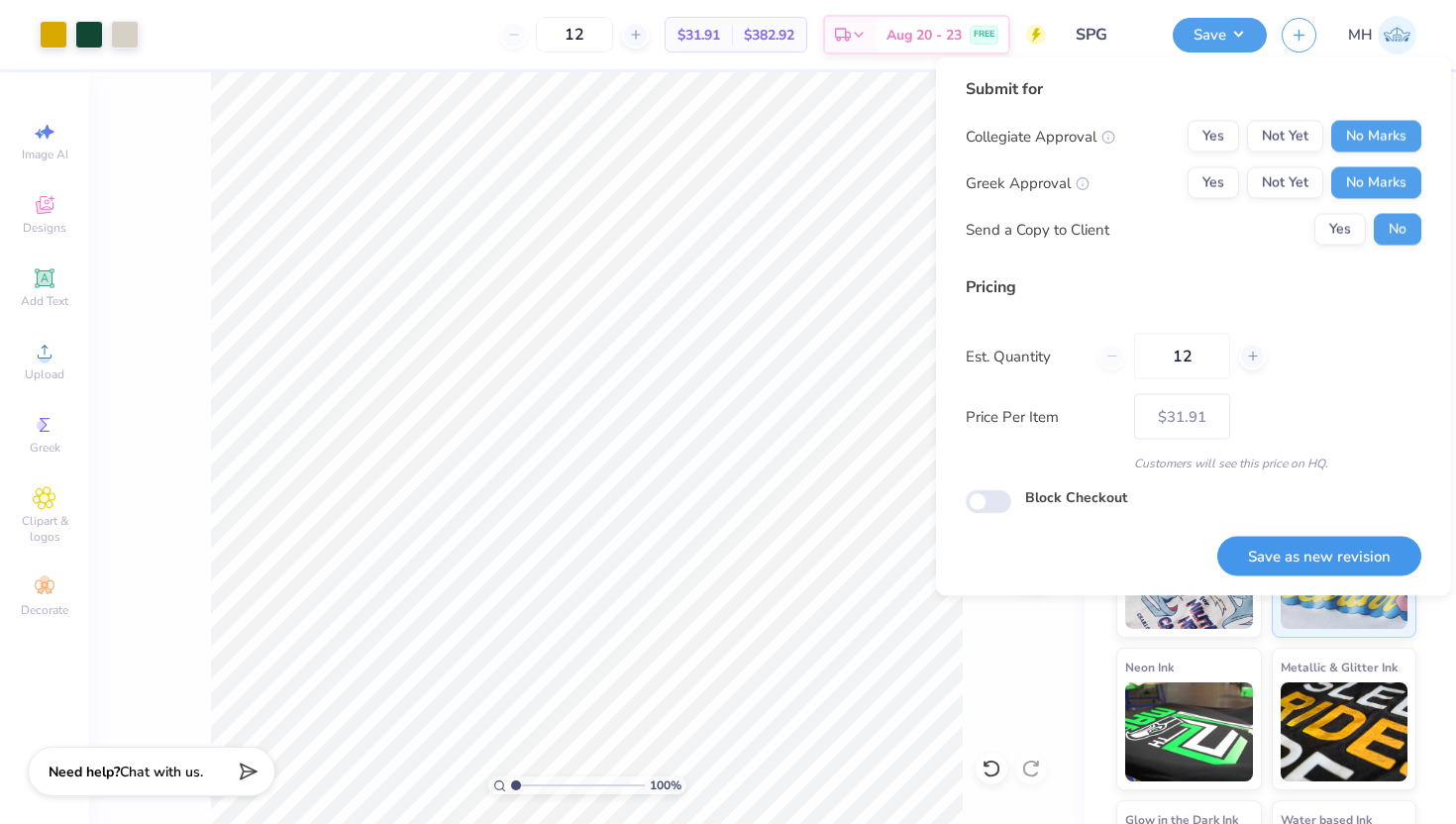 click on "Save as new revision" at bounding box center [1319, 556] 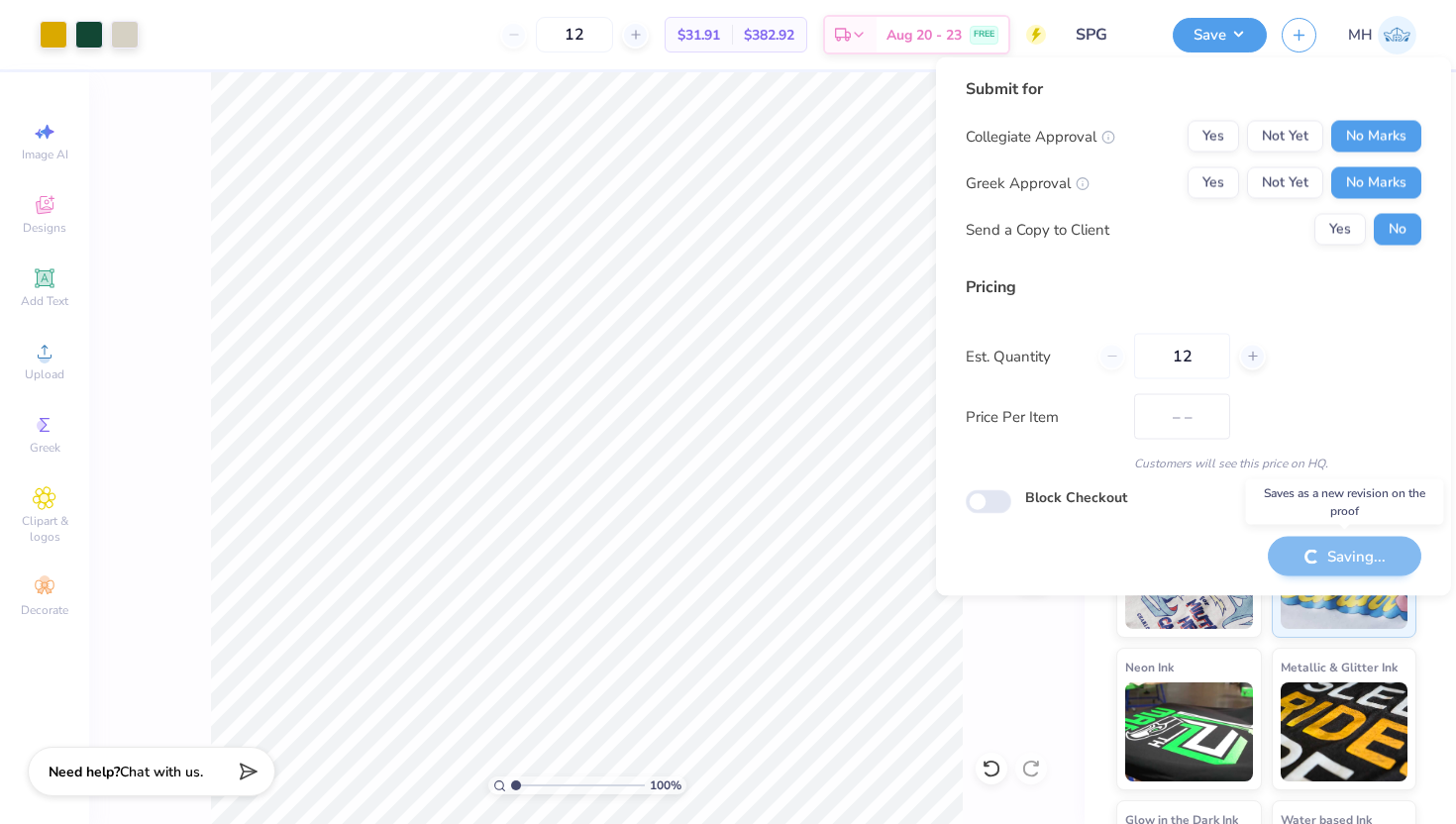 type on "$31.91" 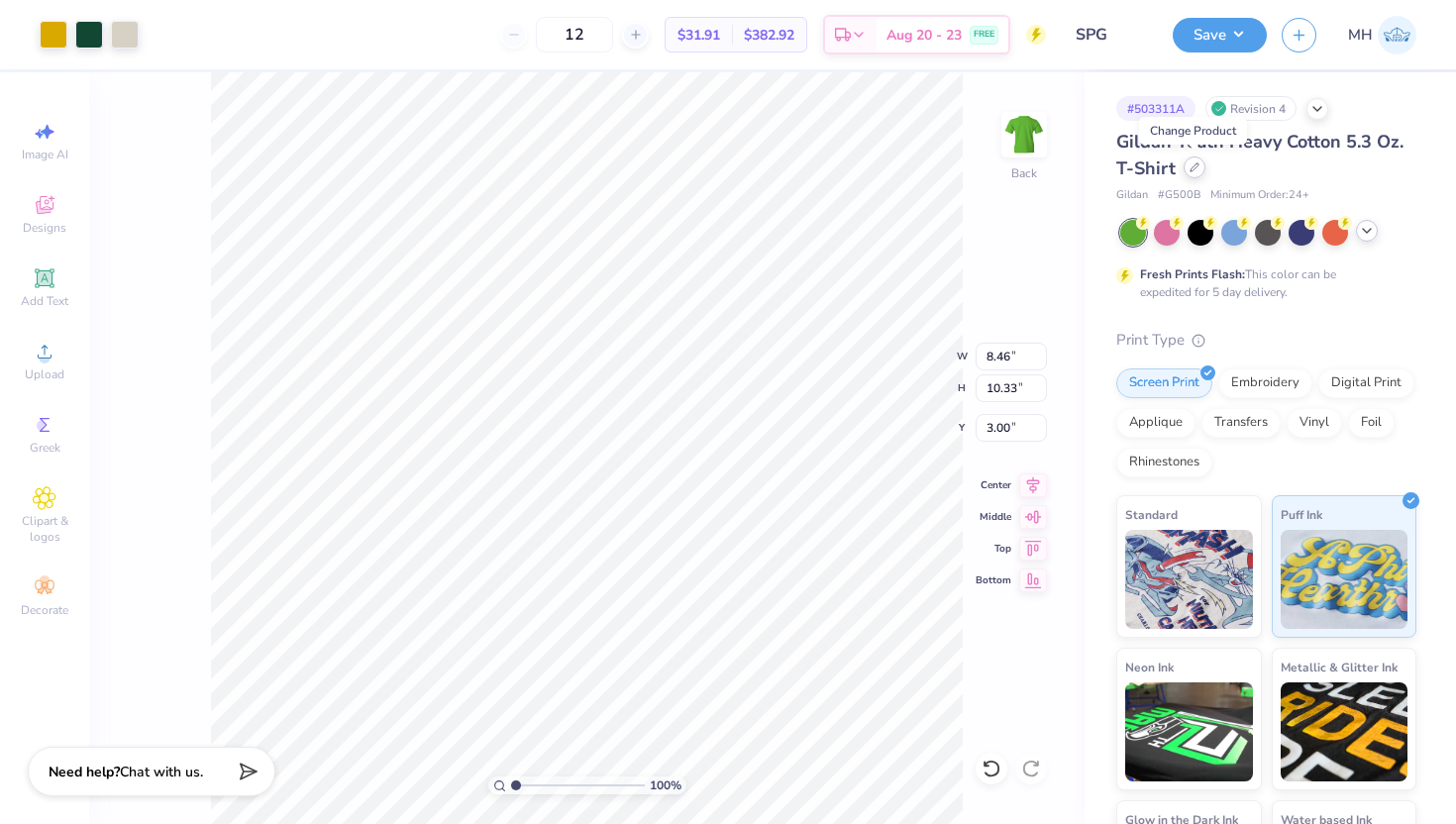 click at bounding box center (1195, 167) 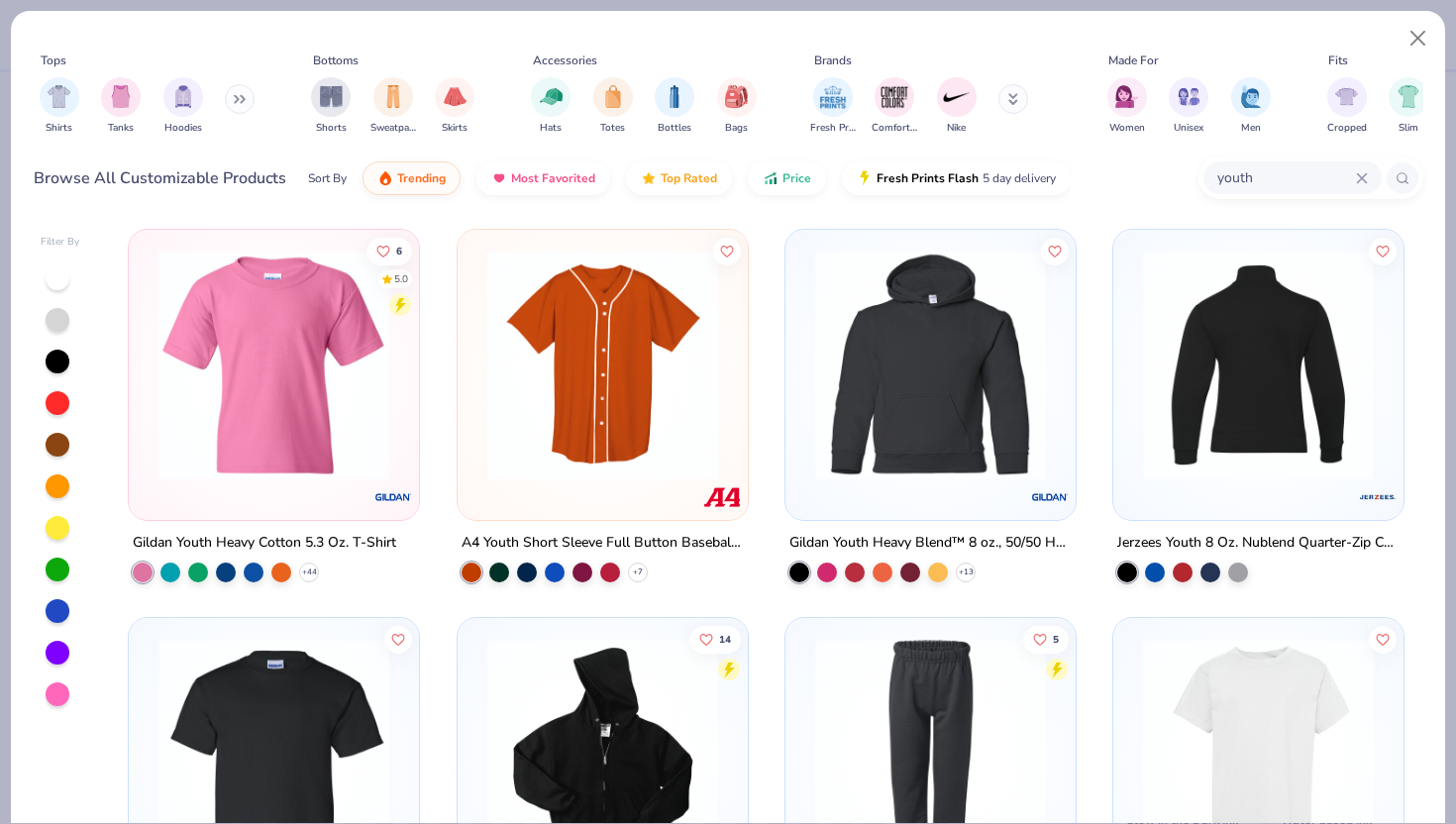 click at bounding box center [1007, 364] 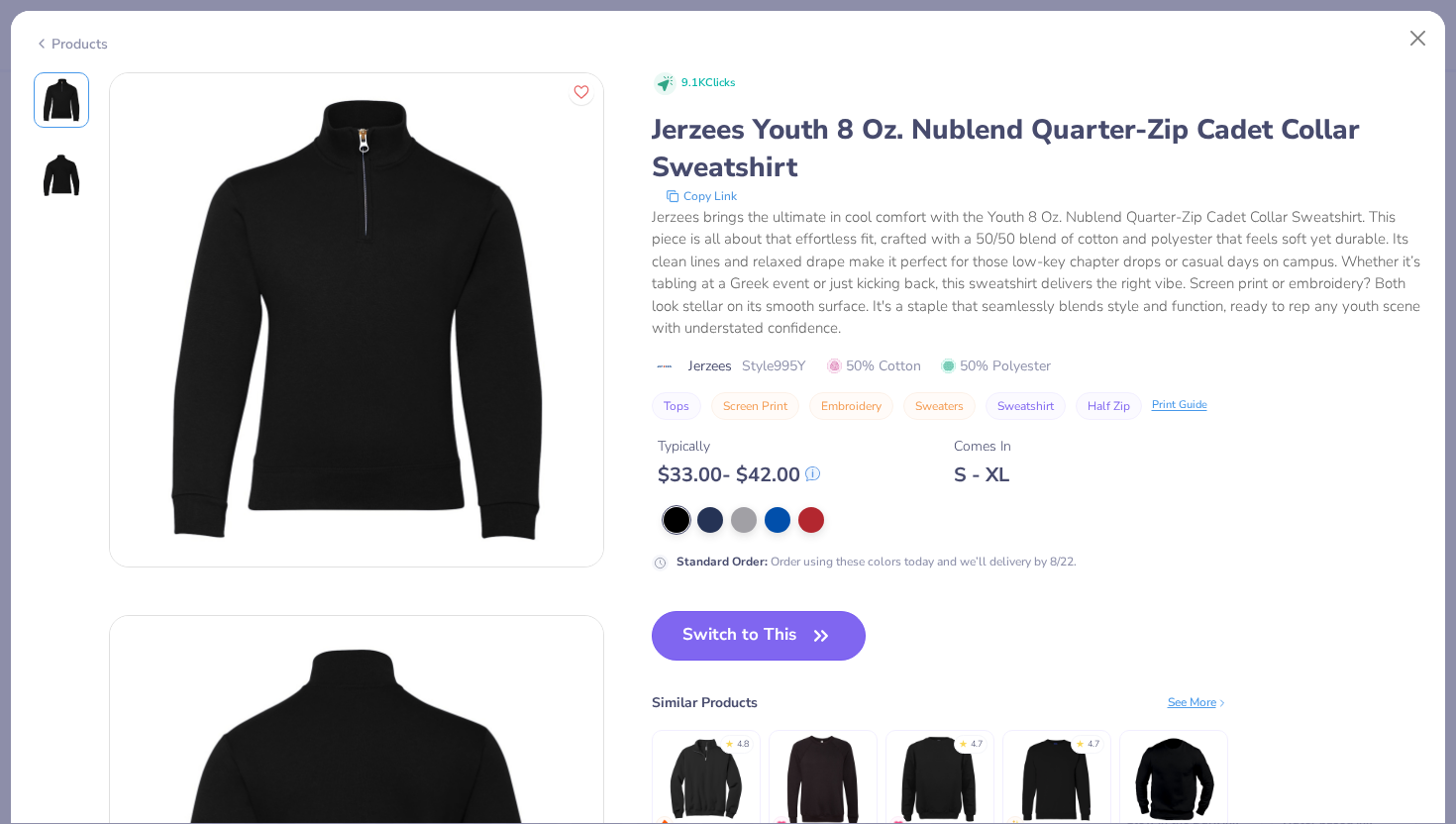 click on "Switch to This" at bounding box center [759, 636] 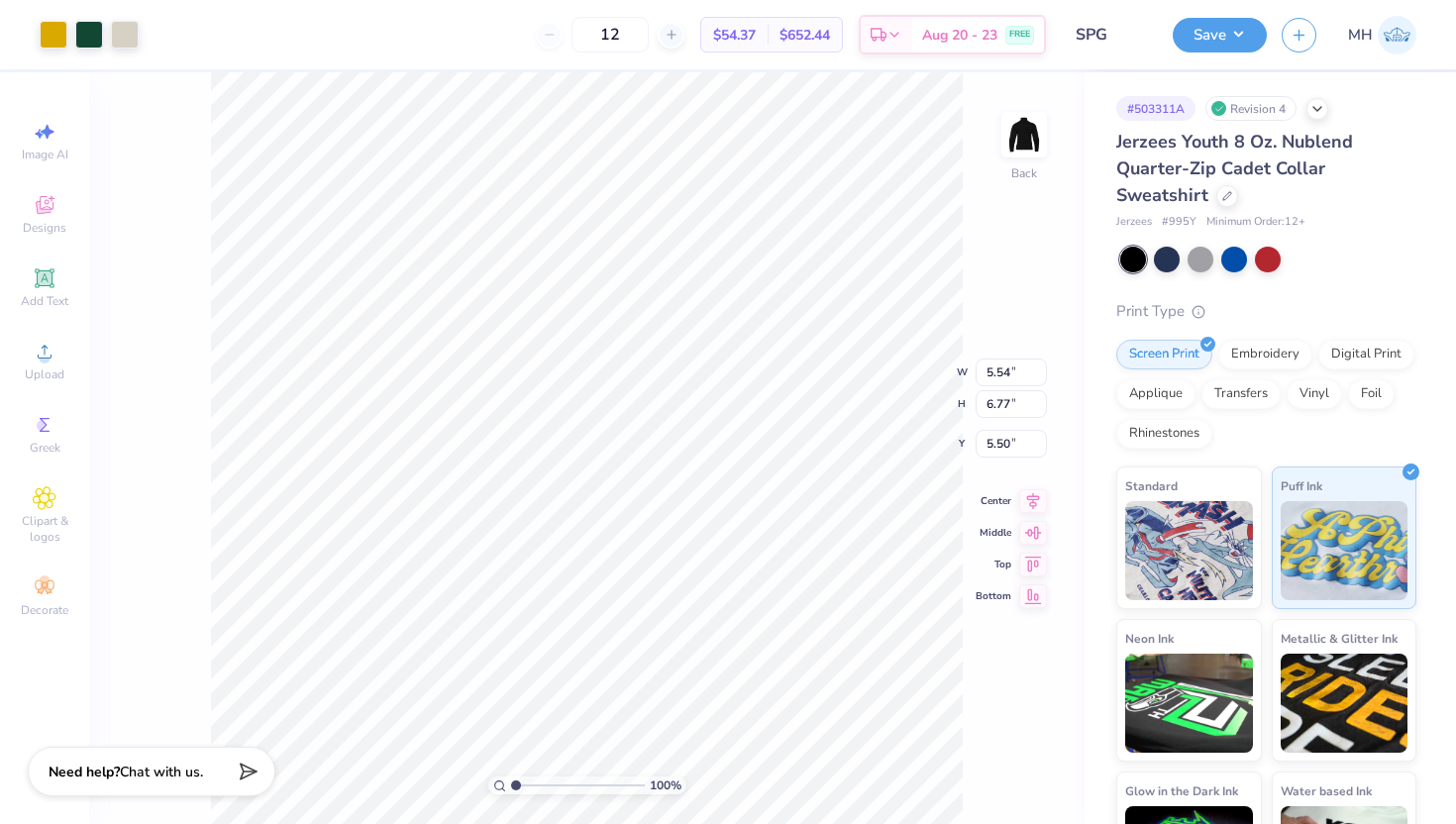 type on "3.26" 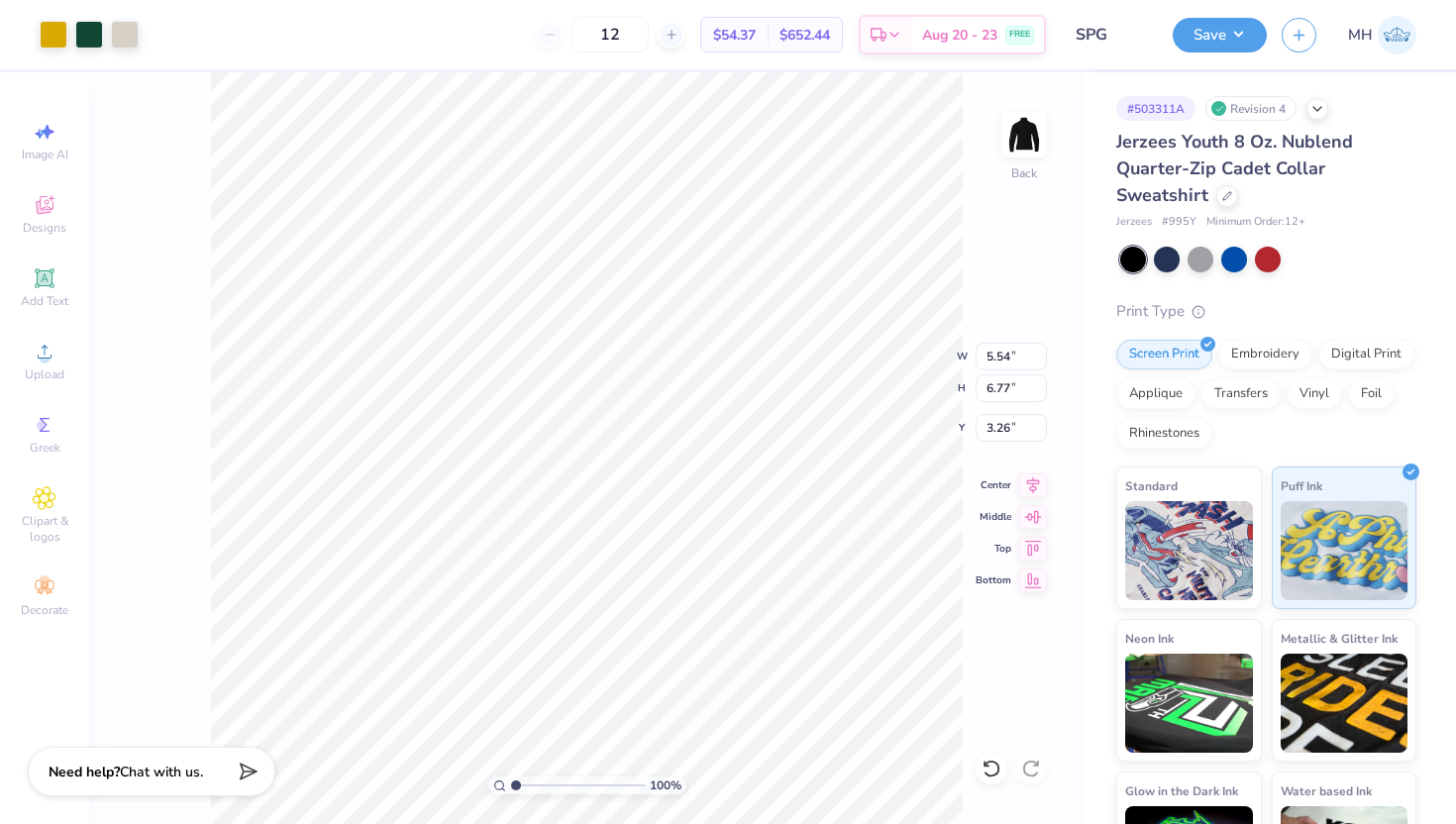 type on "3.87" 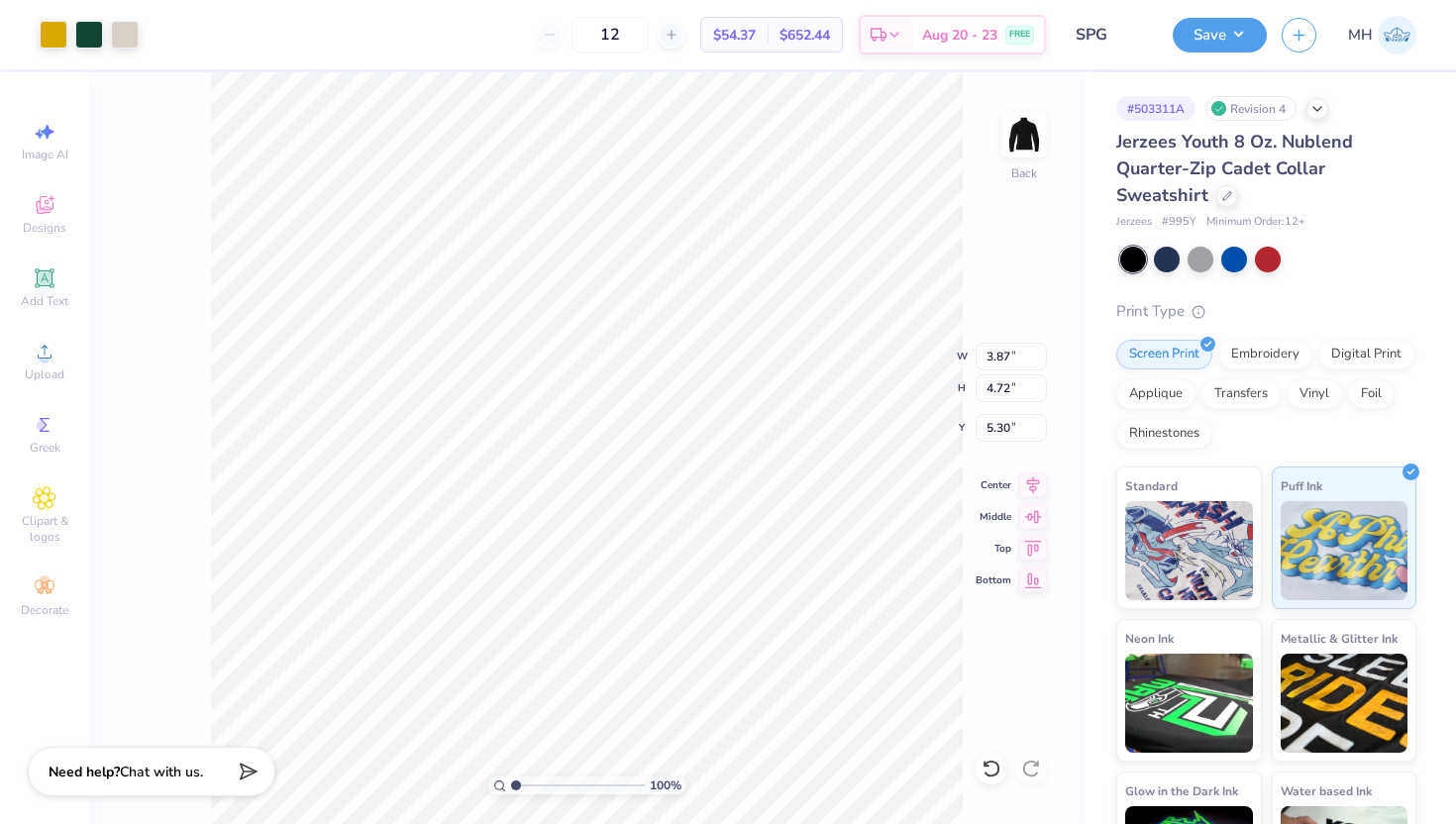 type on "3.00" 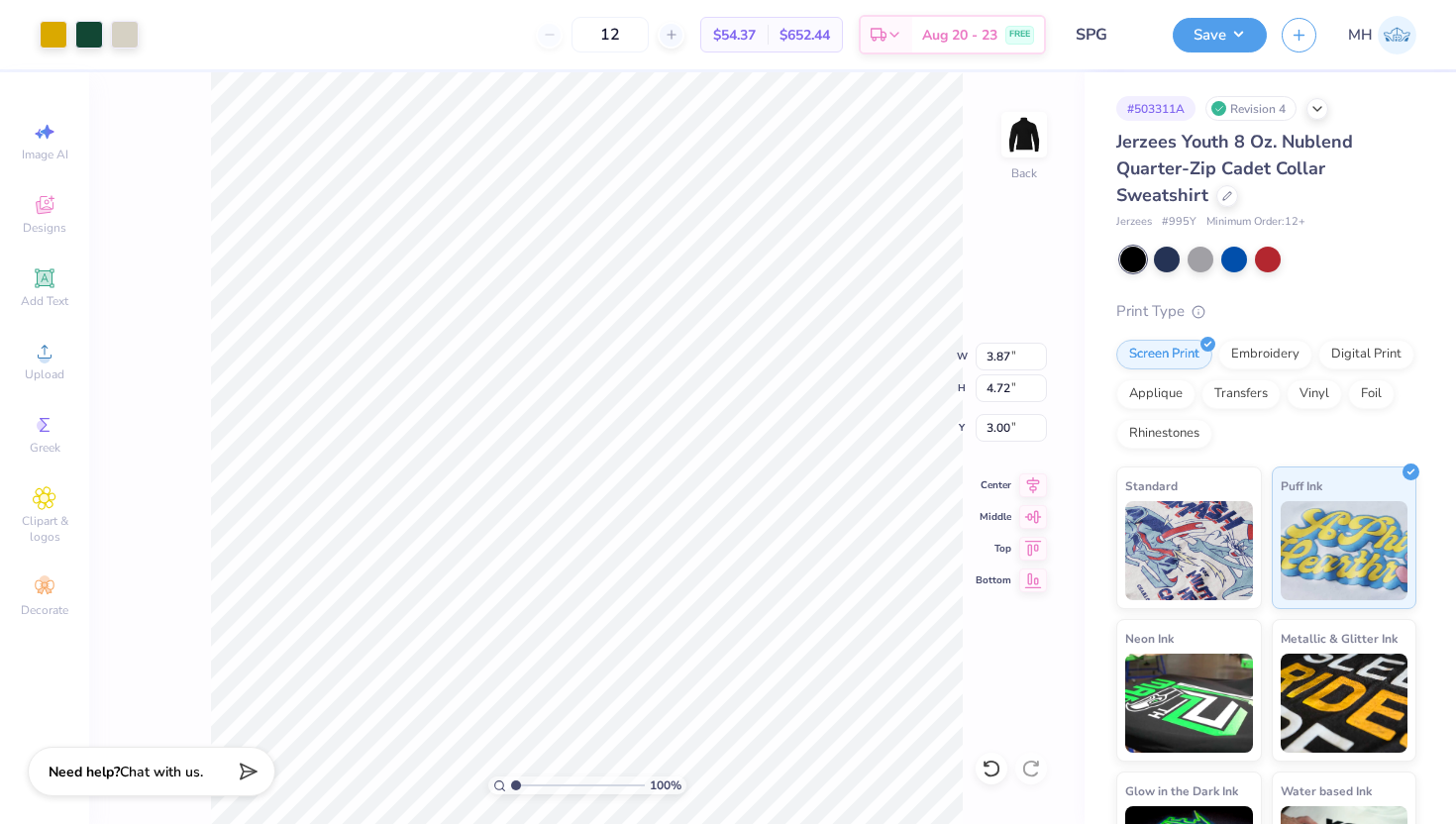 type on "2.78" 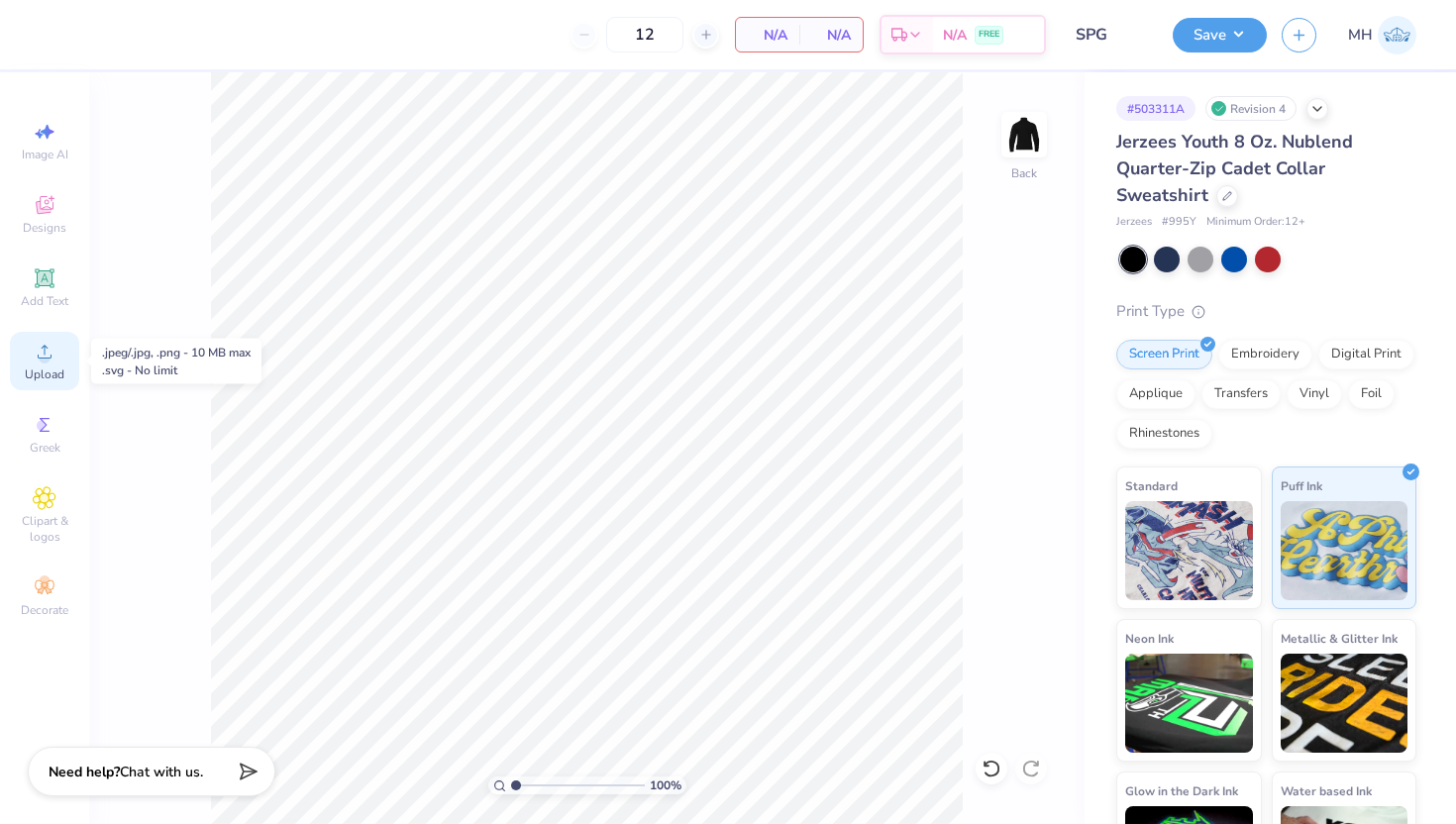 click 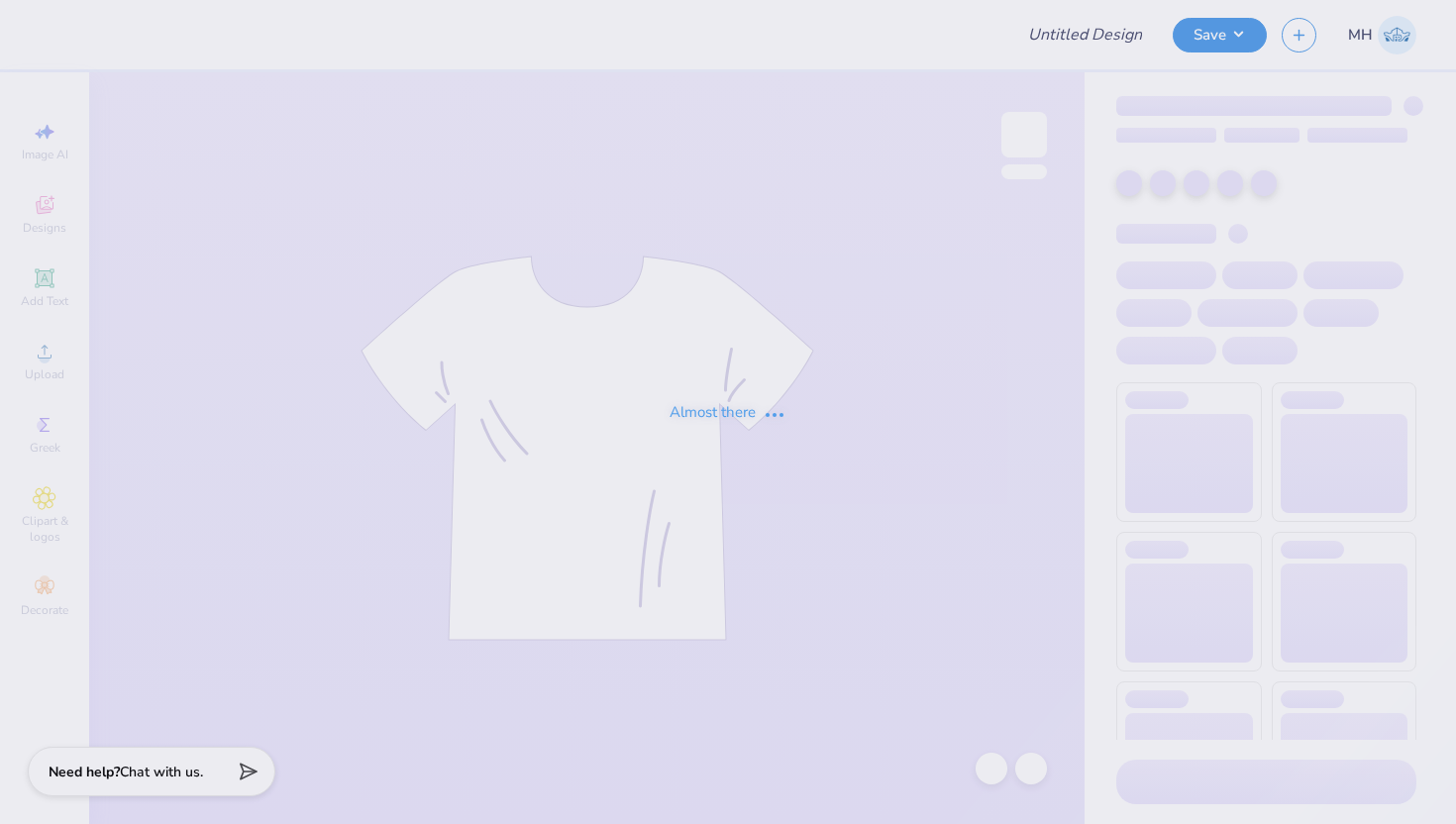 scroll, scrollTop: 0, scrollLeft: 0, axis: both 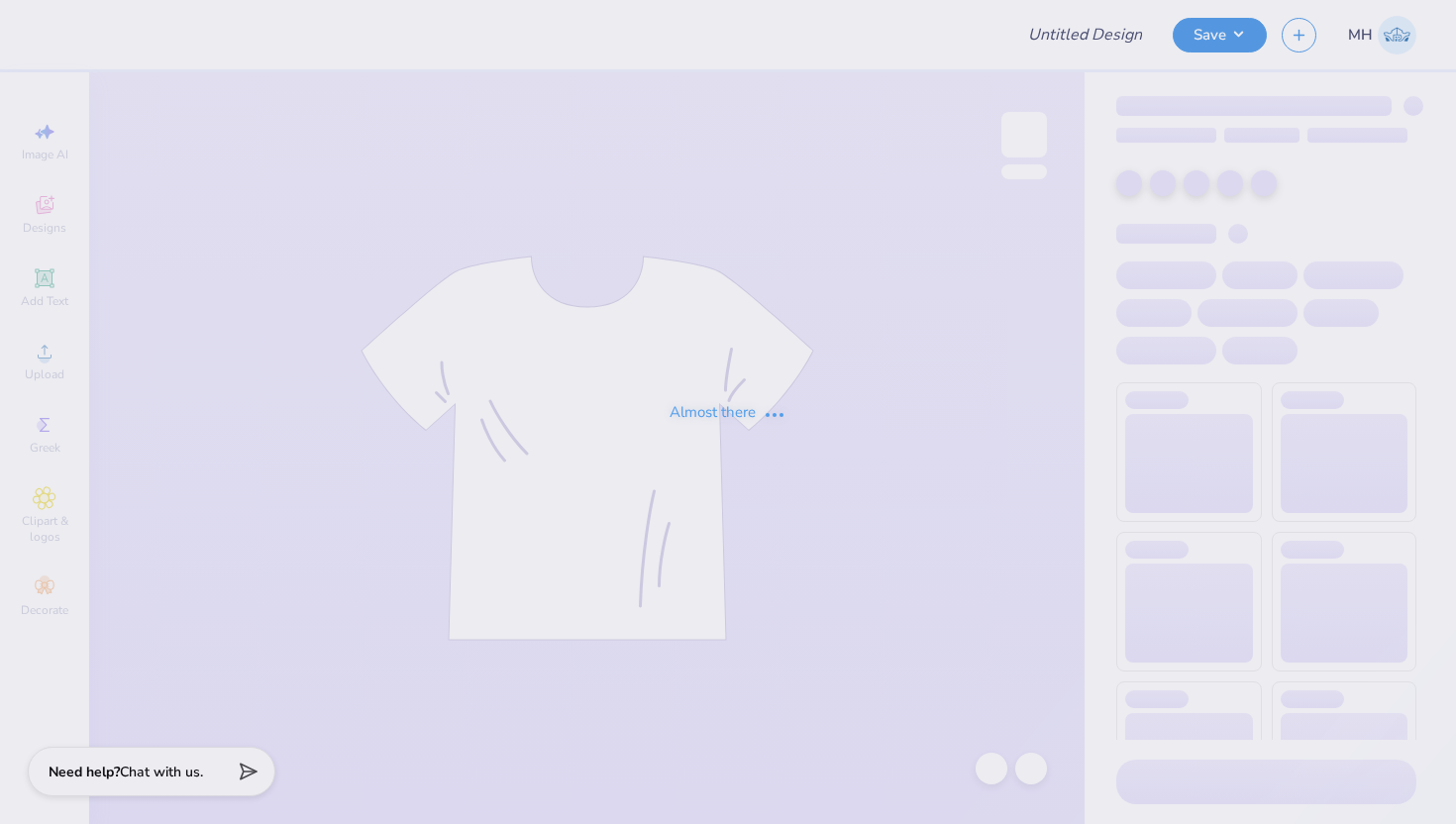 type on "SPG" 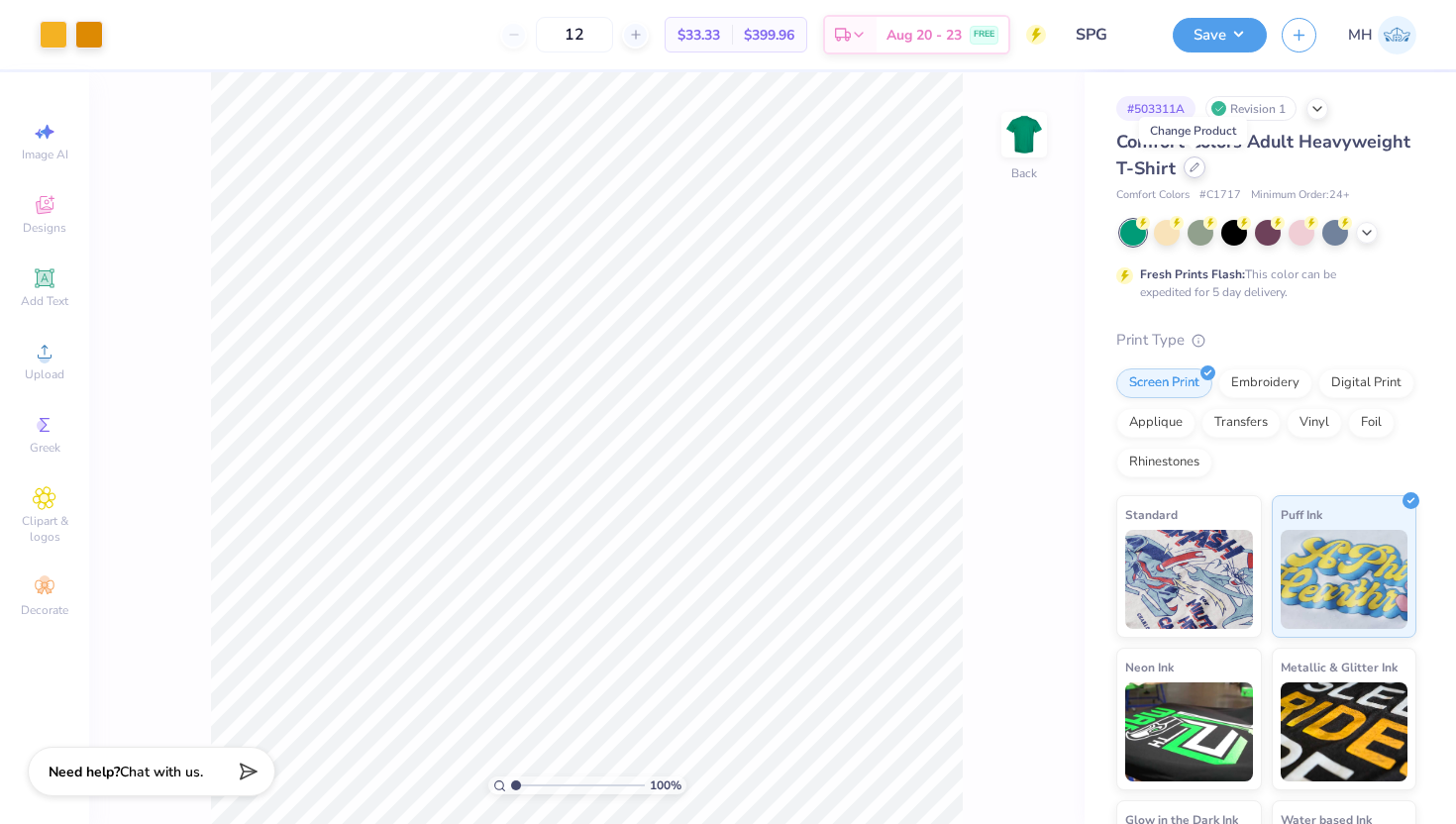 click at bounding box center [1195, 167] 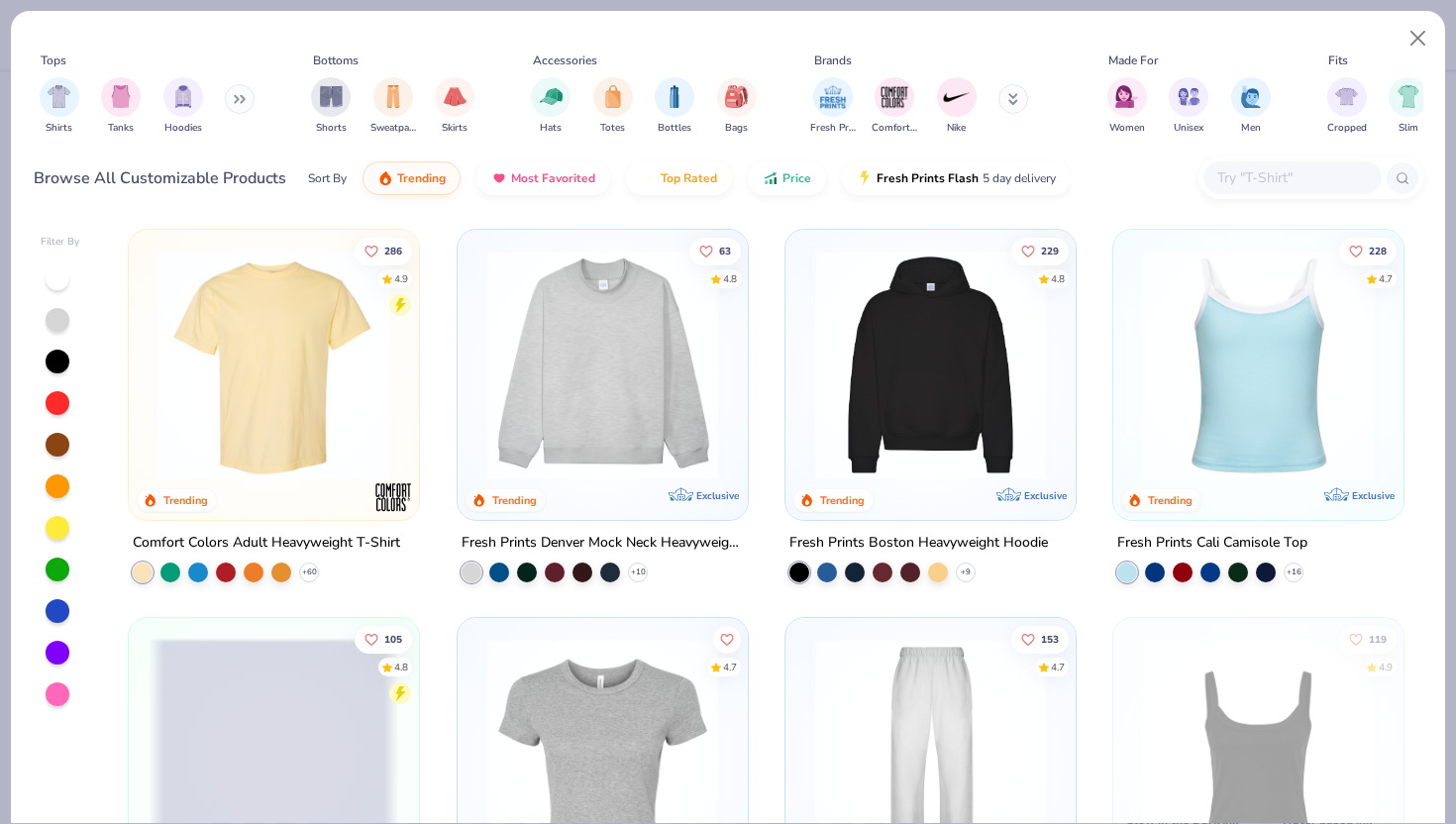 click at bounding box center [1293, 177] 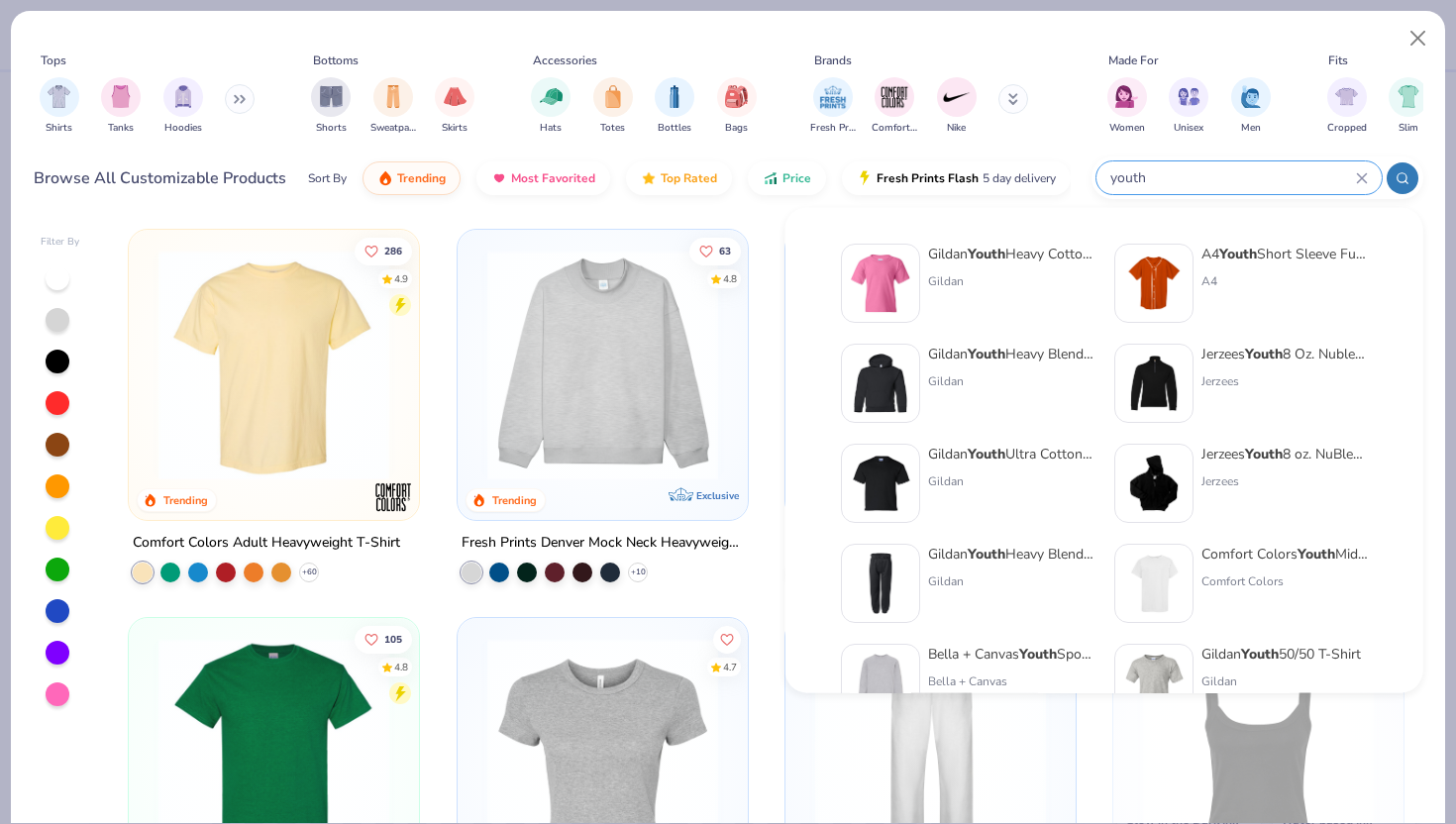 type on "youth" 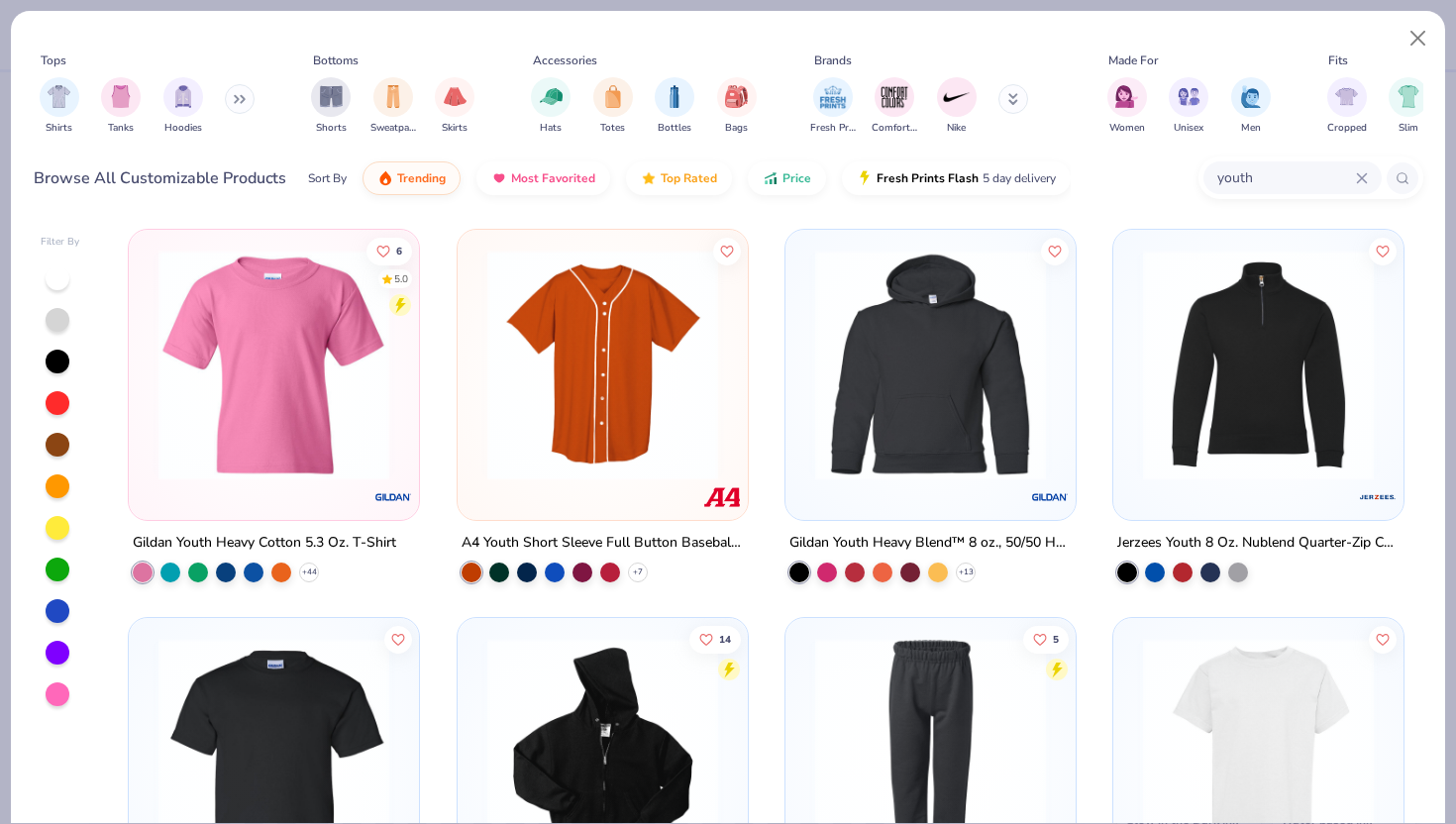click at bounding box center [1258, 364] 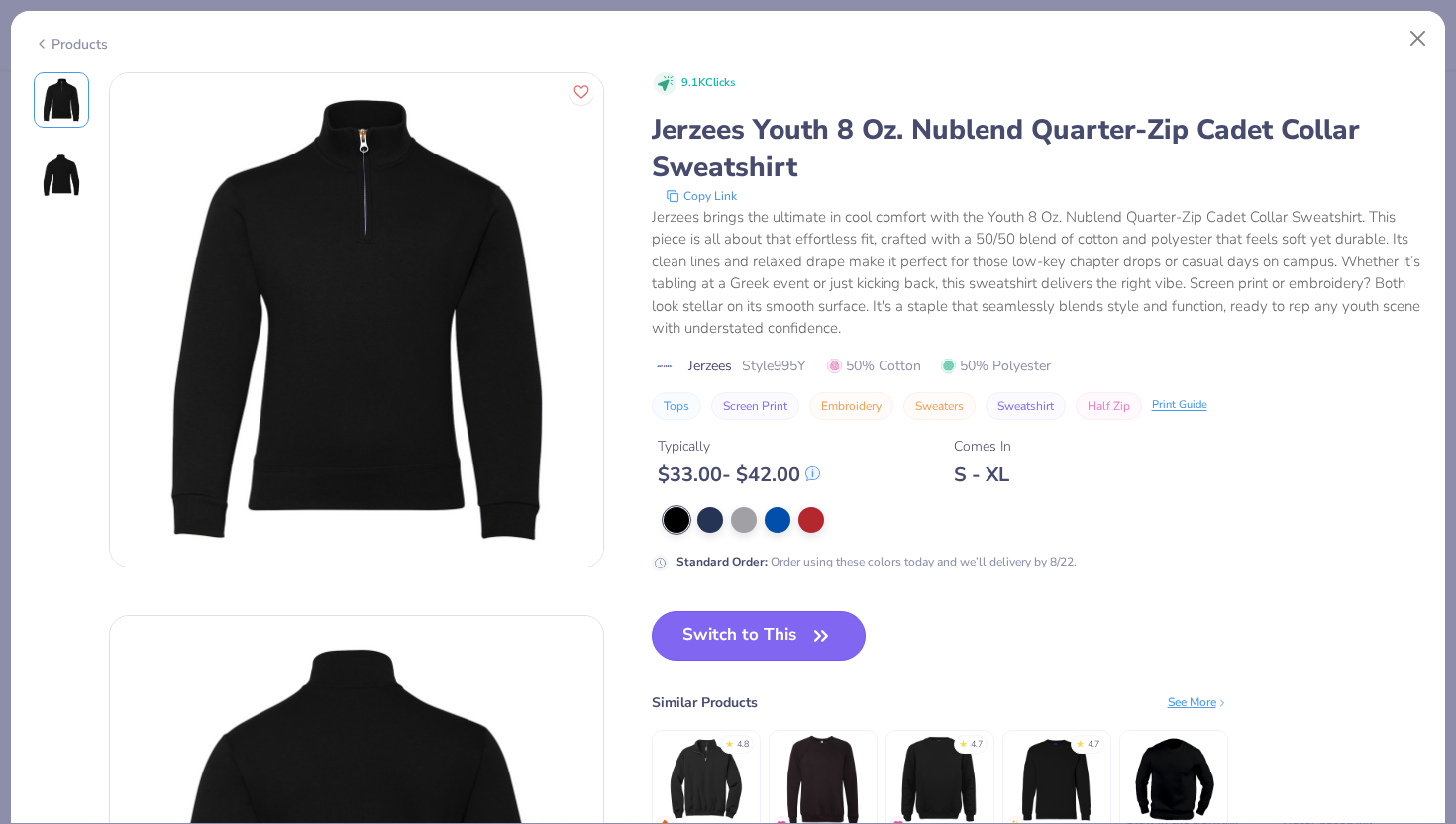 click on "Switch to This" at bounding box center (759, 636) 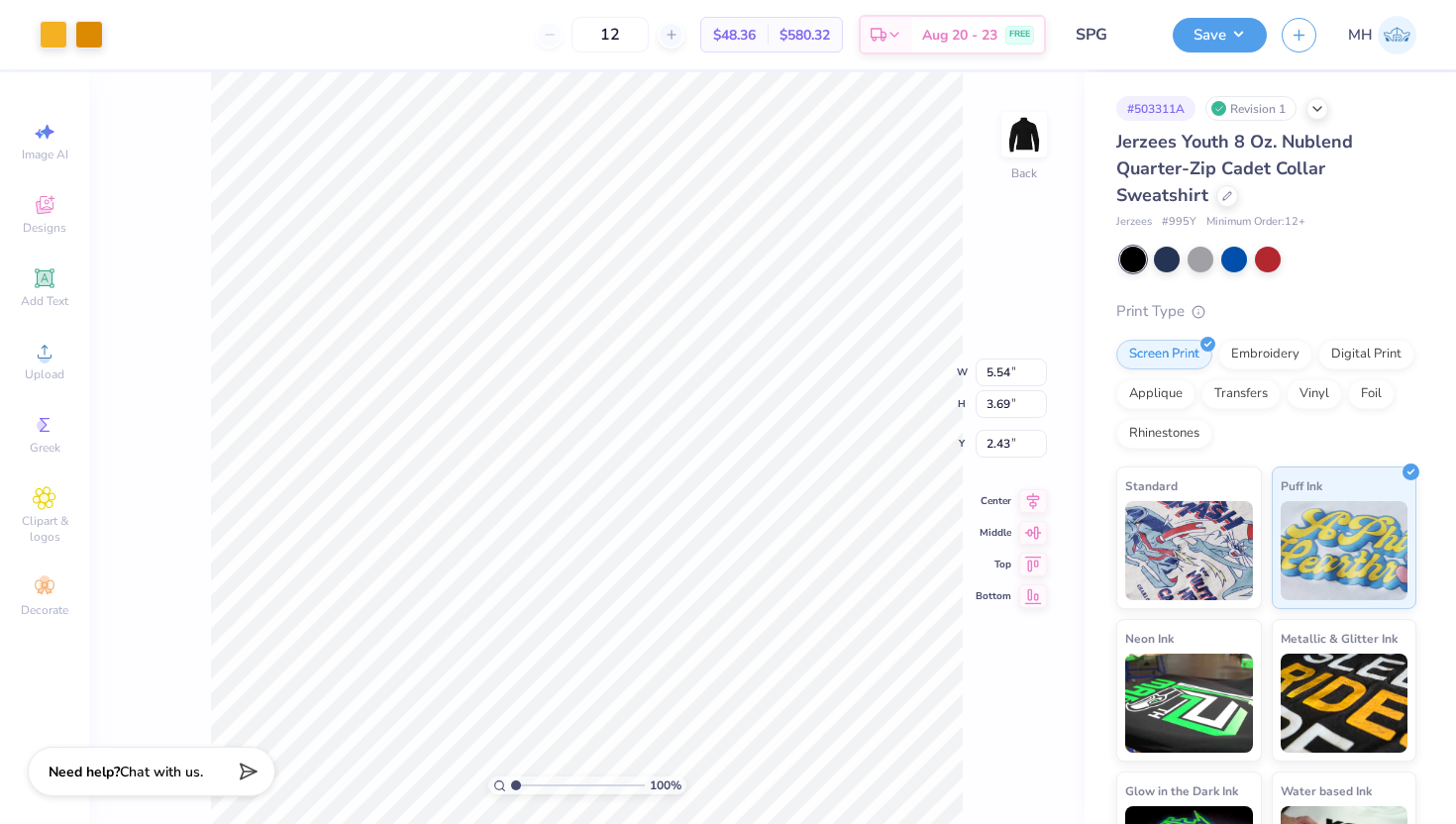 type on "3.46" 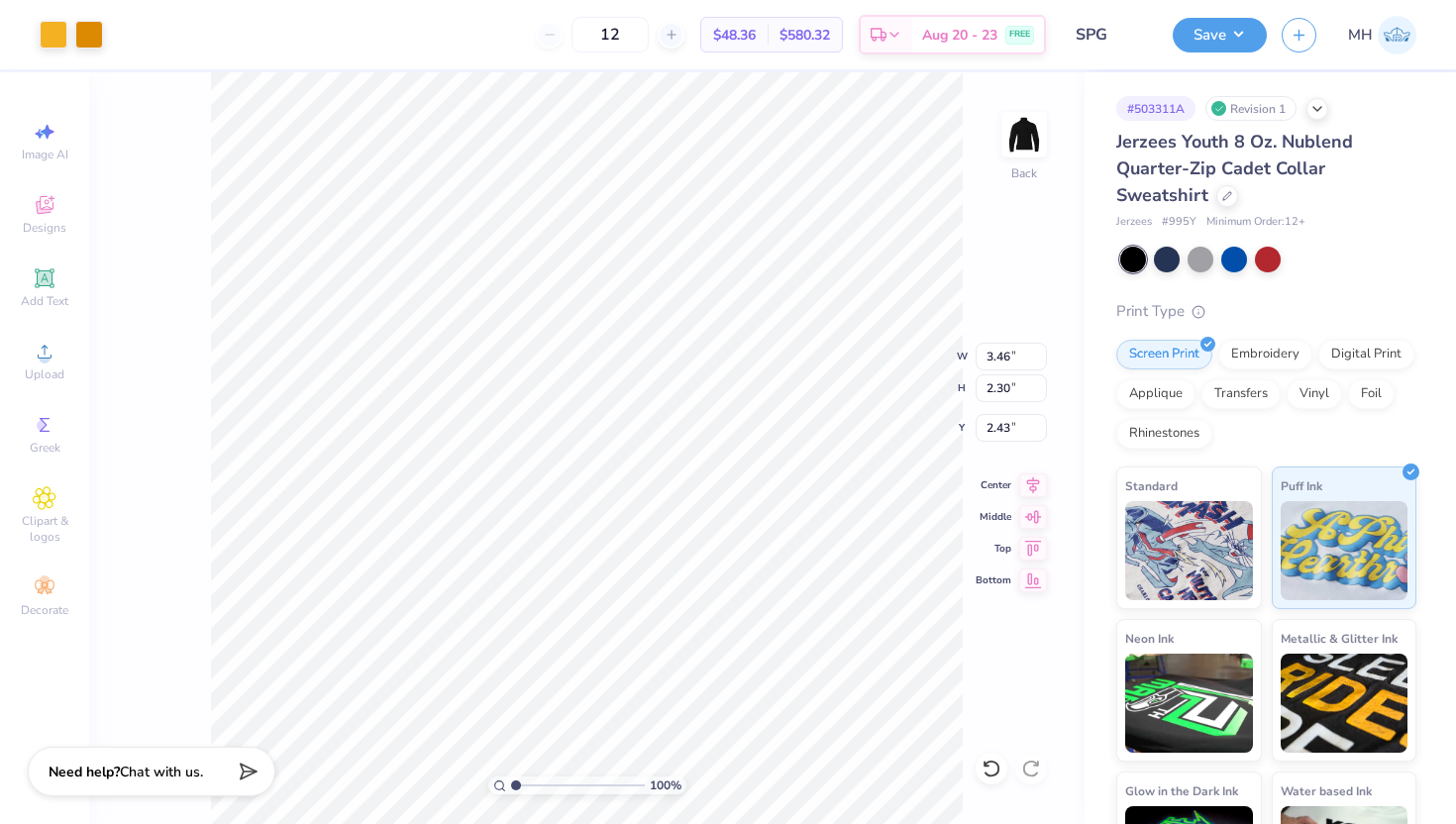 type on "3.00" 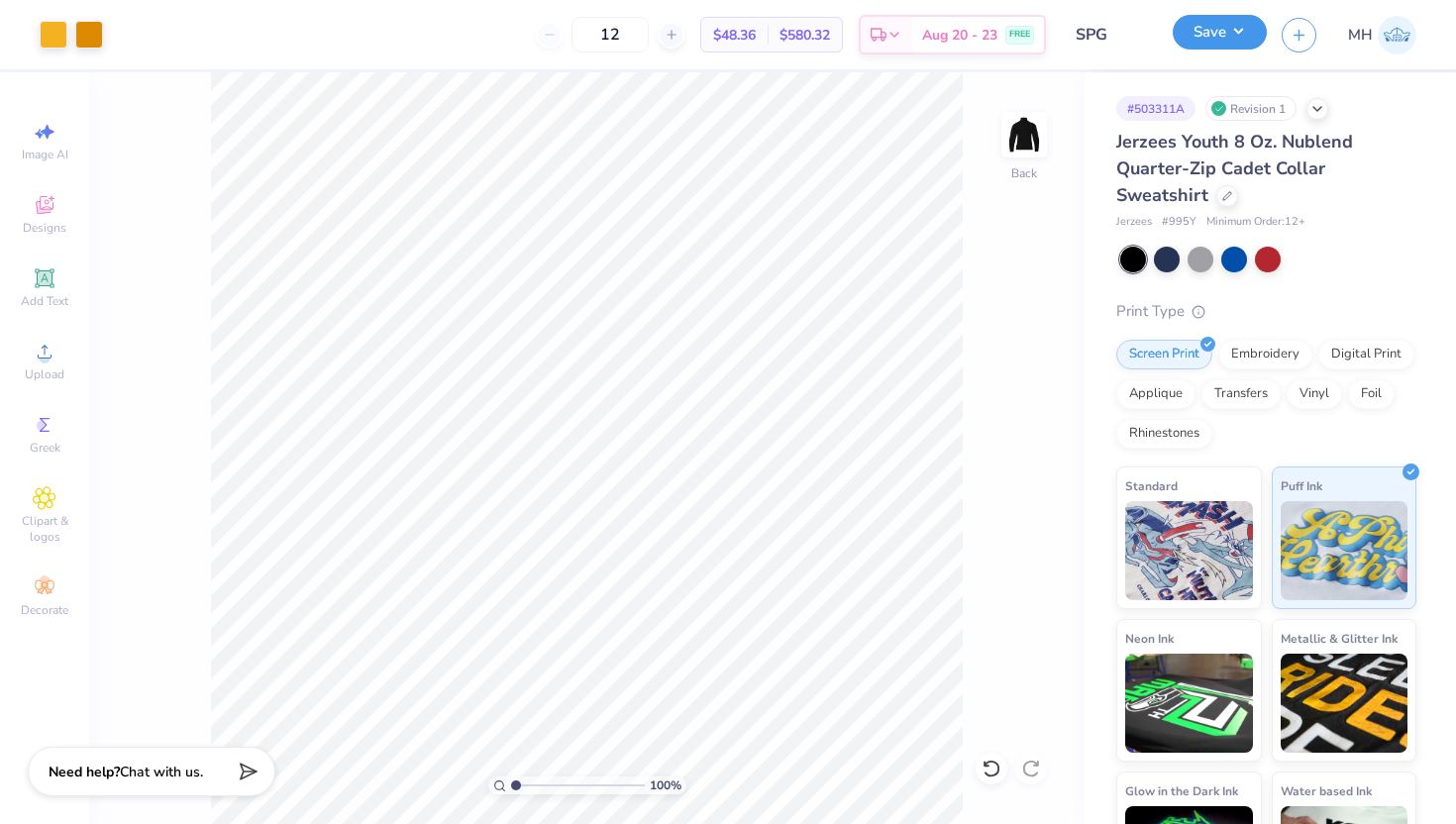 click on "Save" at bounding box center [1219, 35] 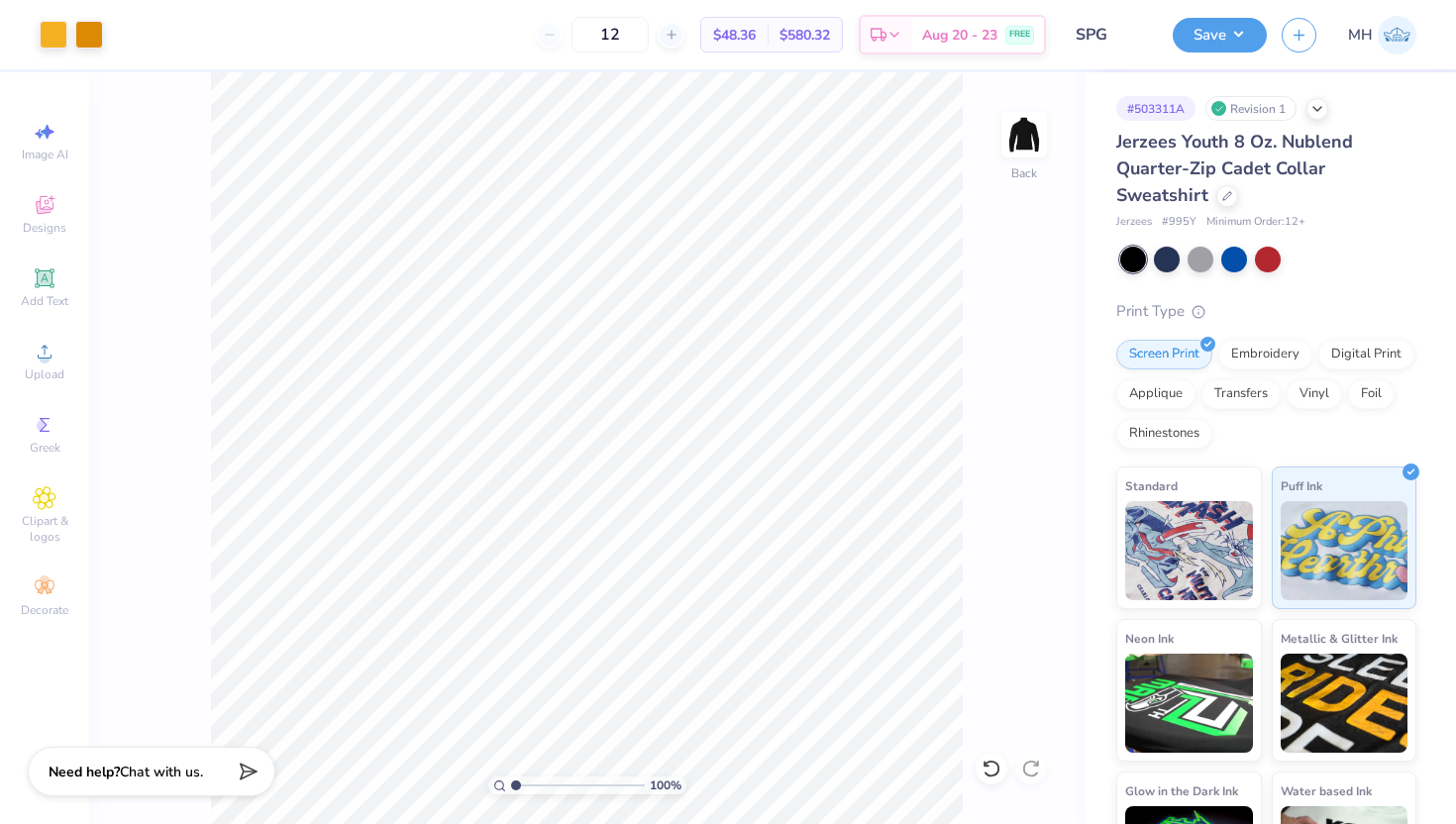 click on "Save MH" at bounding box center (1314, 35) 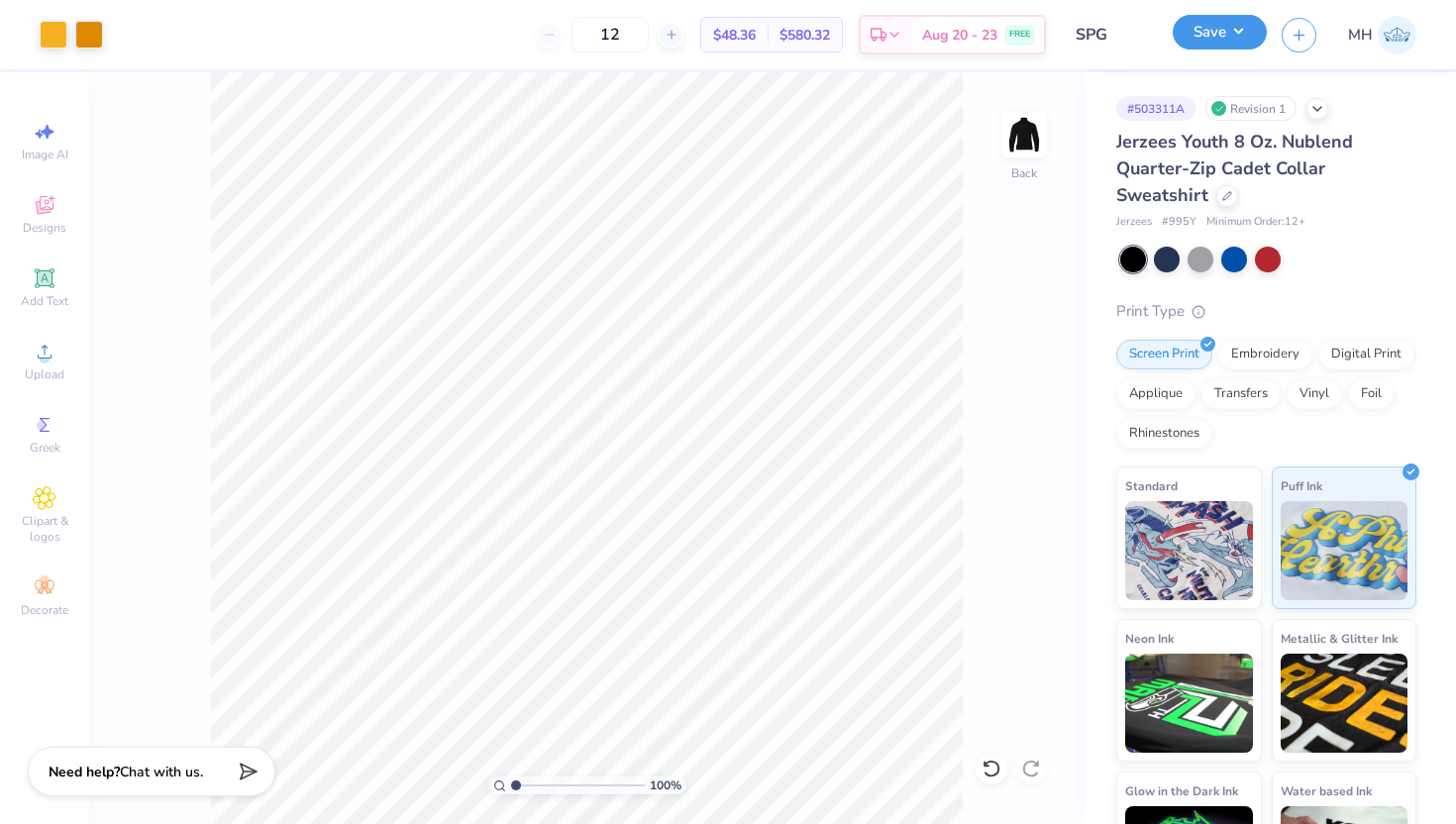 click on "Save" at bounding box center [1219, 32] 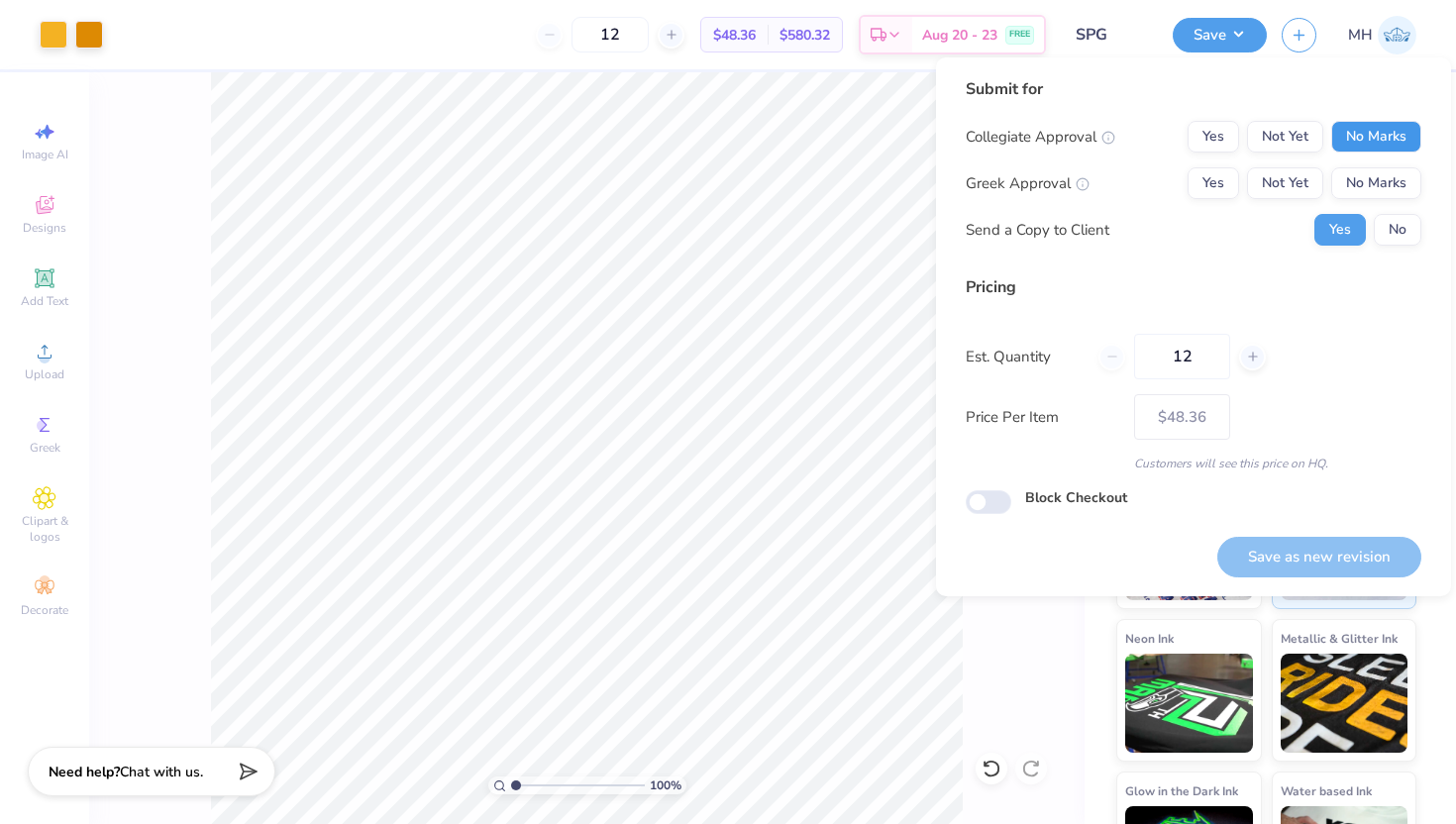 click on "No Marks" at bounding box center [1376, 137] 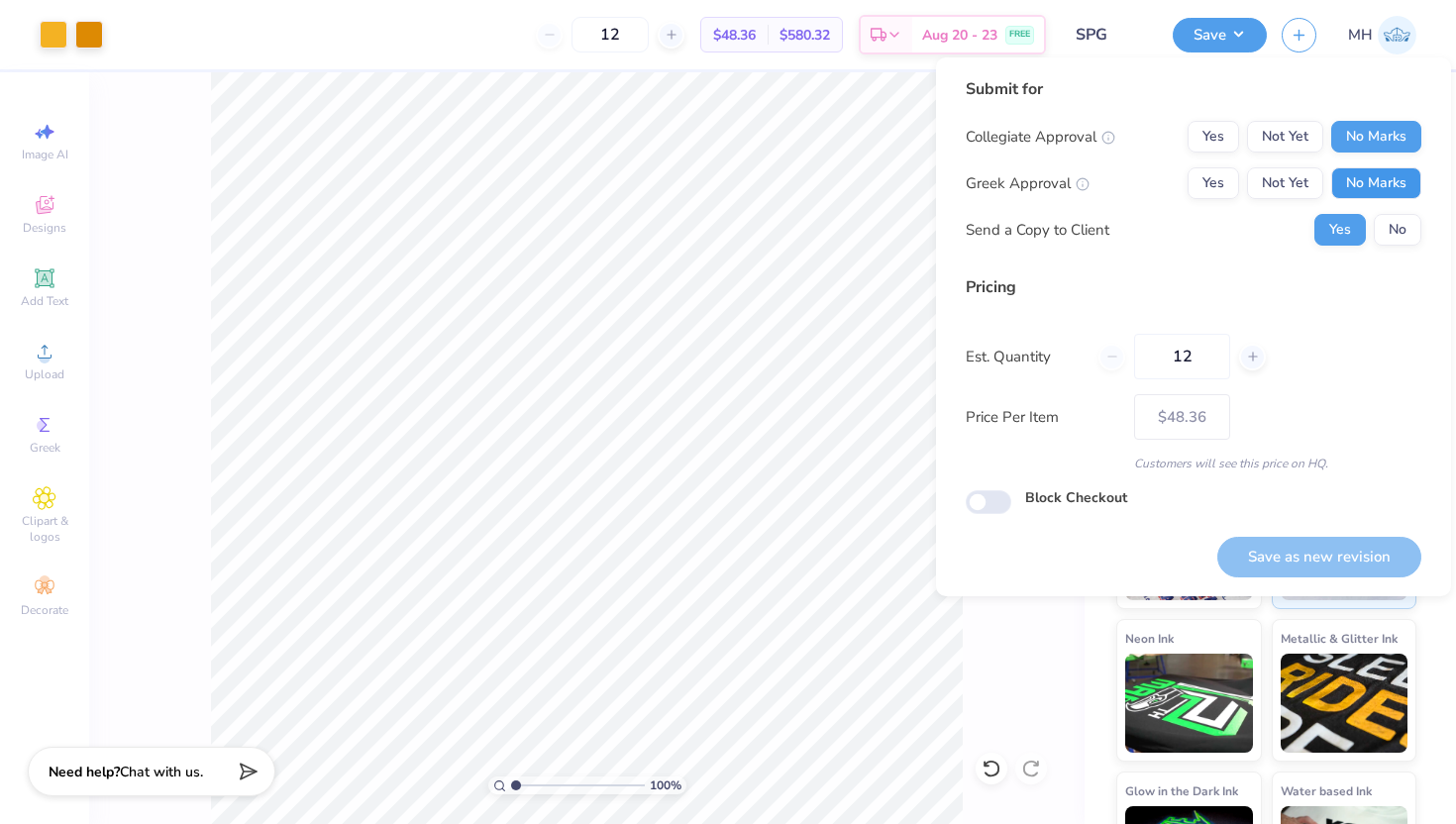 click on "No Marks" at bounding box center [1376, 183] 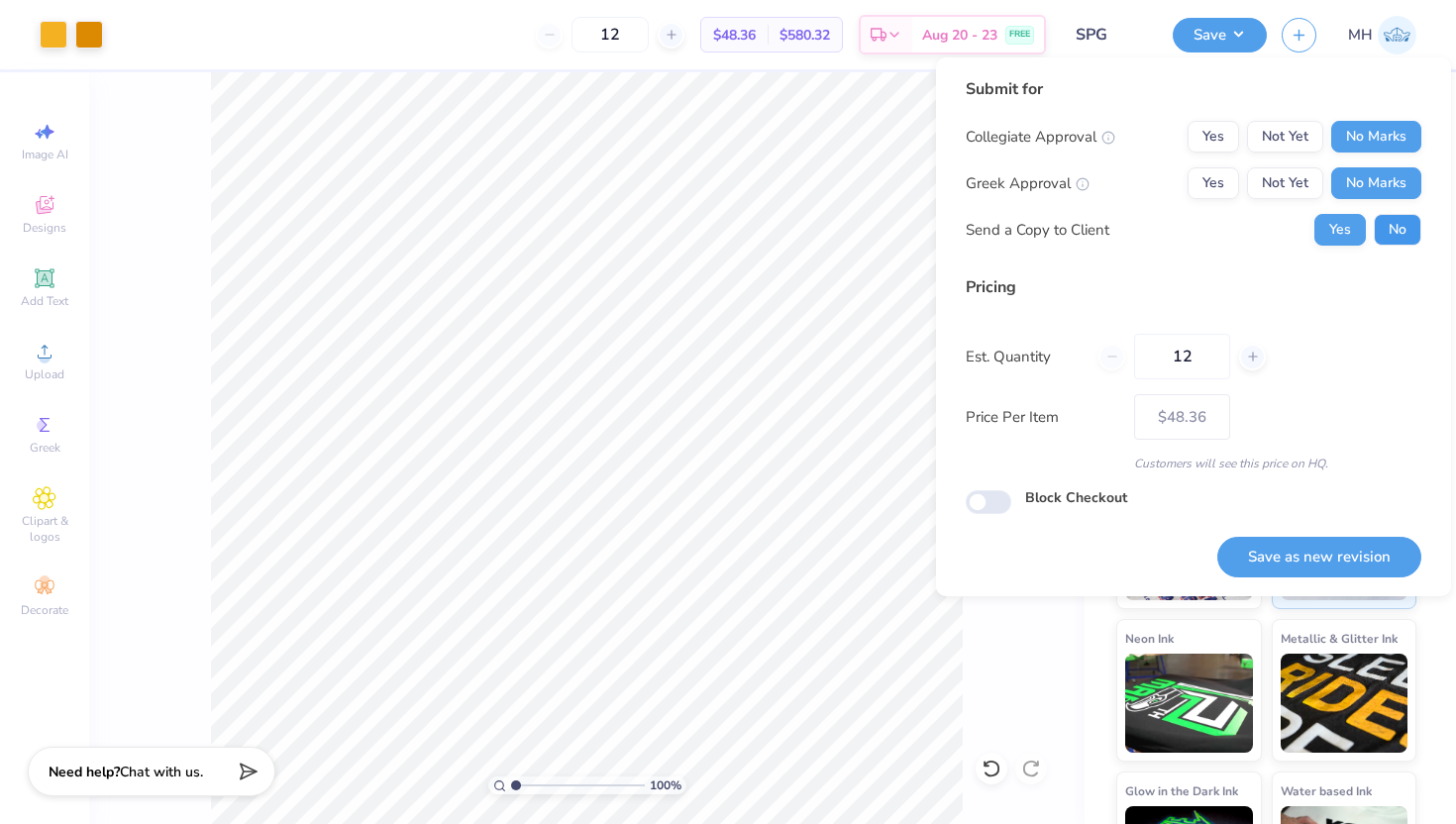 click on "No" at bounding box center [1398, 230] 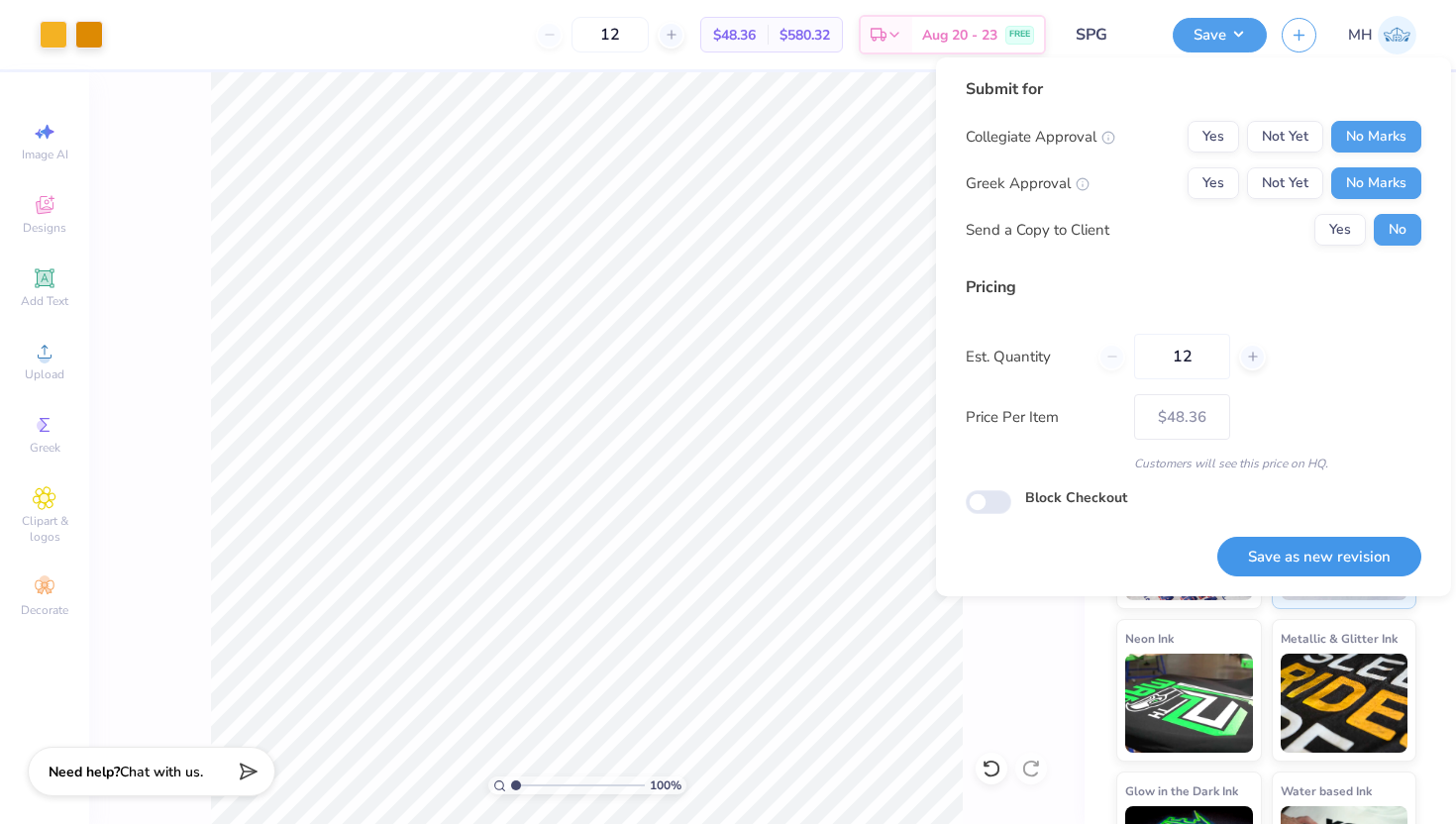 click on "Save as new revision" at bounding box center (1319, 557) 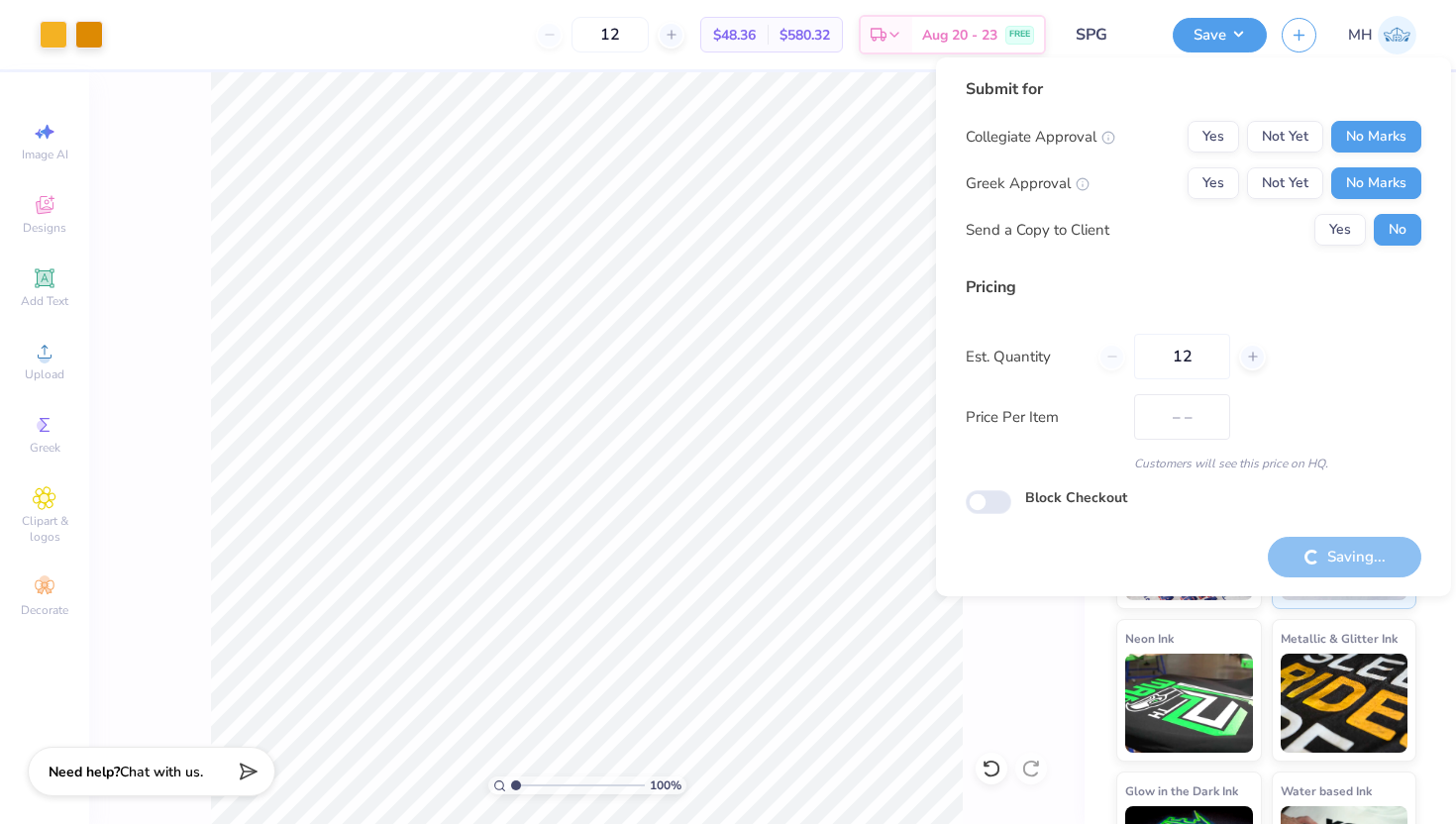 type on "$48.36" 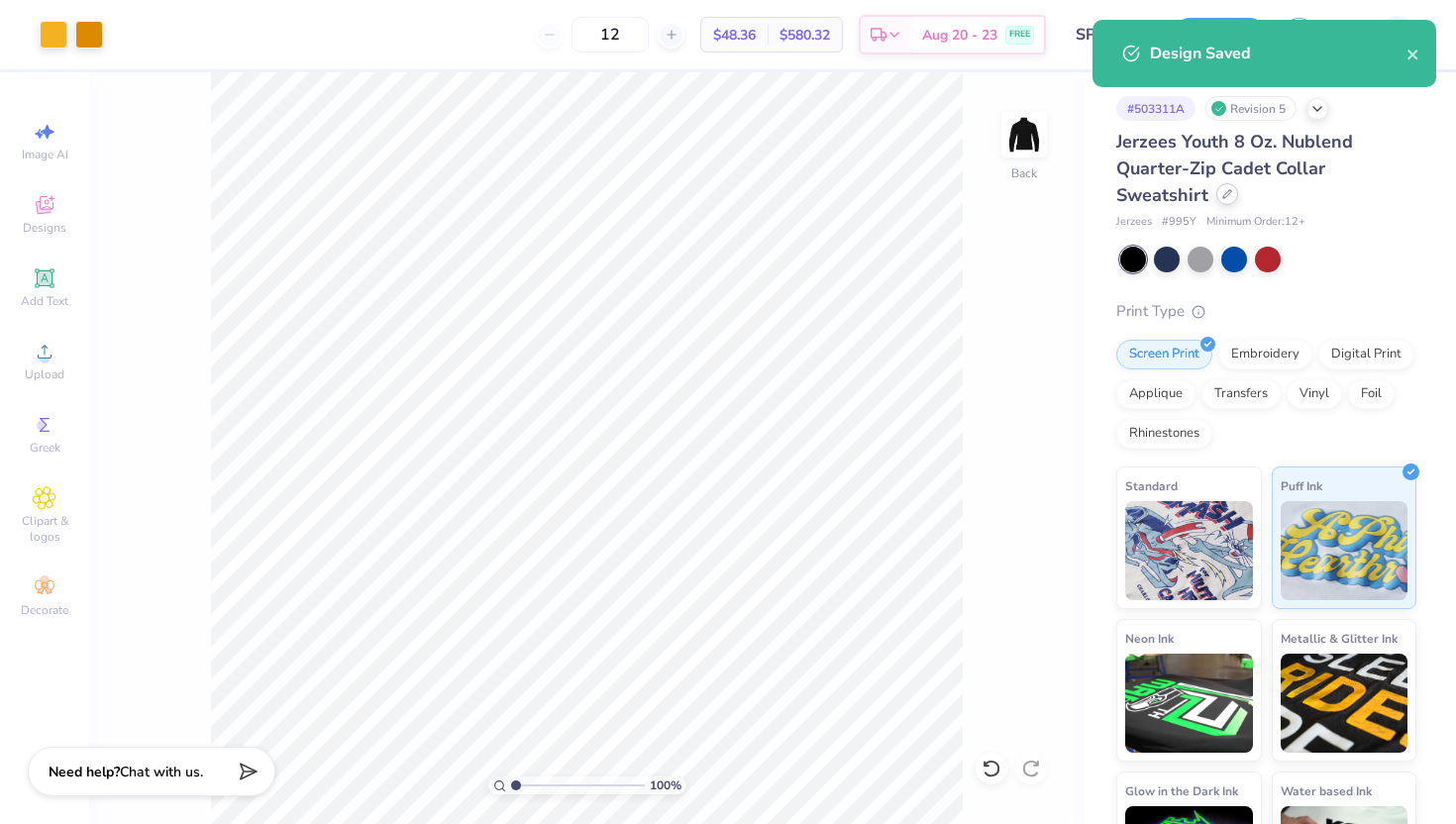 click 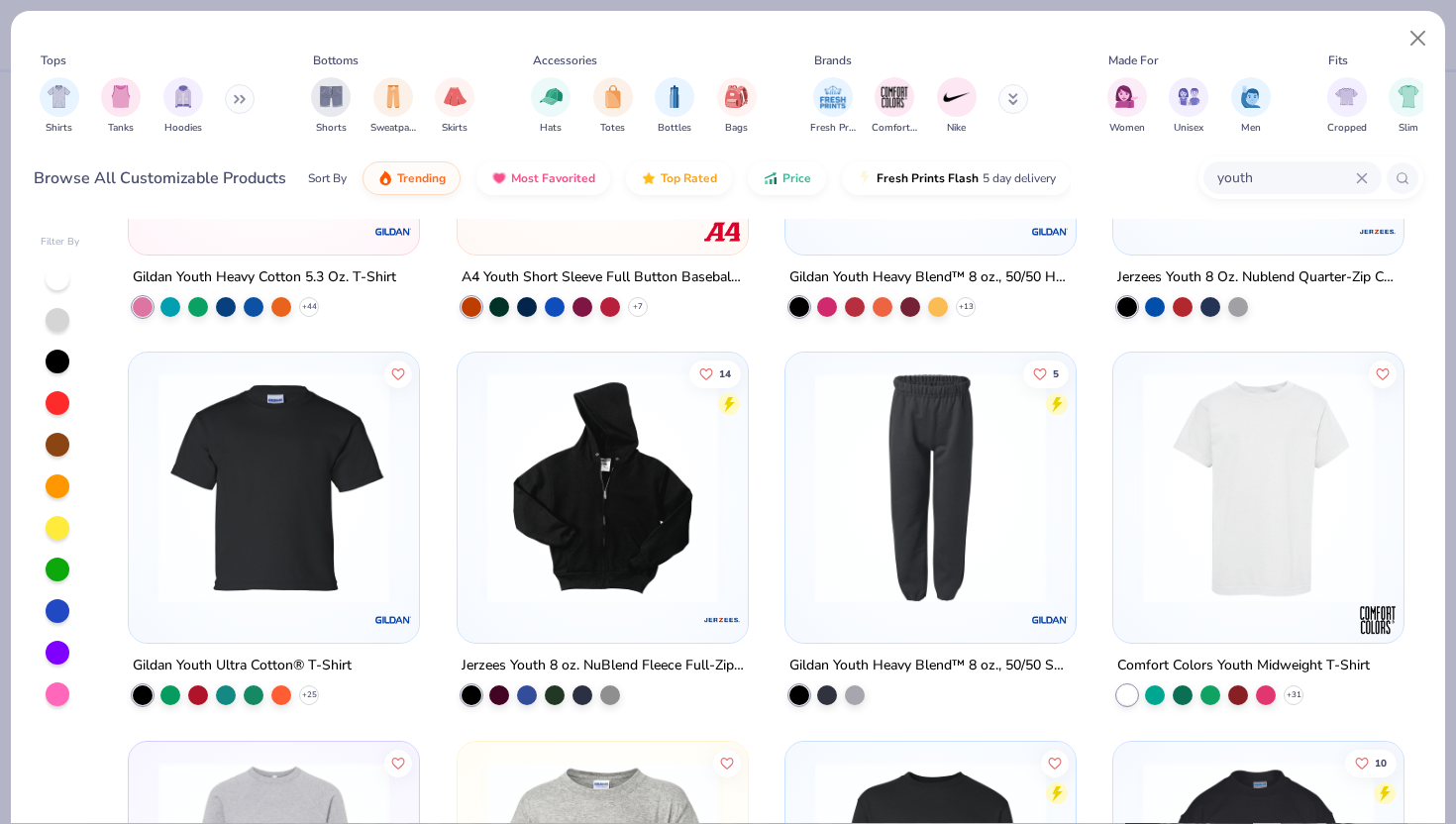 scroll, scrollTop: 276, scrollLeft: 0, axis: vertical 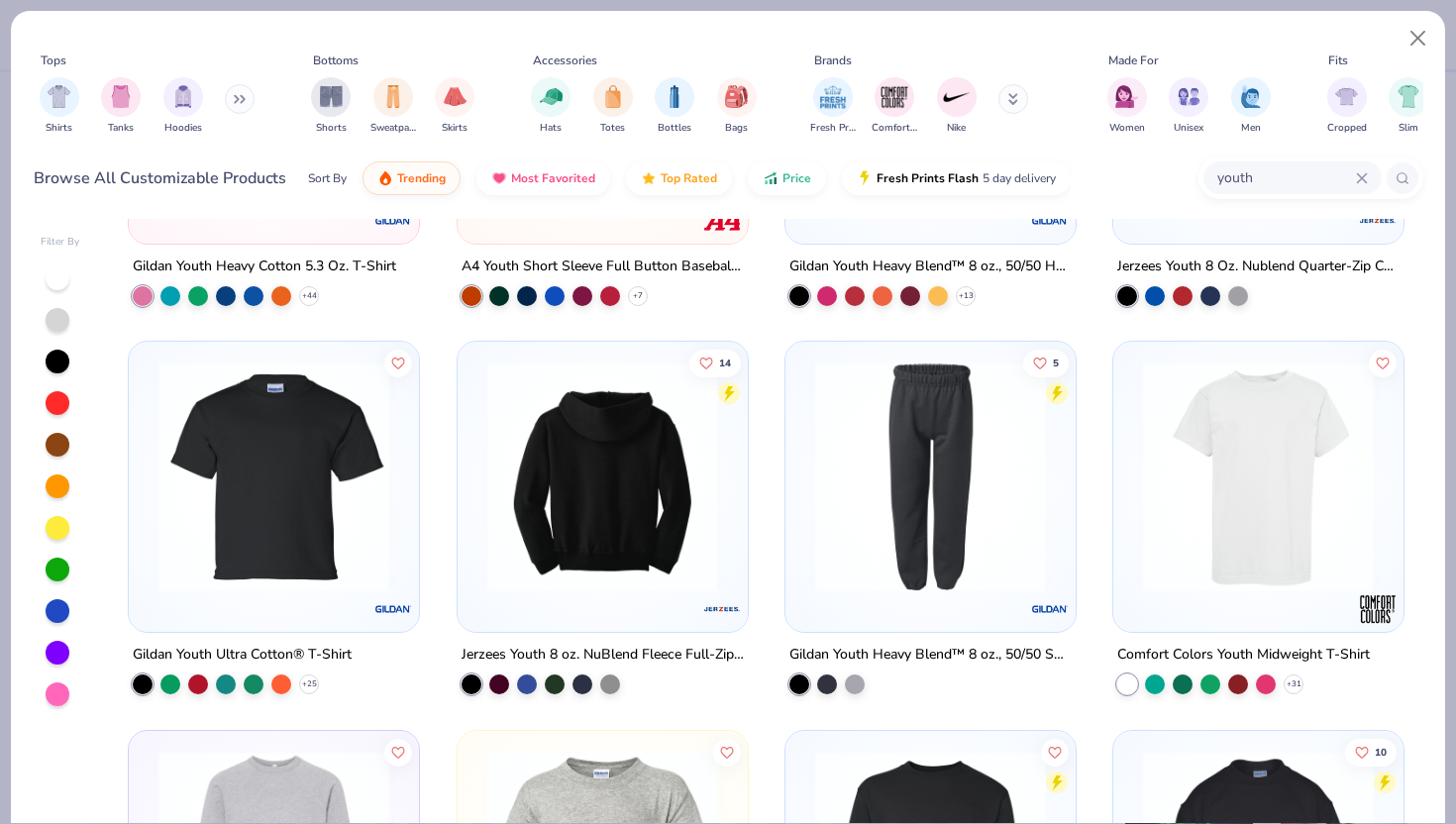 click at bounding box center [602, 476] 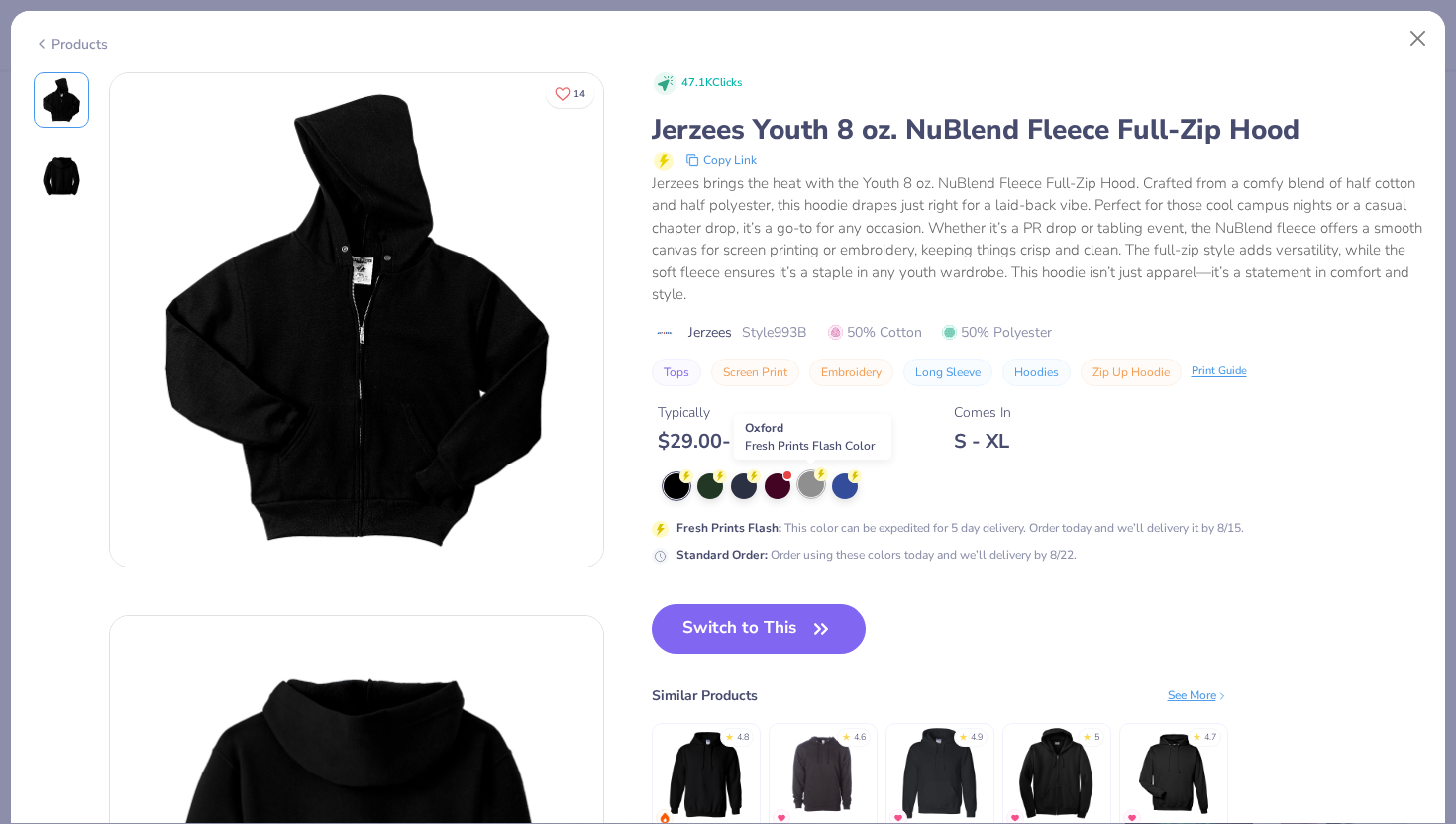 click 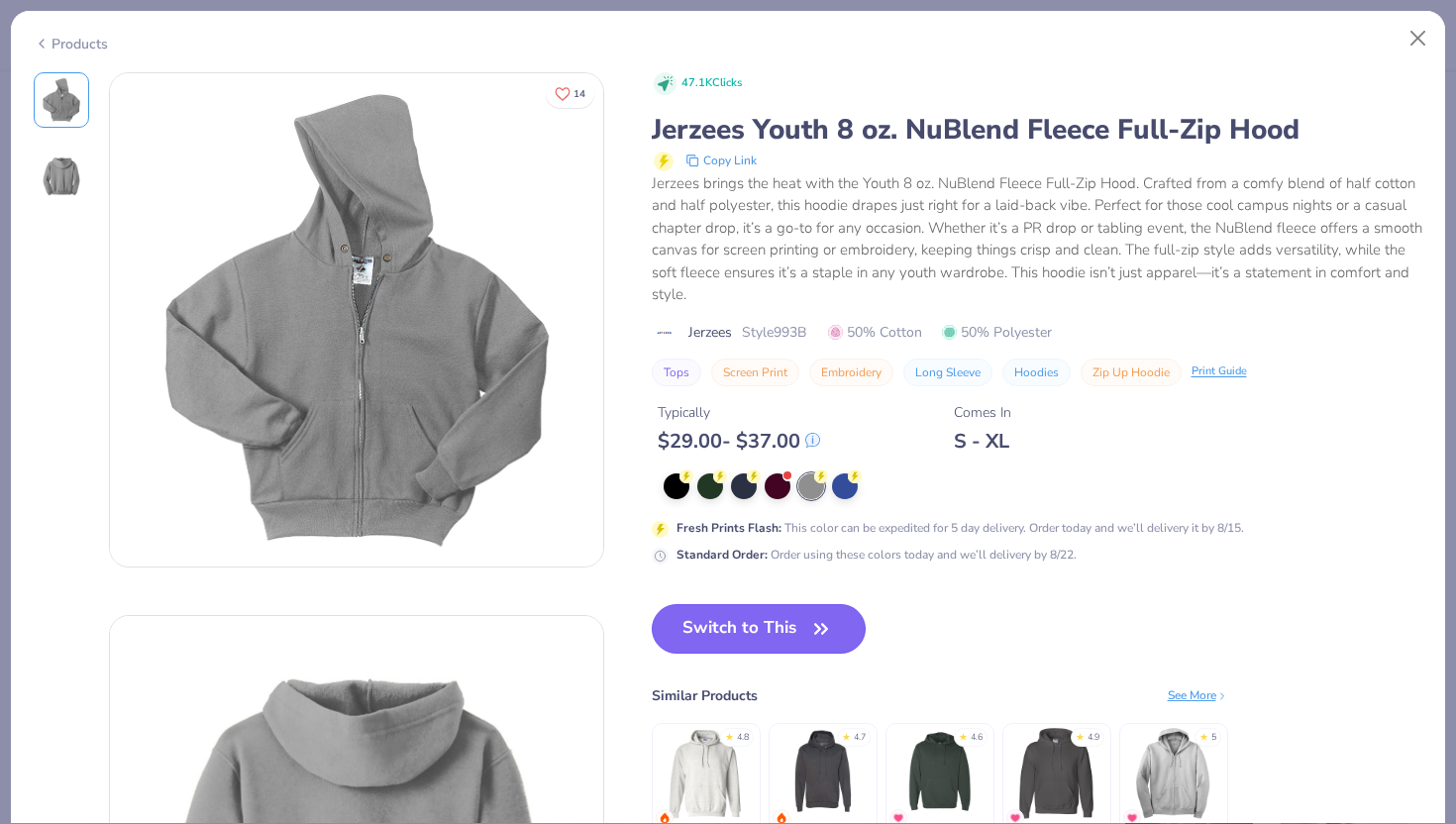 click on "Switch to This" at bounding box center [759, 629] 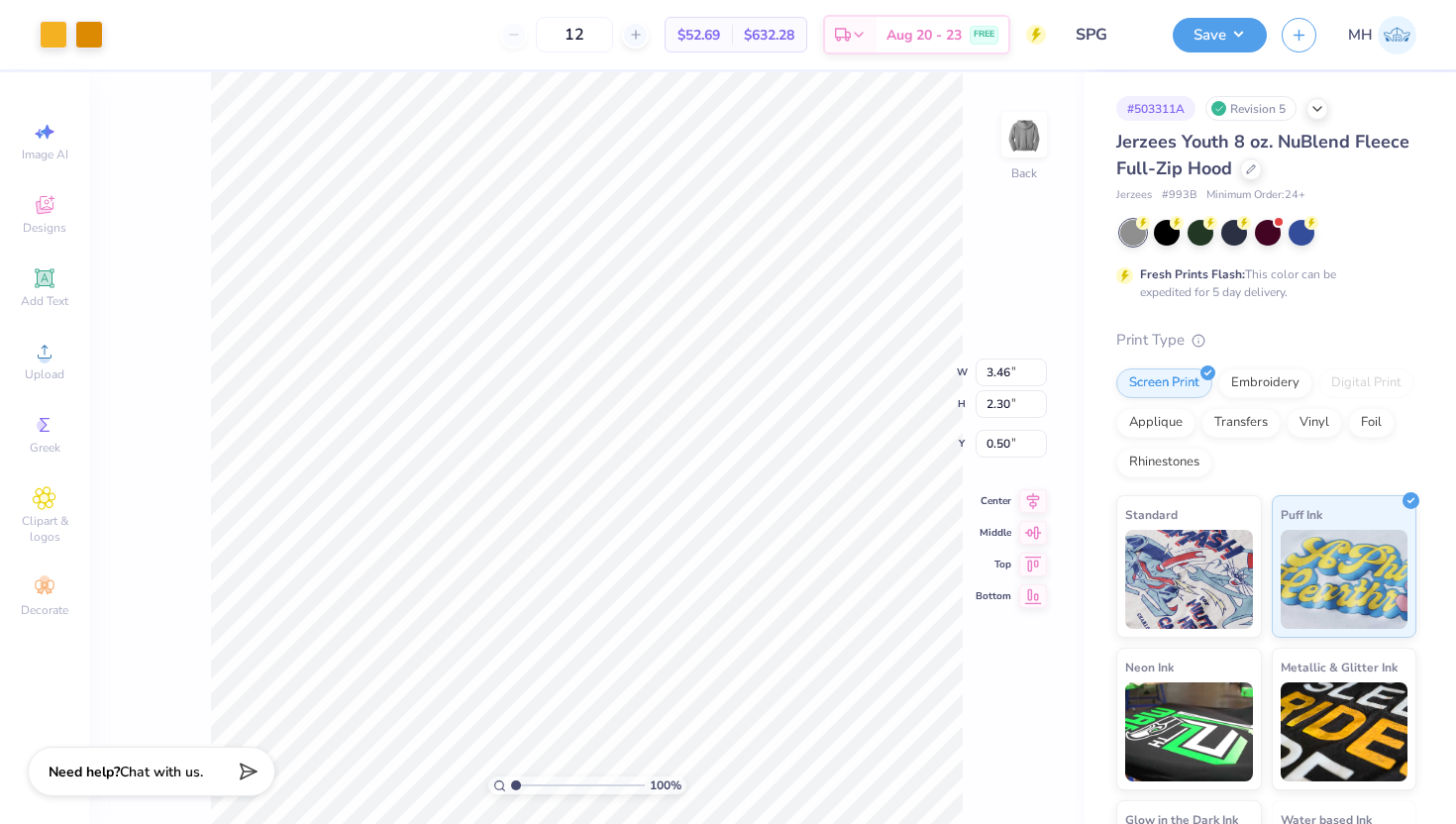 type on "3.00" 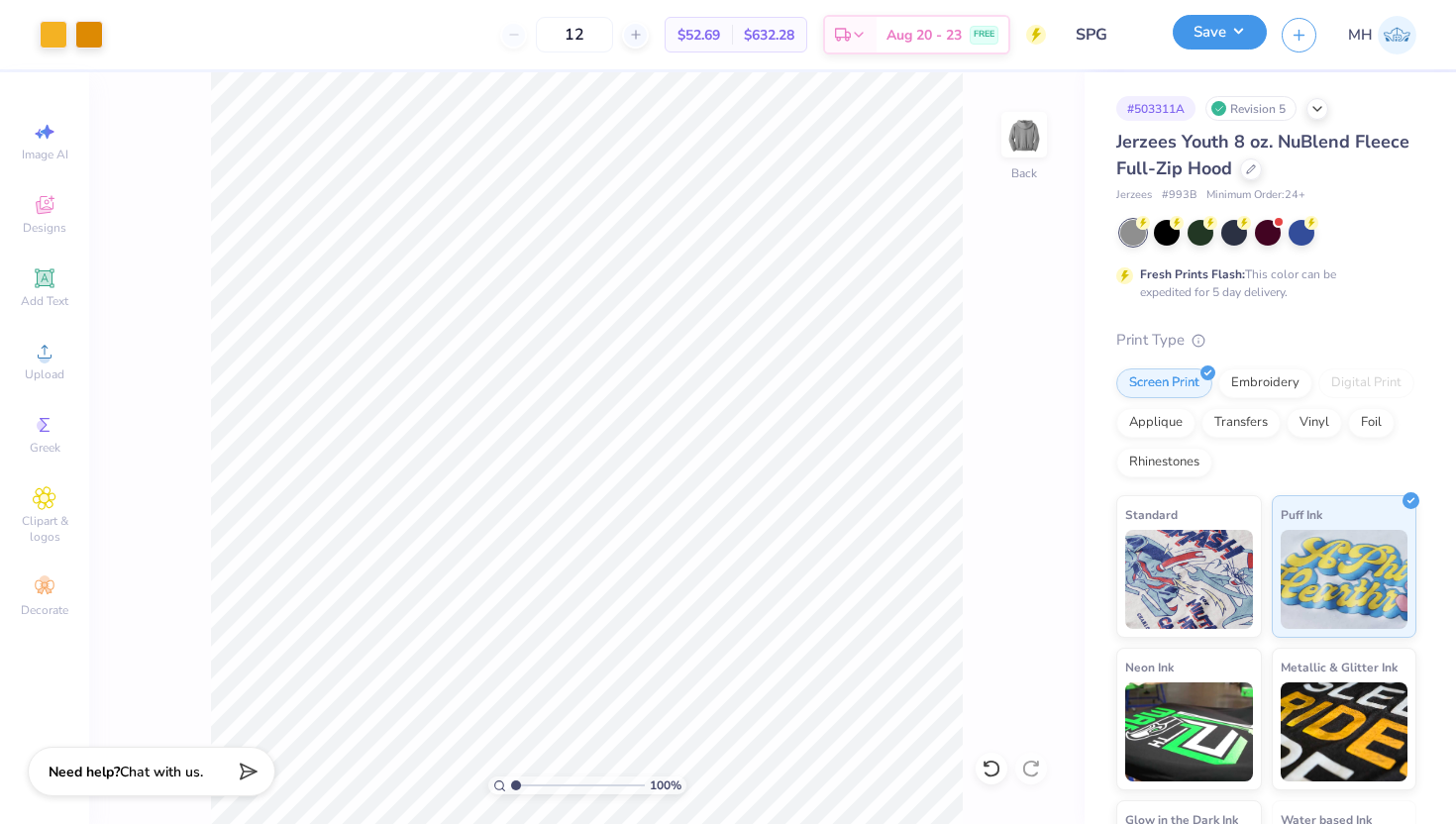 click on "Save" at bounding box center (1219, 32) 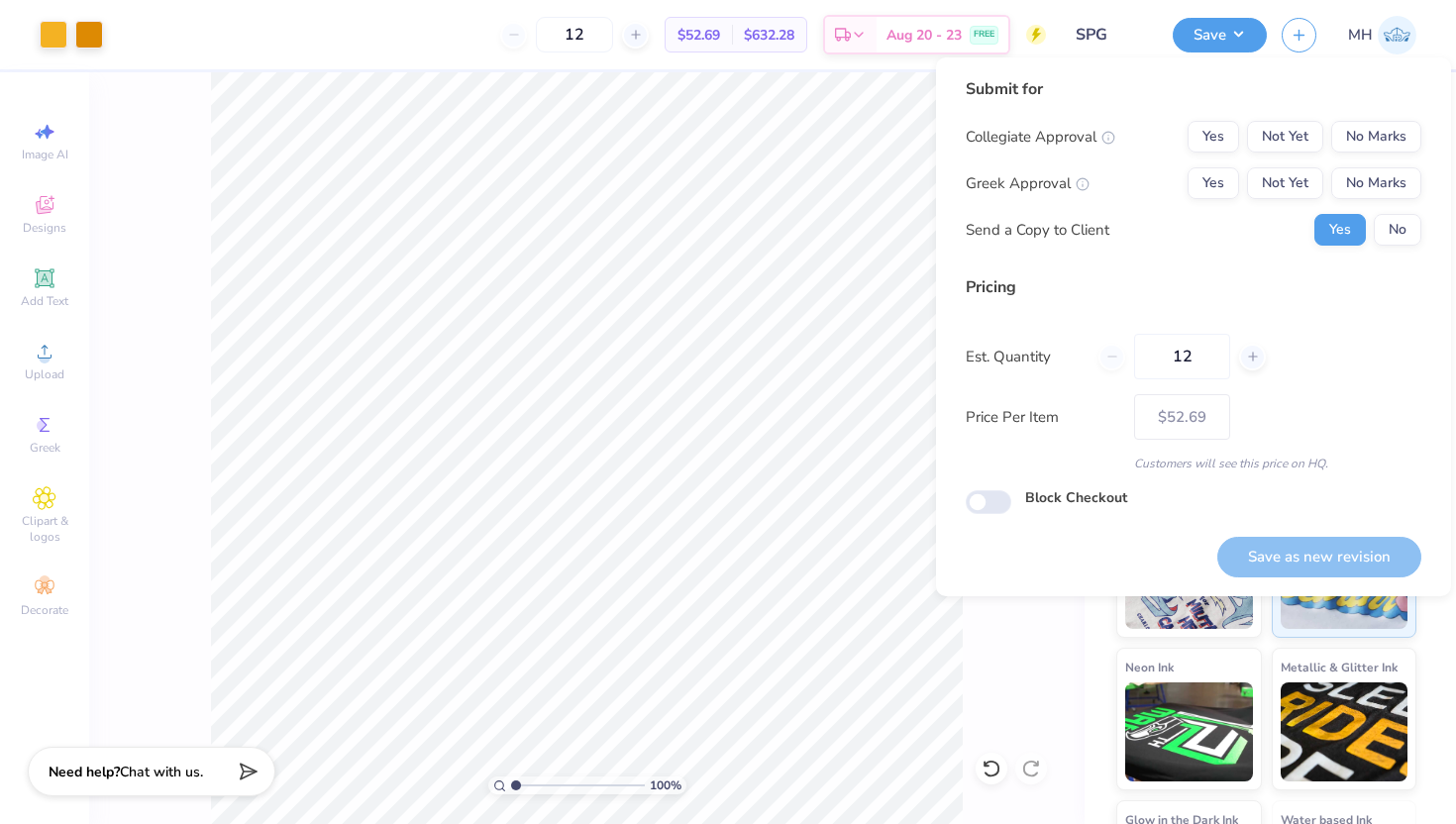 click on "Yes Not Yet No Marks" at bounding box center (1304, 137) 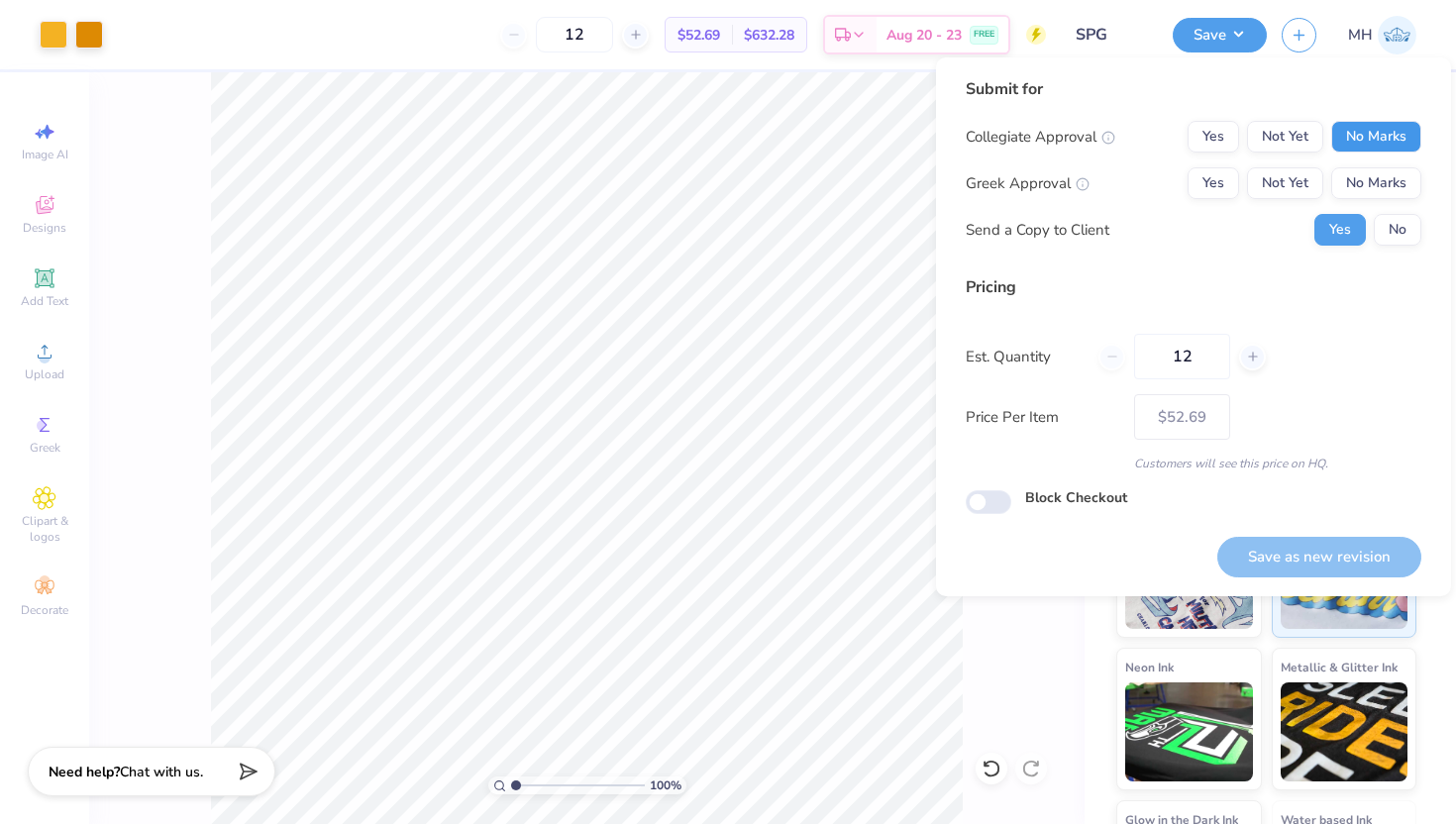 click on "No Marks" at bounding box center (1376, 137) 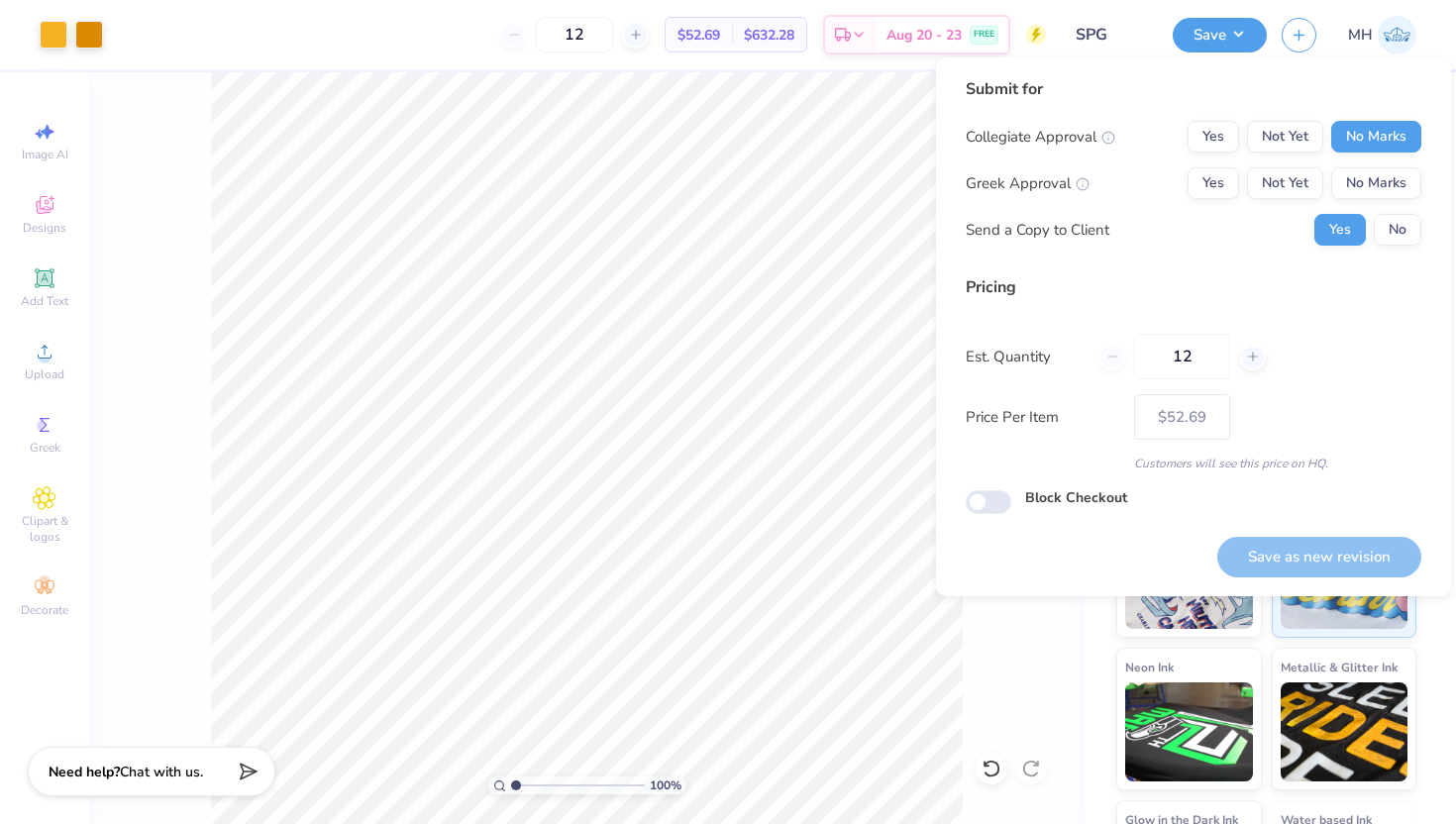 click on "Collegiate Approval Yes Not Yet No Marks Greek Approval Yes Not Yet No Marks Send a Copy to Client Yes No" at bounding box center (1194, 183) 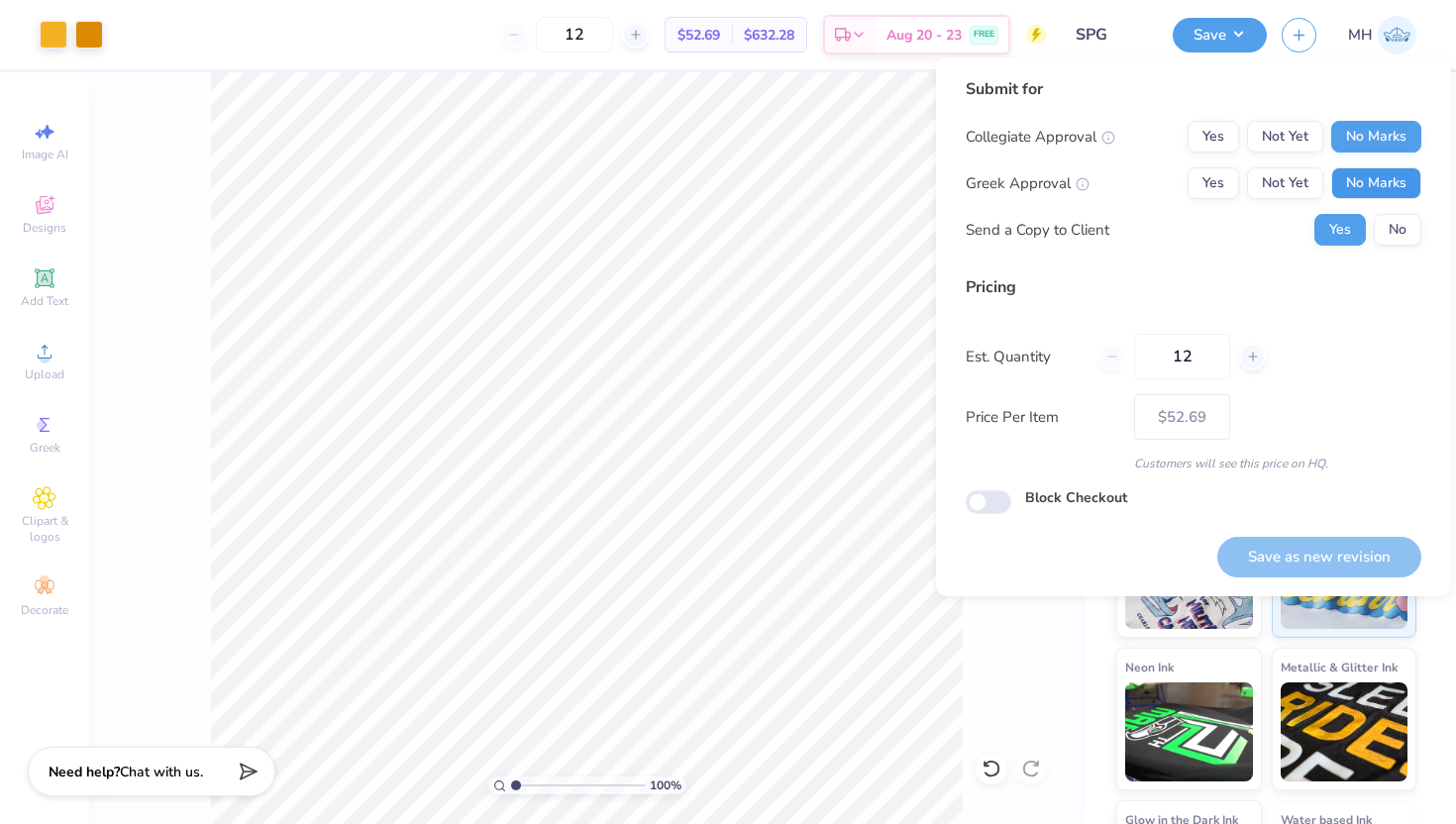 click on "No Marks" at bounding box center (1376, 183) 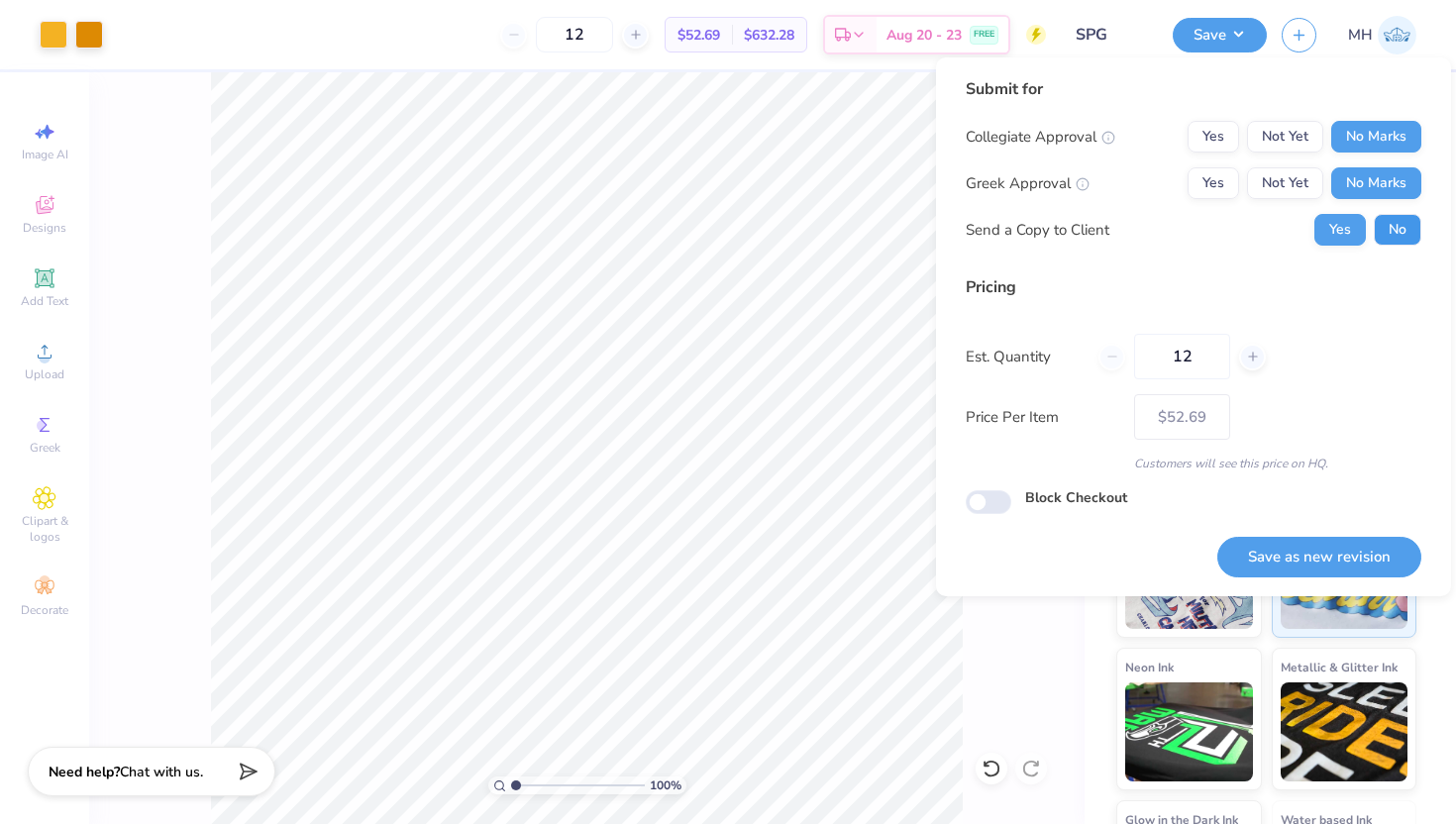 click on "No" at bounding box center (1398, 230) 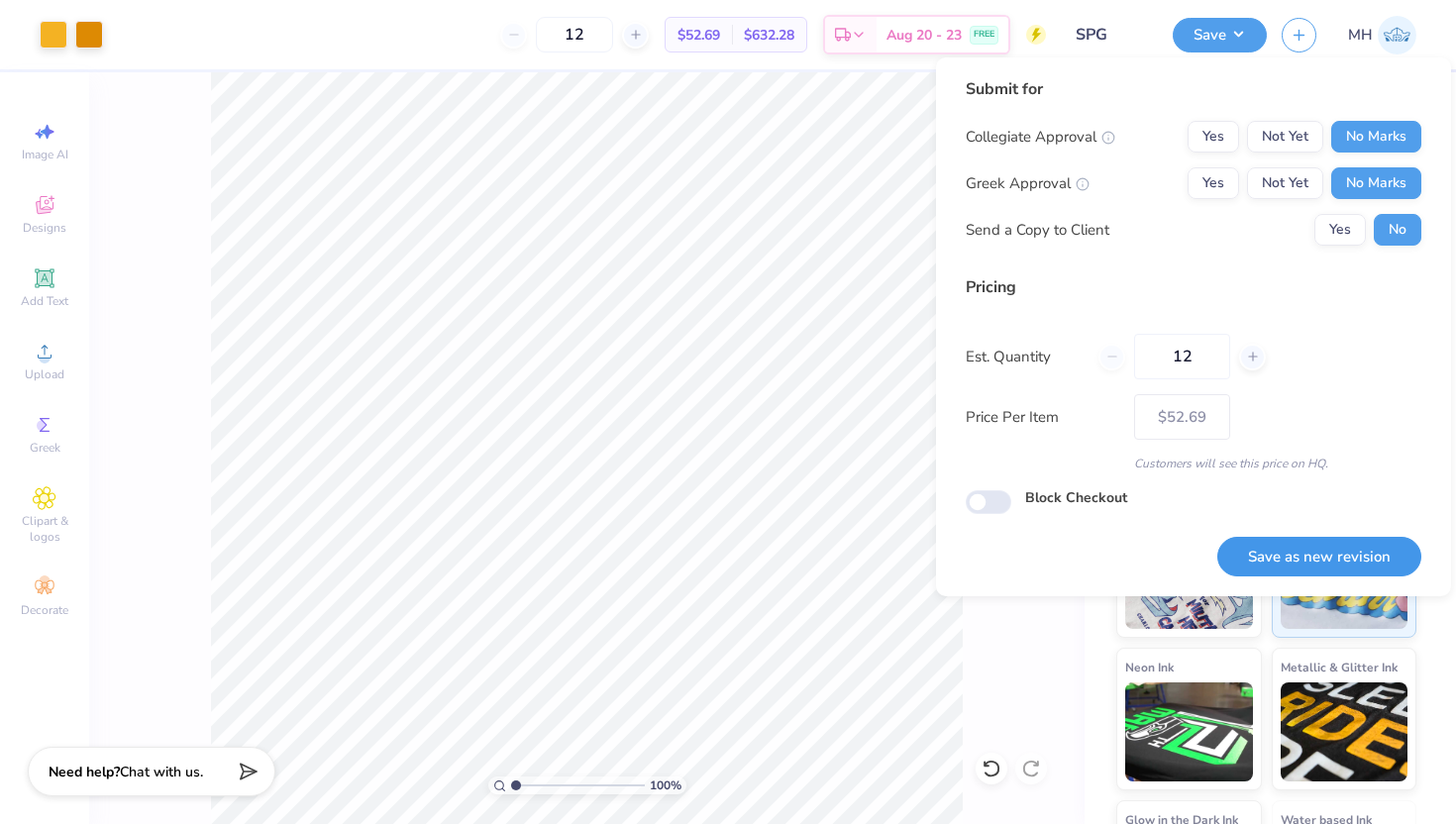 click on "Save as new revision" at bounding box center (1319, 557) 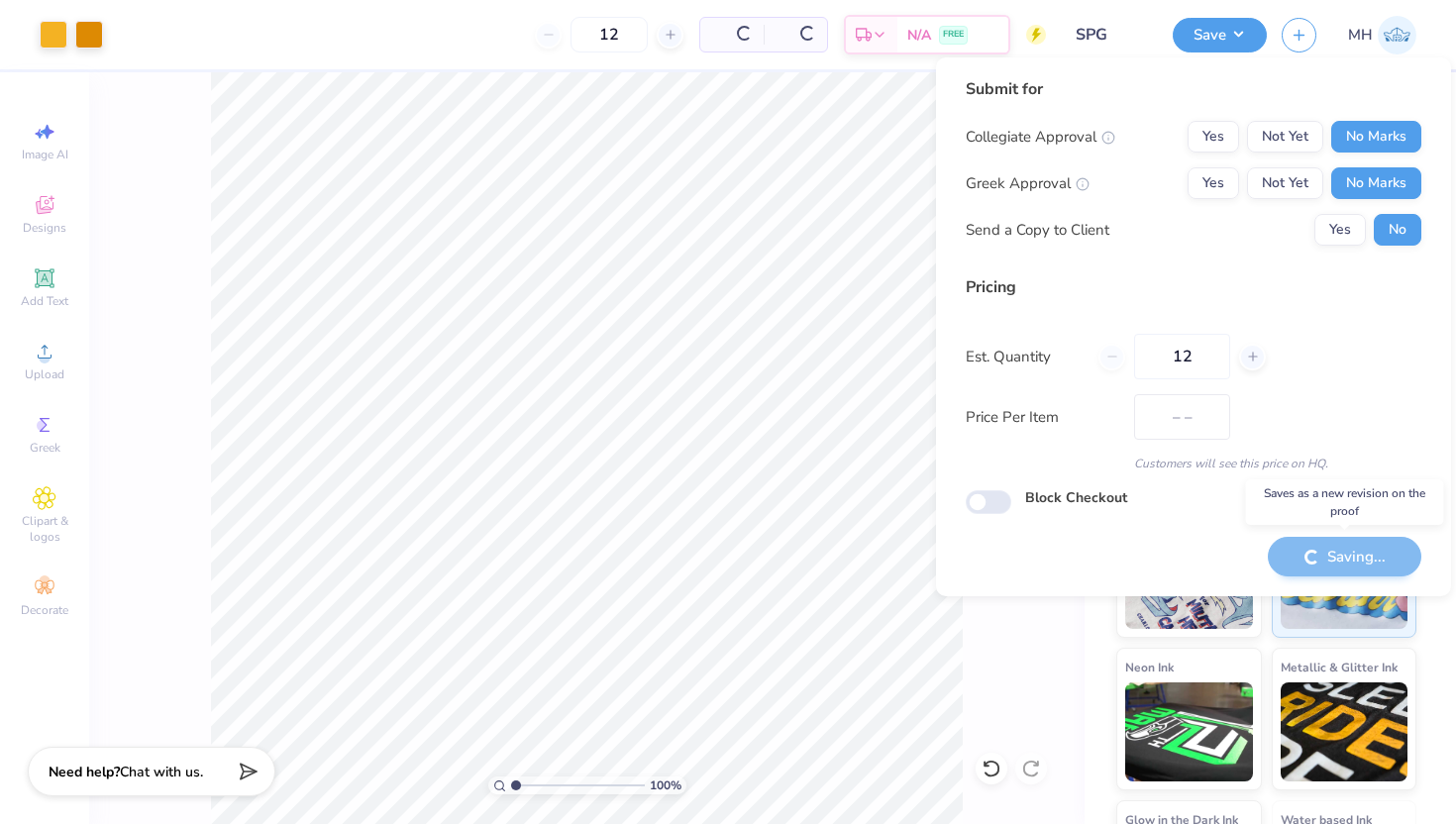 type on "$52.69" 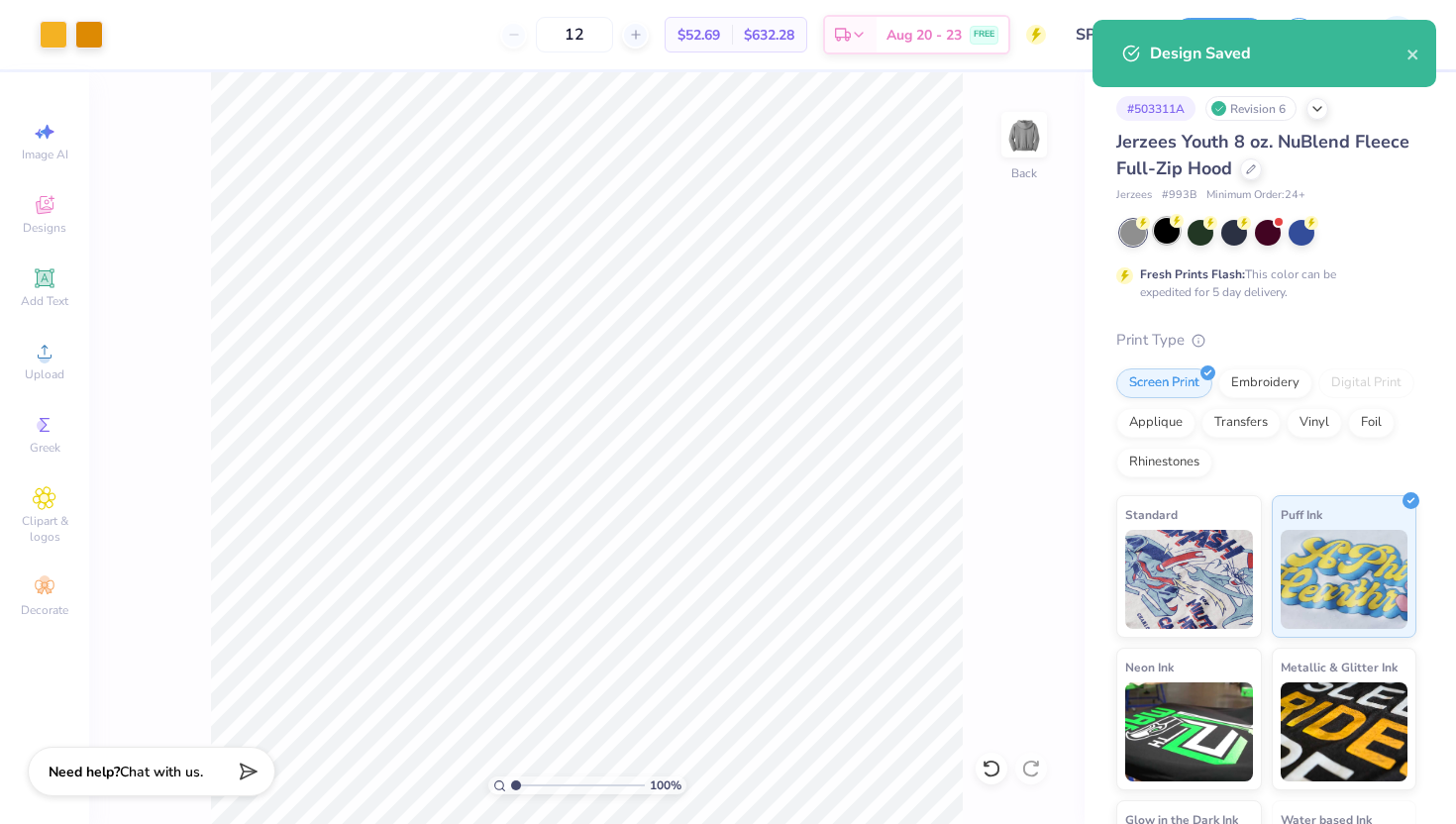 click at bounding box center [1167, 231] 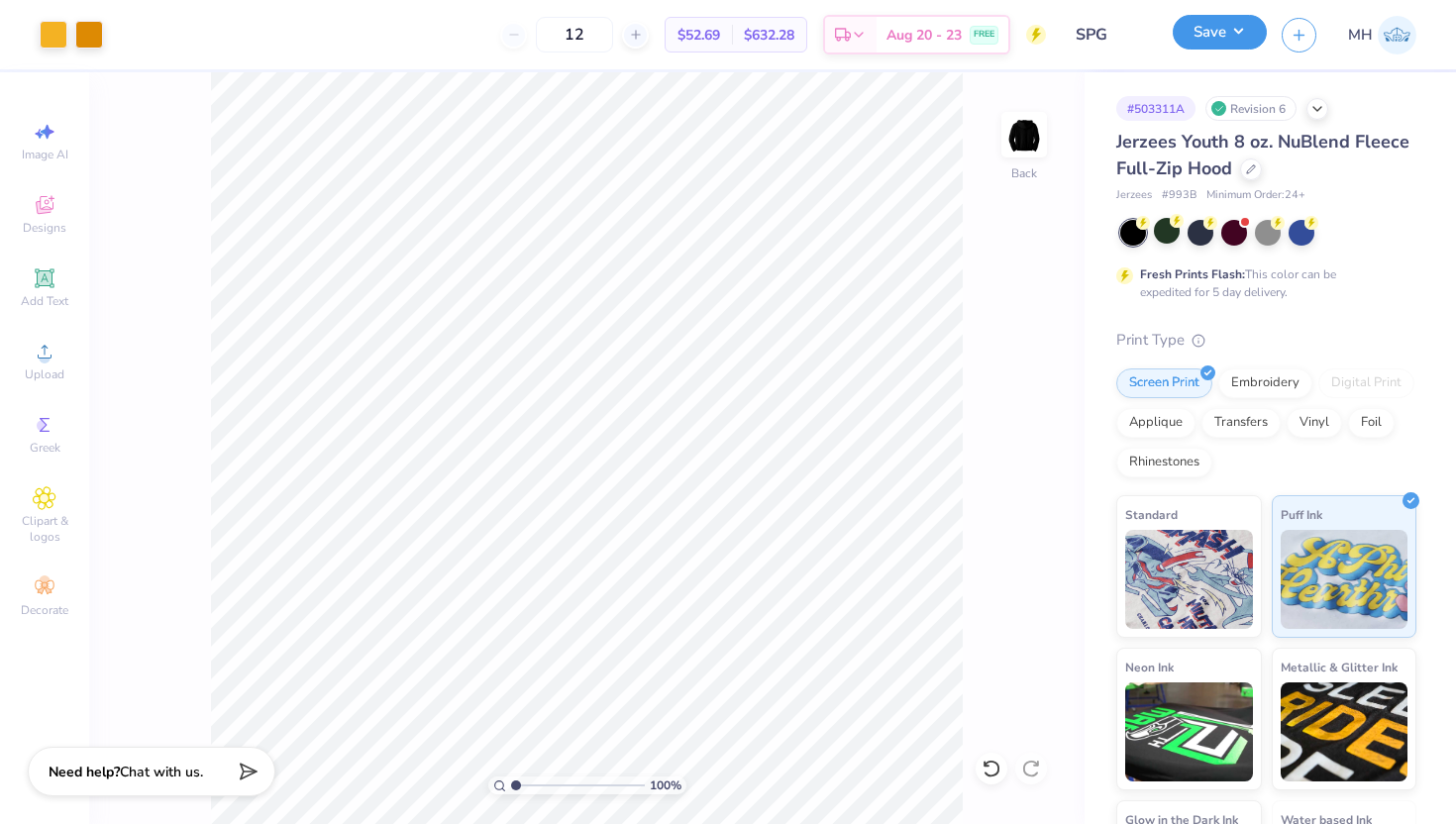 click on "Save" at bounding box center [1219, 32] 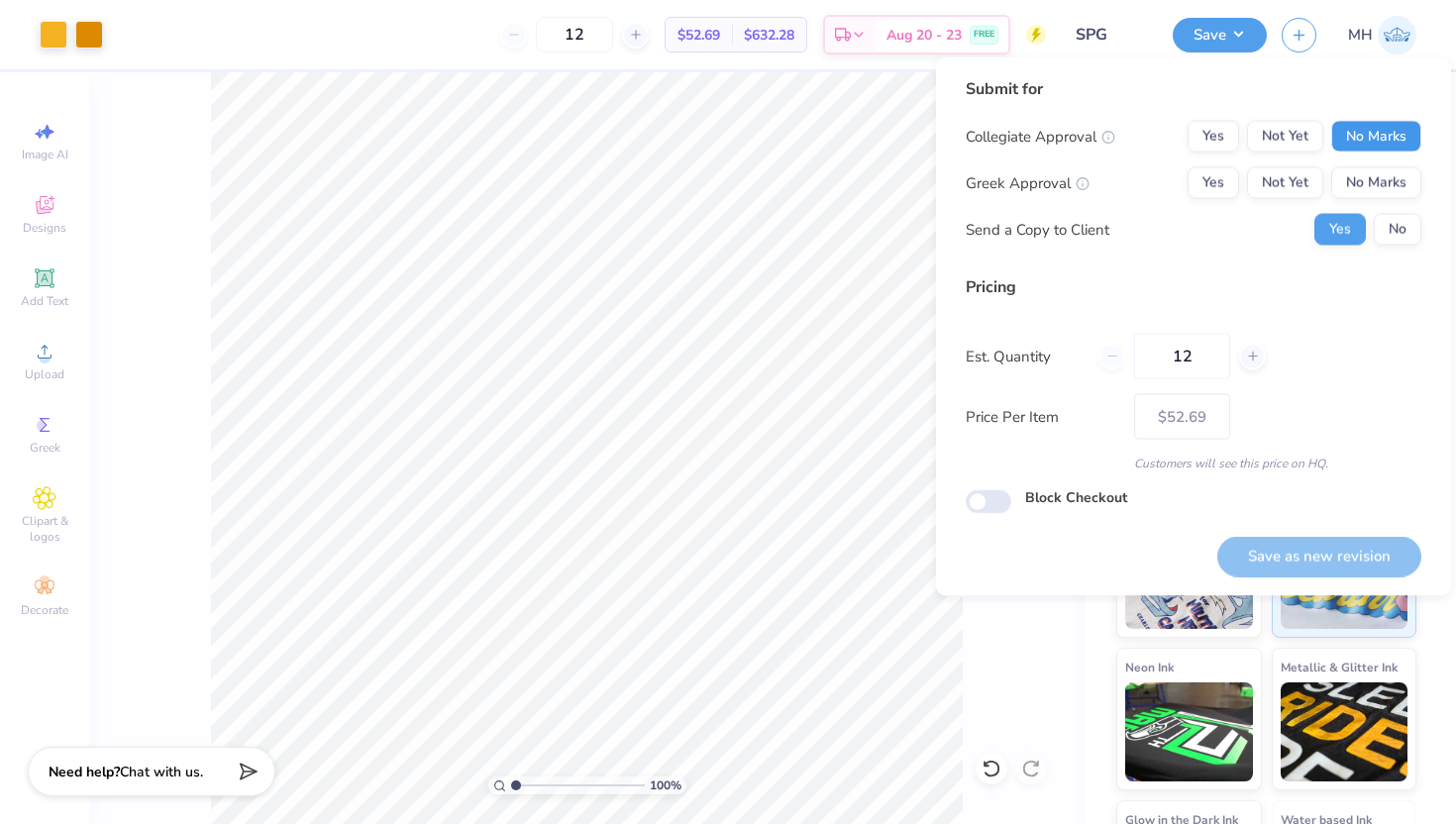 click on "No Marks" at bounding box center [1376, 137] 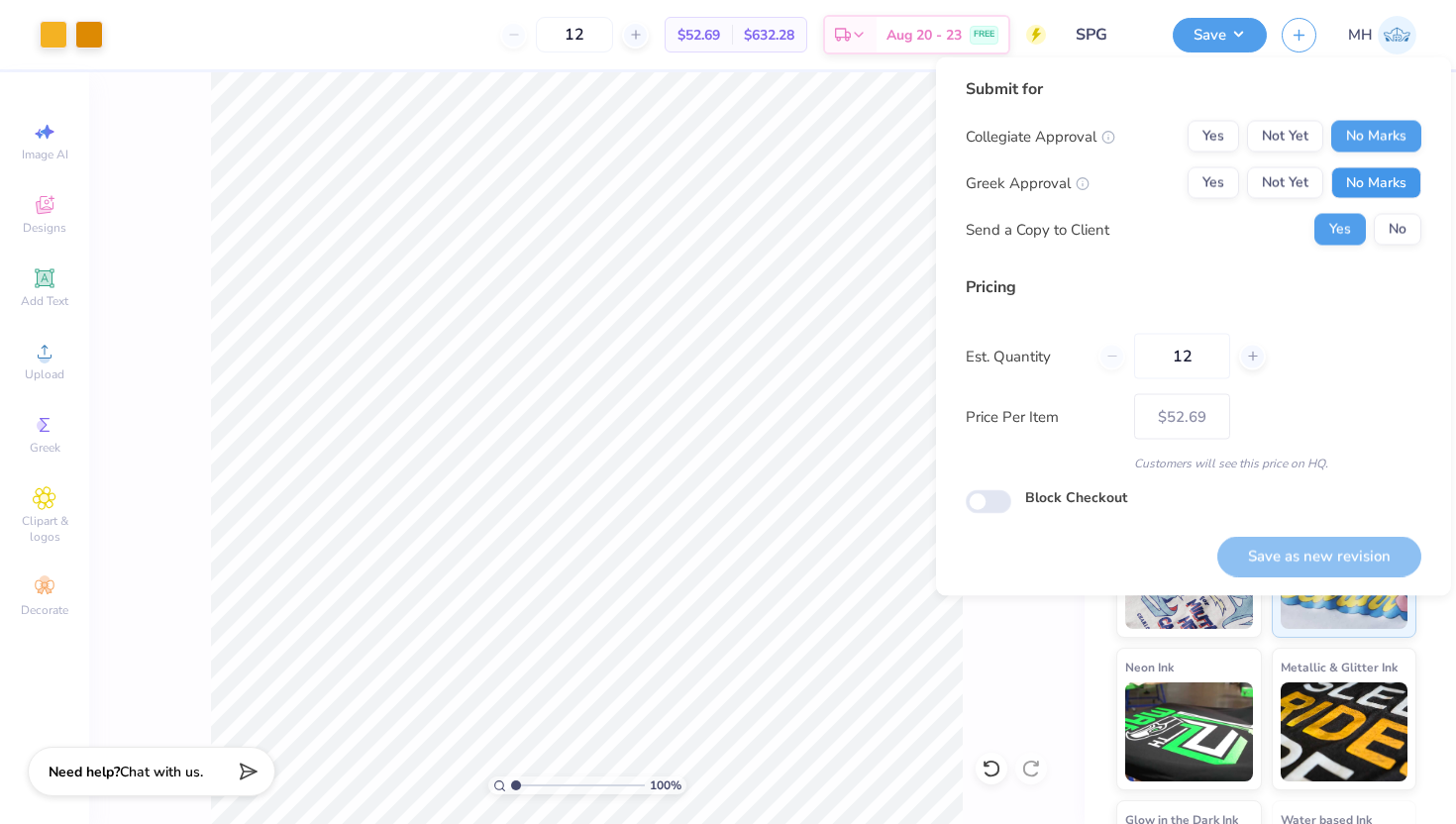click on "No Marks" at bounding box center [1376, 183] 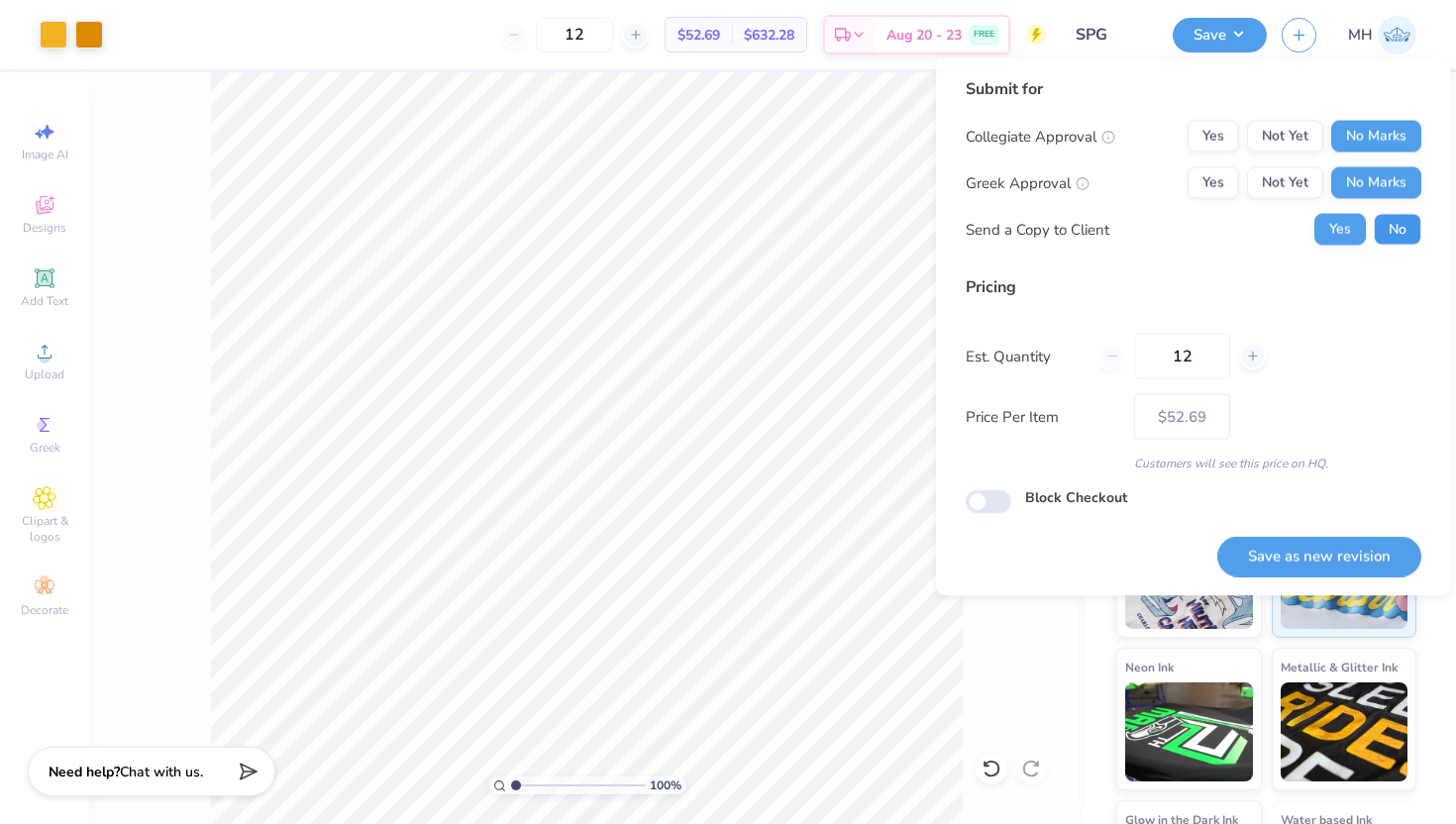 click on "No" at bounding box center (1398, 230) 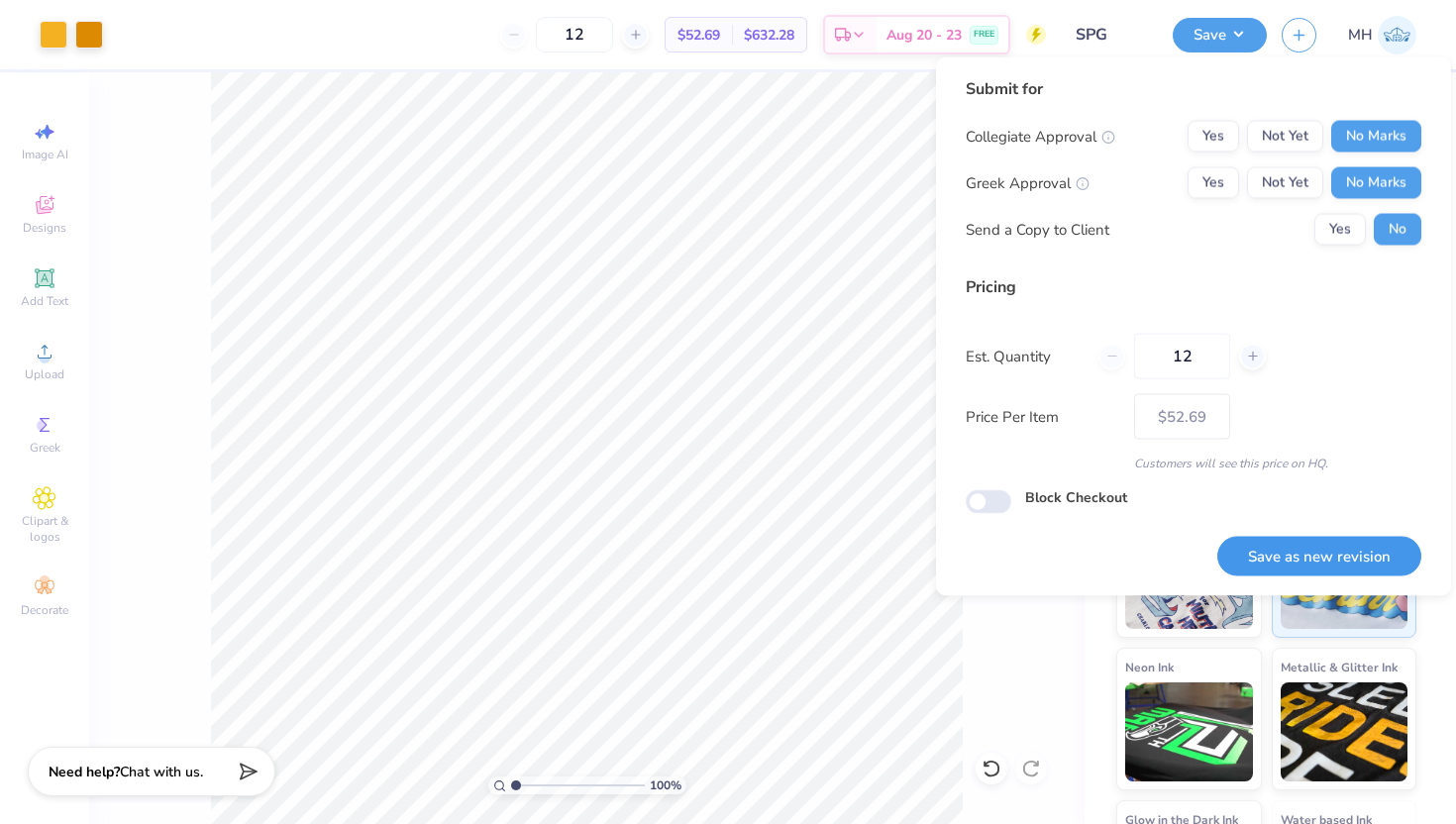 click on "Save as new revision" at bounding box center (1319, 556) 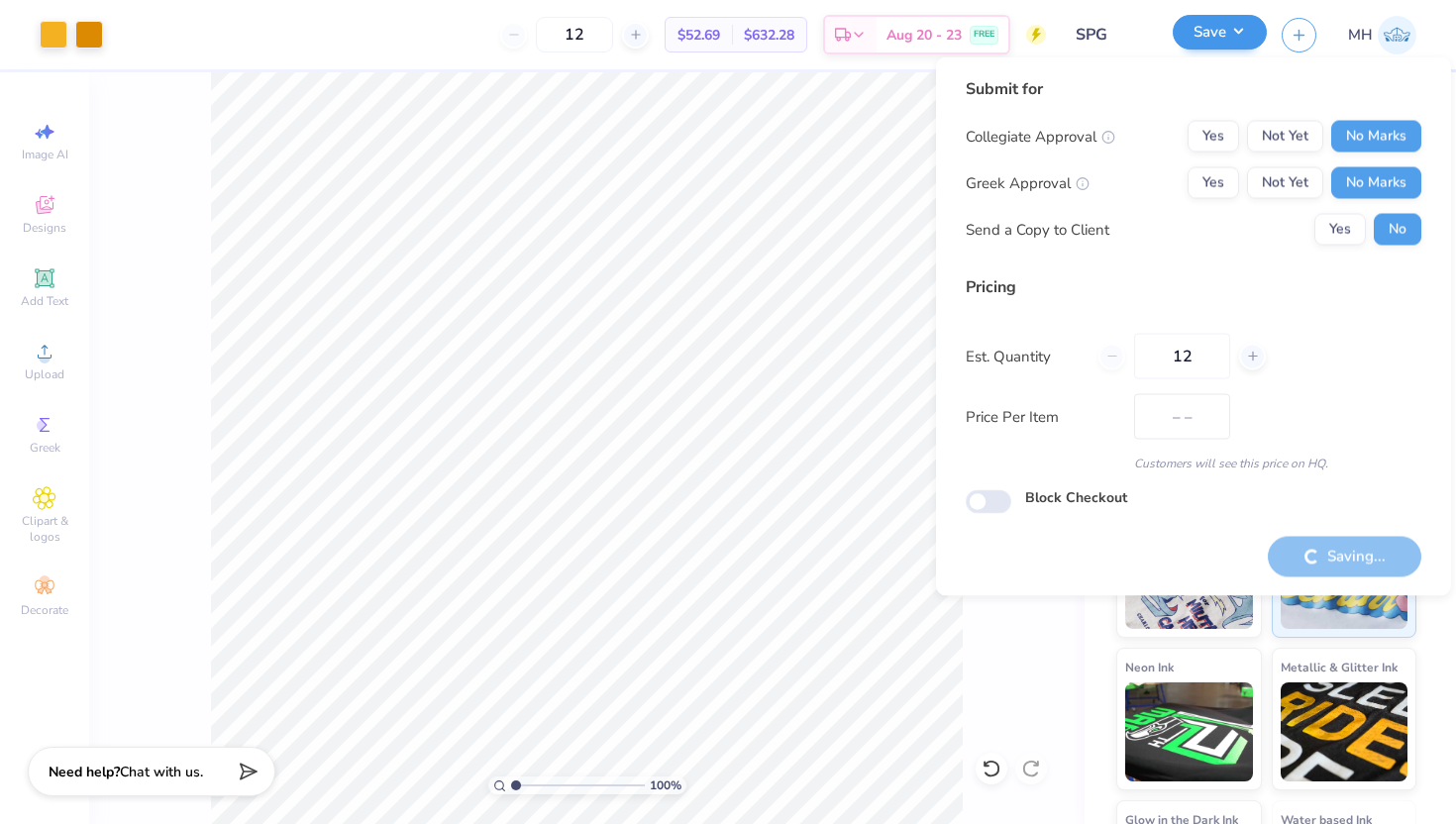 type on "$52.69" 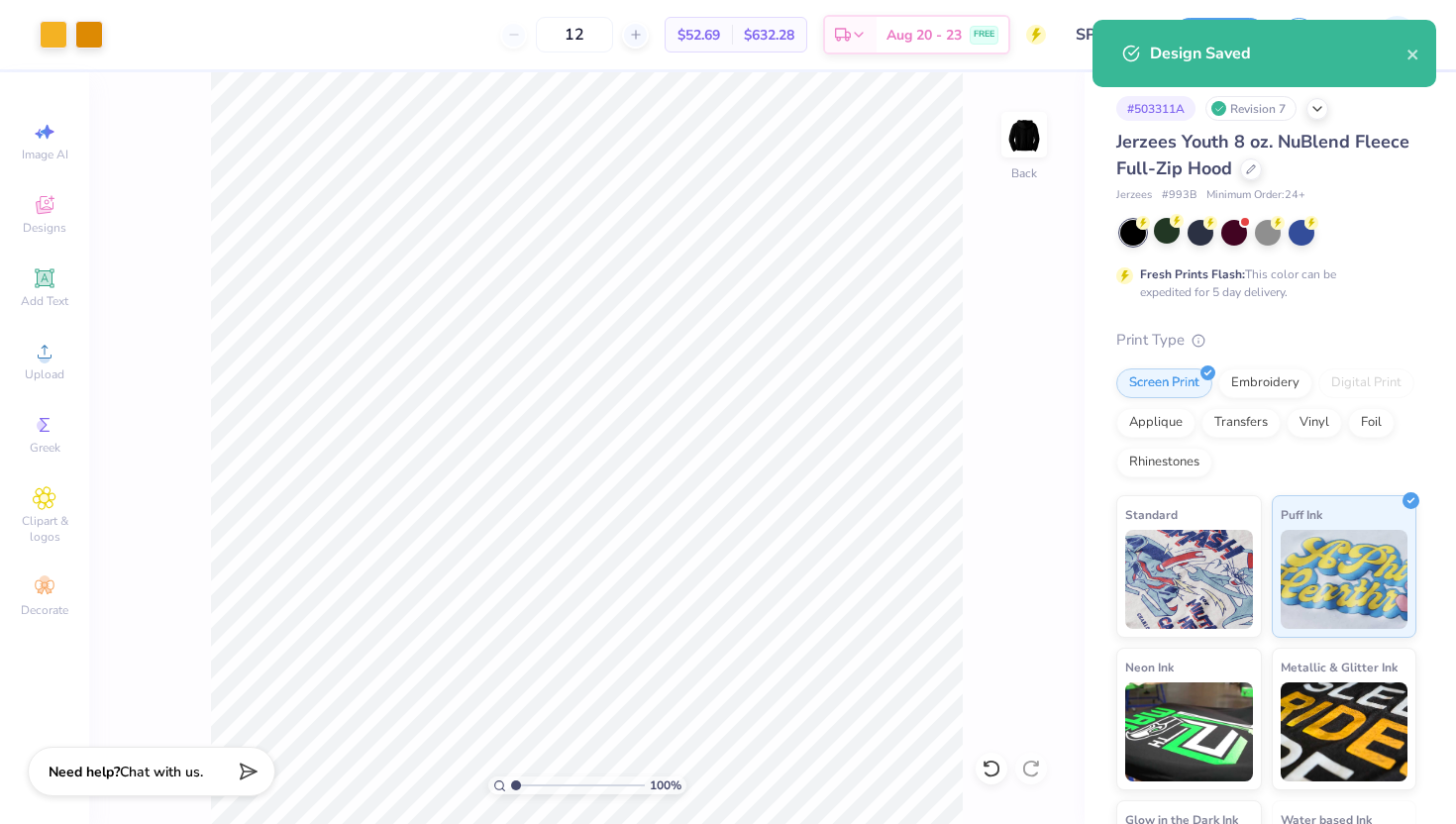 click on "Jerzees Youth 8 oz. NuBlend Fleece Full-Zip Hood" at bounding box center [1266, 155] 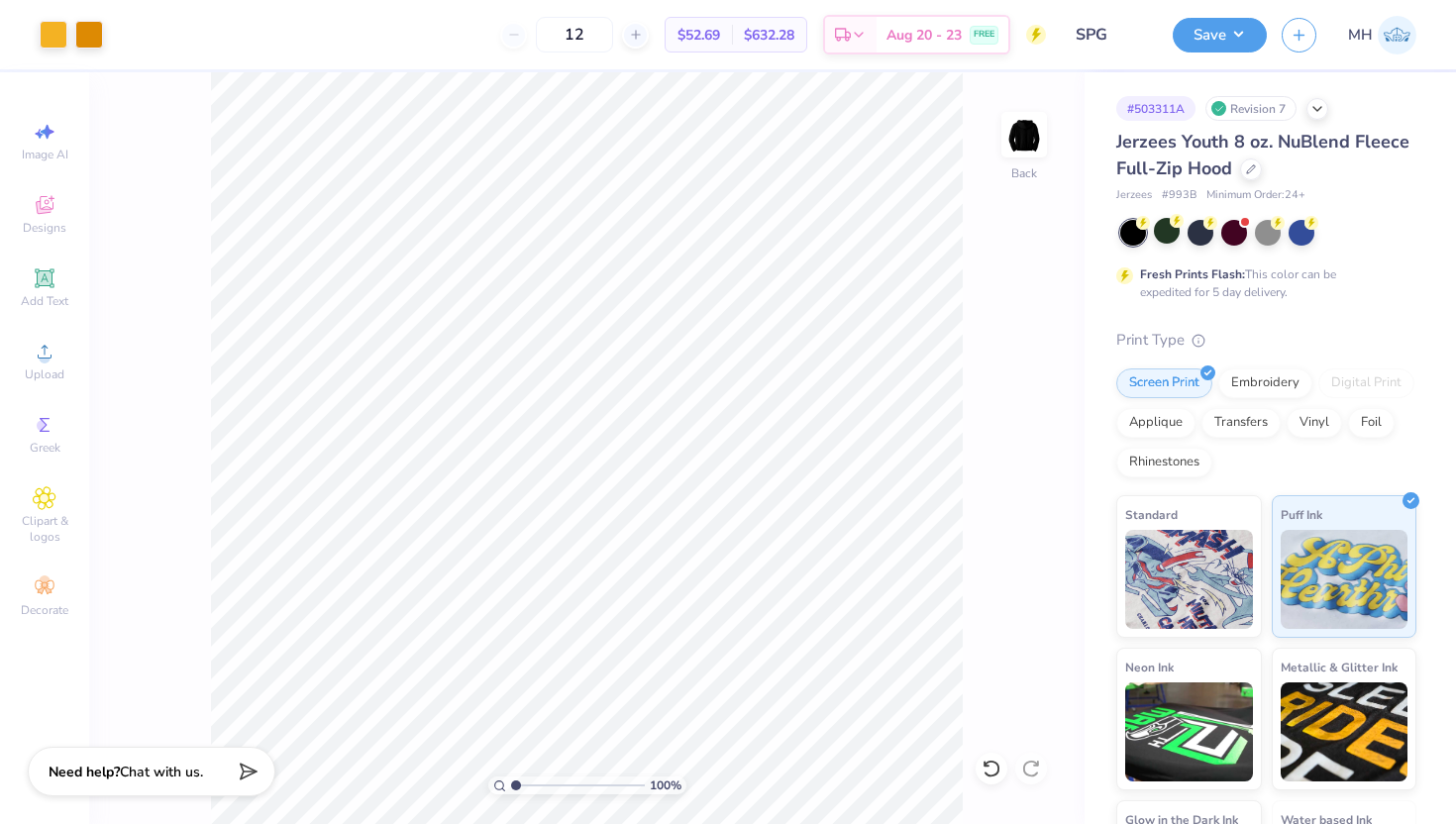 click on "Jerzees Youth 8 oz. NuBlend Fleece Full-Zip Hood" at bounding box center (1266, 155) 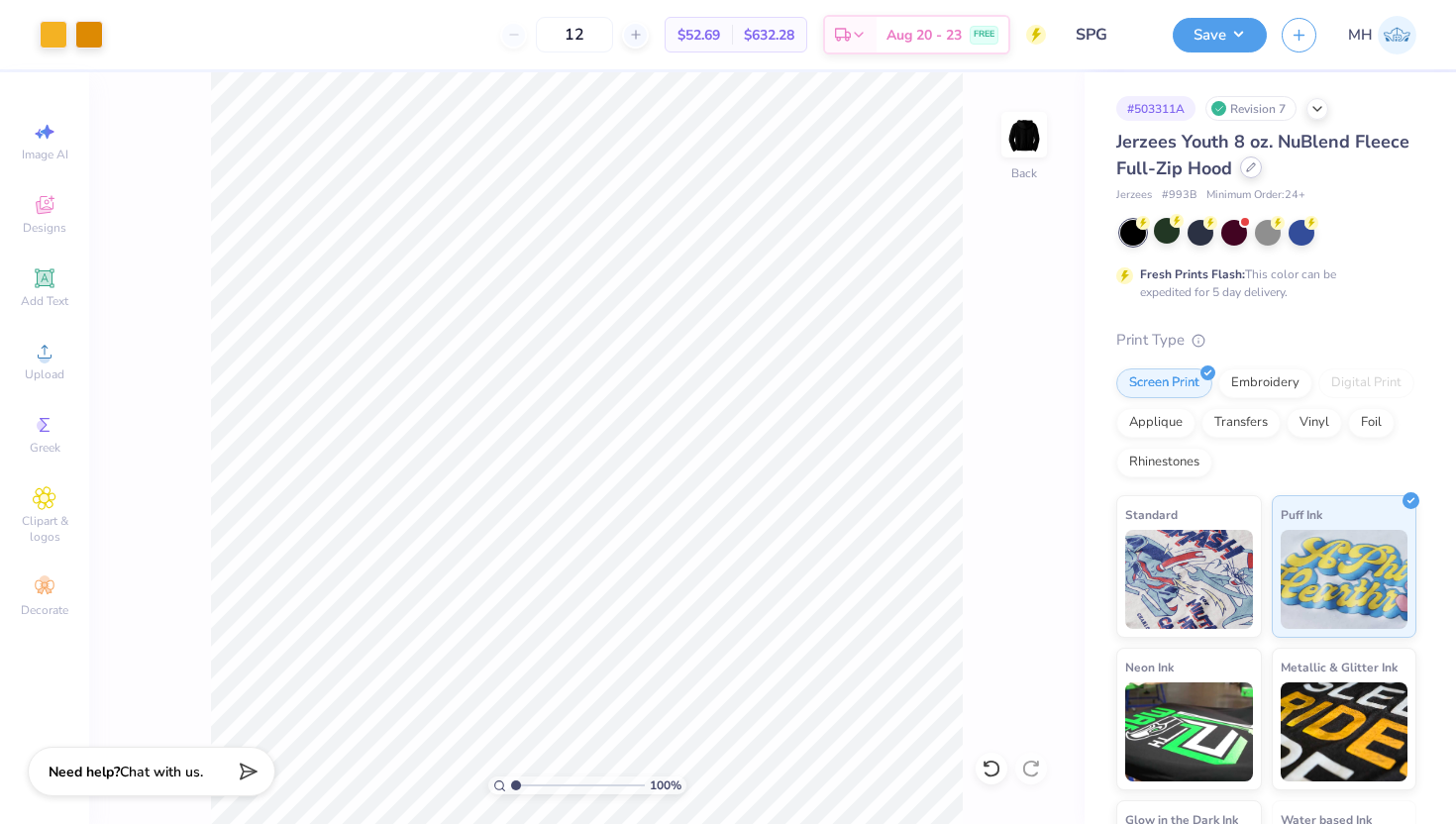 click 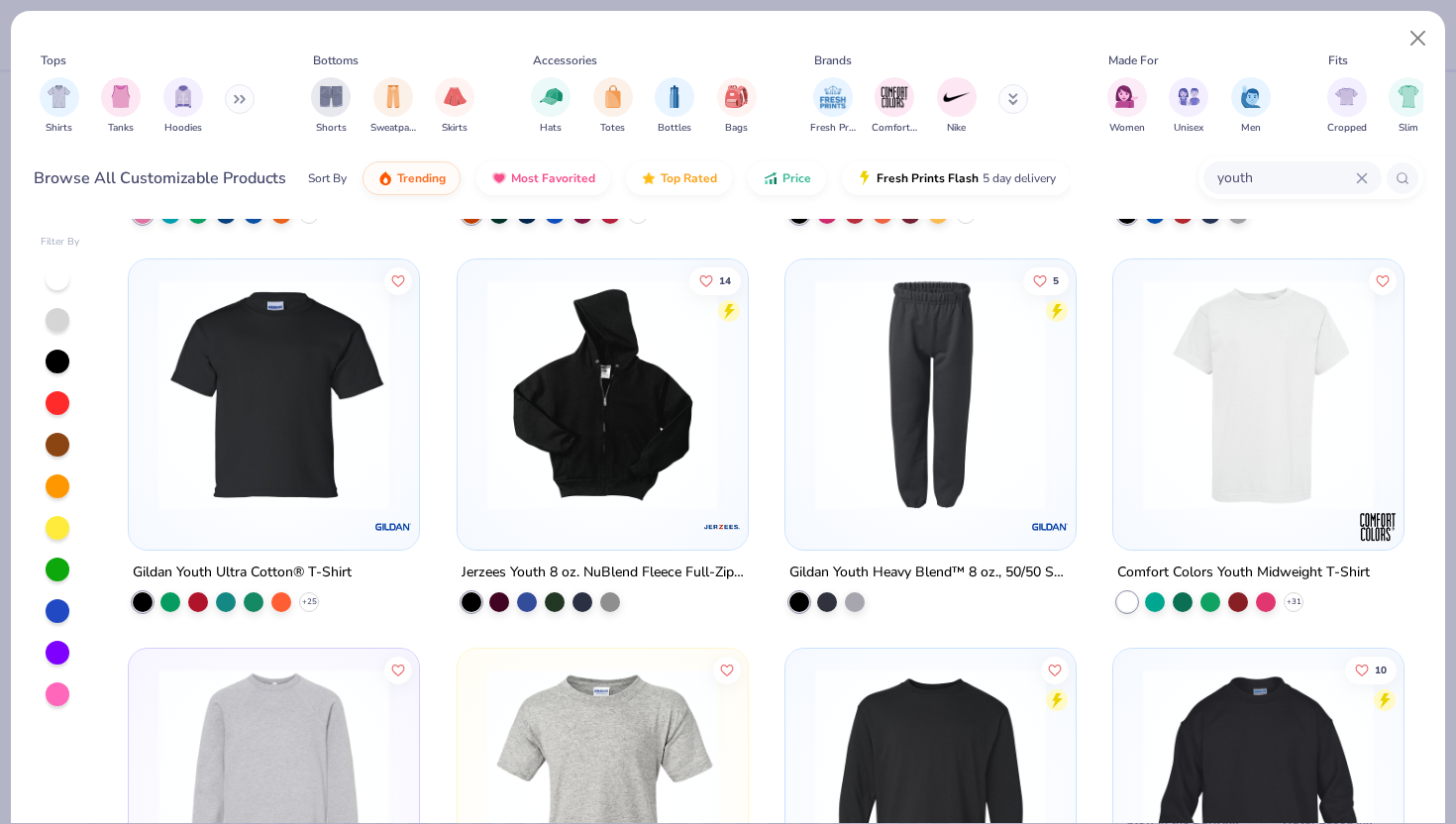 scroll, scrollTop: 351, scrollLeft: 0, axis: vertical 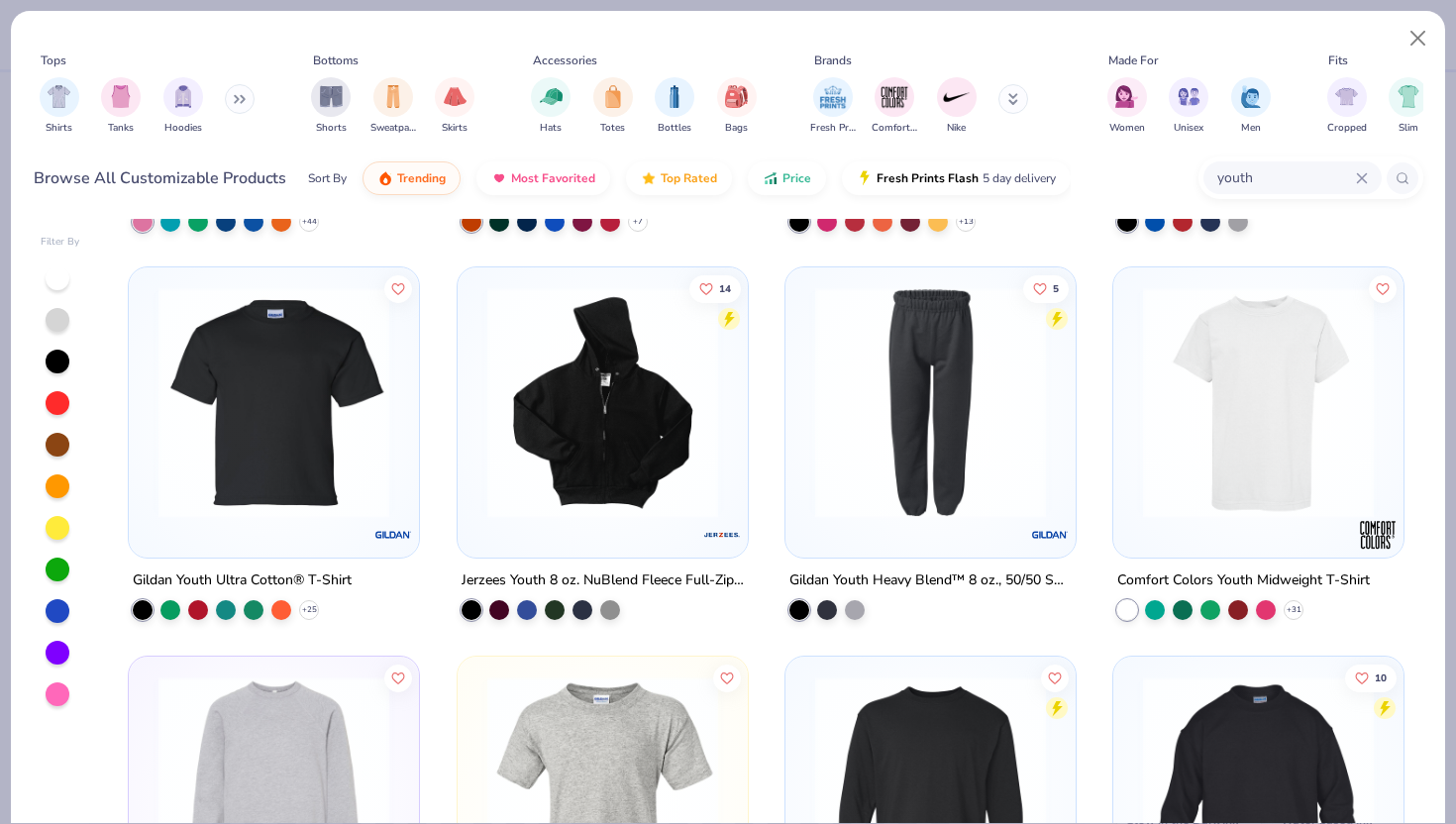 click at bounding box center (930, 402) 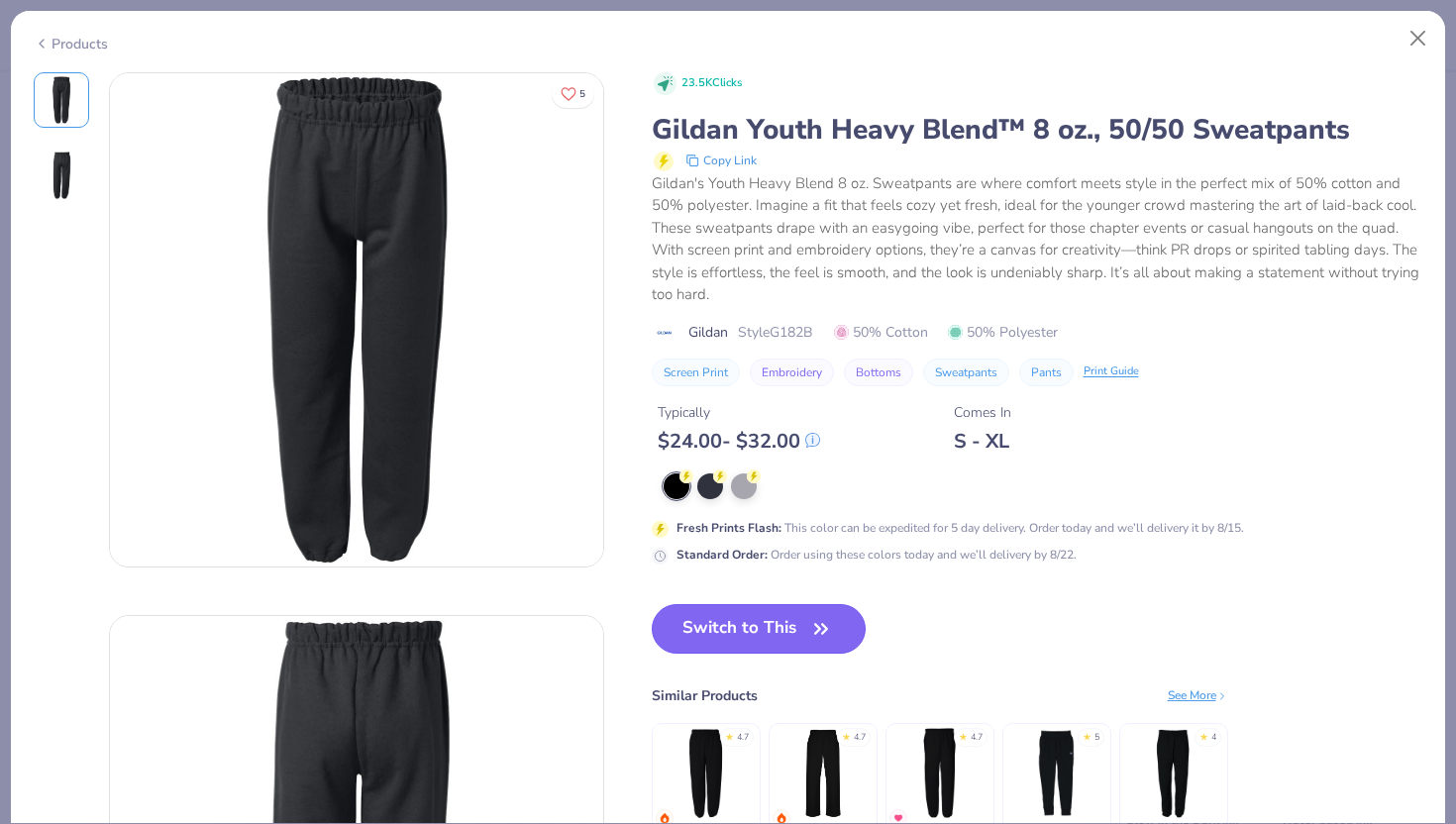 click on "Switch to This" at bounding box center (759, 629) 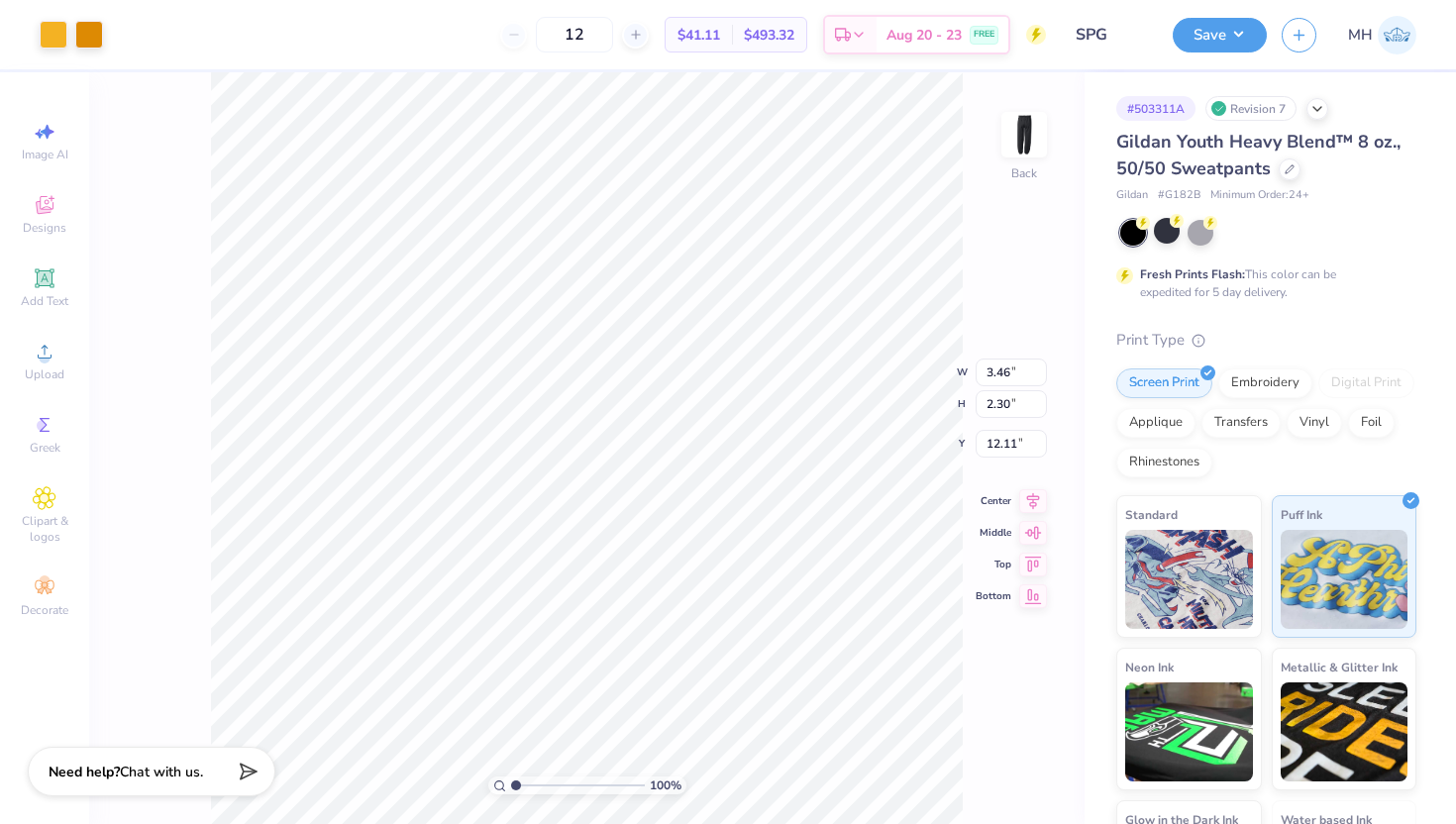 type on "1.76" 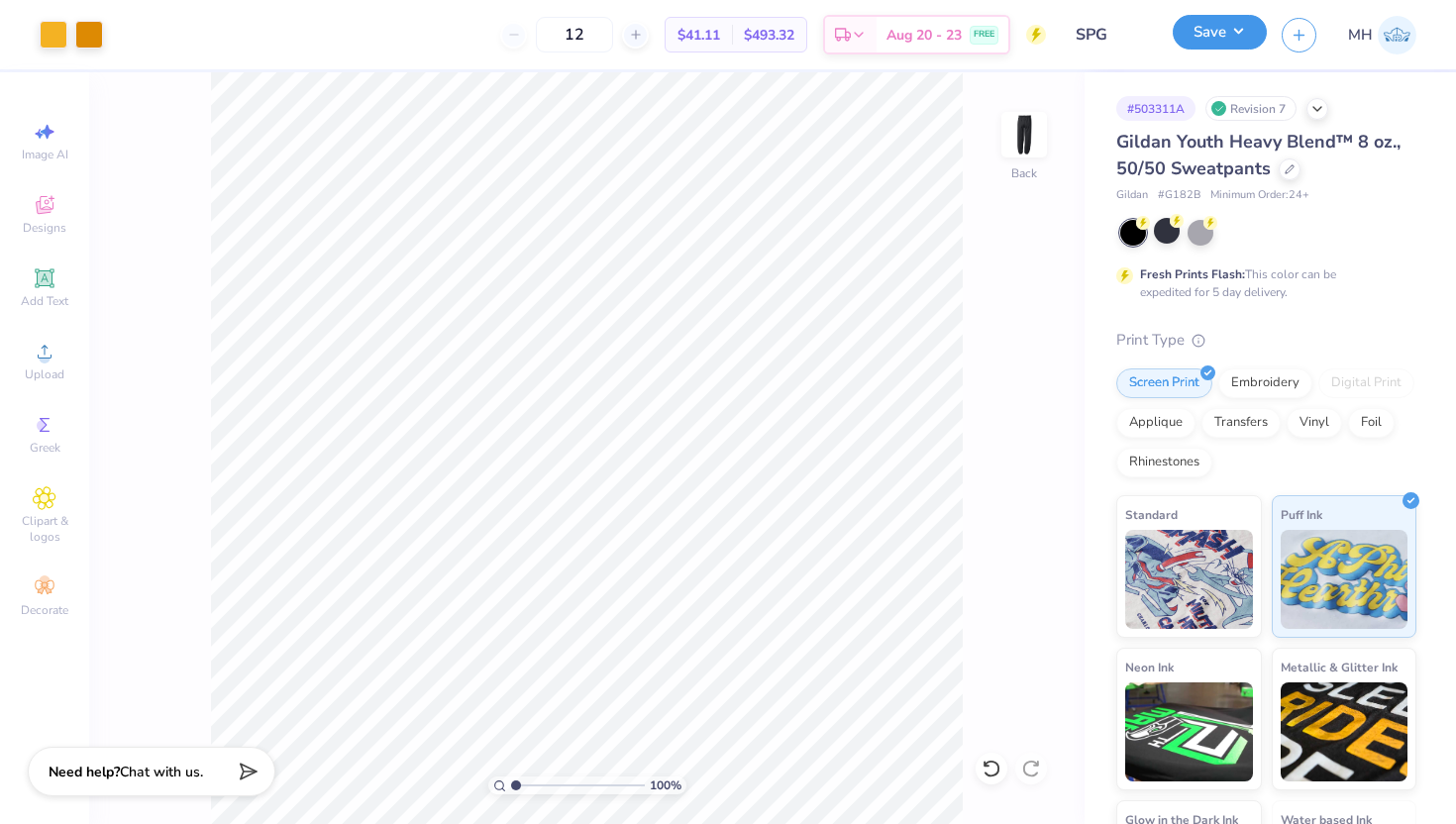 click on "Save" at bounding box center (1219, 32) 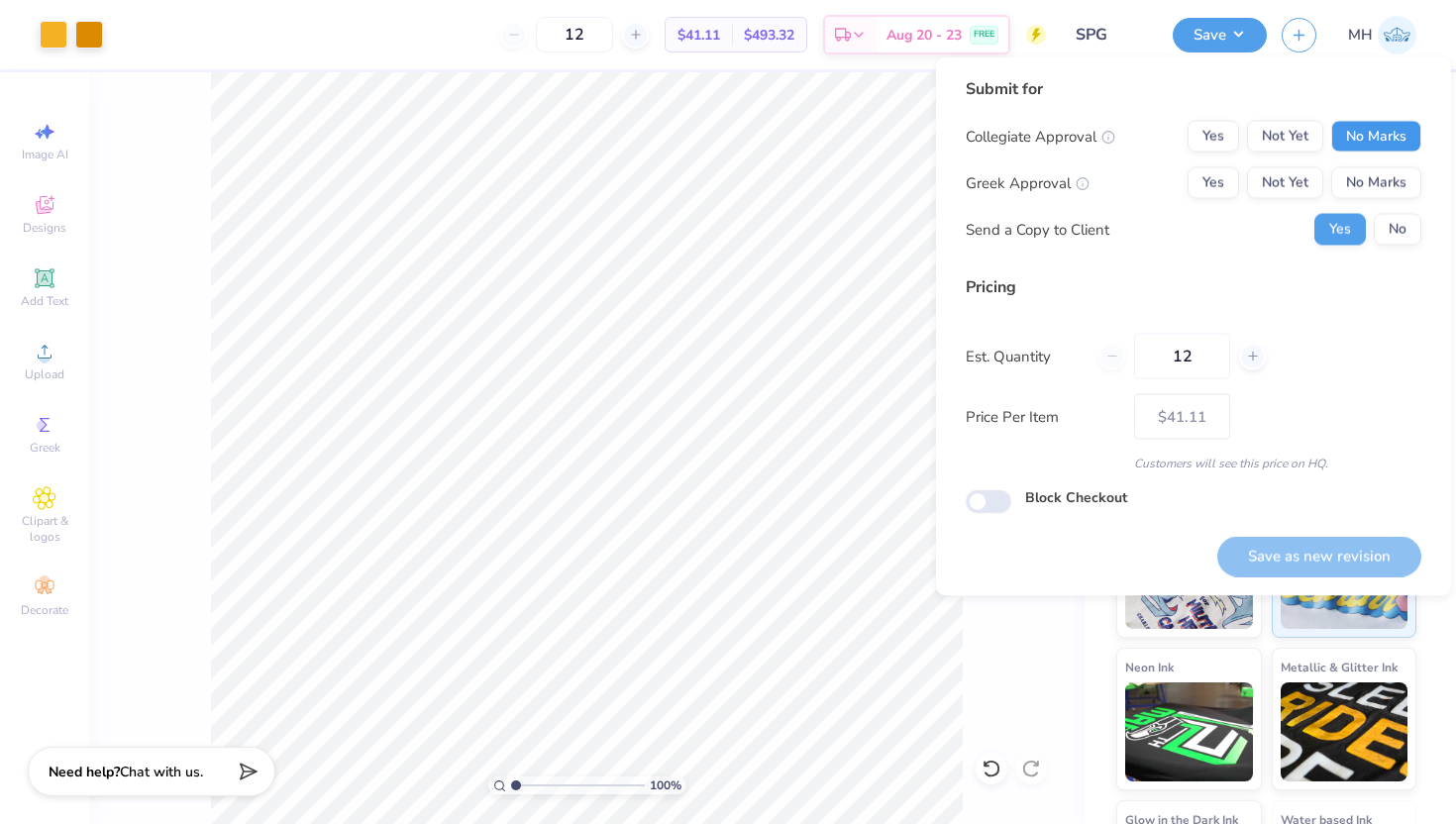click on "No Marks" at bounding box center [1376, 137] 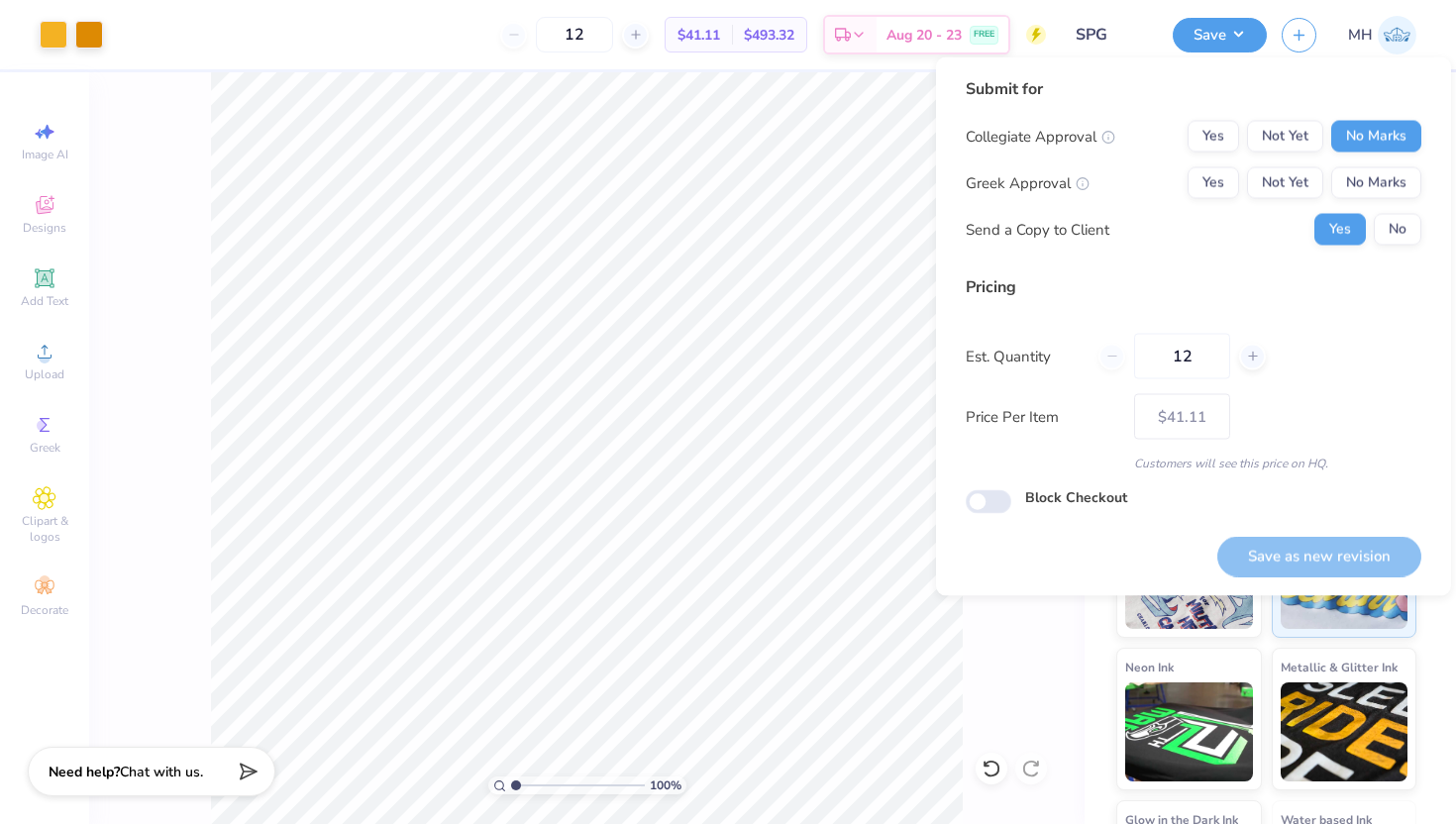 click on "Collegiate Approval Yes Not Yet No Marks Greek Approval Yes Not Yet No Marks Send a Copy to Client Yes No" at bounding box center (1194, 183) 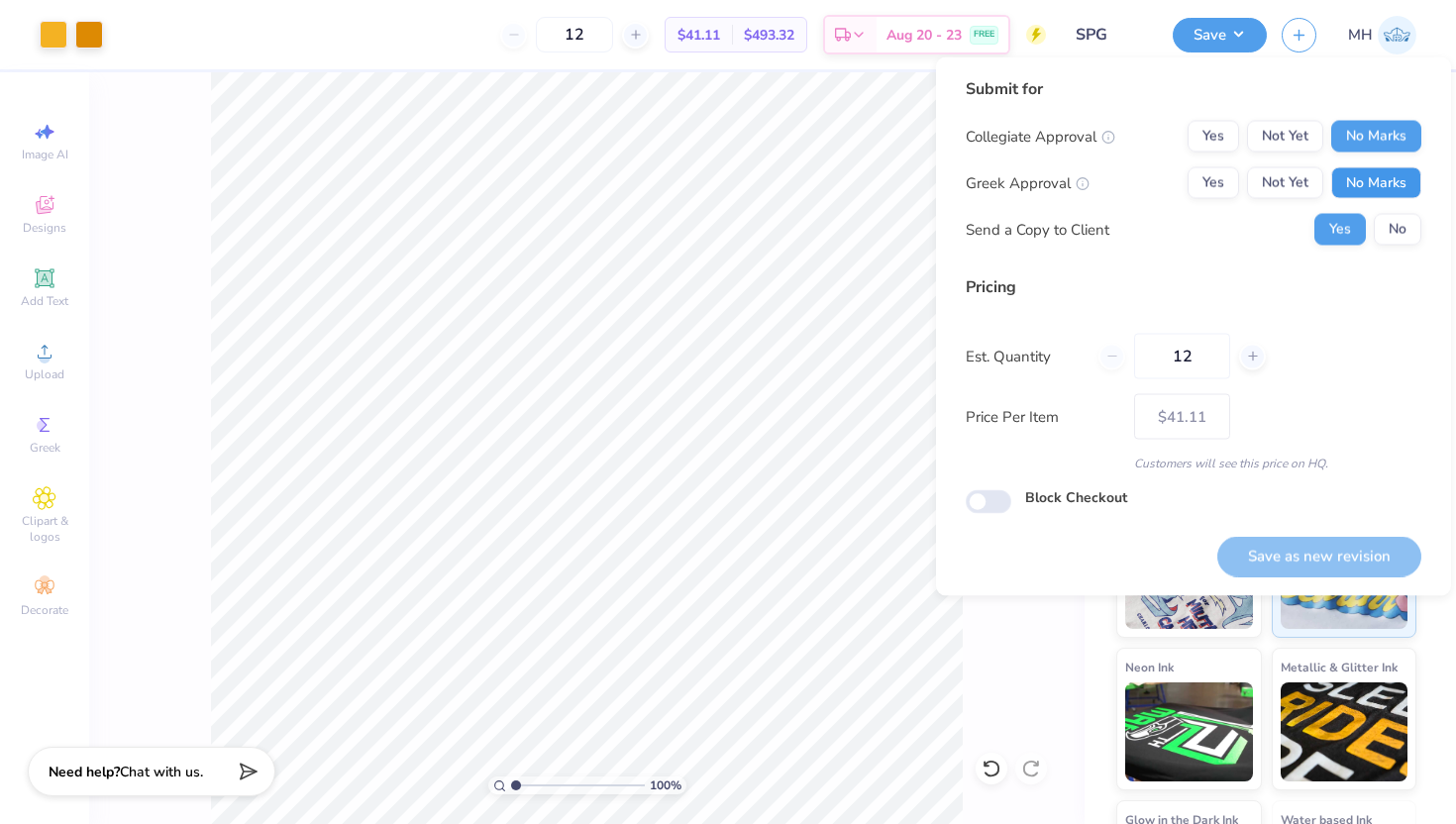click on "No Marks" at bounding box center [1376, 183] 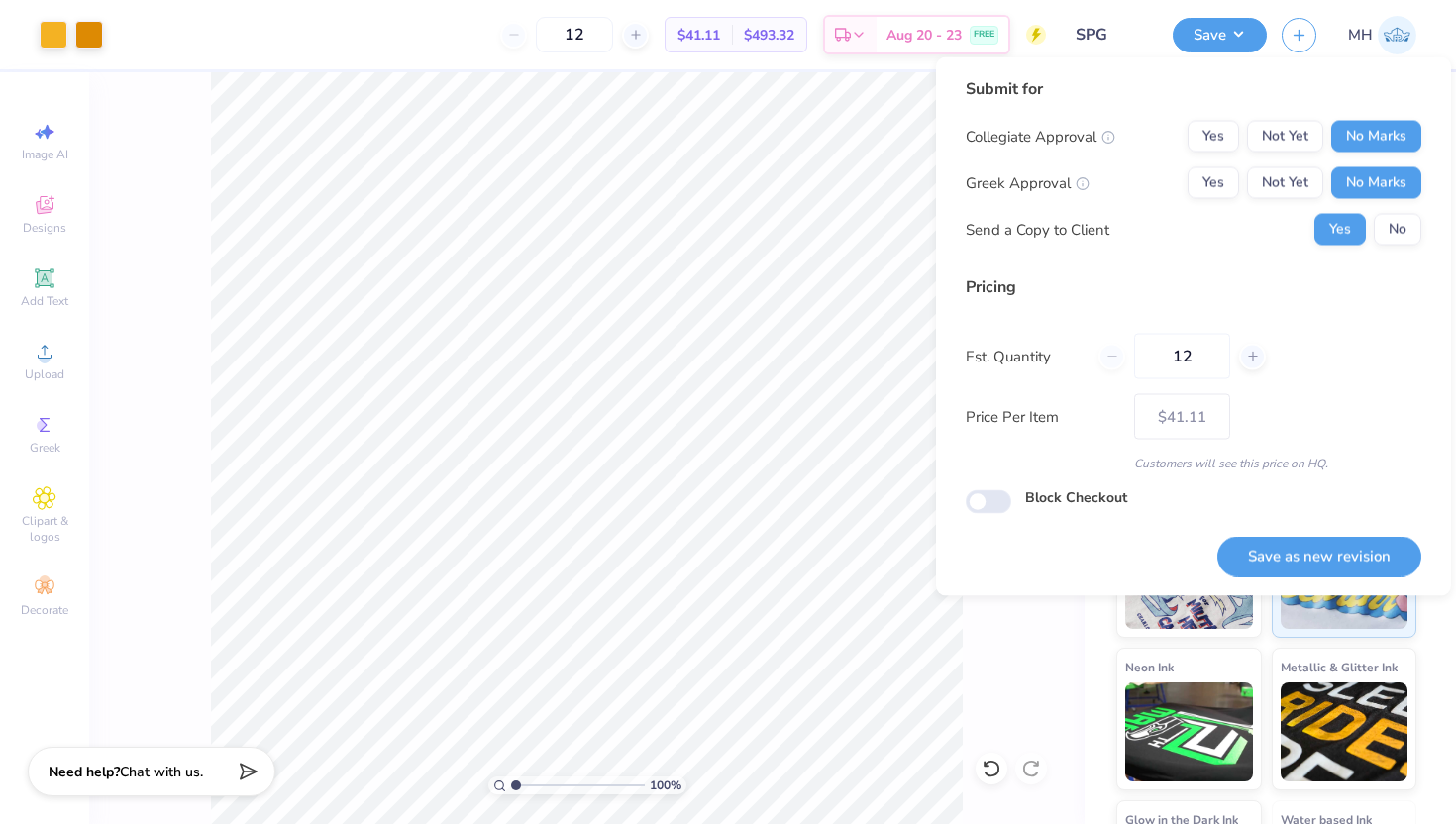 click on "Submit for Collegiate Approval Yes Not Yet No Marks Greek Approval Yes Not Yet No Marks Send a Copy to Client Yes No" at bounding box center [1194, 168] 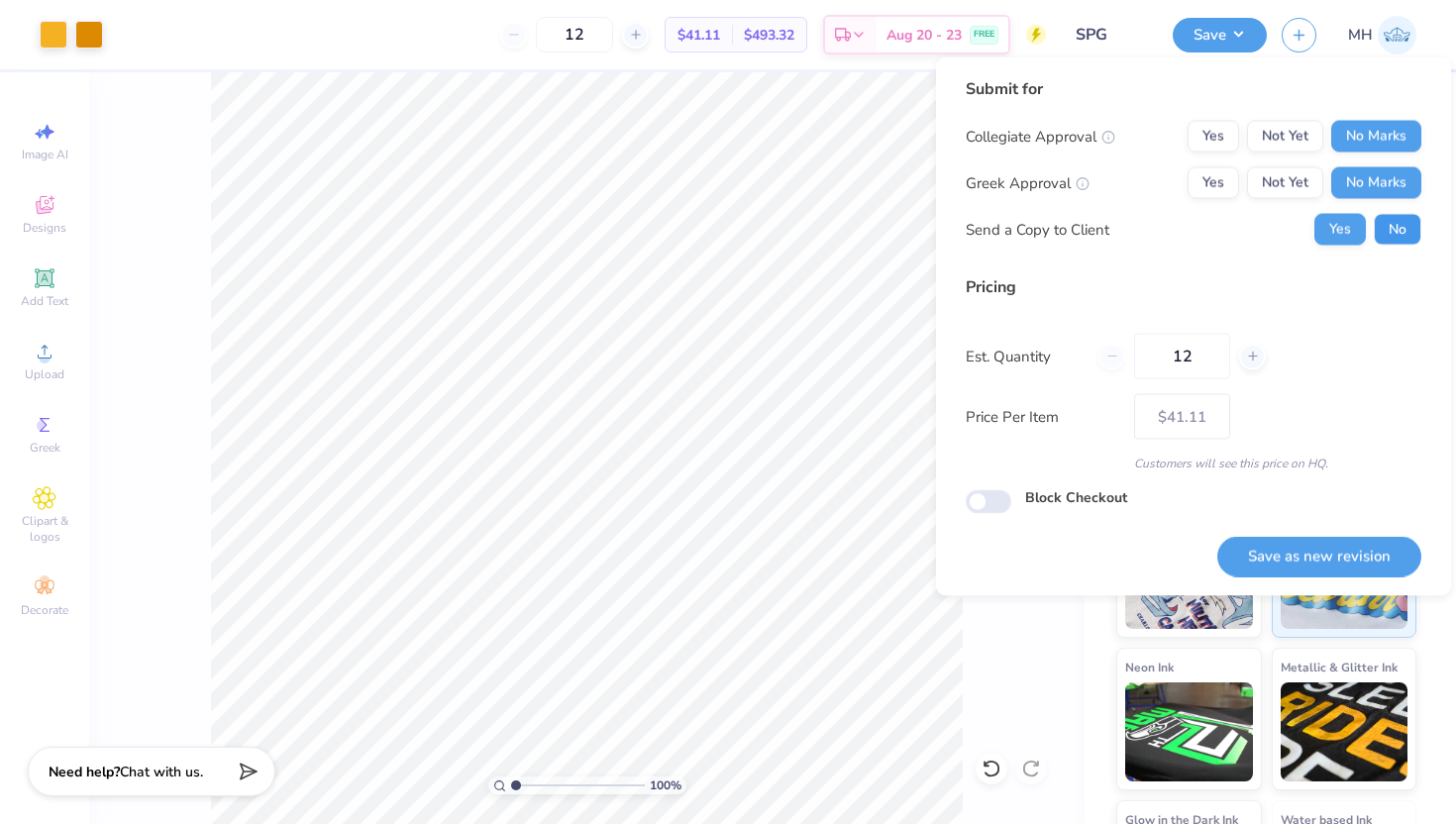 click on "No" at bounding box center [1398, 230] 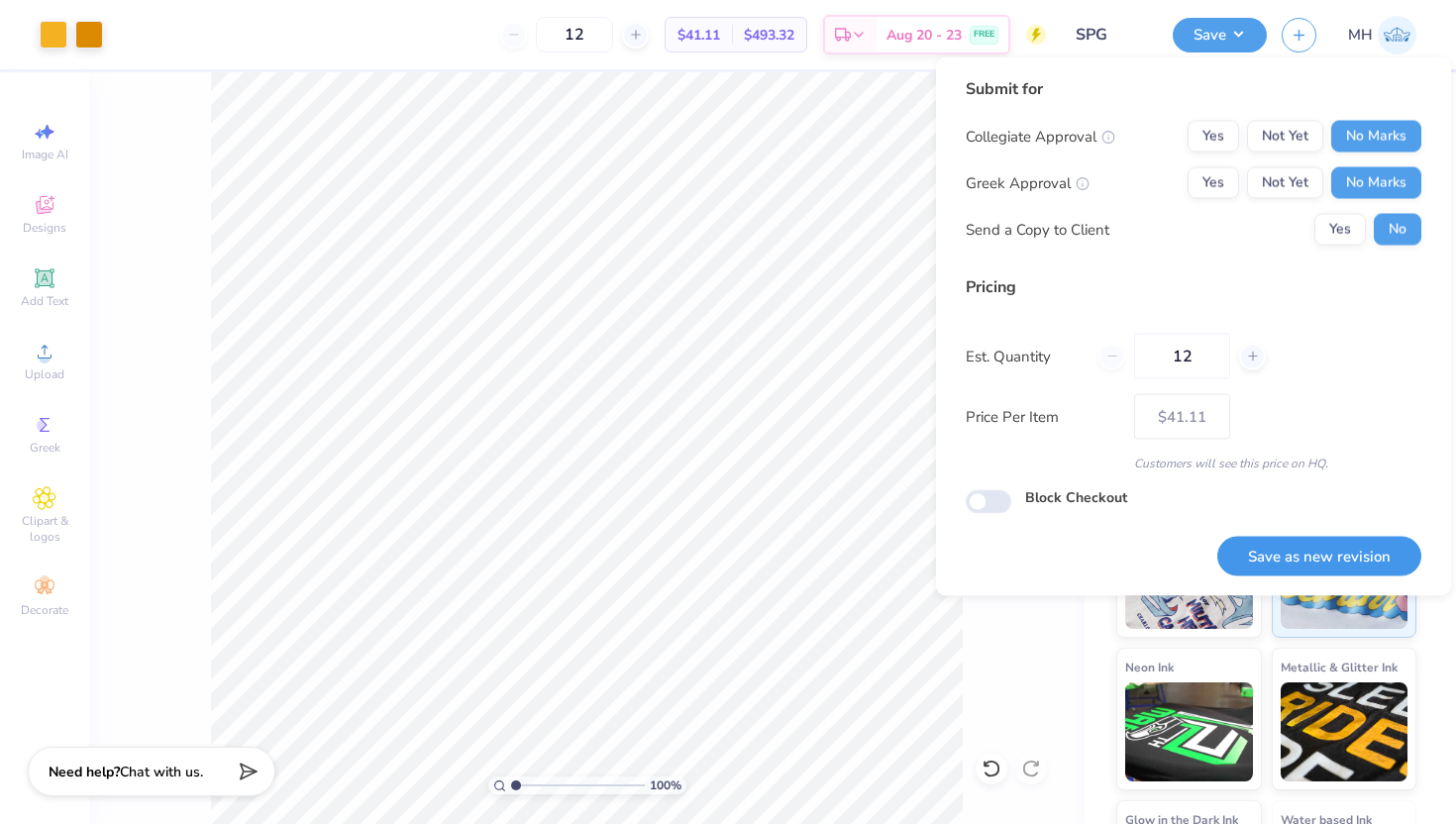 click on "Save as new revision" at bounding box center [1319, 556] 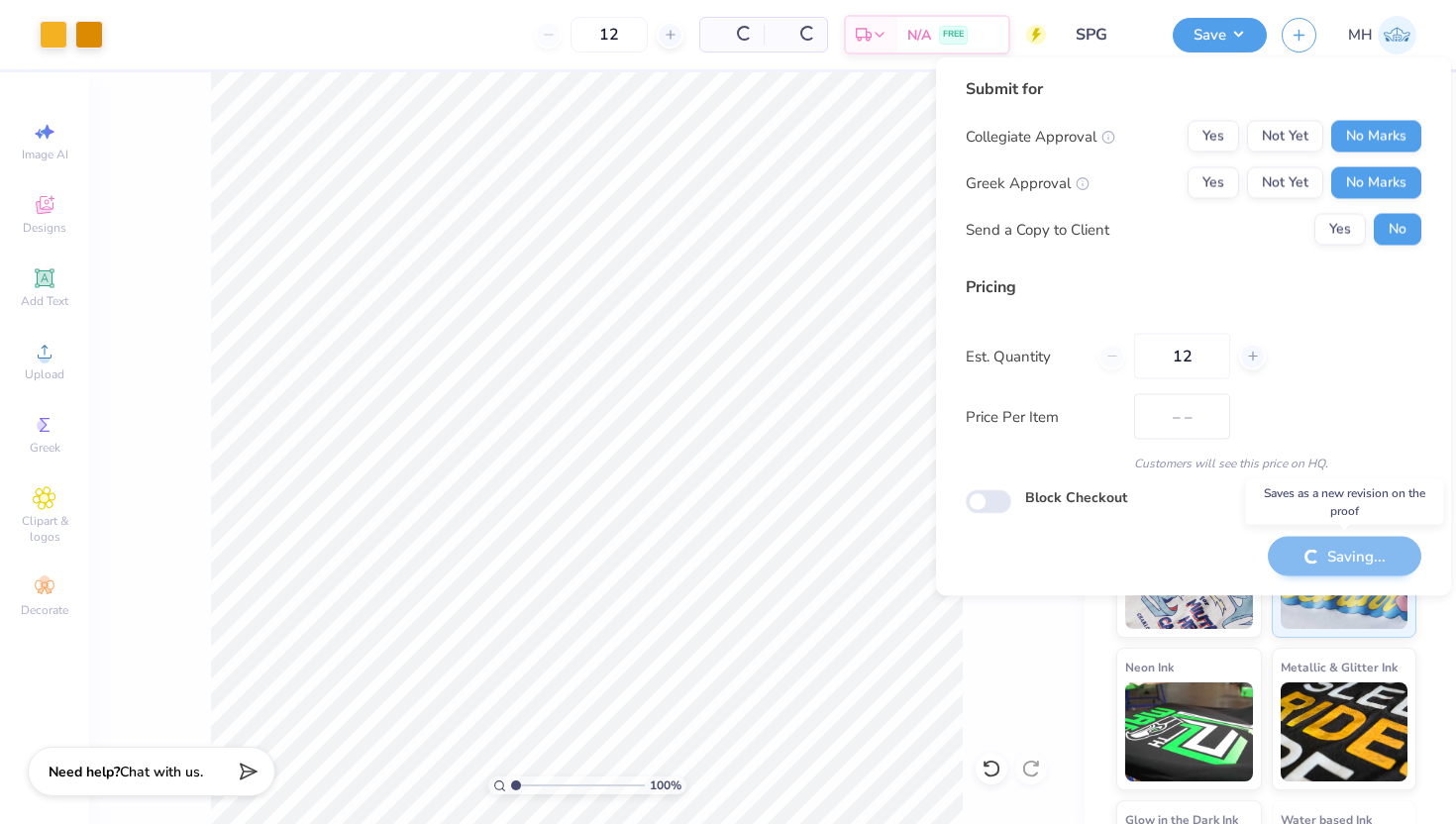 type on "$41.11" 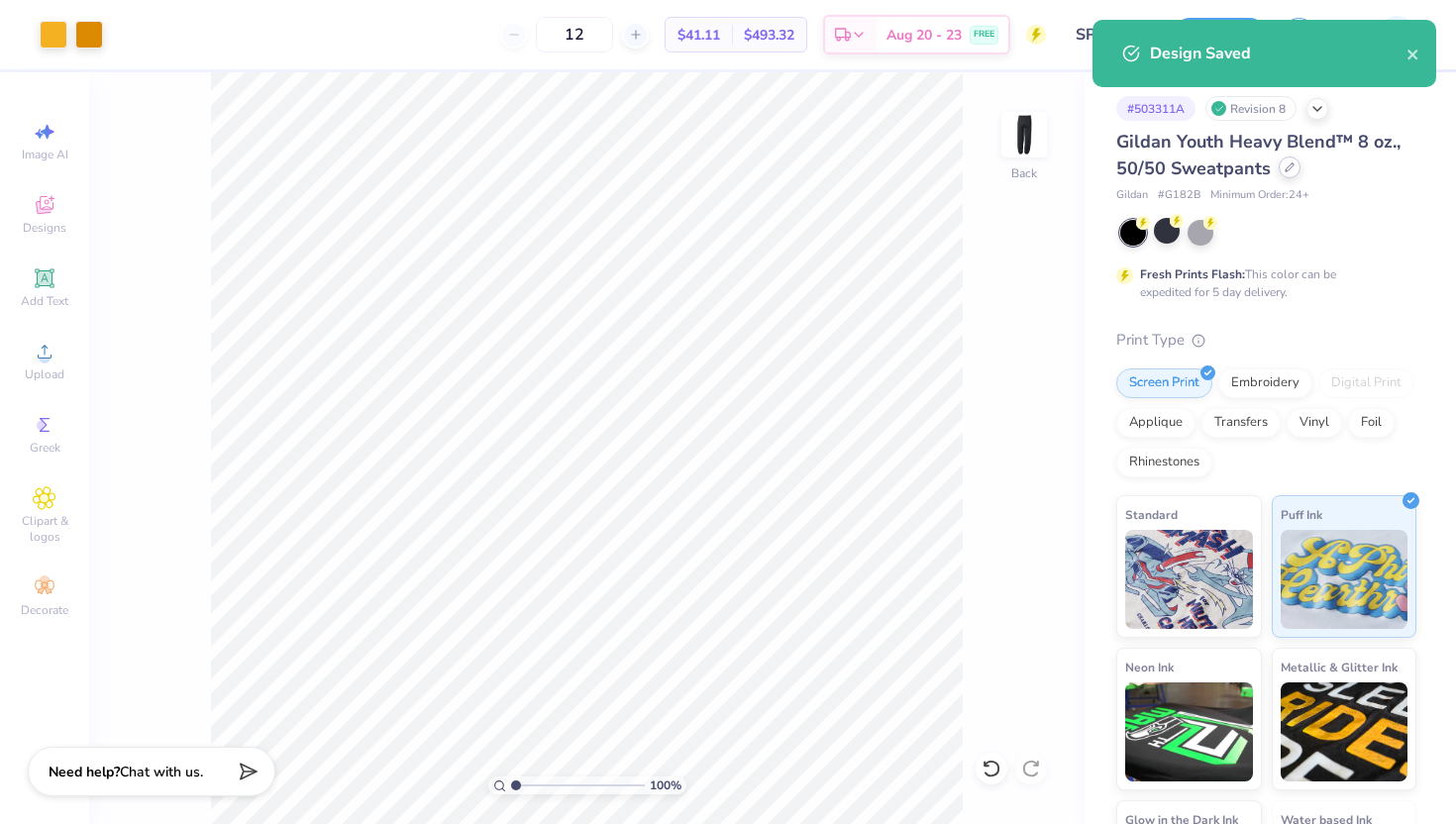 click at bounding box center [1290, 167] 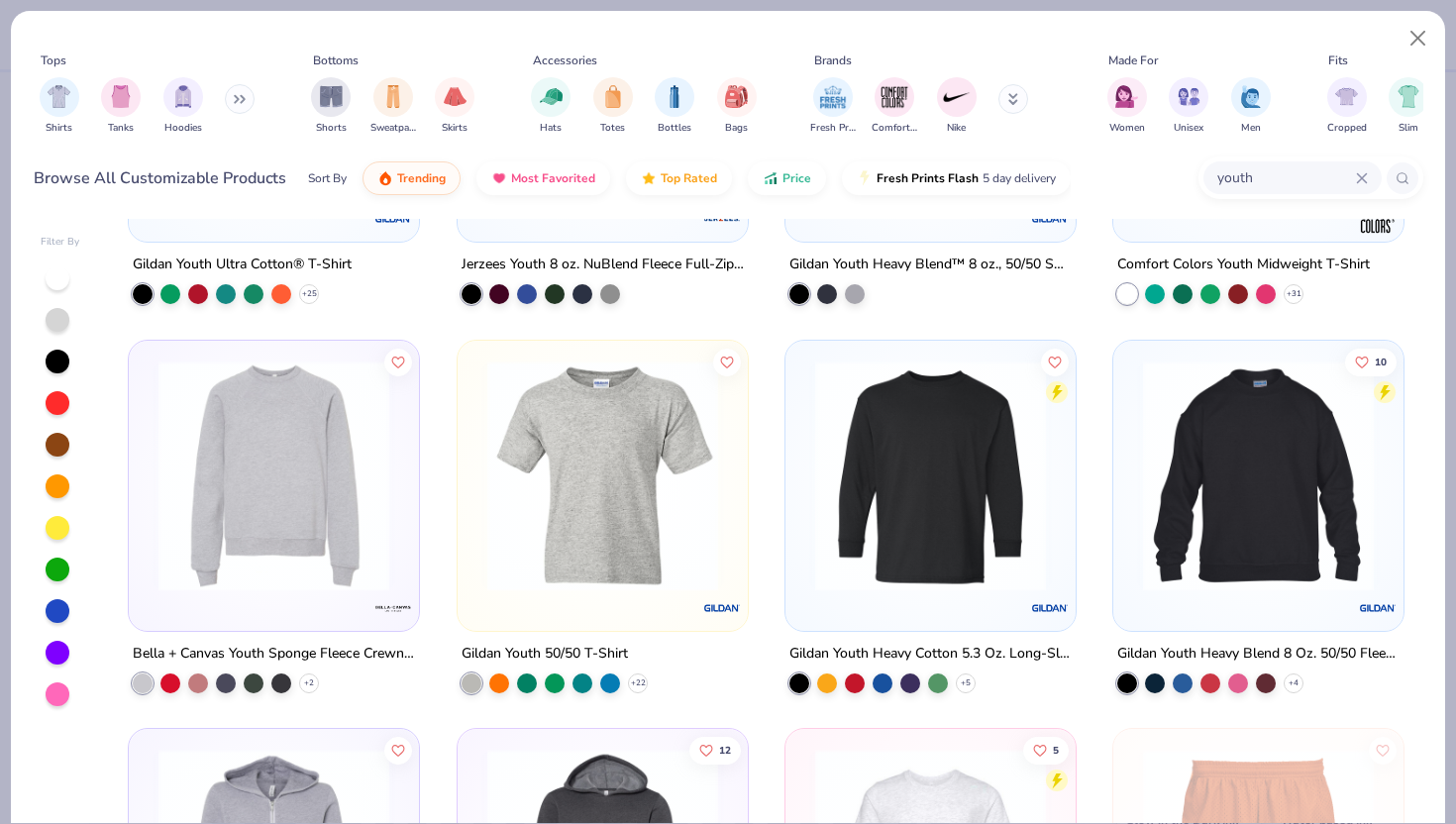 scroll, scrollTop: 670, scrollLeft: 0, axis: vertical 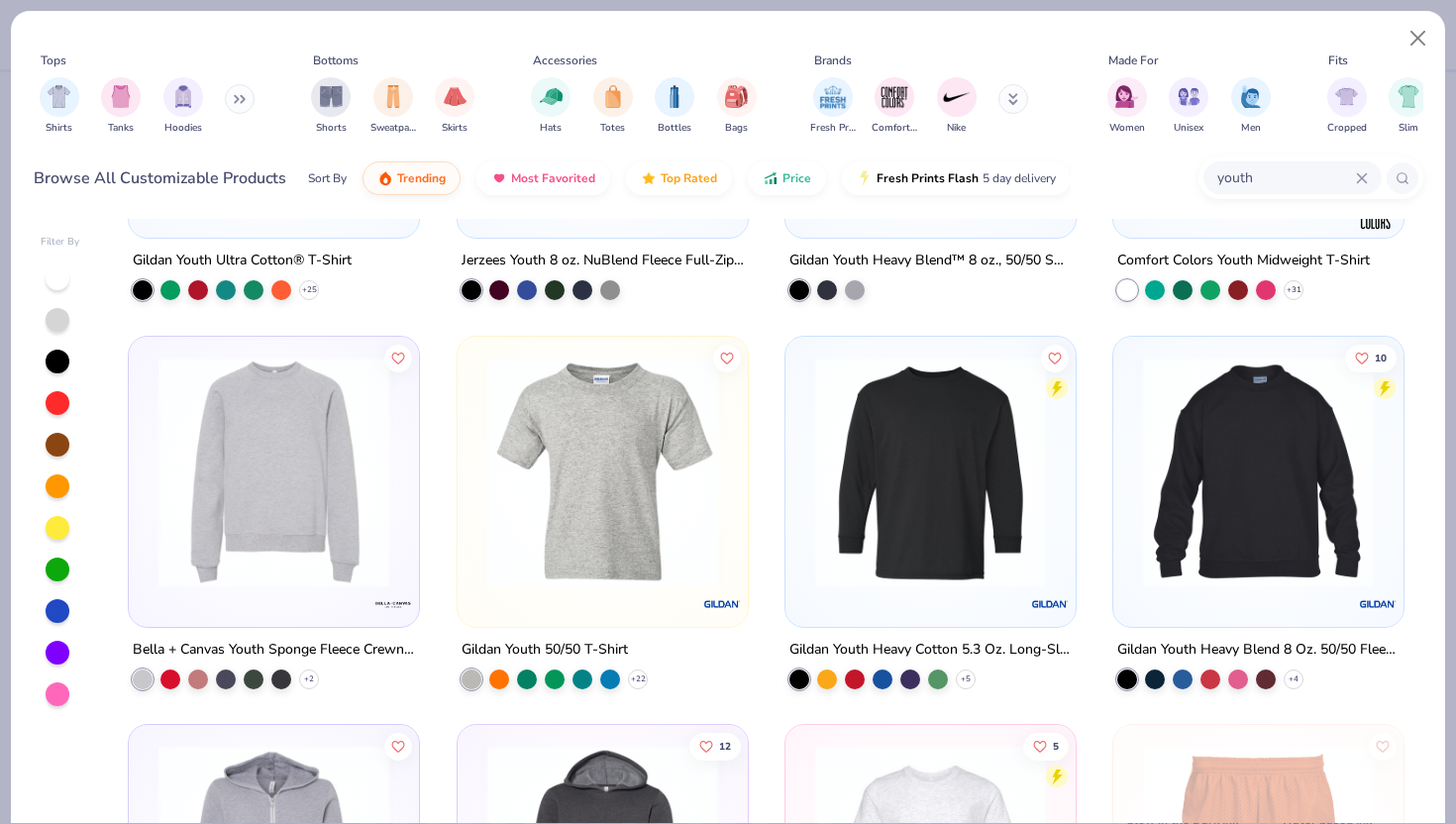 click at bounding box center [273, 470] 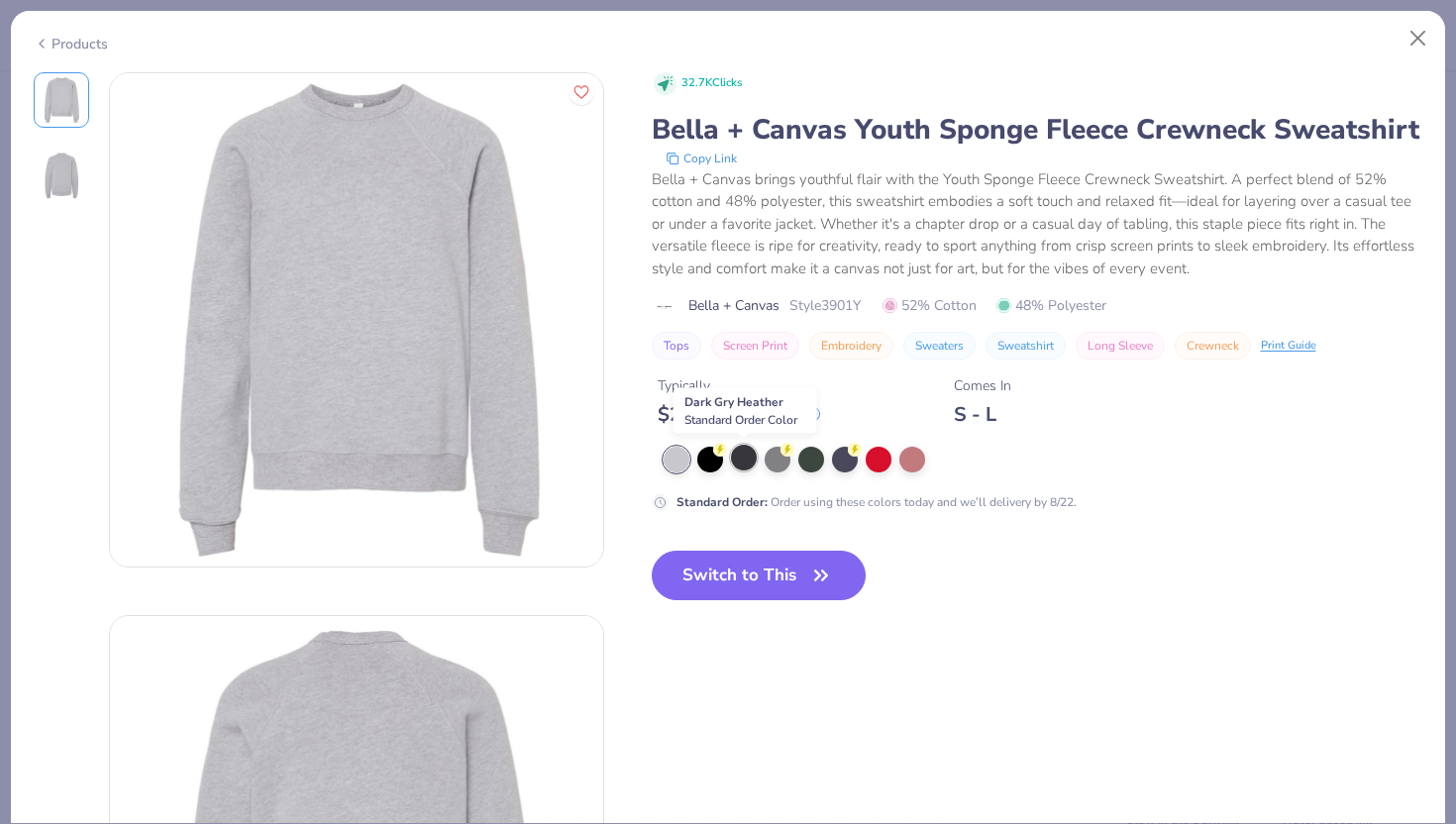 click at bounding box center (744, 458) 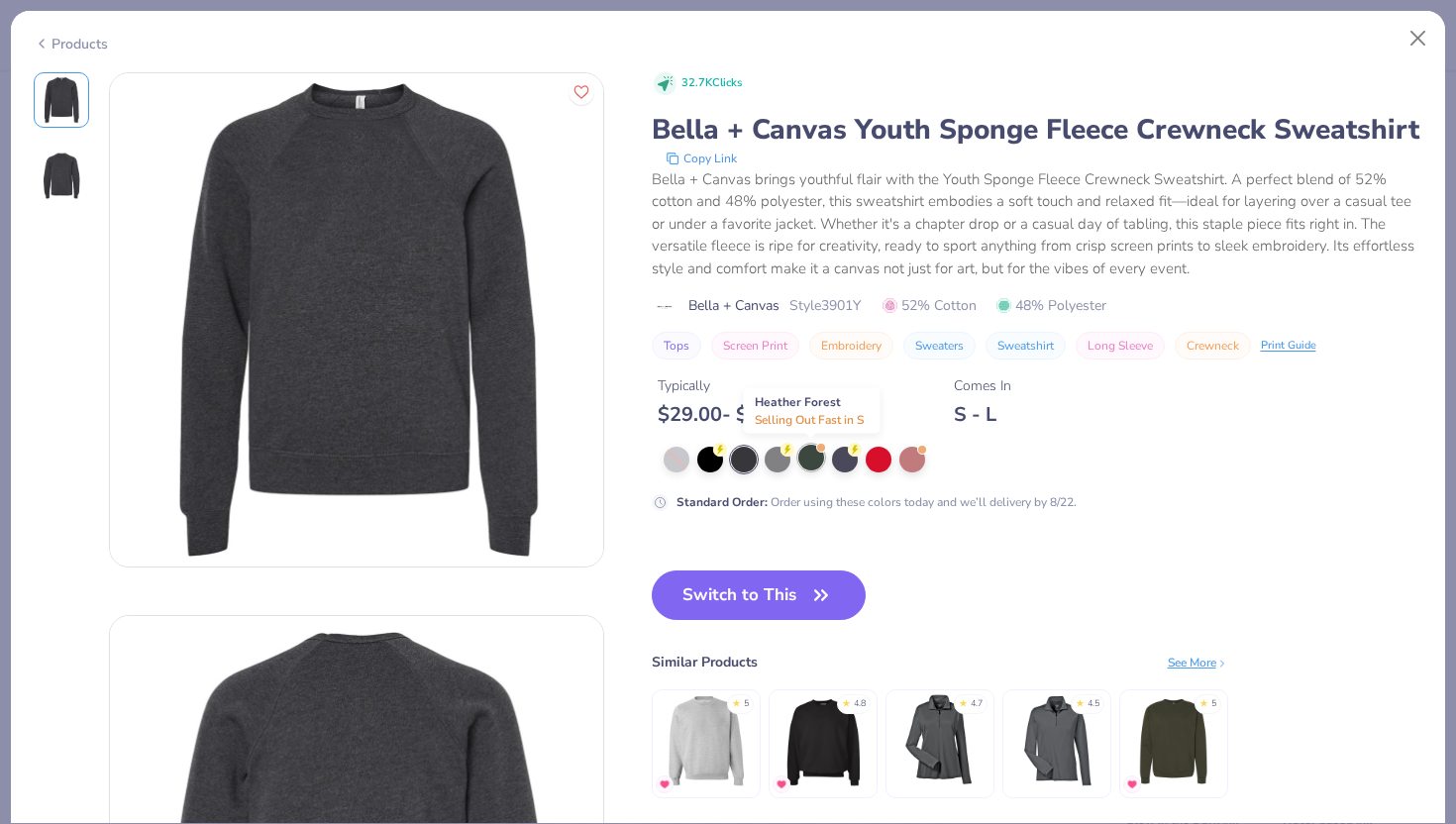 click at bounding box center (811, 458) 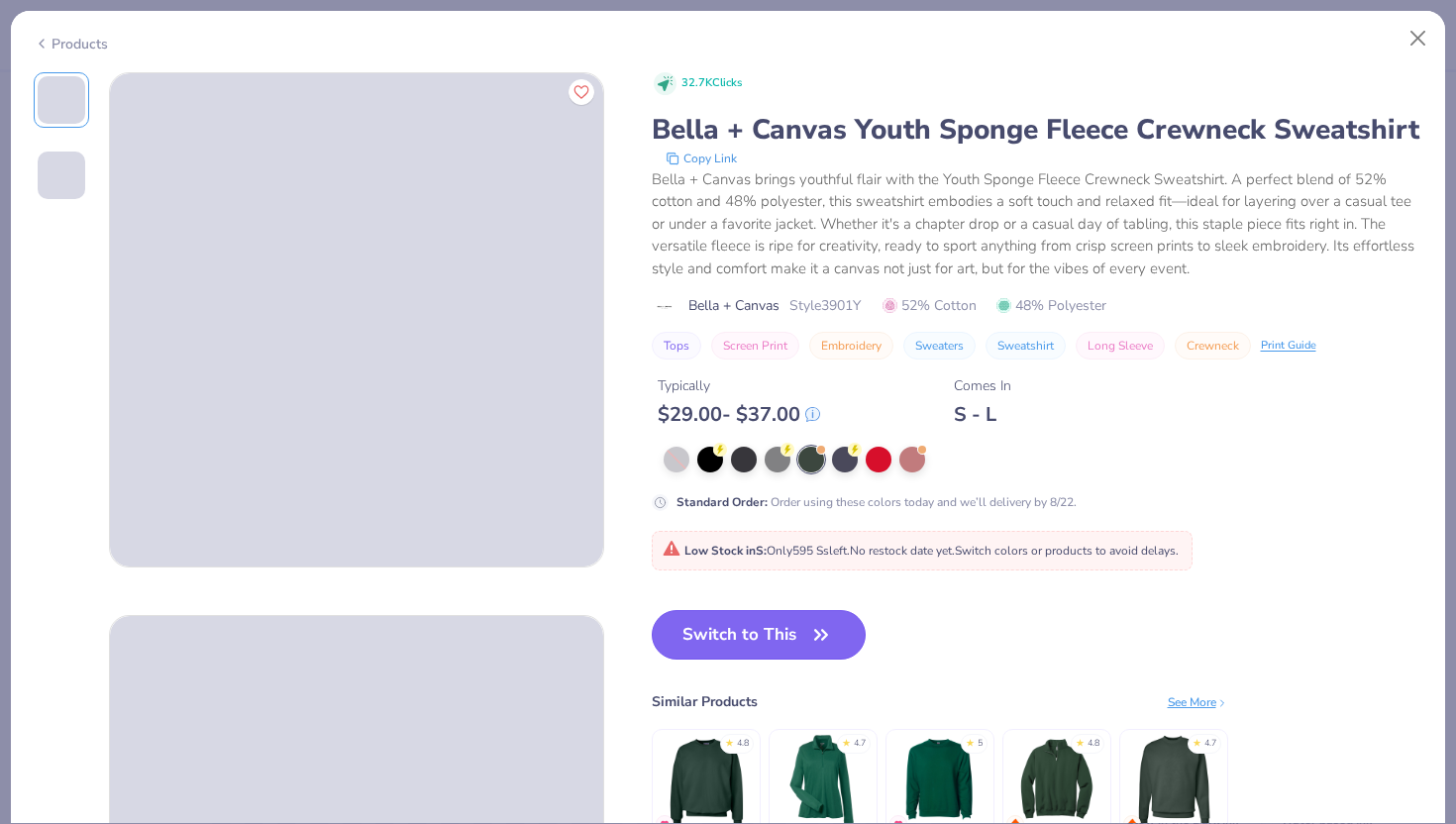 click 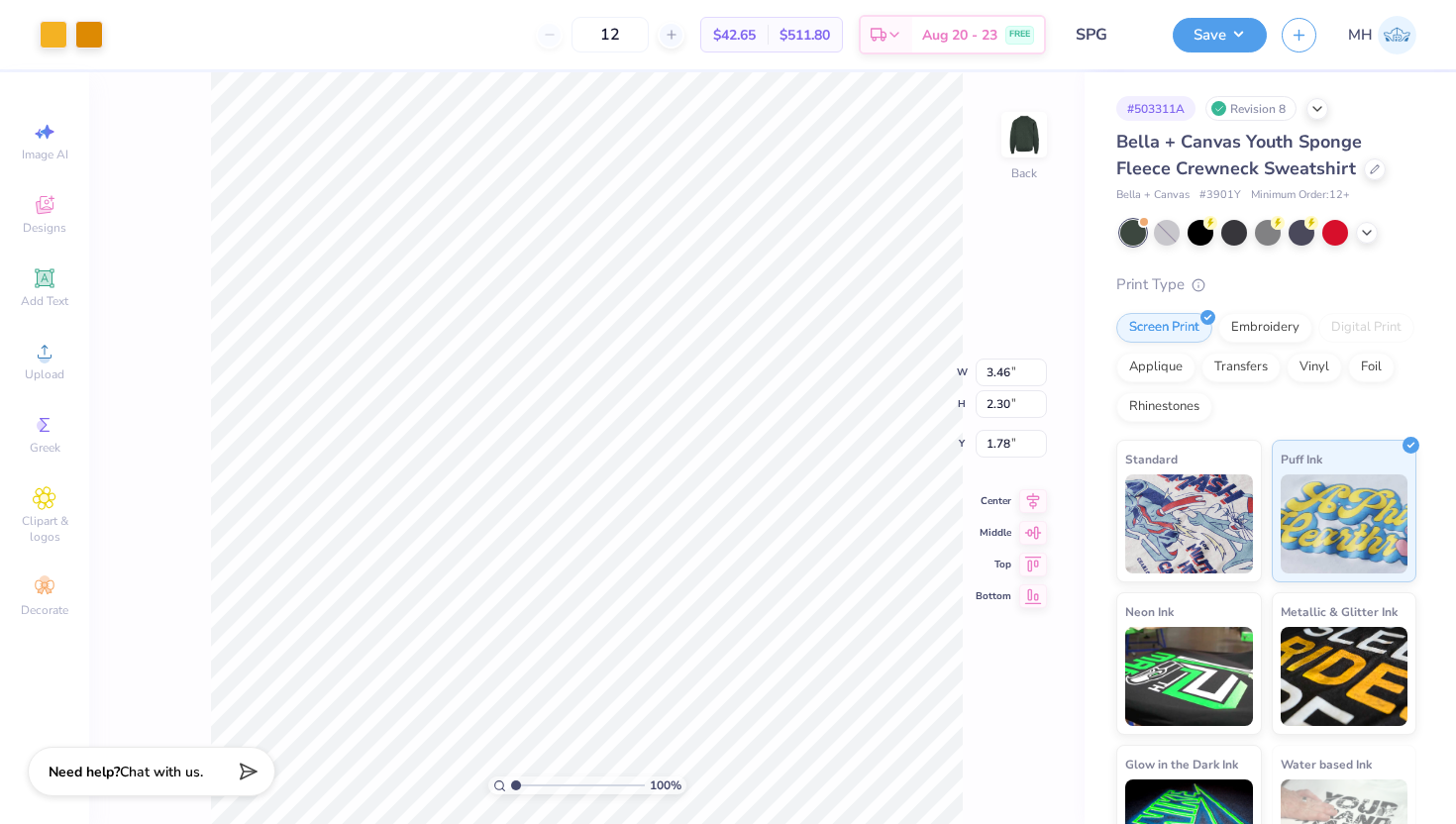 type on "3.00" 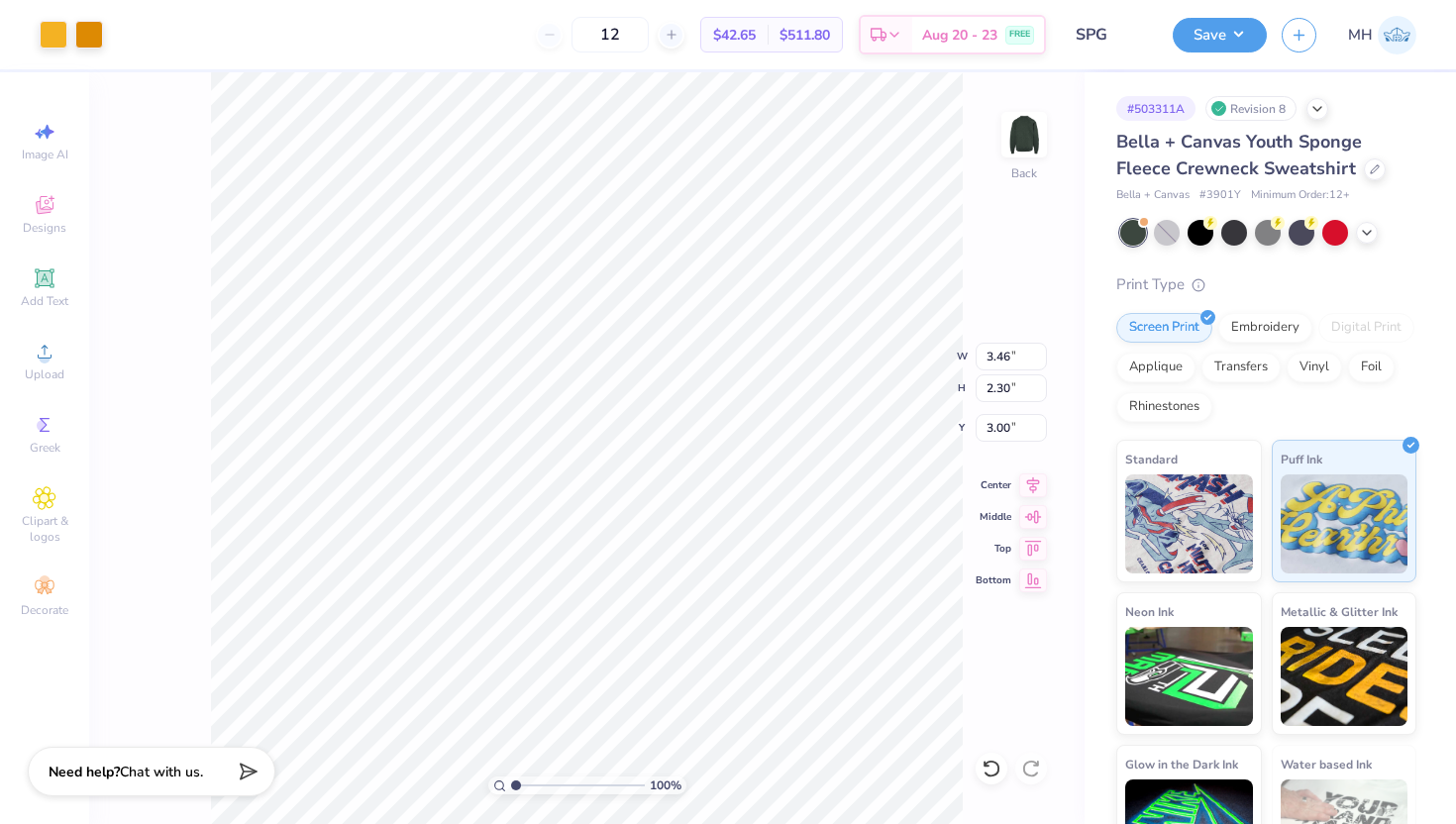 type on "2.65" 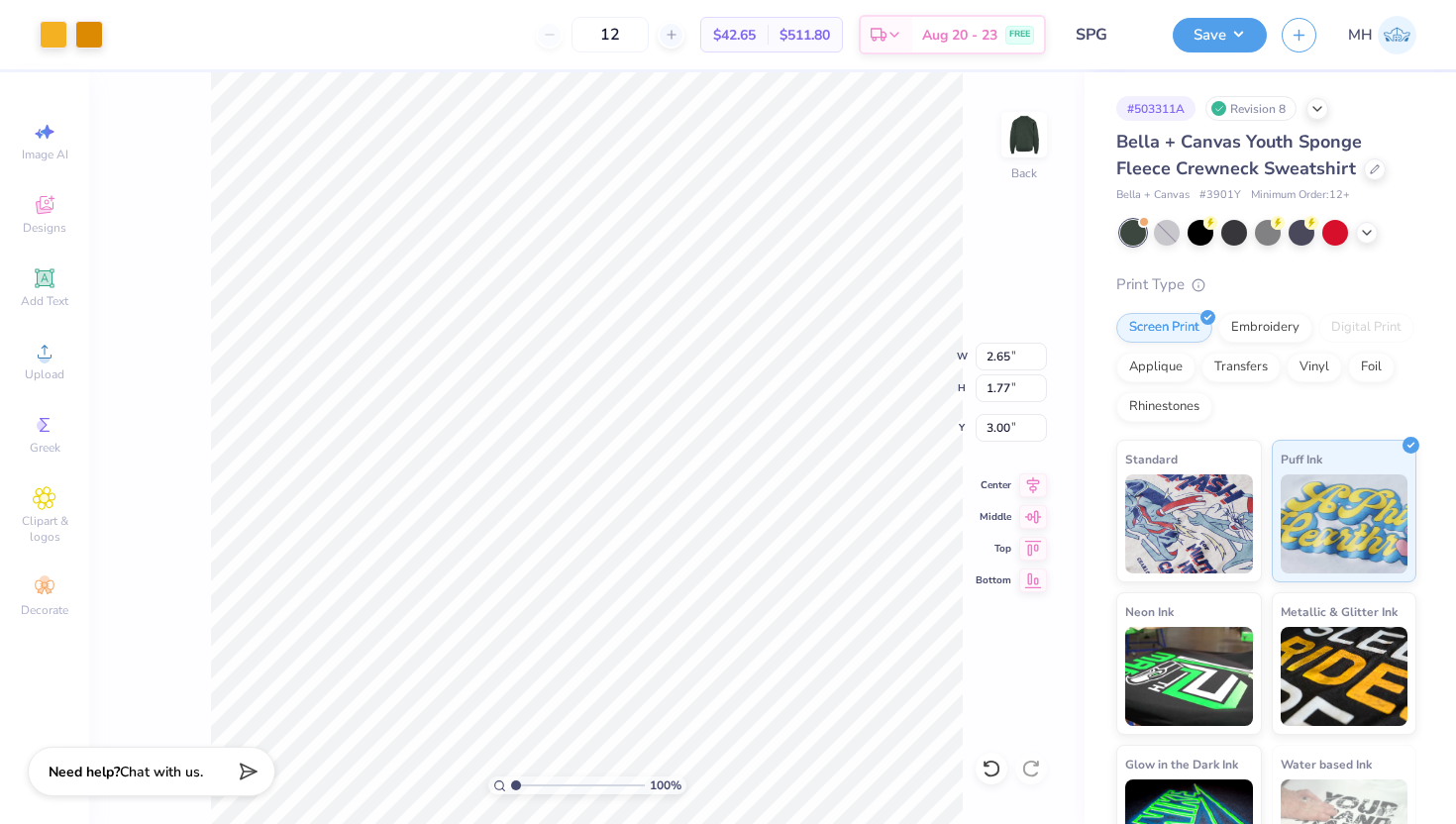 type on "5.85" 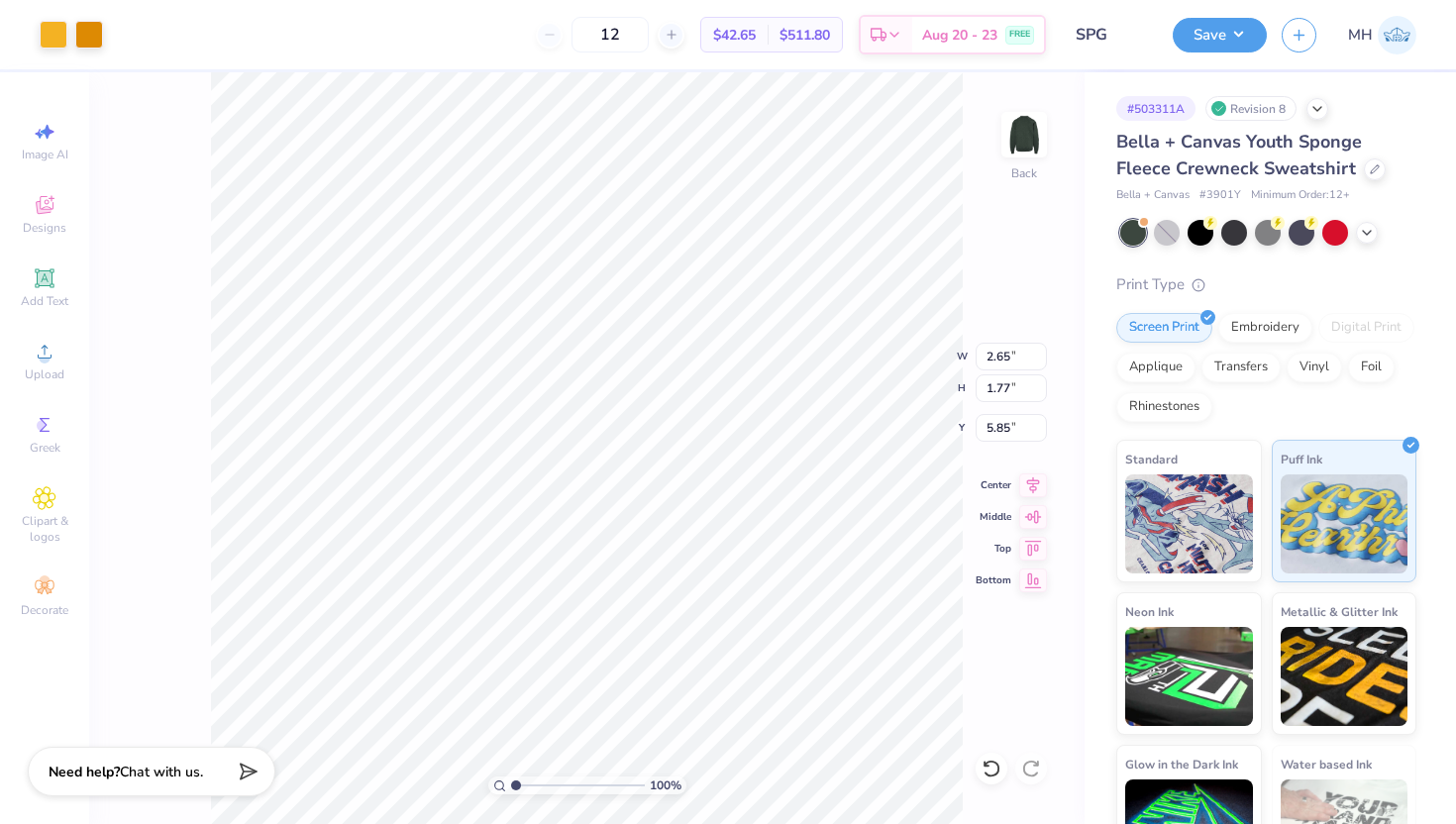 type on "8.61" 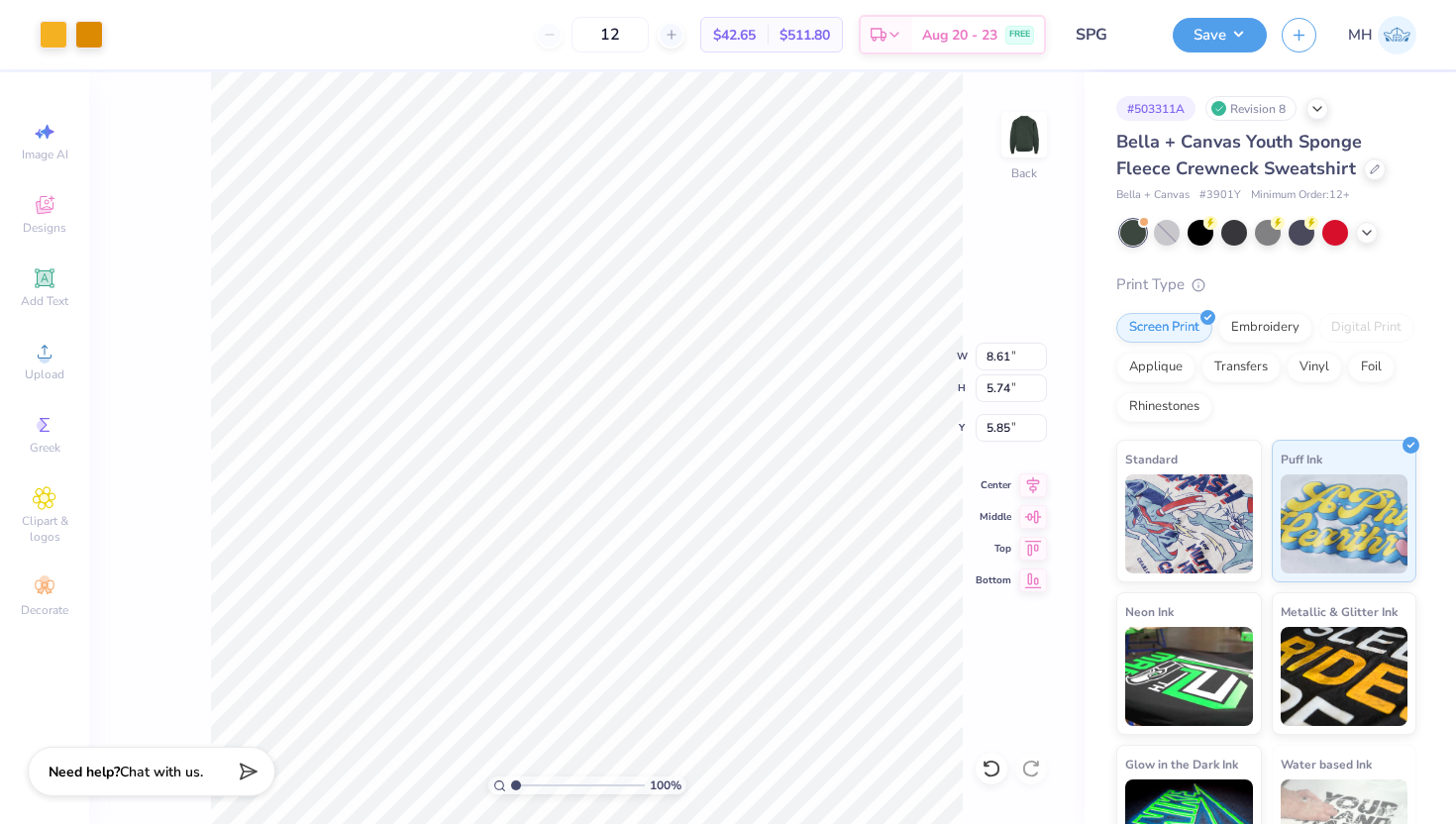type on "5.52" 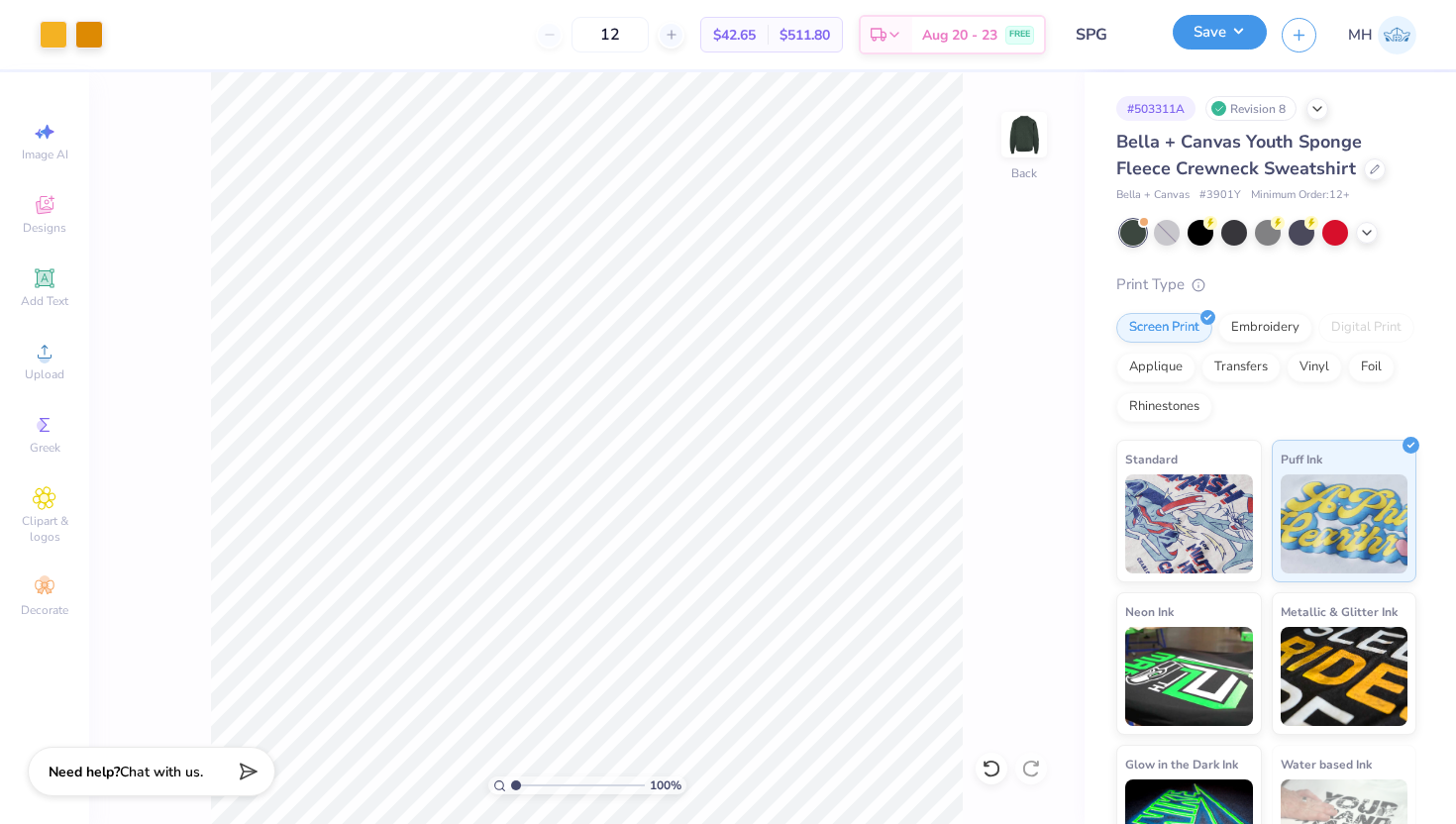click on "Save" at bounding box center [1219, 32] 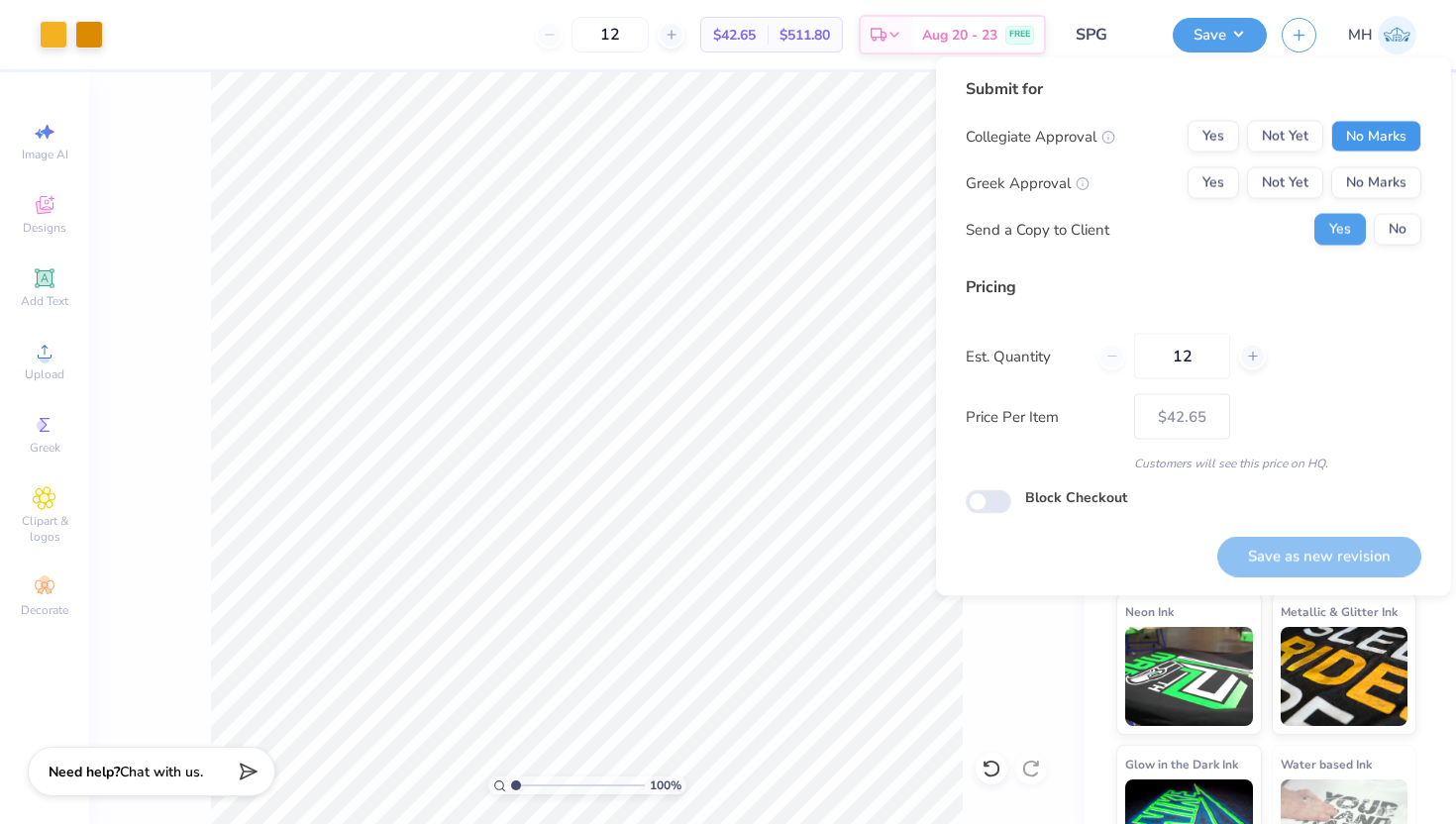 click on "No Marks" at bounding box center [1376, 137] 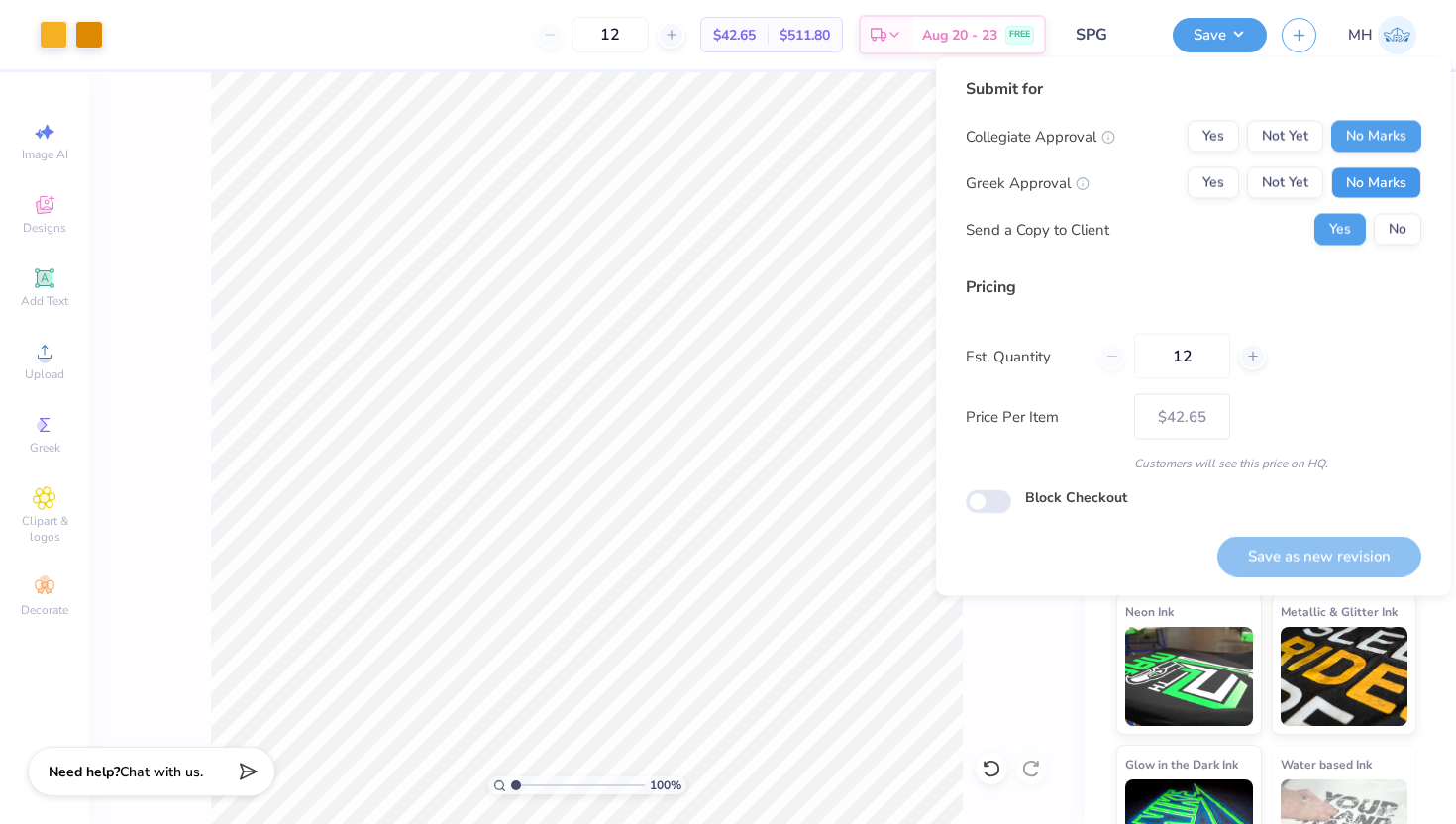click on "No Marks" at bounding box center [1376, 183] 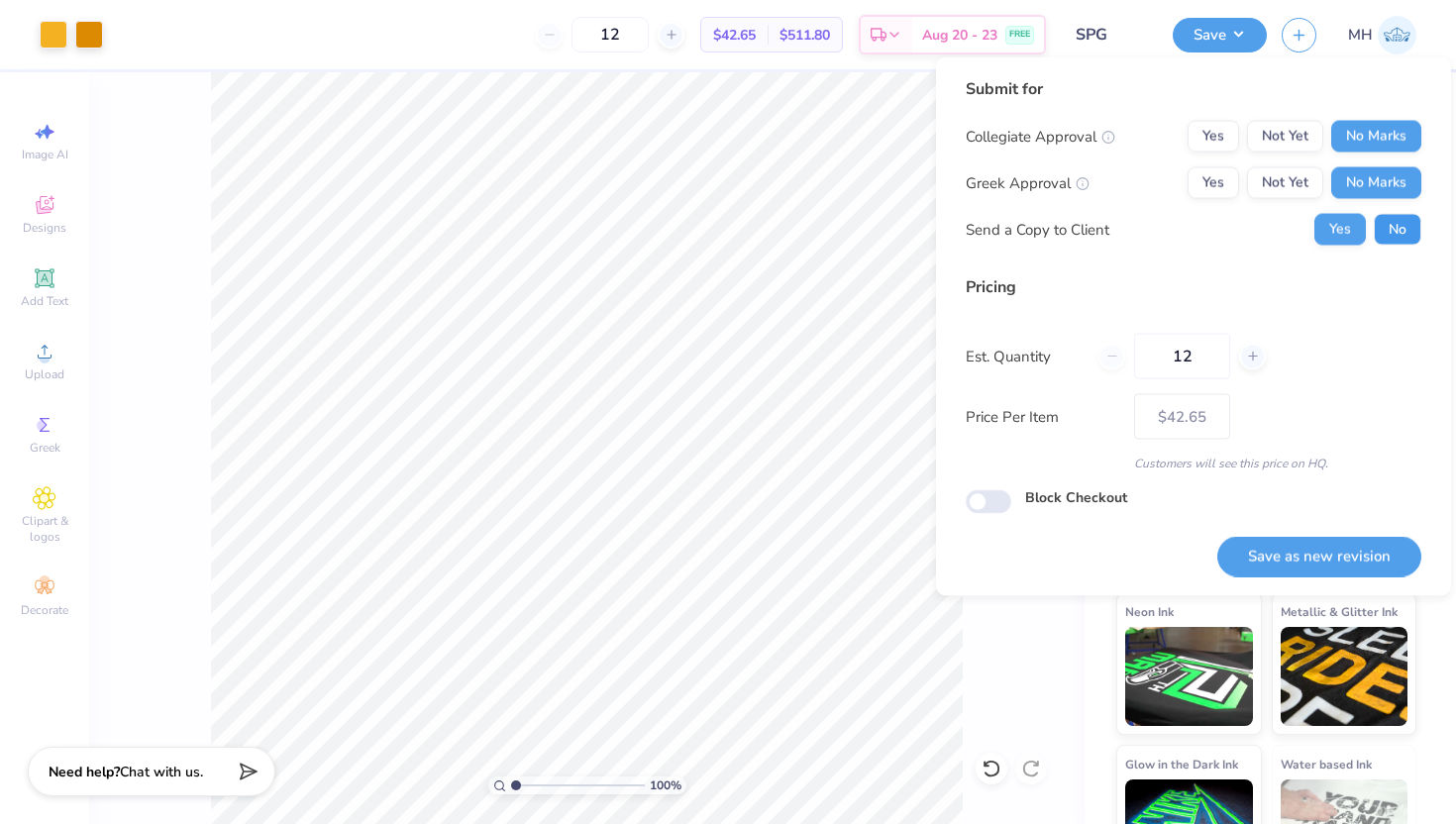 click on "No" at bounding box center (1398, 230) 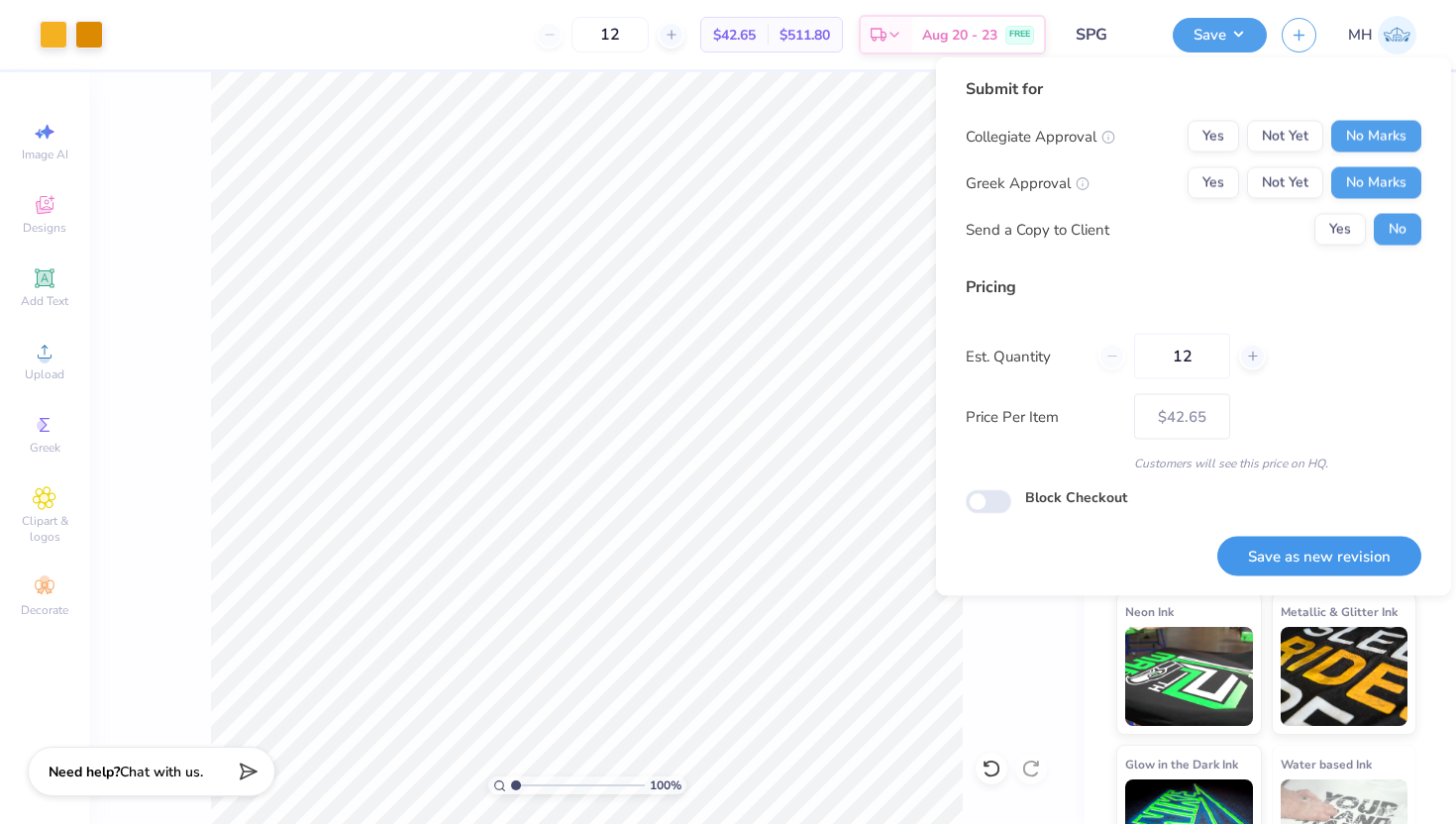 click on "Save as new revision" at bounding box center [1319, 556] 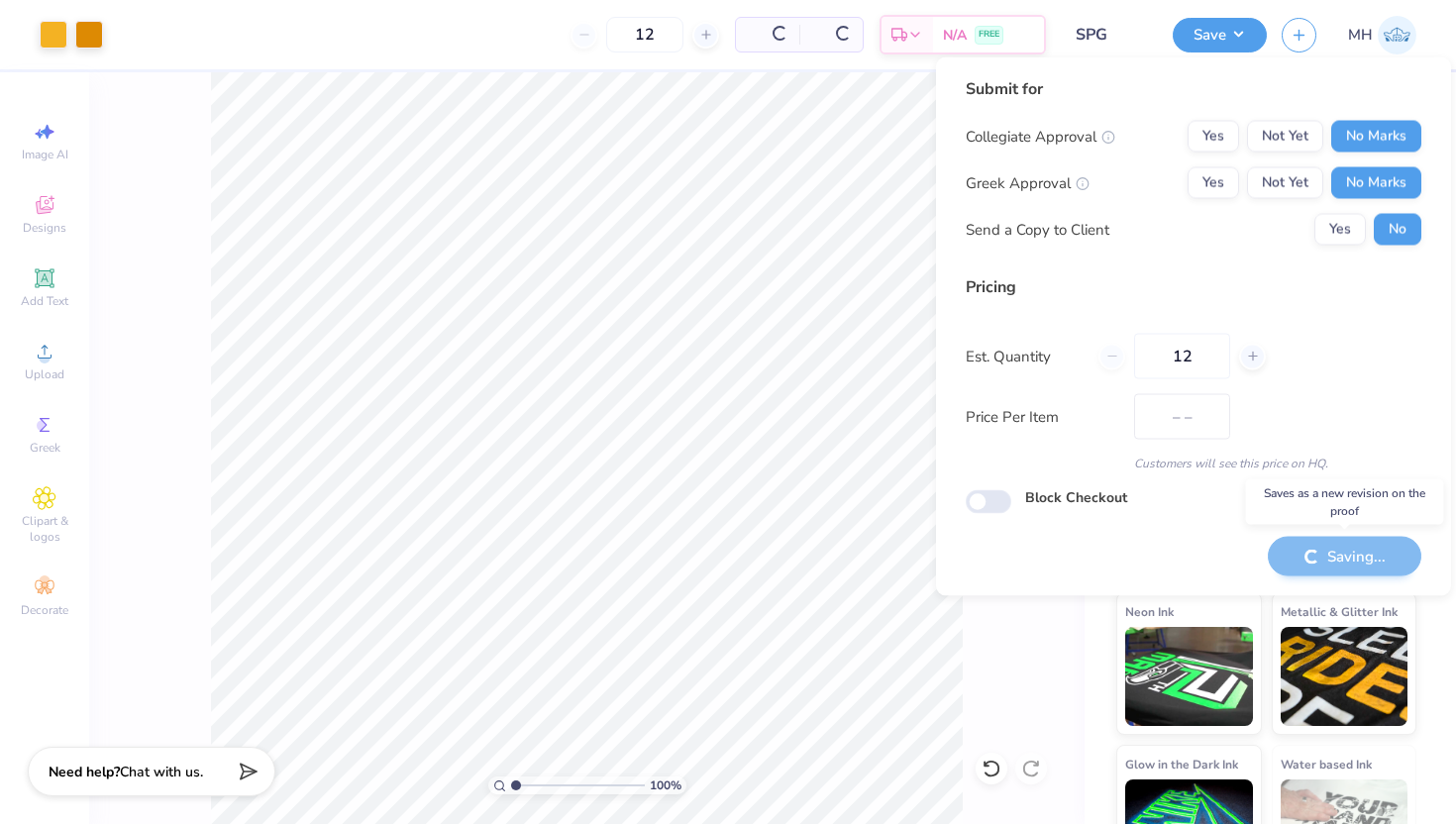 type on "$42.65" 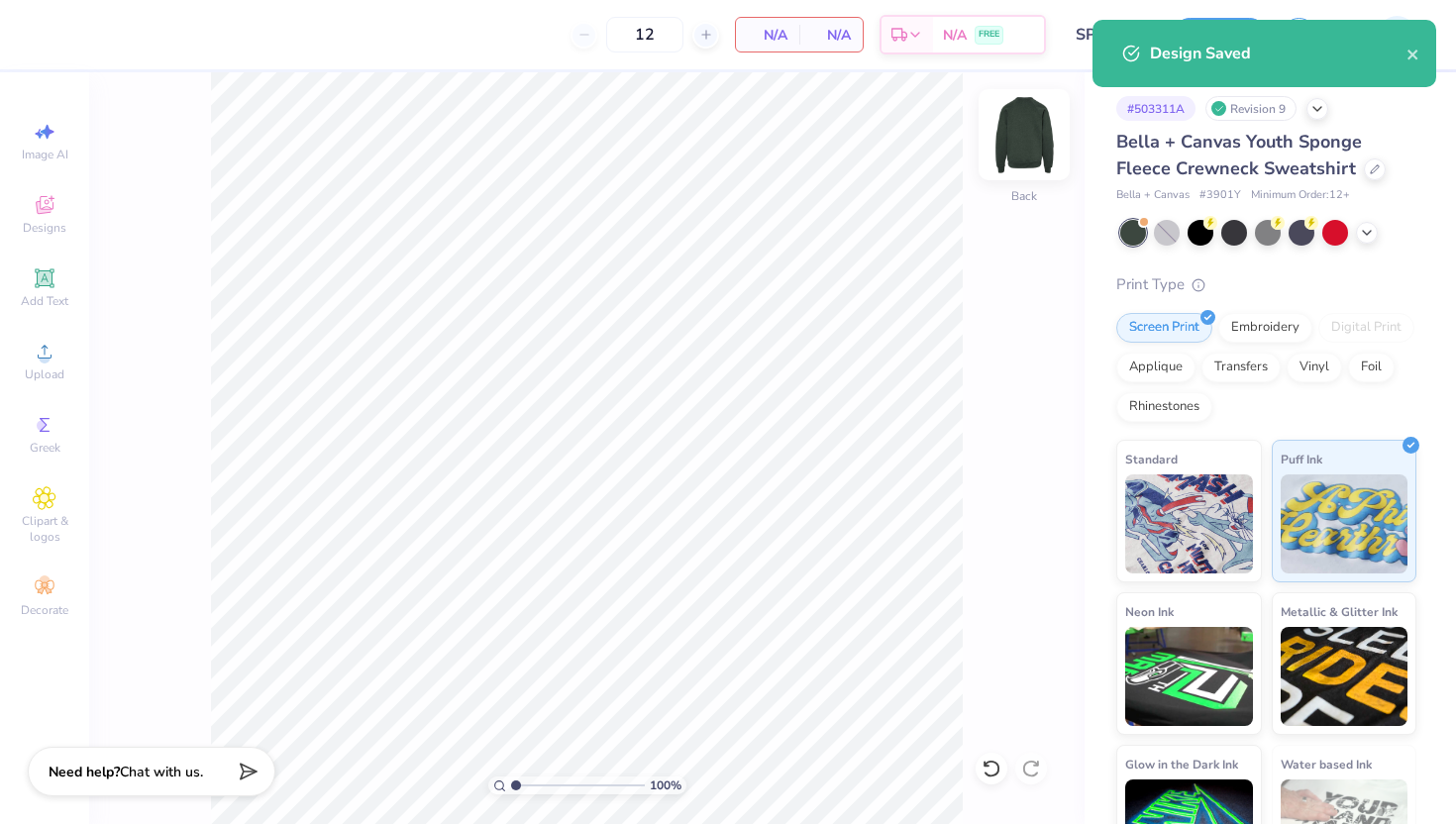 click at bounding box center (1024, 135) 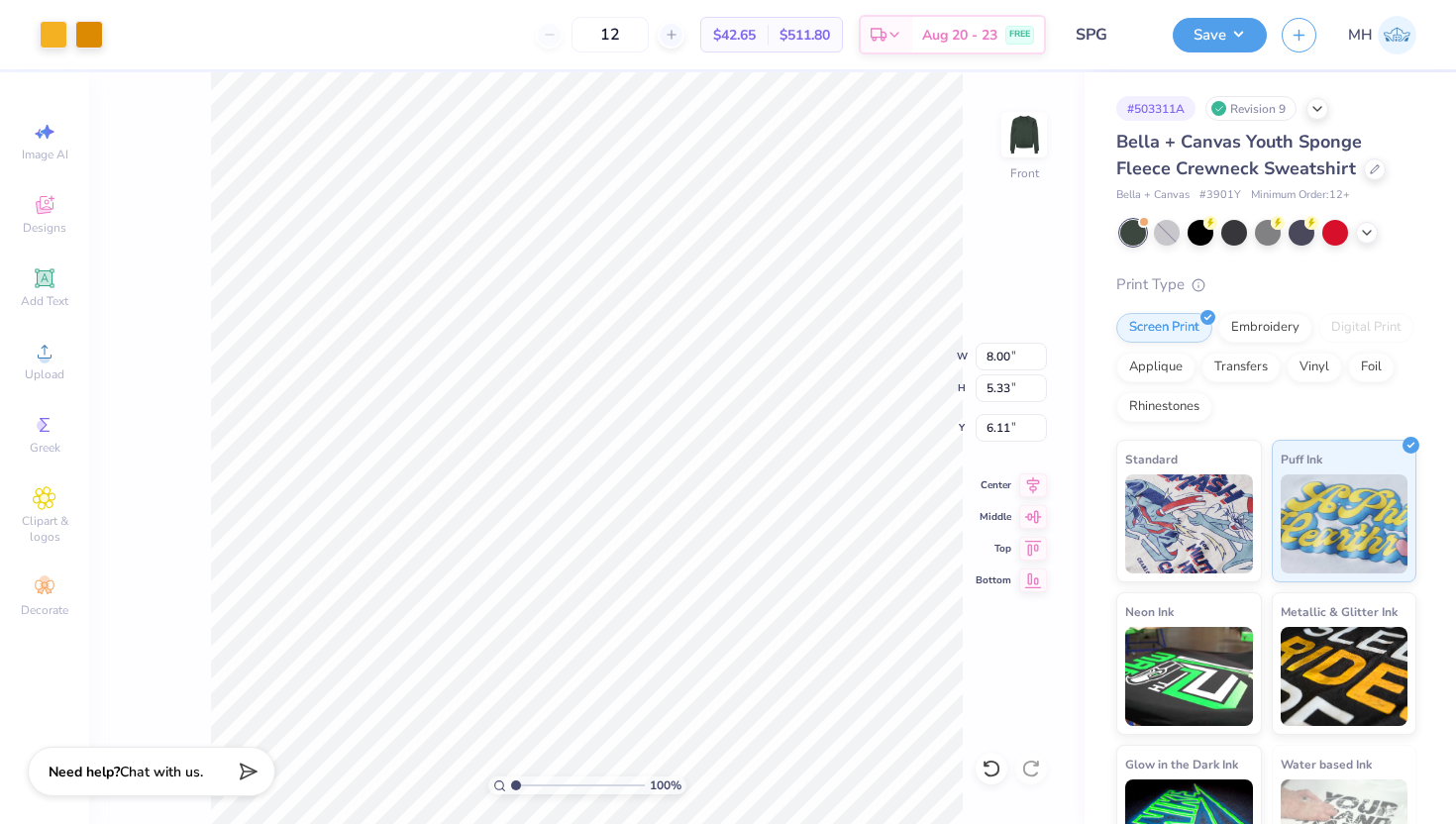 type on "3.00" 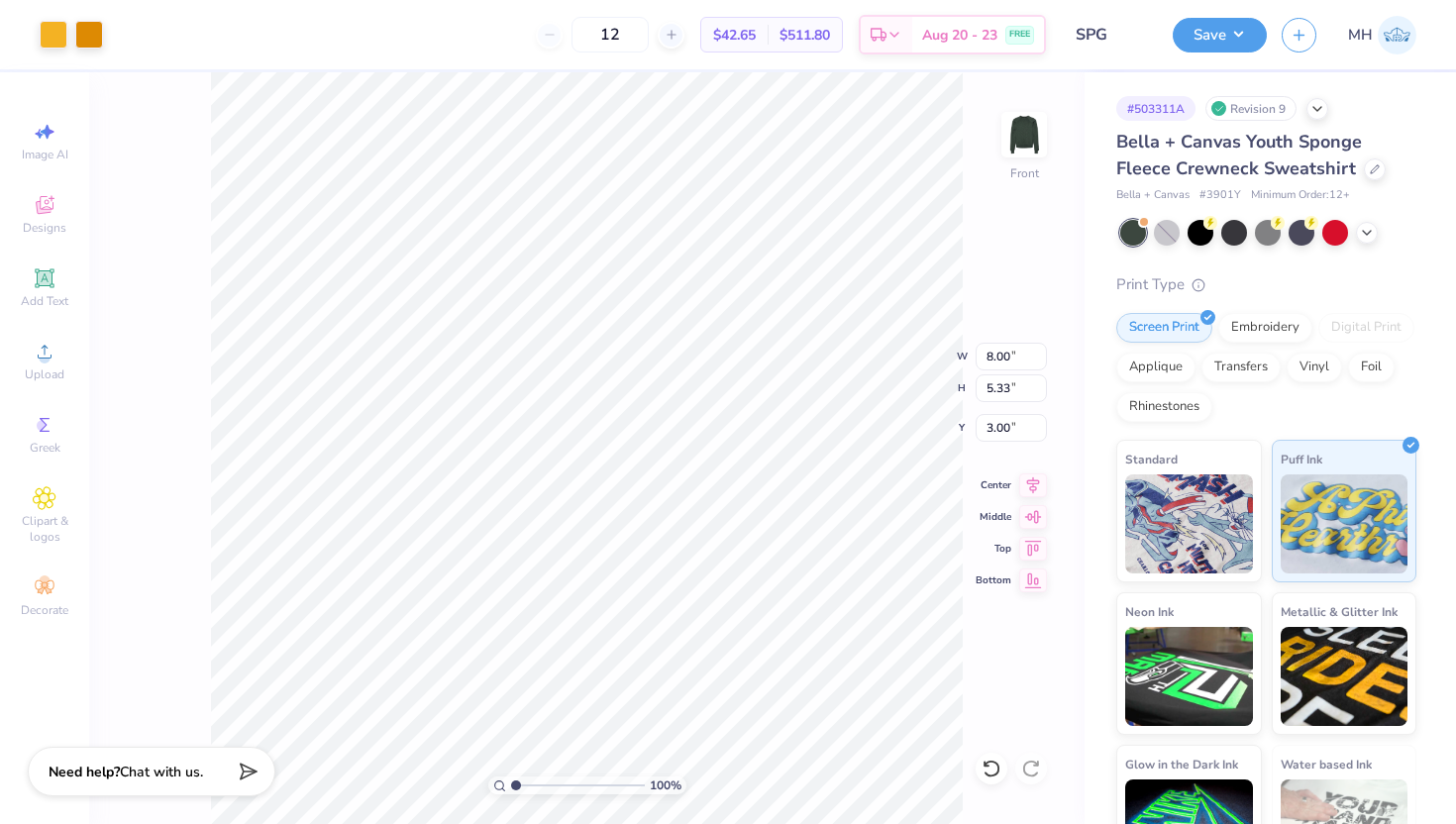 type on "6.77" 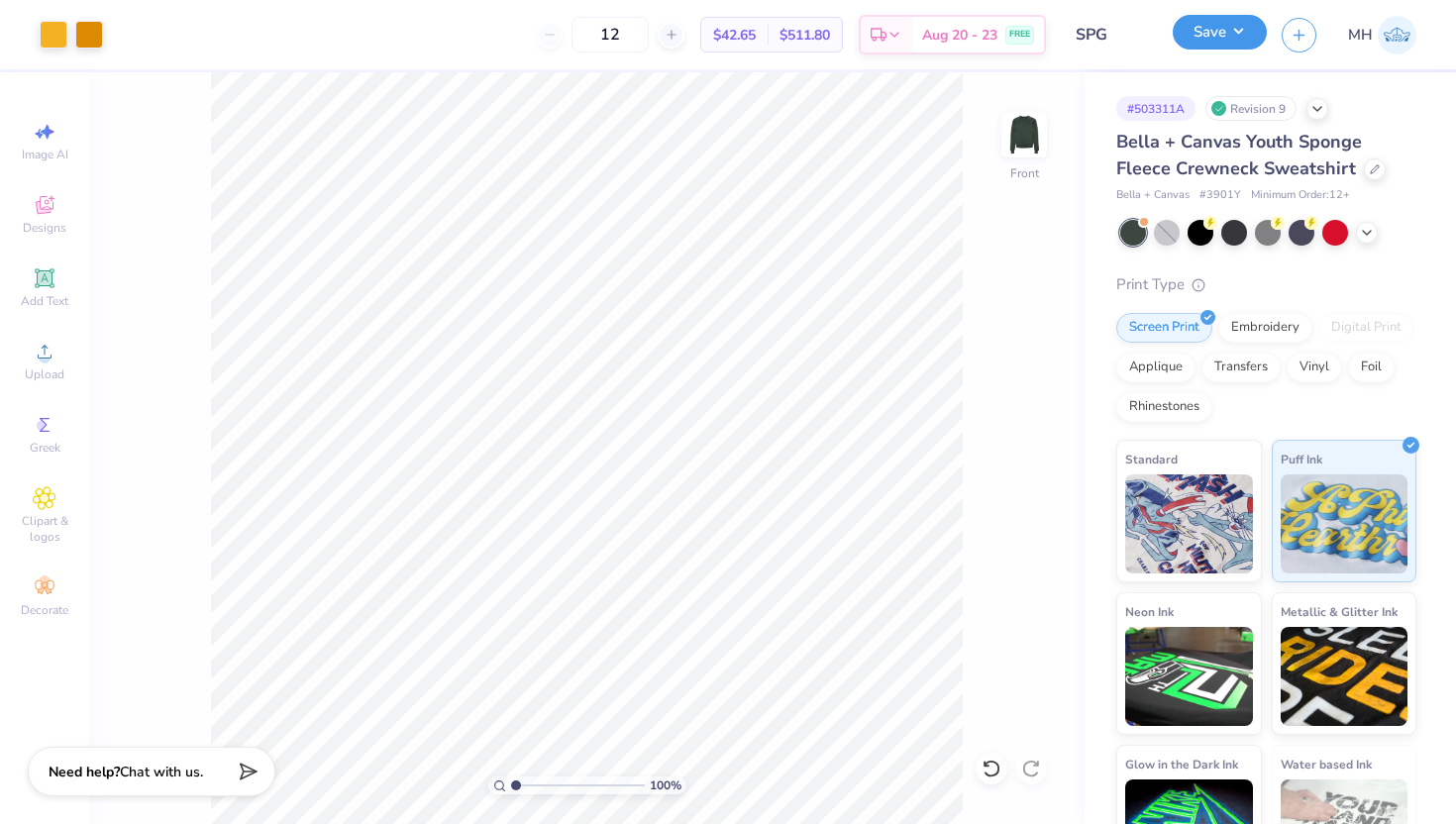 click on "Save" at bounding box center (1219, 32) 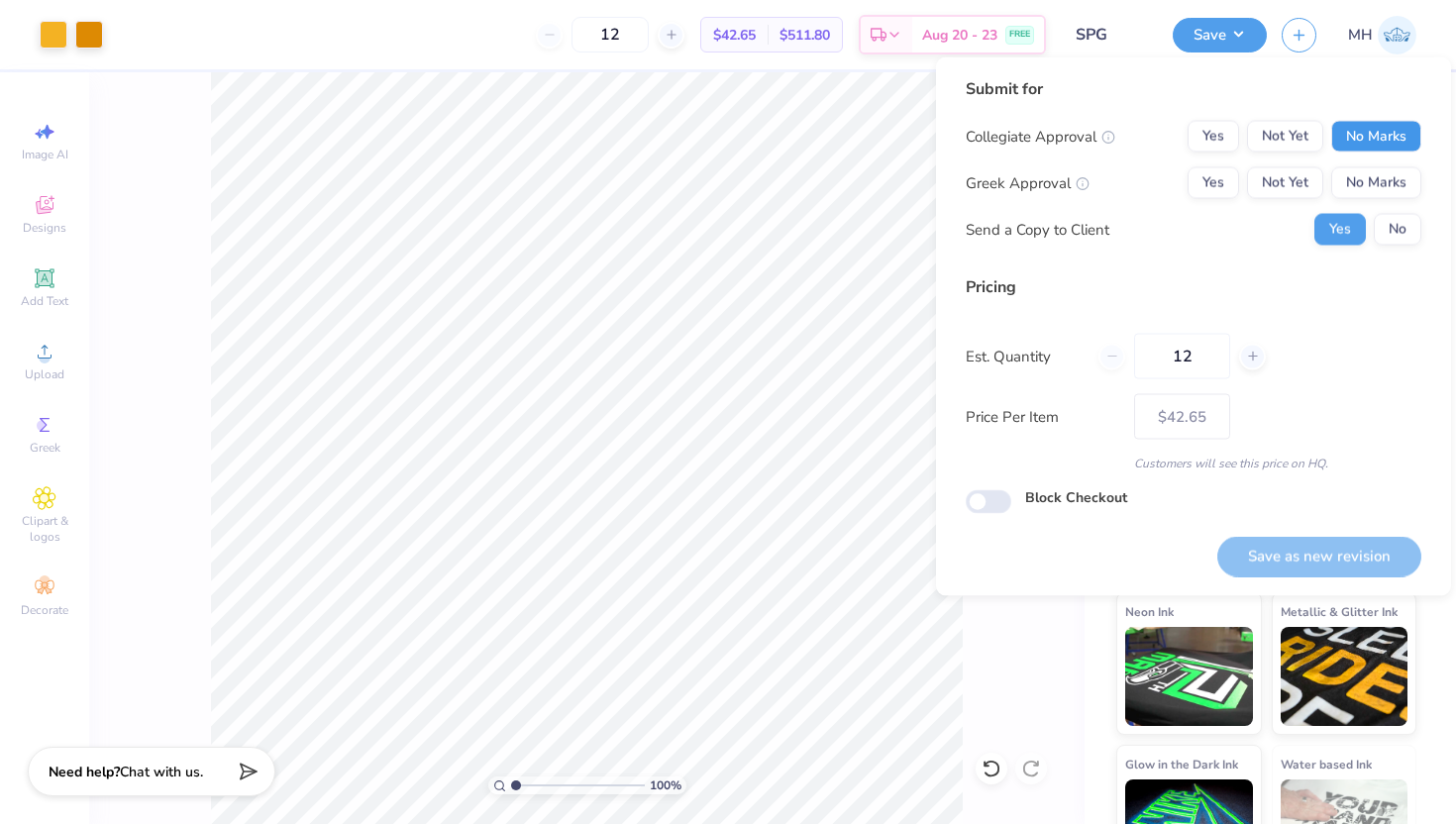click on "No Marks" at bounding box center (1376, 137) 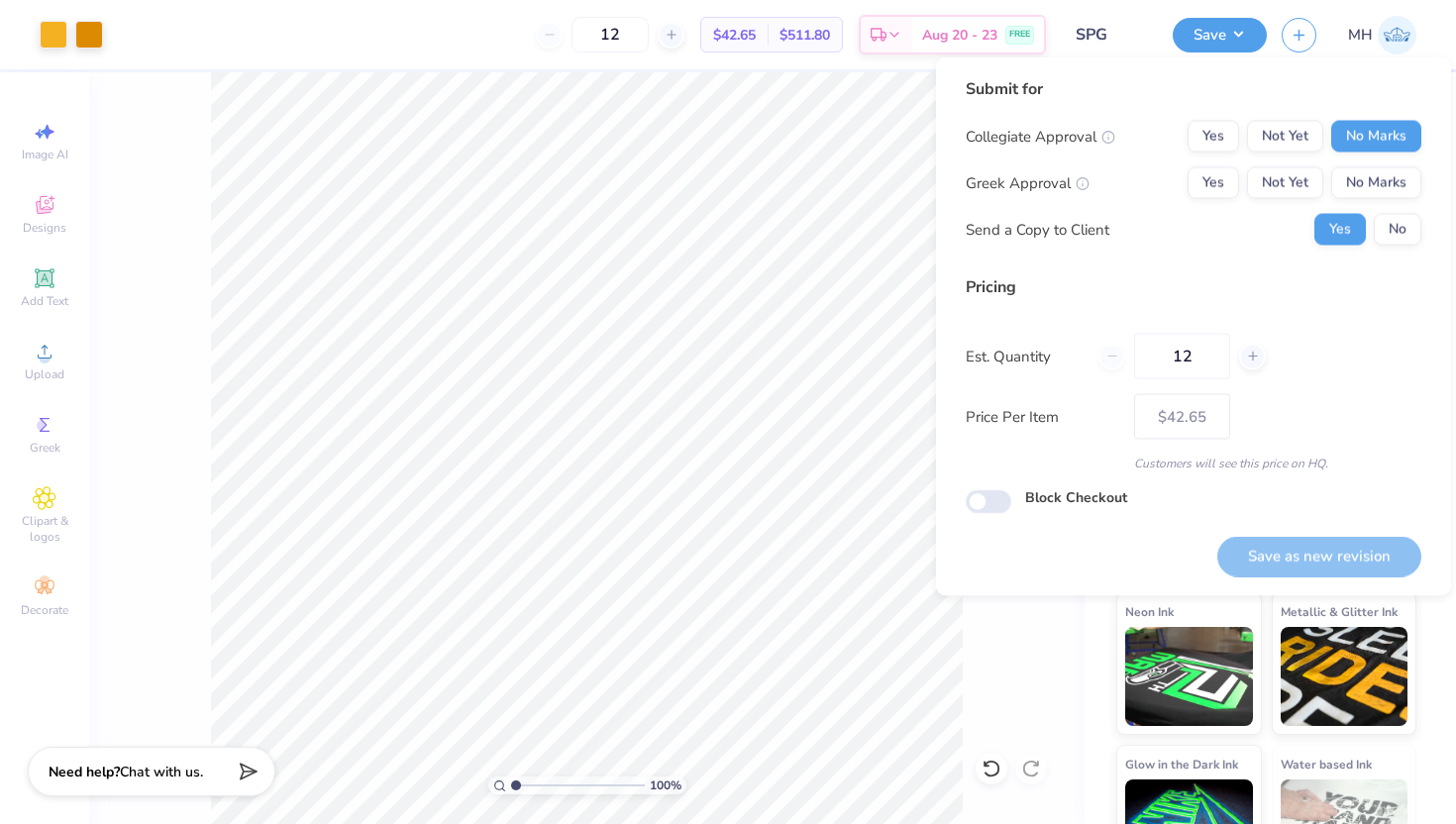 click on "Collegiate Approval Yes Not Yet No Marks Greek Approval Yes Not Yet No Marks Send a Copy to Client Yes No" at bounding box center (1194, 183) 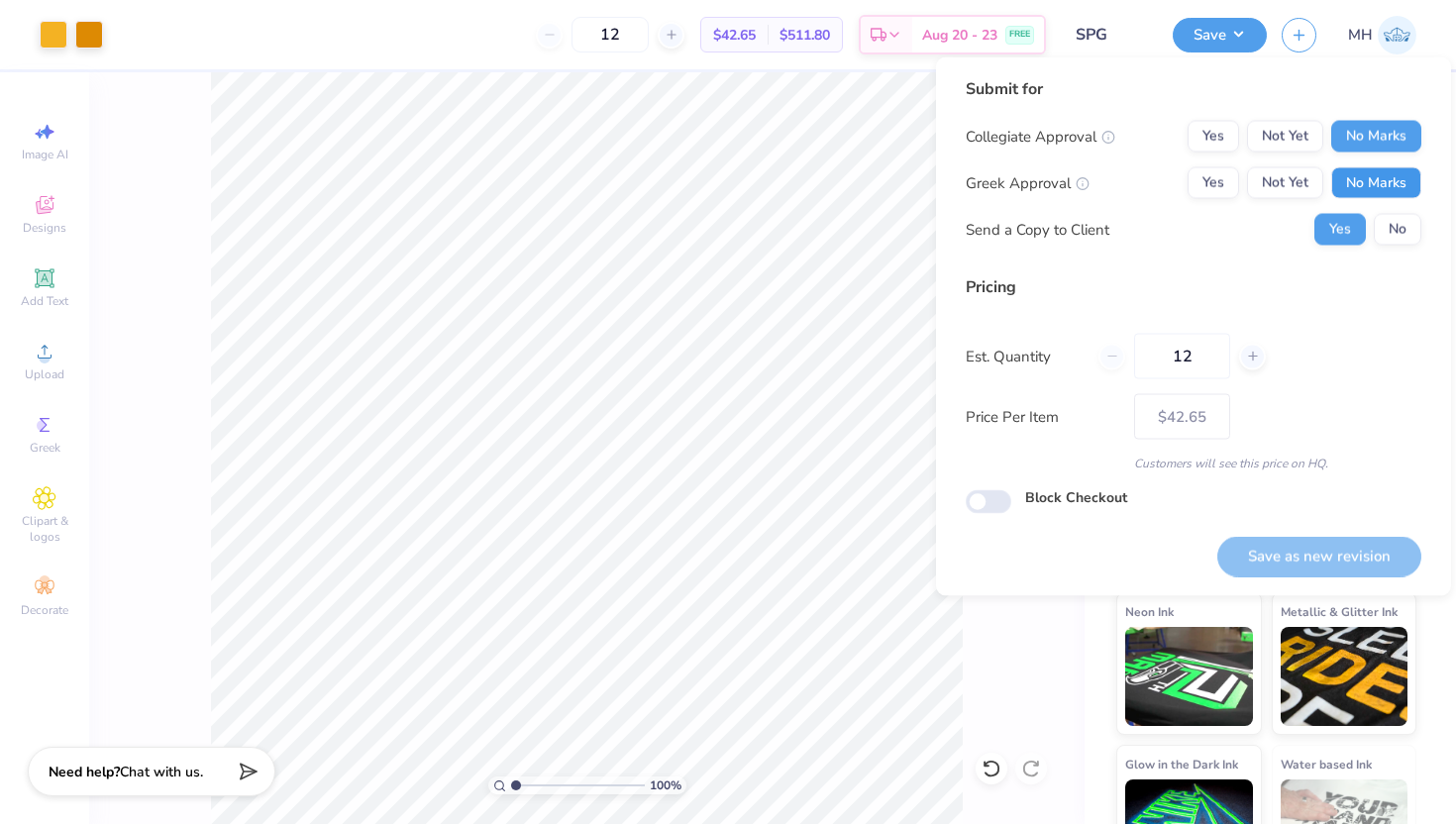 click on "No Marks" at bounding box center [1376, 183] 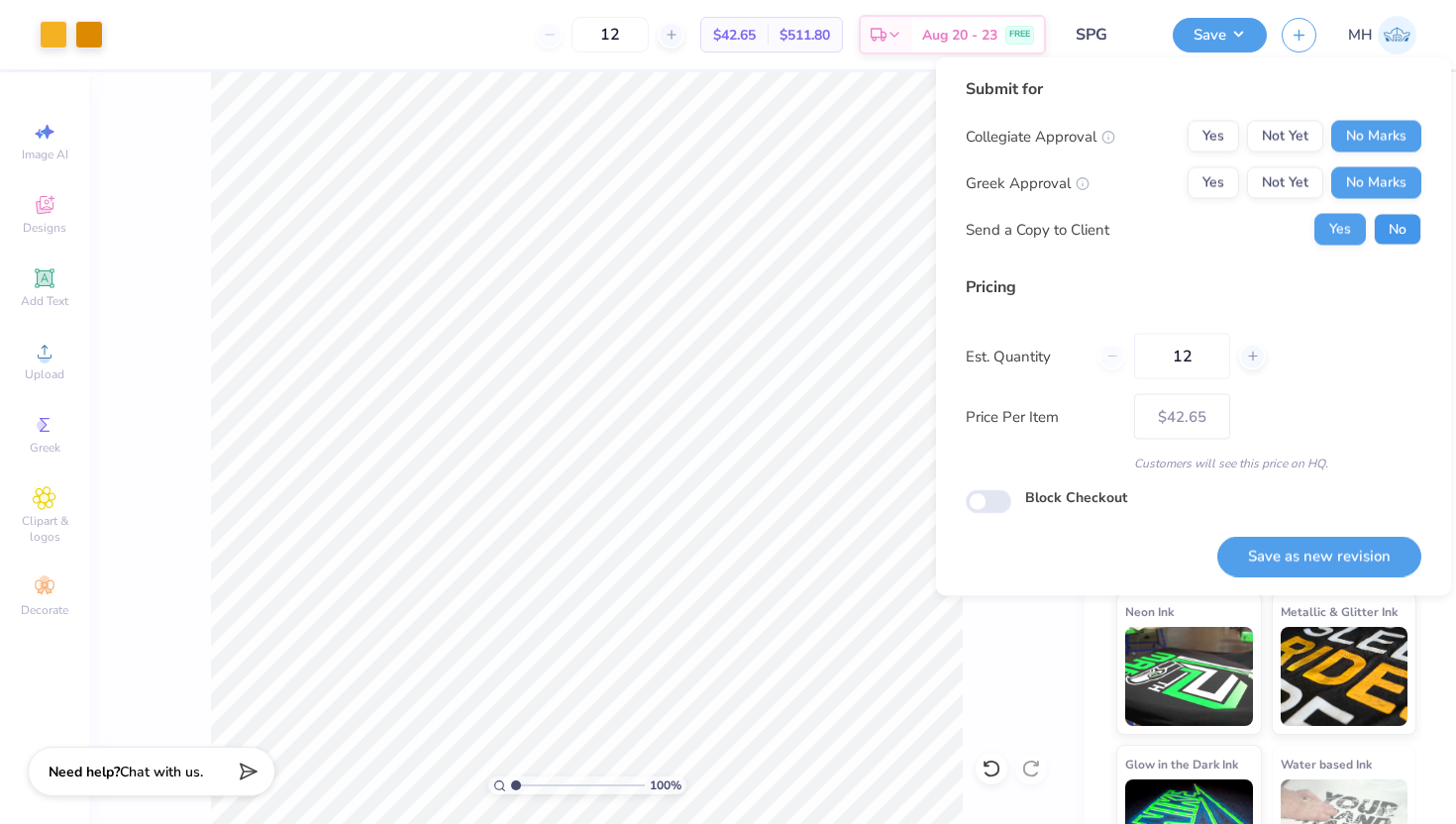 click on "No" at bounding box center (1398, 230) 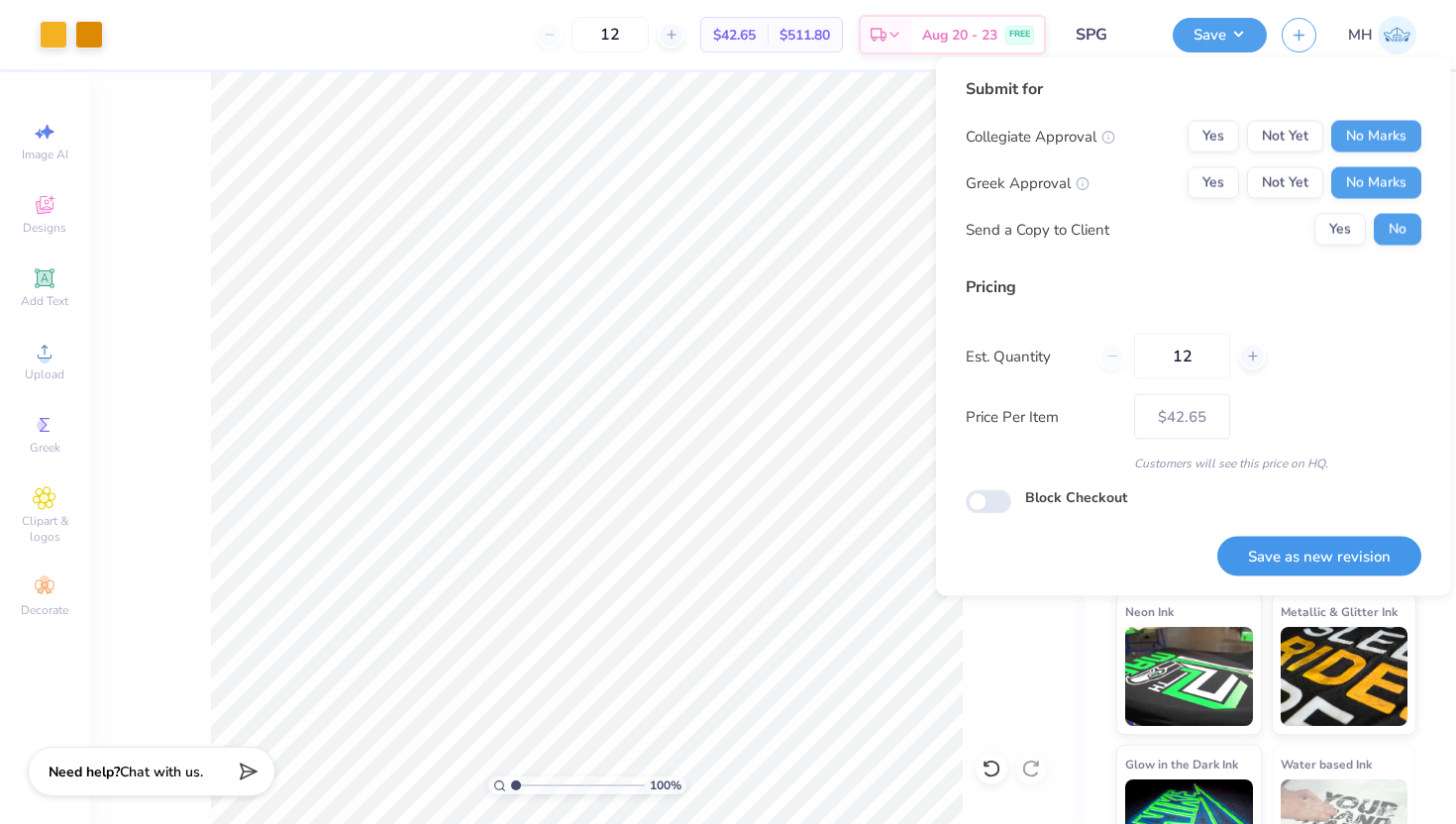 click on "Save as new revision" at bounding box center (1319, 556) 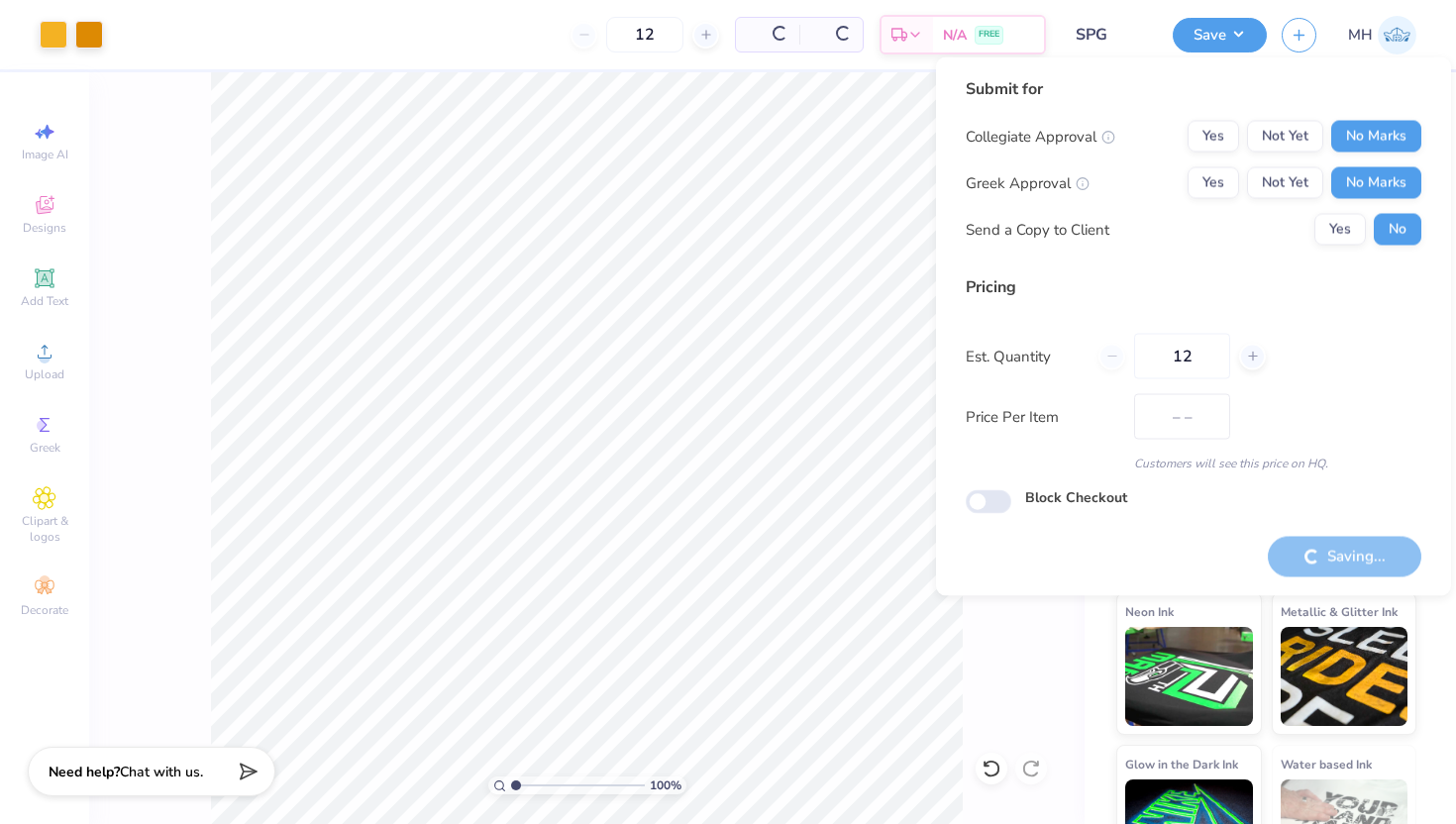 type on "$42.65" 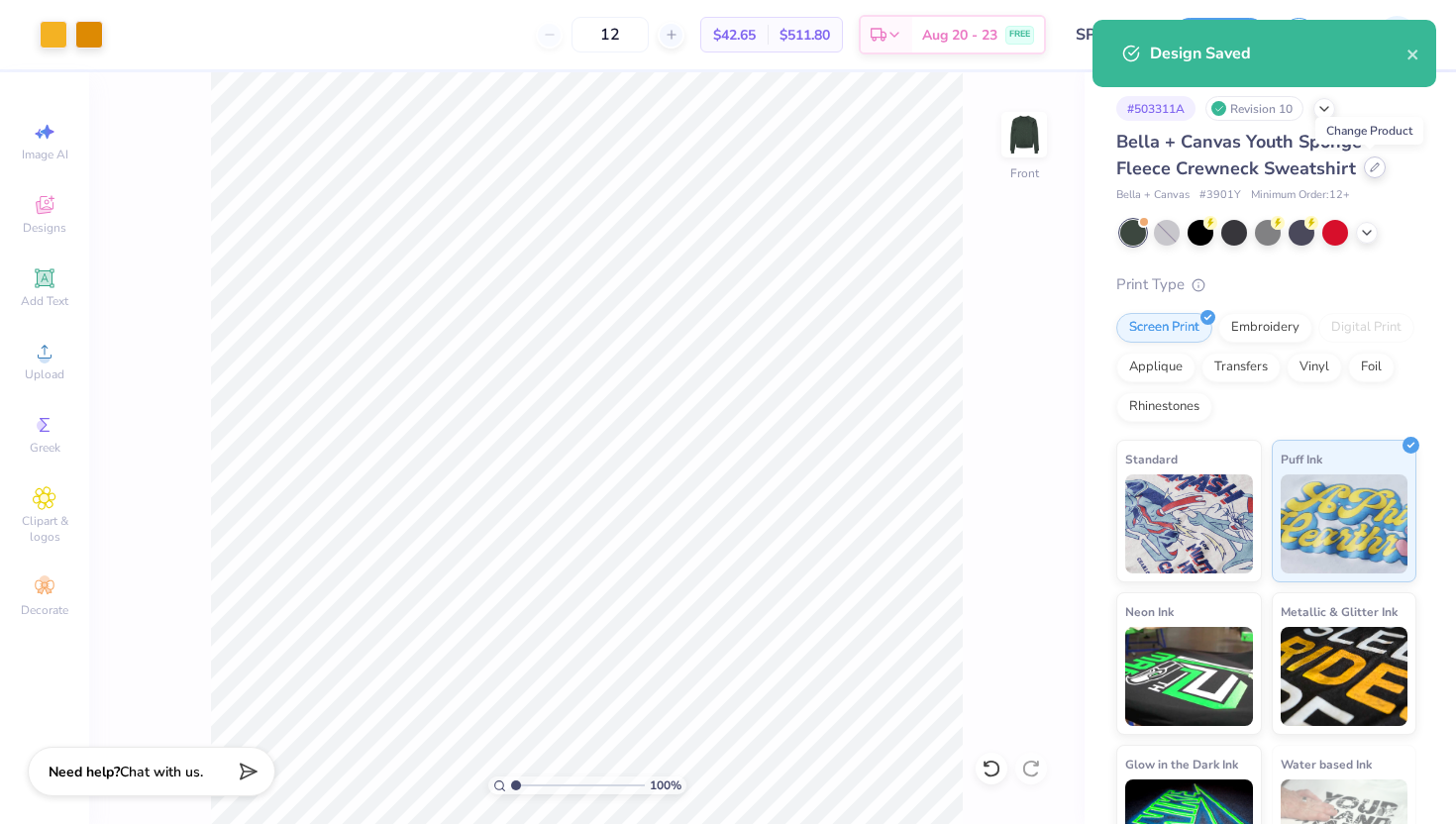 click at bounding box center [1375, 167] 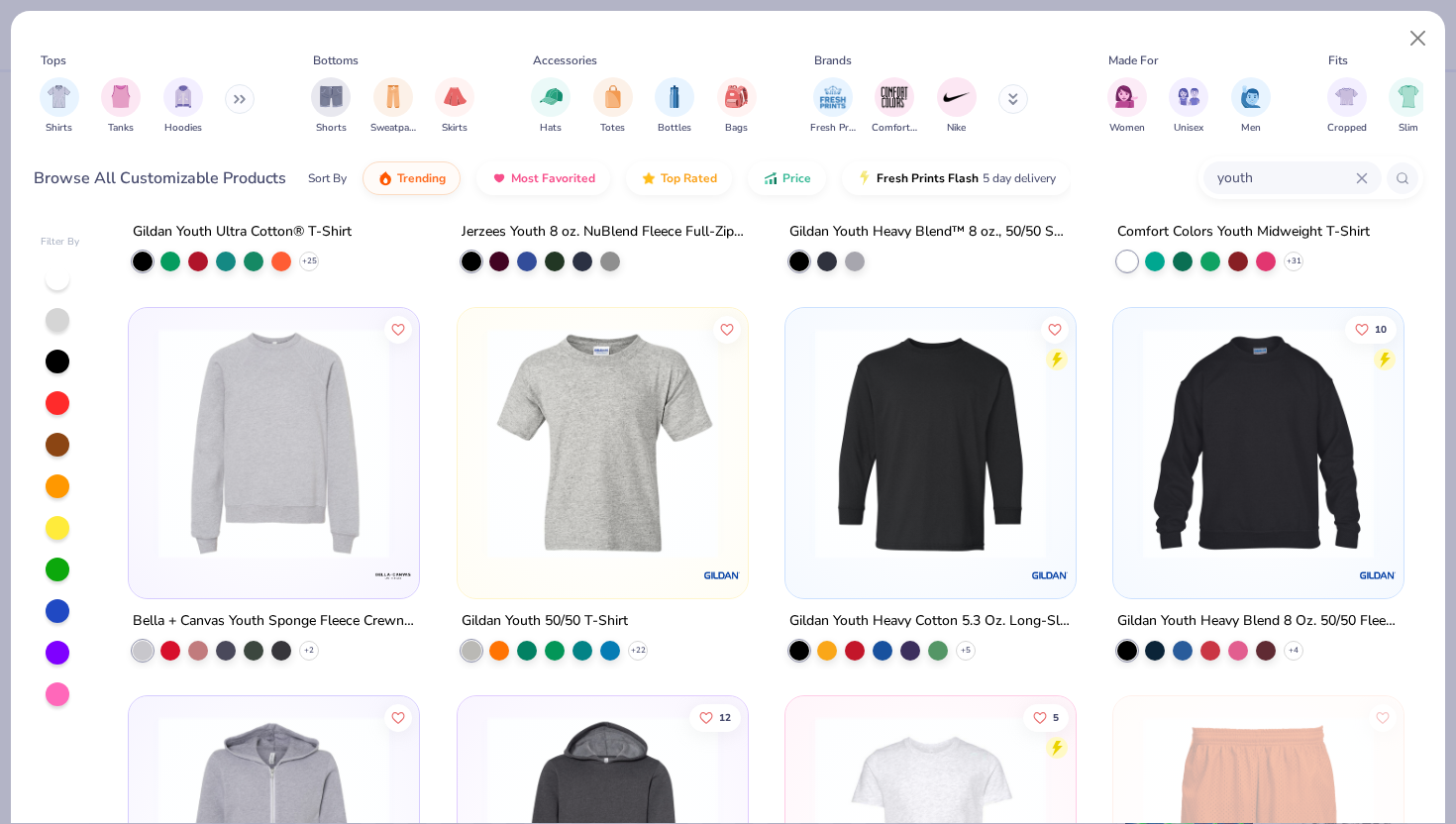 scroll, scrollTop: 558, scrollLeft: 0, axis: vertical 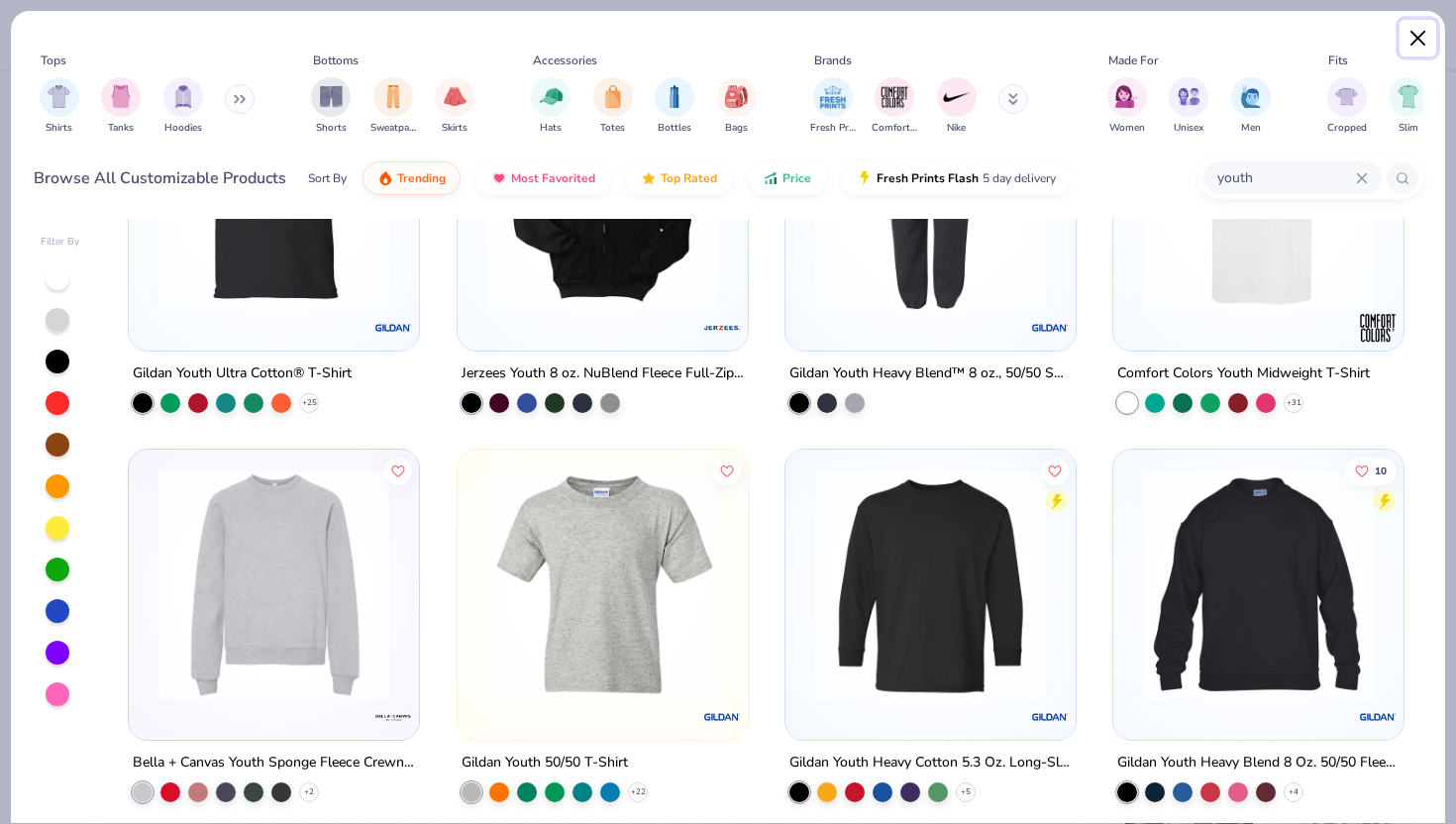click at bounding box center (1418, 39) 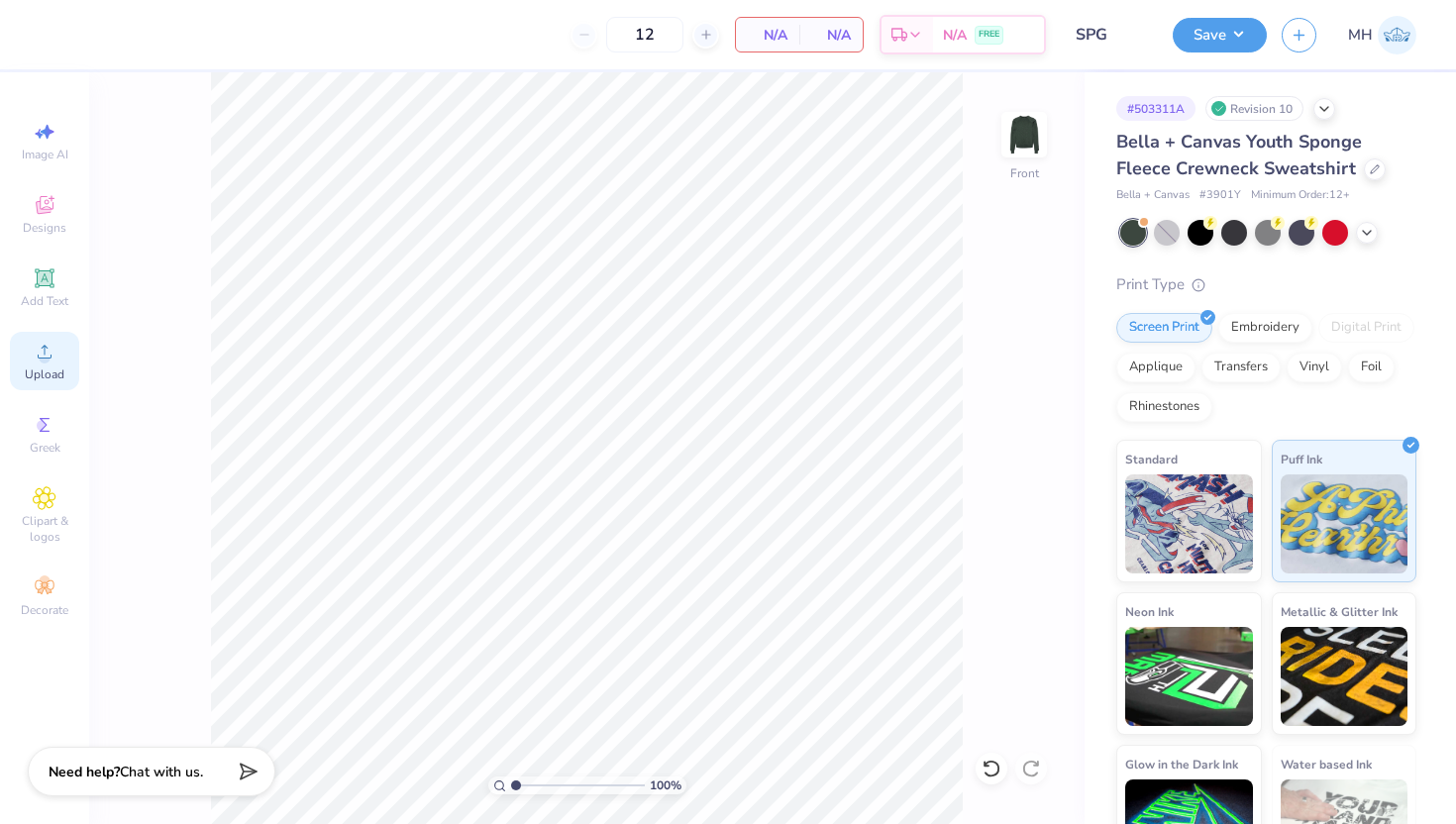 click on "Upload" at bounding box center (45, 360) 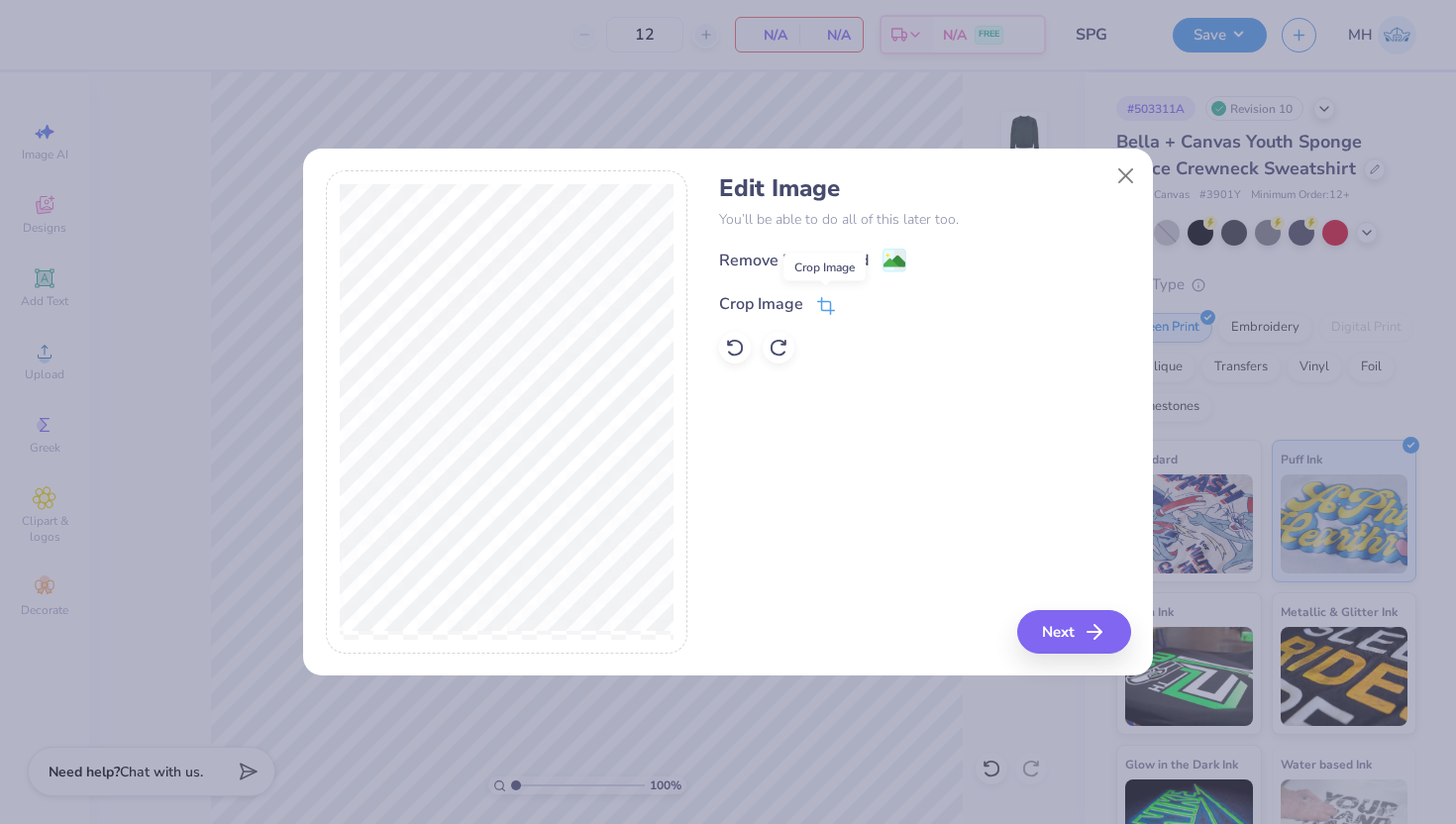 click 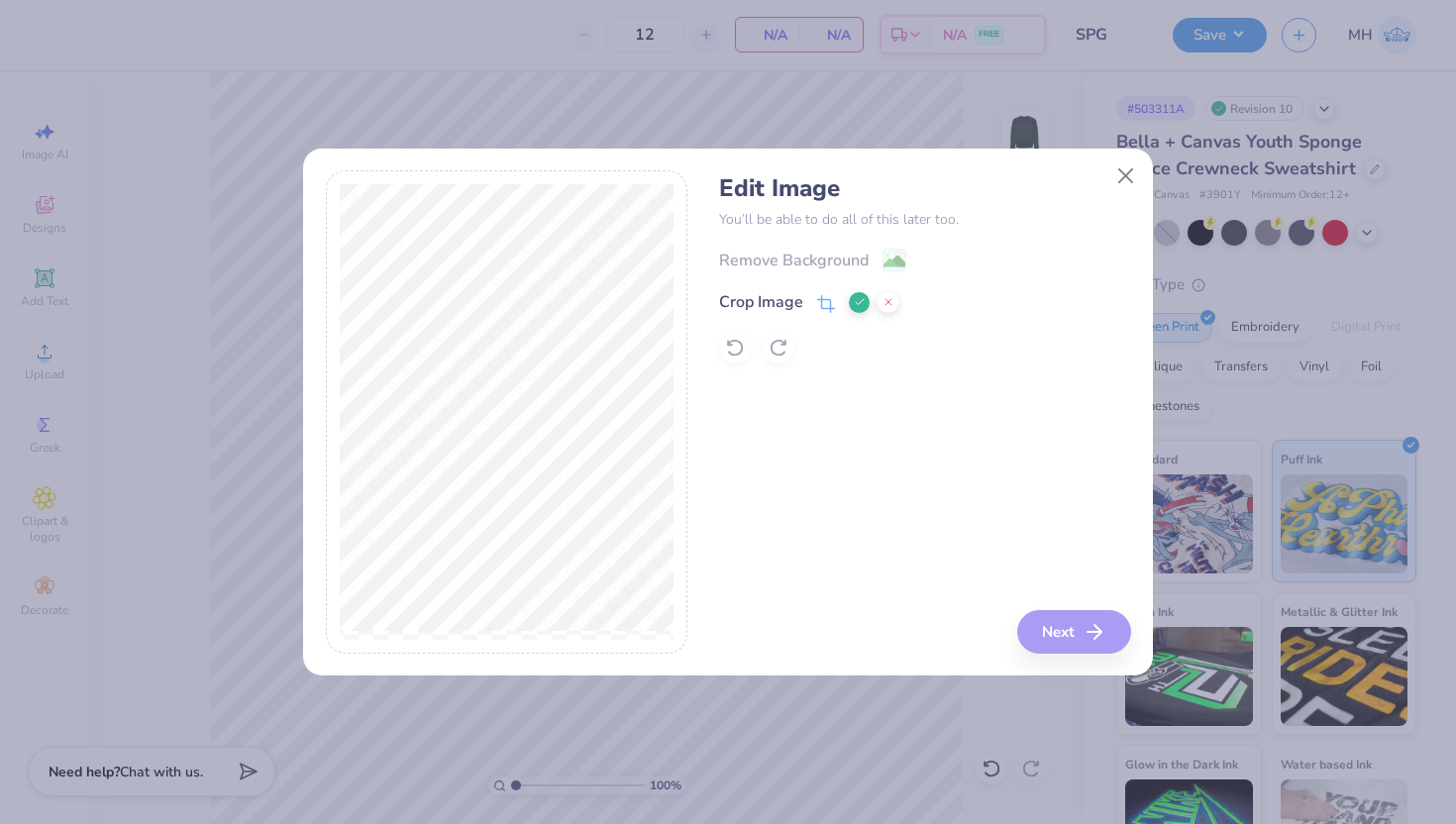 click on "Edit Image You’ll be able to do all of this later too. Remove Background Crop Image Next" at bounding box center [924, 412] 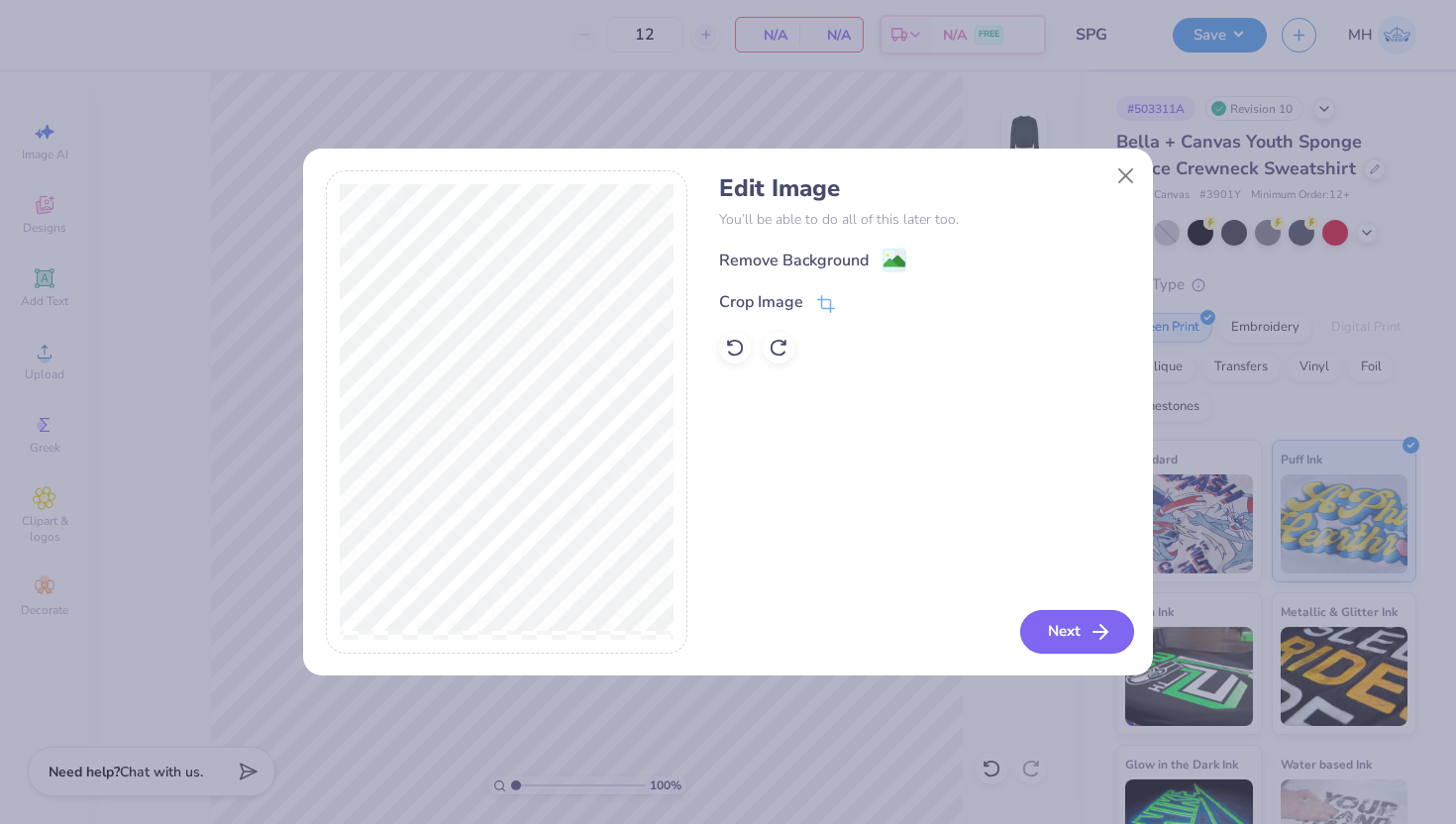 click on "Next" at bounding box center [1077, 632] 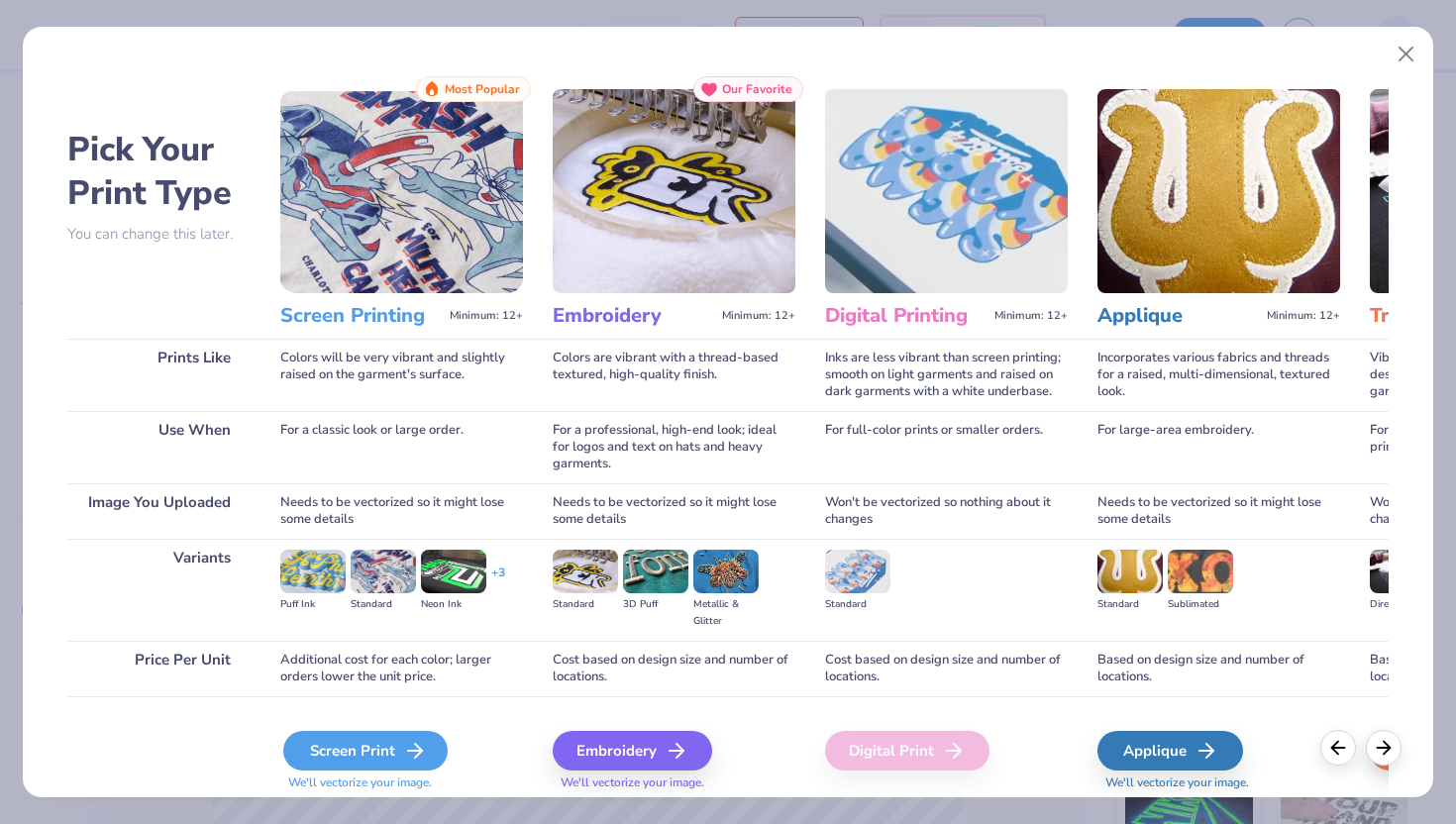 click on "Screen Print" at bounding box center [365, 751] 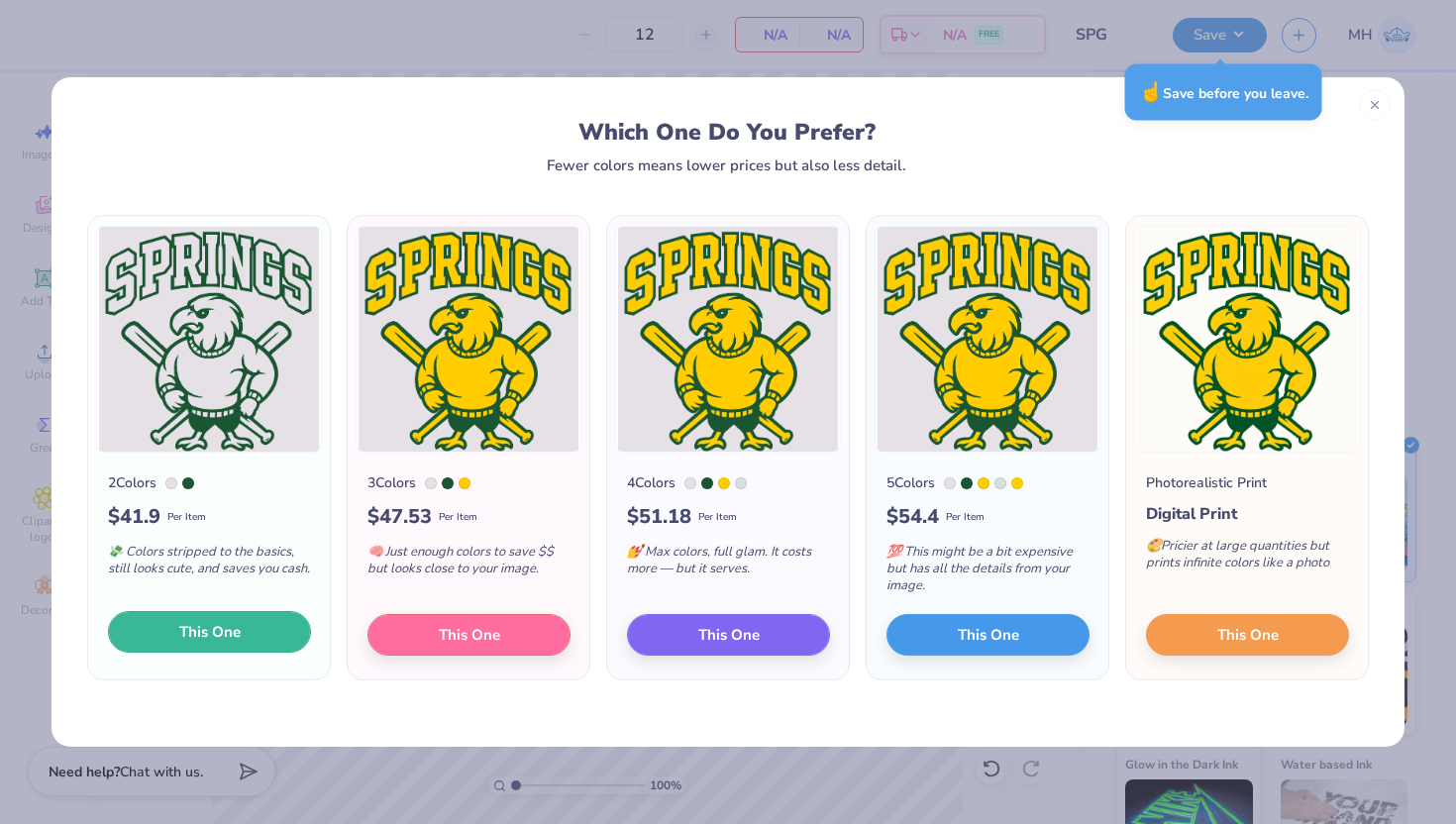 click on "This One" at bounding box center [210, 632] 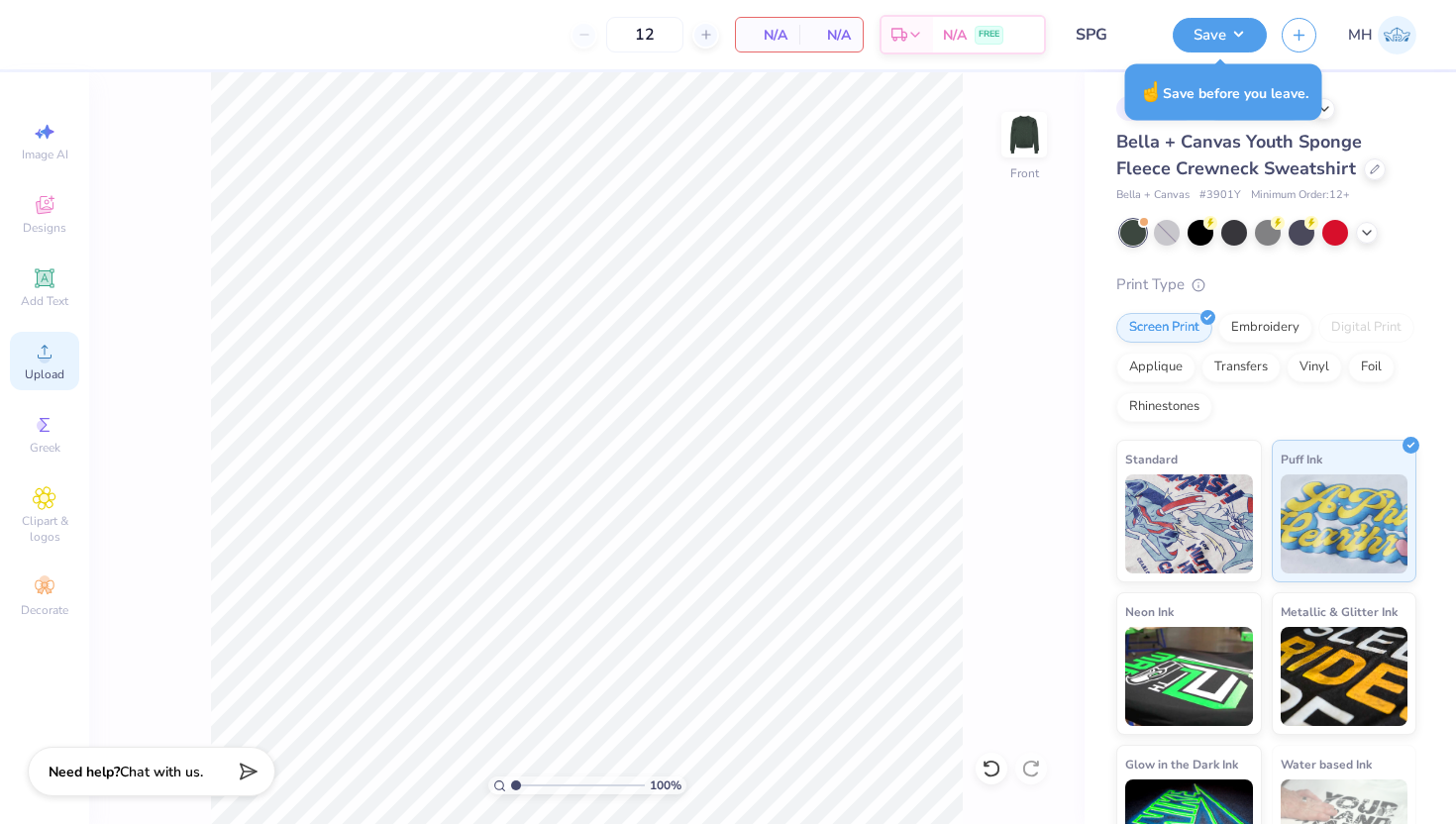 click on "Upload" at bounding box center [45, 374] 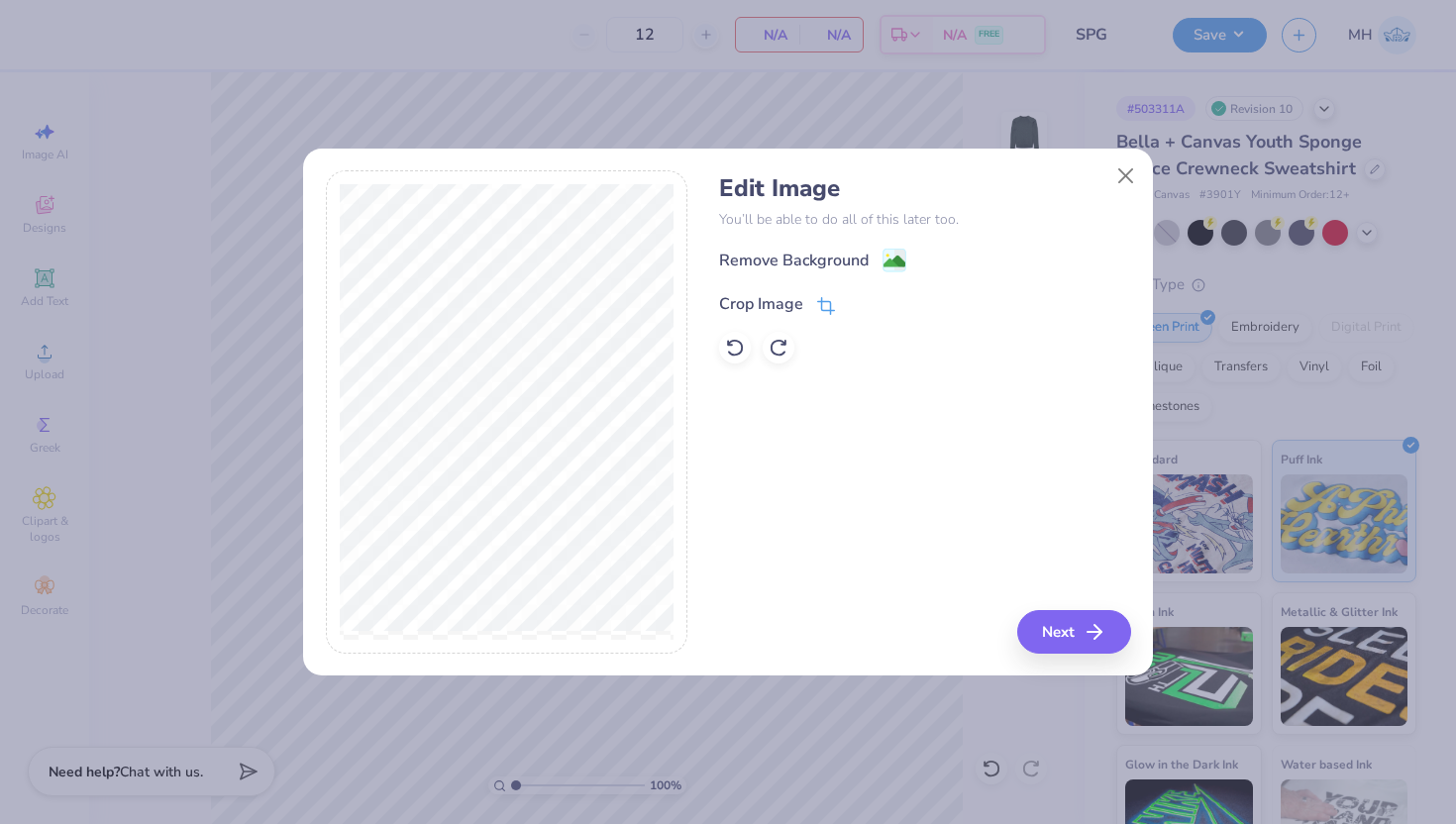 click 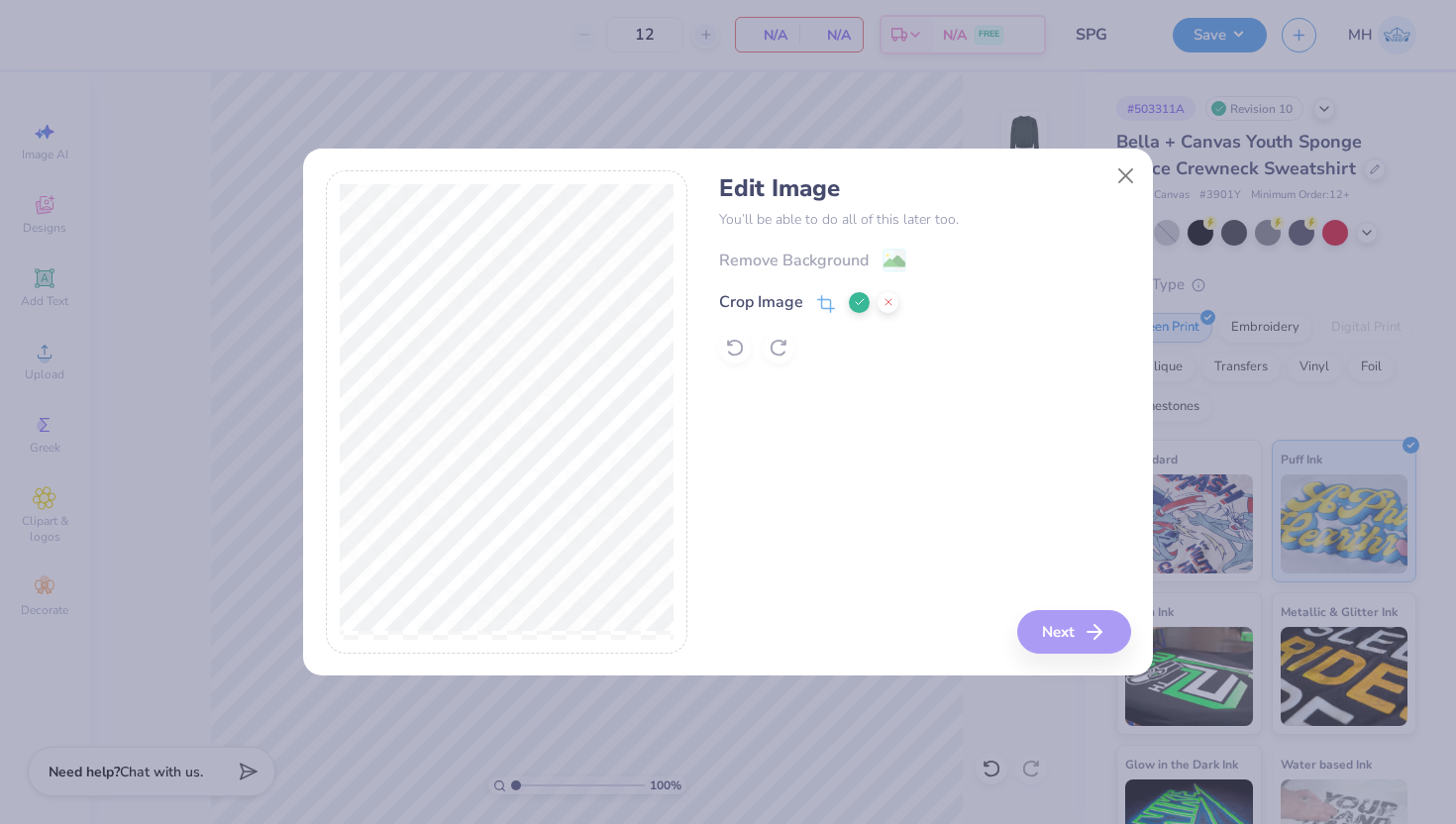 click 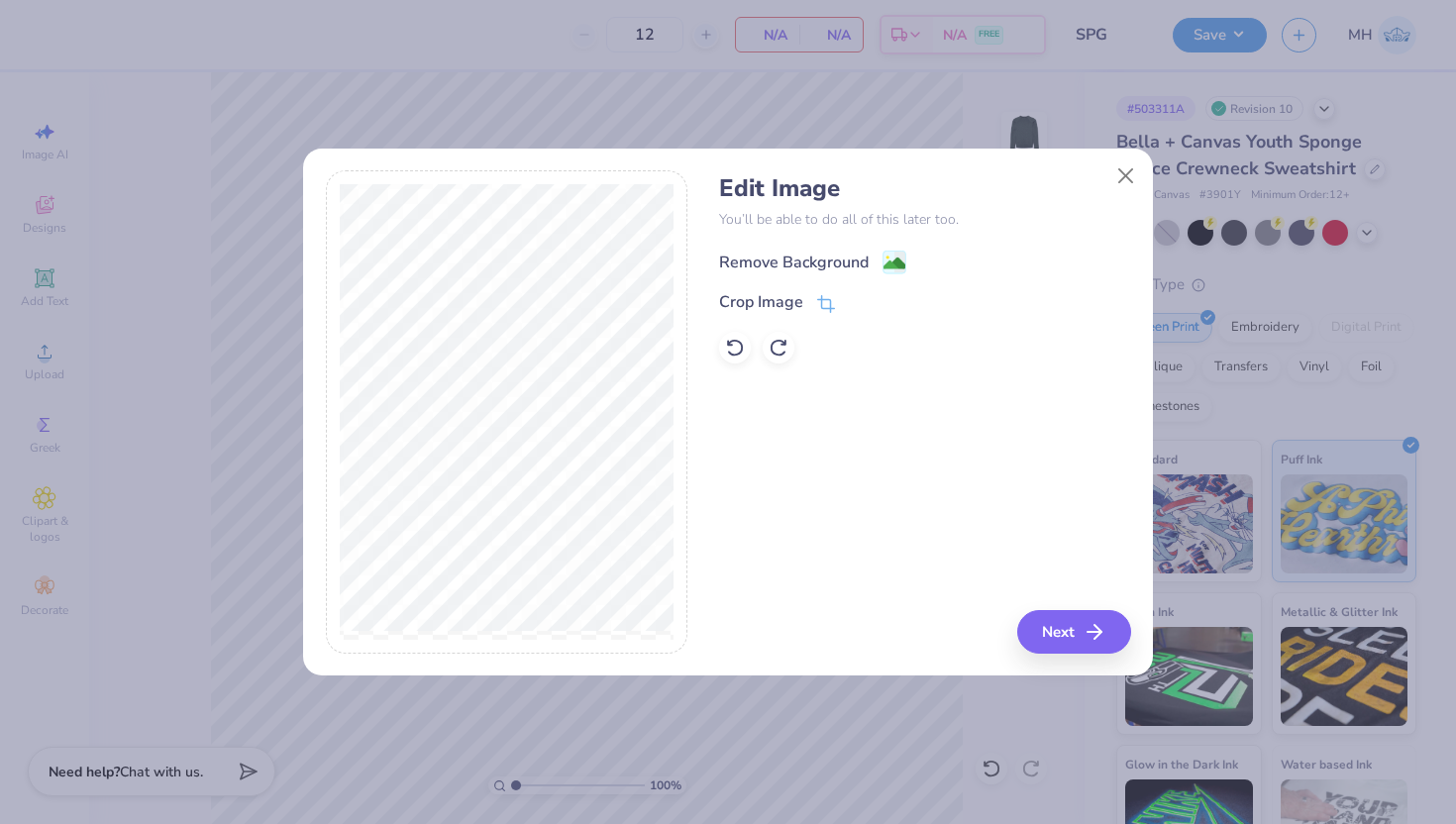 click 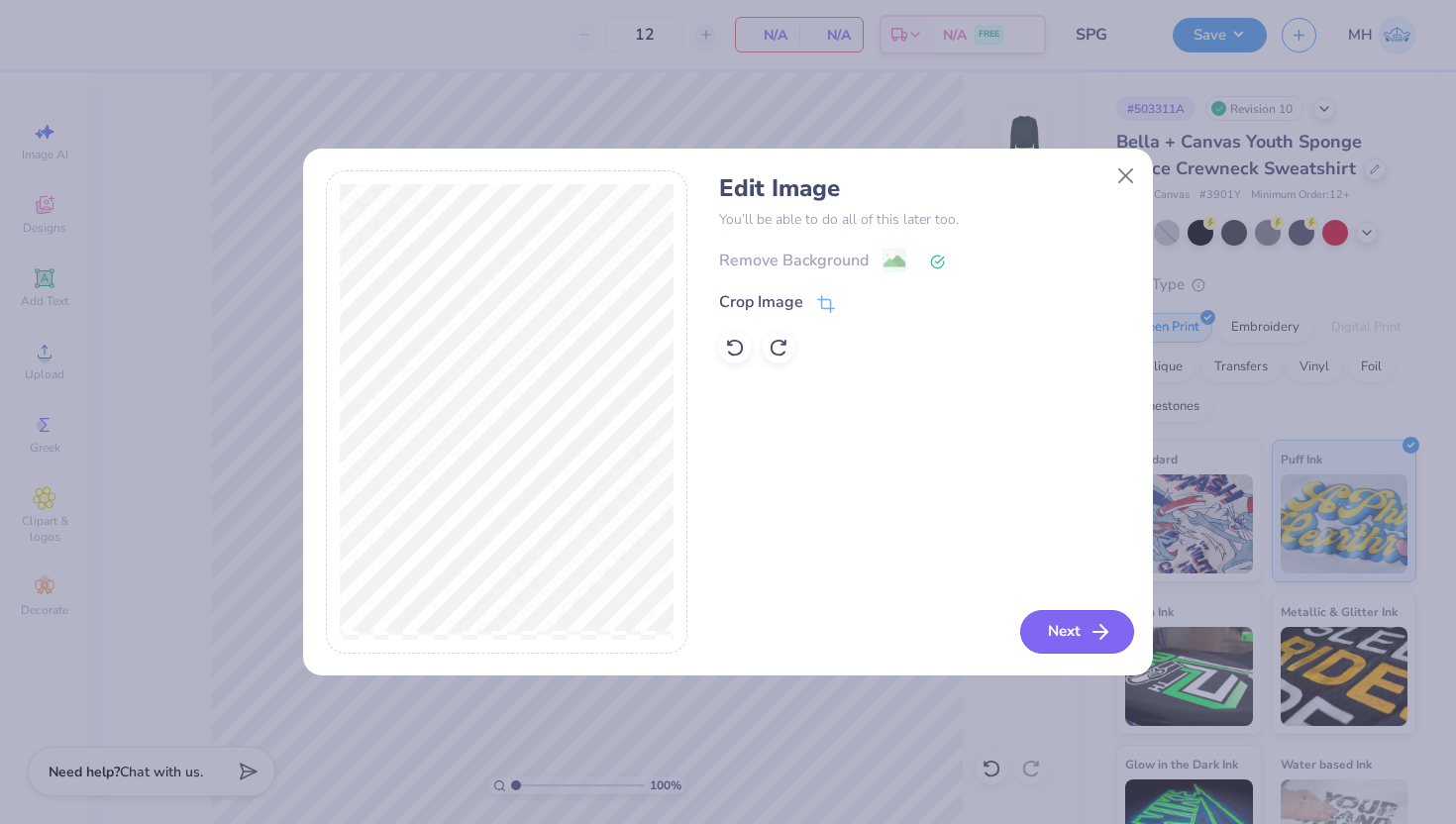 click on "Next" at bounding box center [1077, 632] 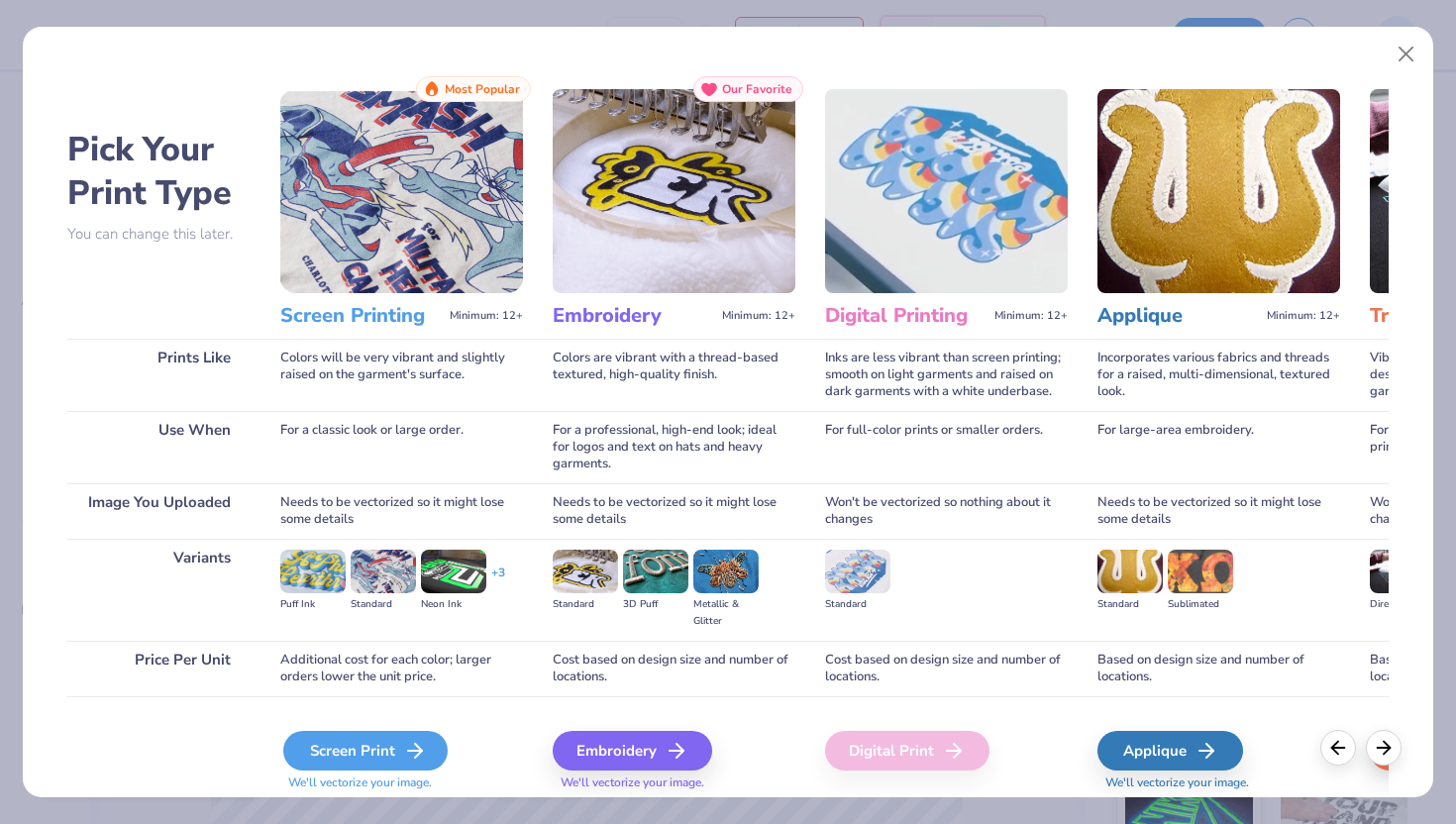 click on "Screen Print" at bounding box center (365, 751) 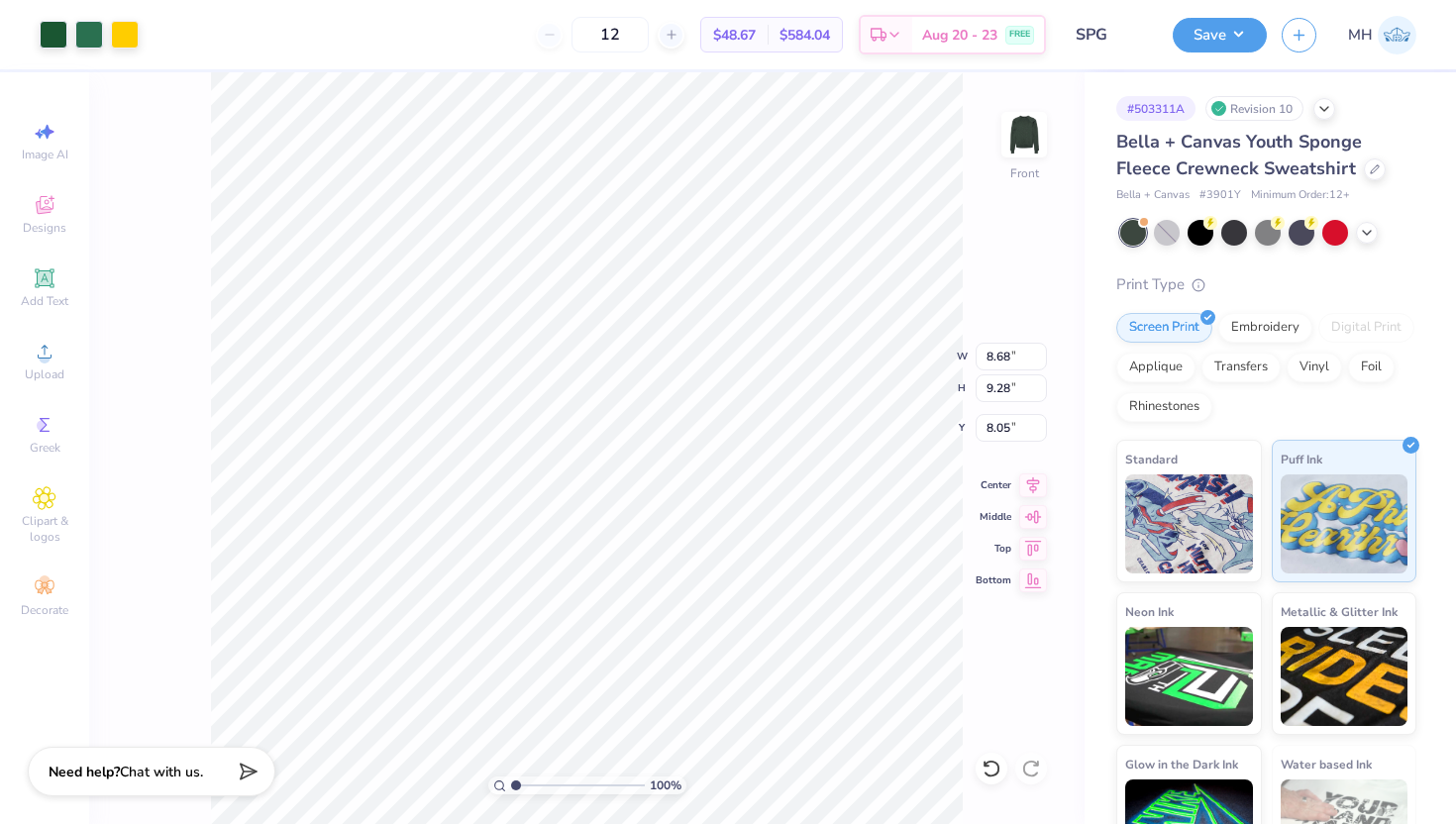type on "8.68" 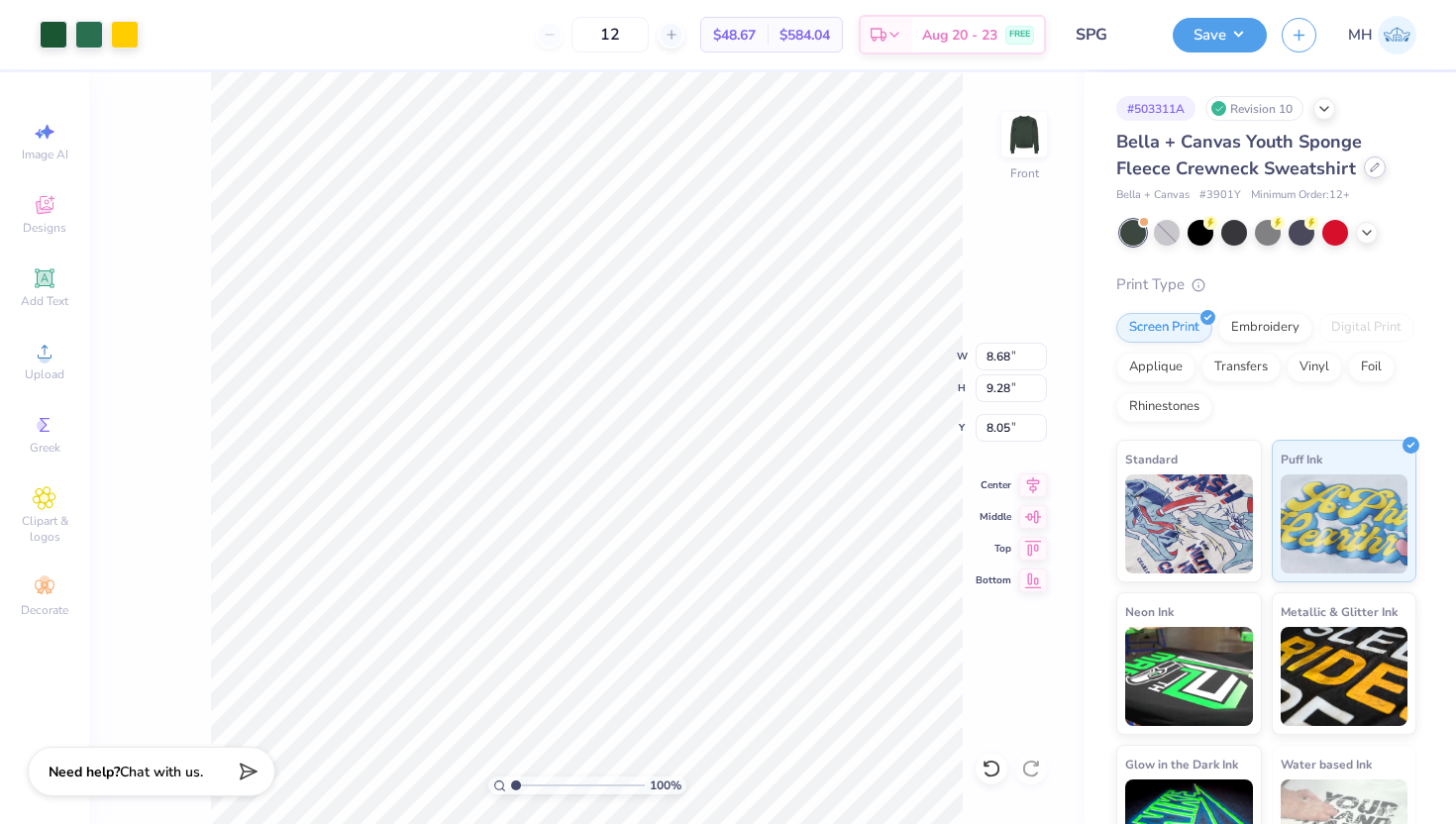 click at bounding box center (1375, 167) 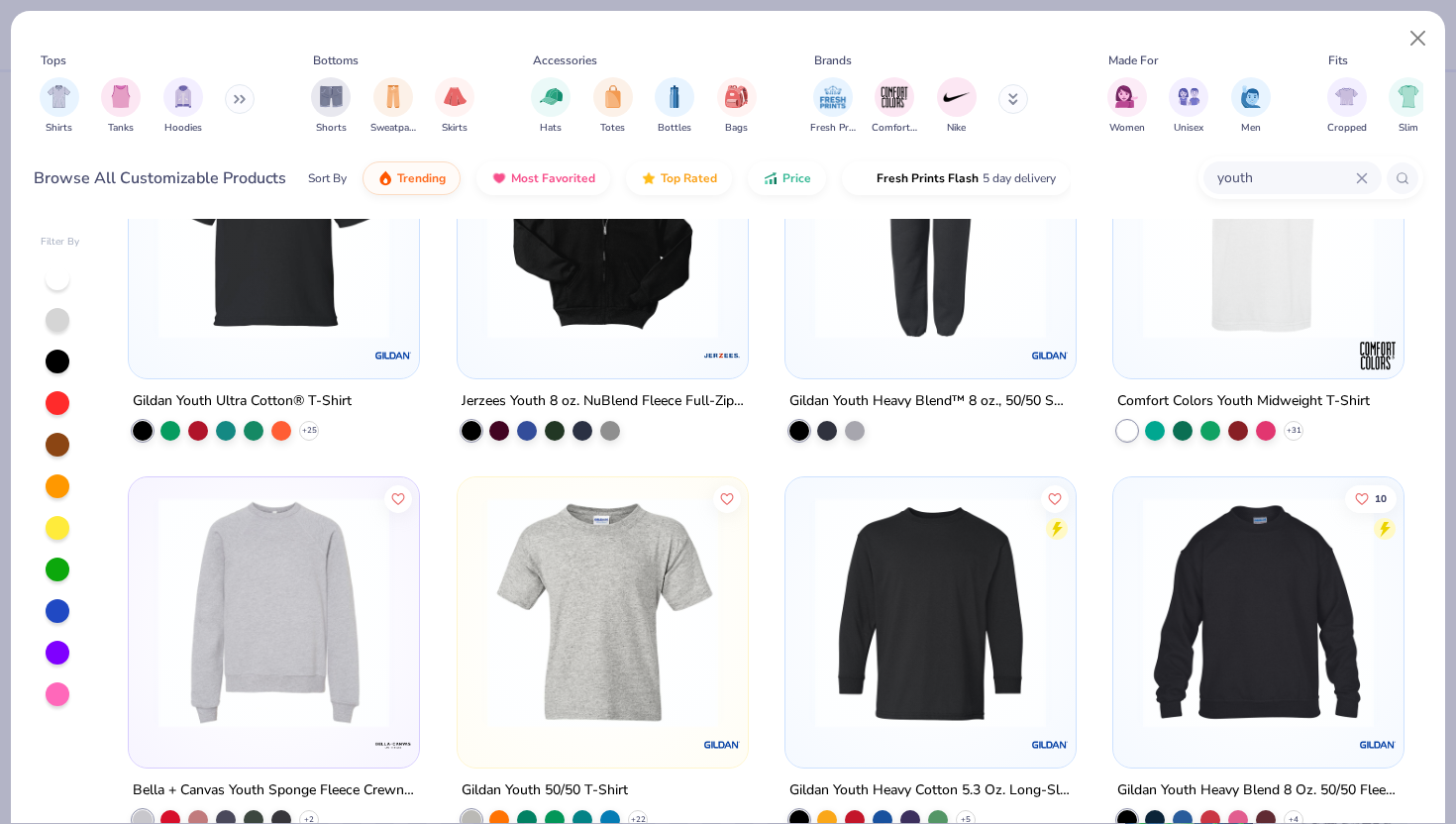 scroll, scrollTop: 0, scrollLeft: 0, axis: both 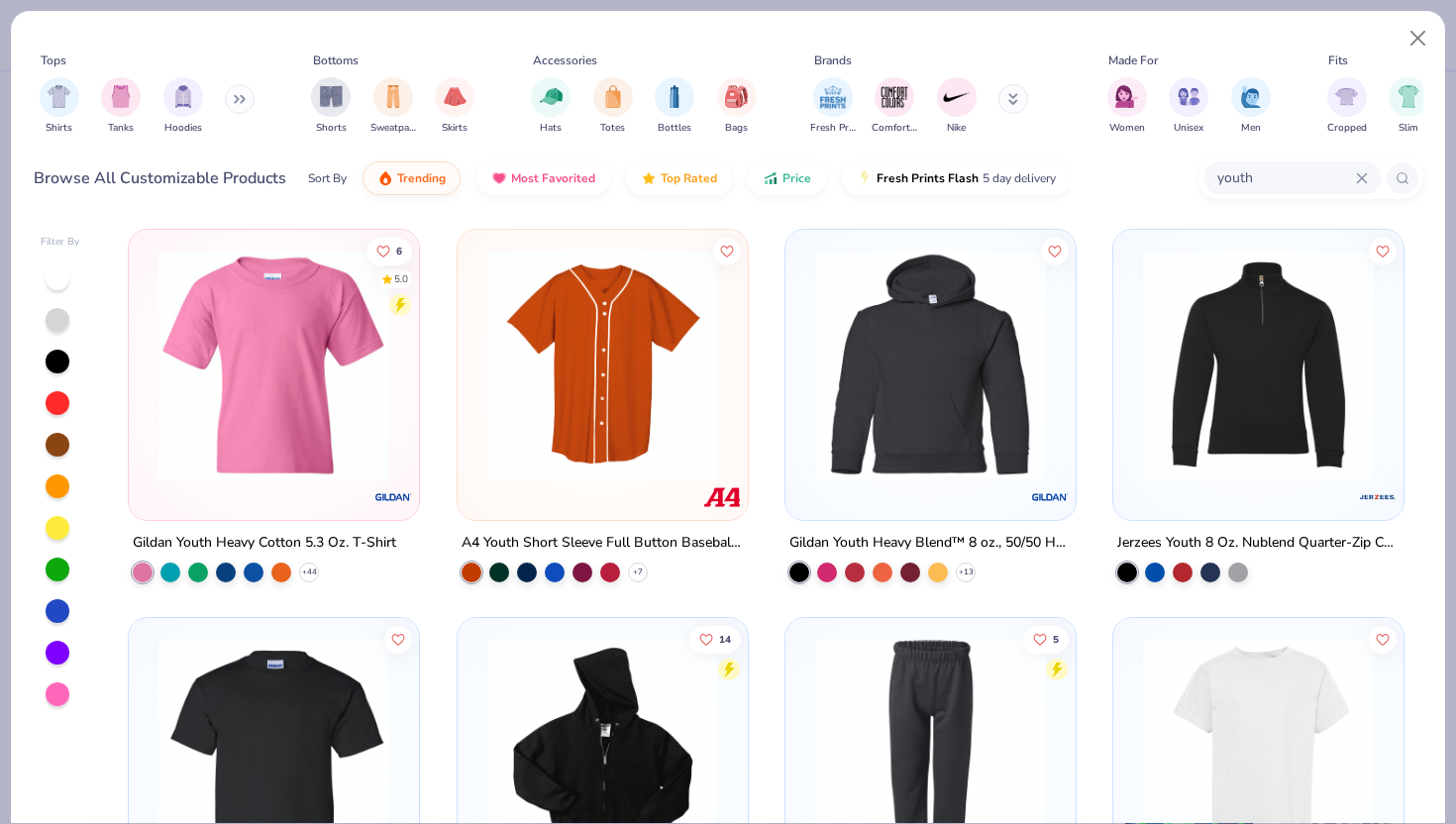 click on "14" at bounding box center (602, 763) 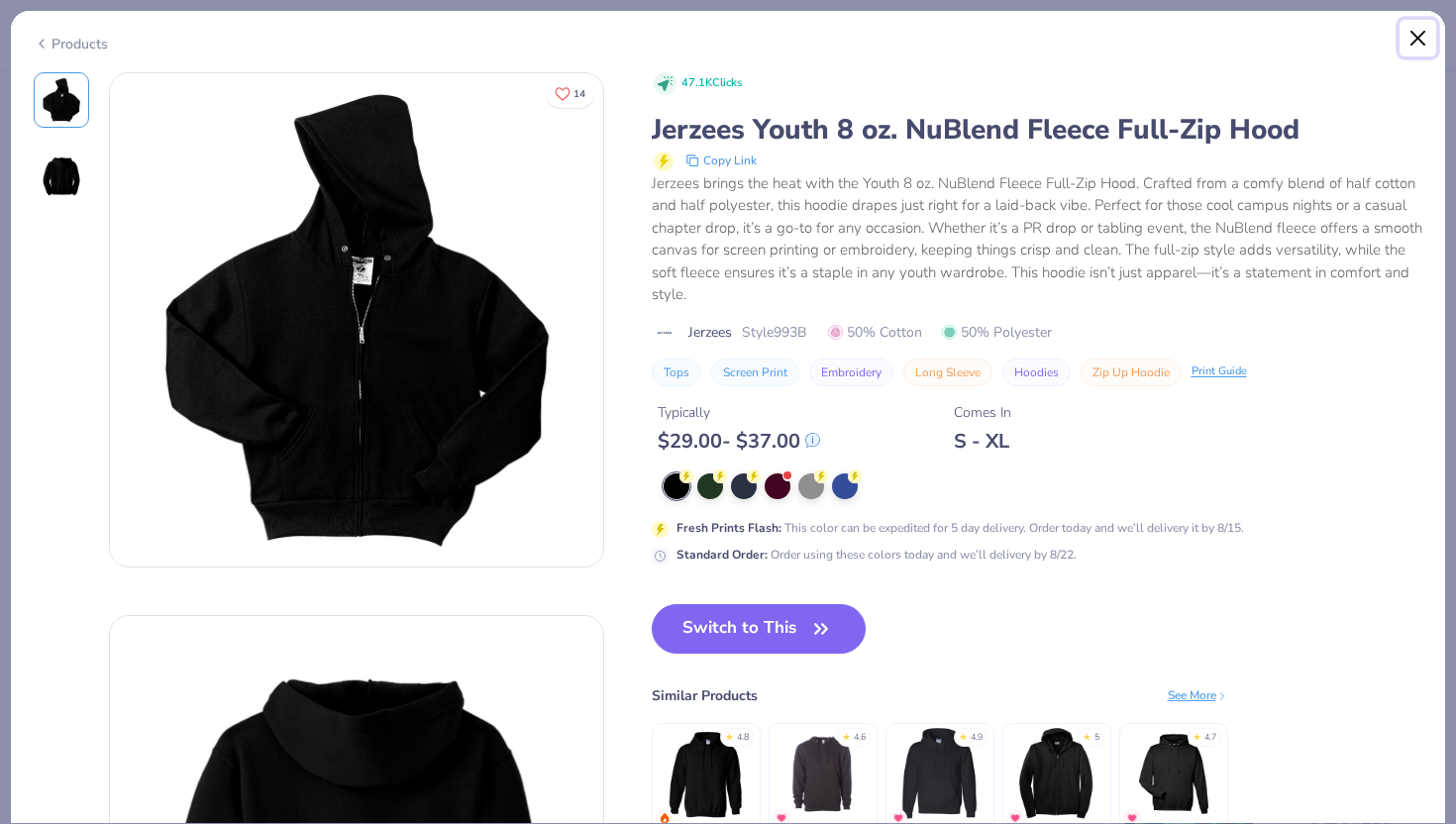 click at bounding box center [1418, 39] 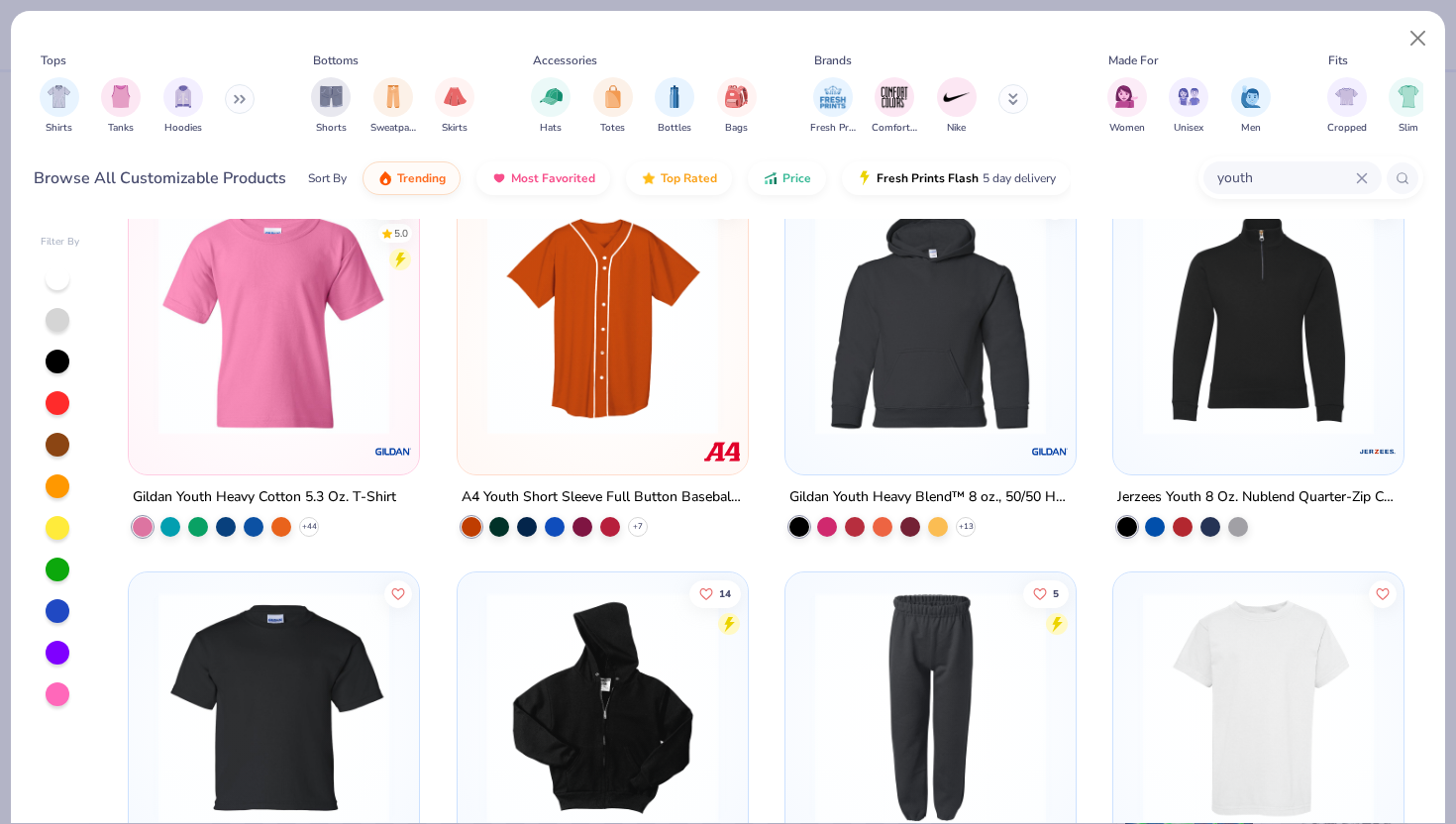 scroll, scrollTop: 45, scrollLeft: 0, axis: vertical 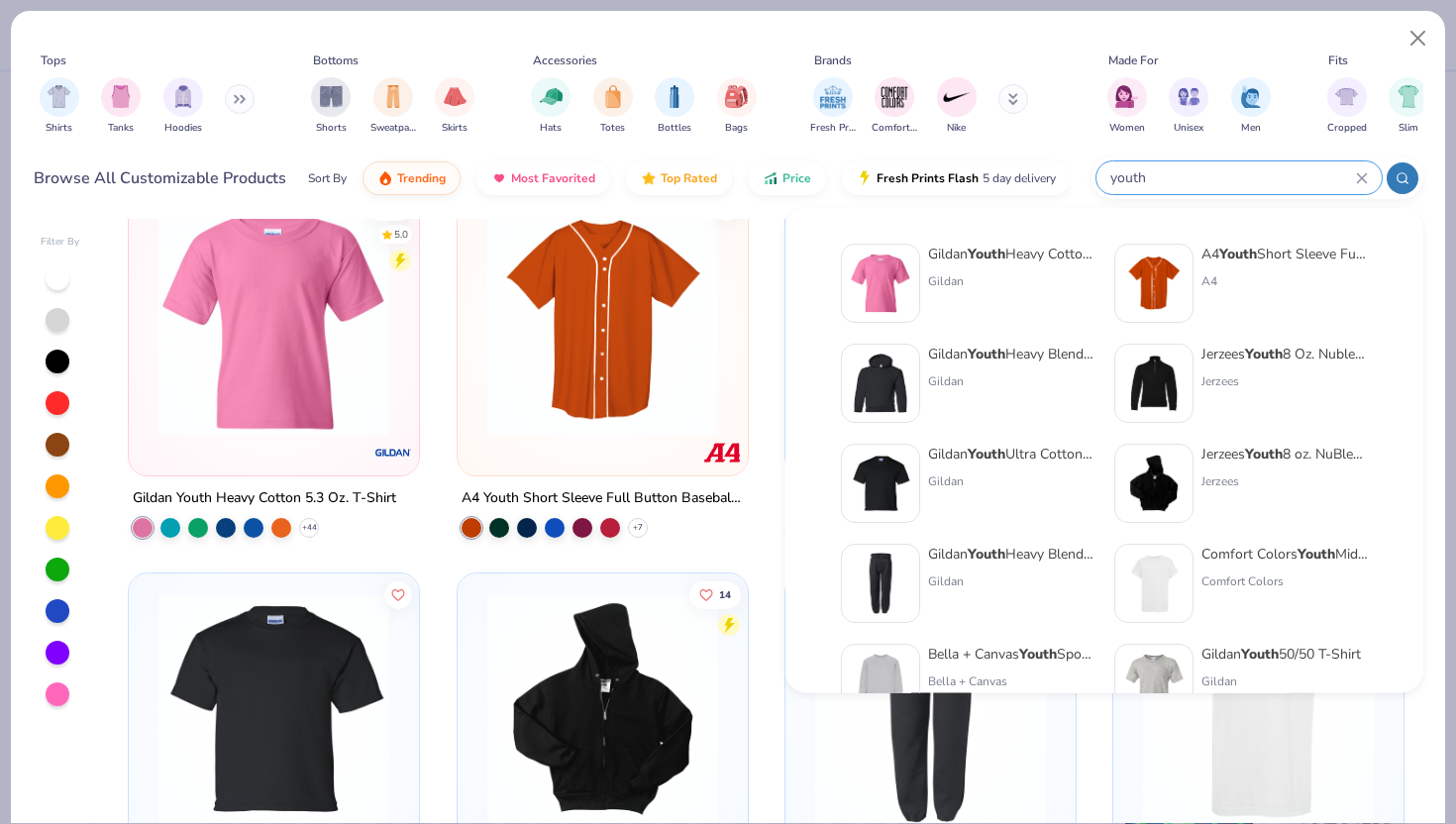 drag, startPoint x: 1260, startPoint y: 183, endPoint x: 1082, endPoint y: 171, distance: 178.40404 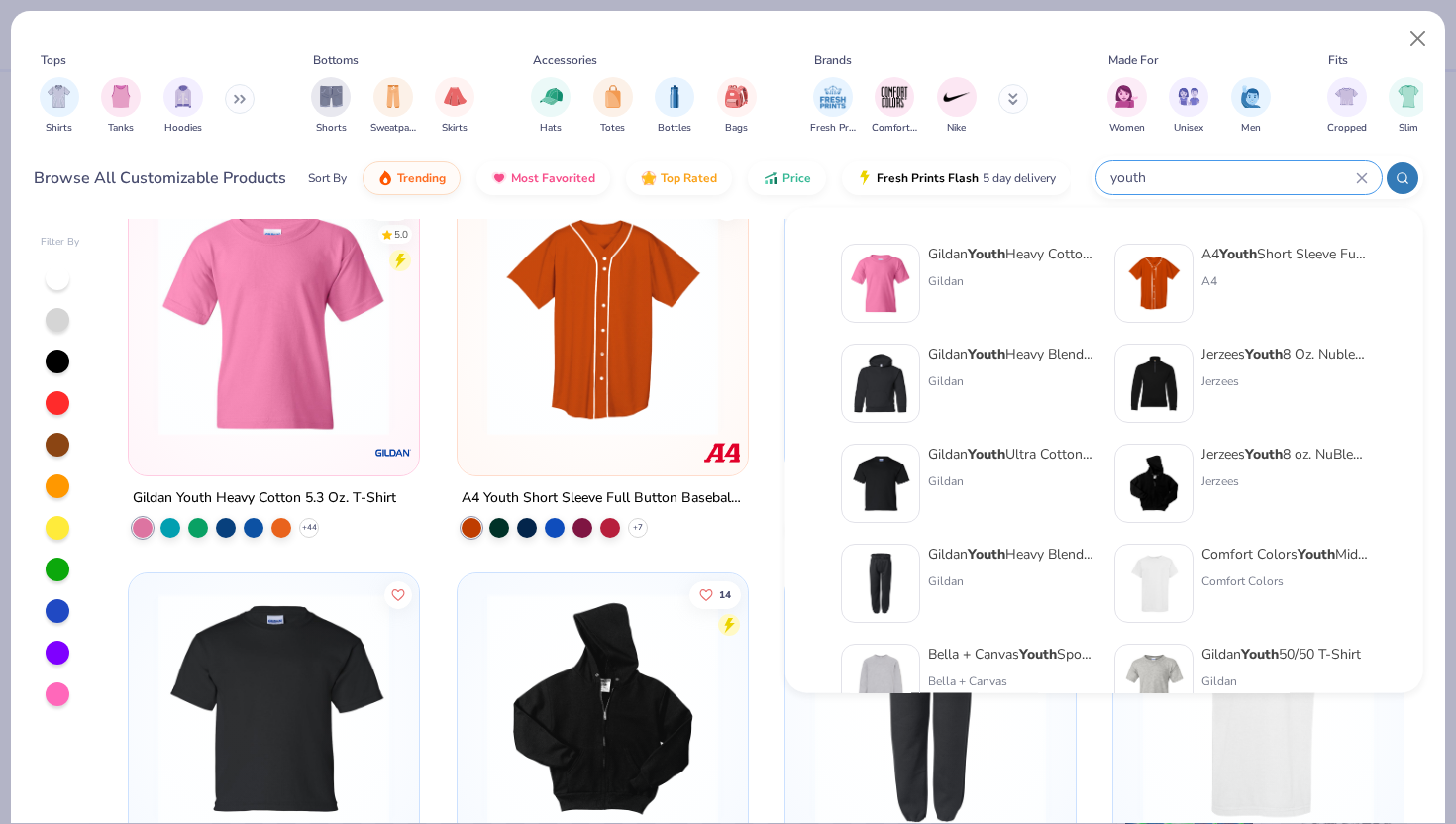 click on "Browse All Customizable Products Sort By Trending Most Favorited Top Rated Price Fresh Prints Flash 5 day delivery youth" at bounding box center (728, 178) 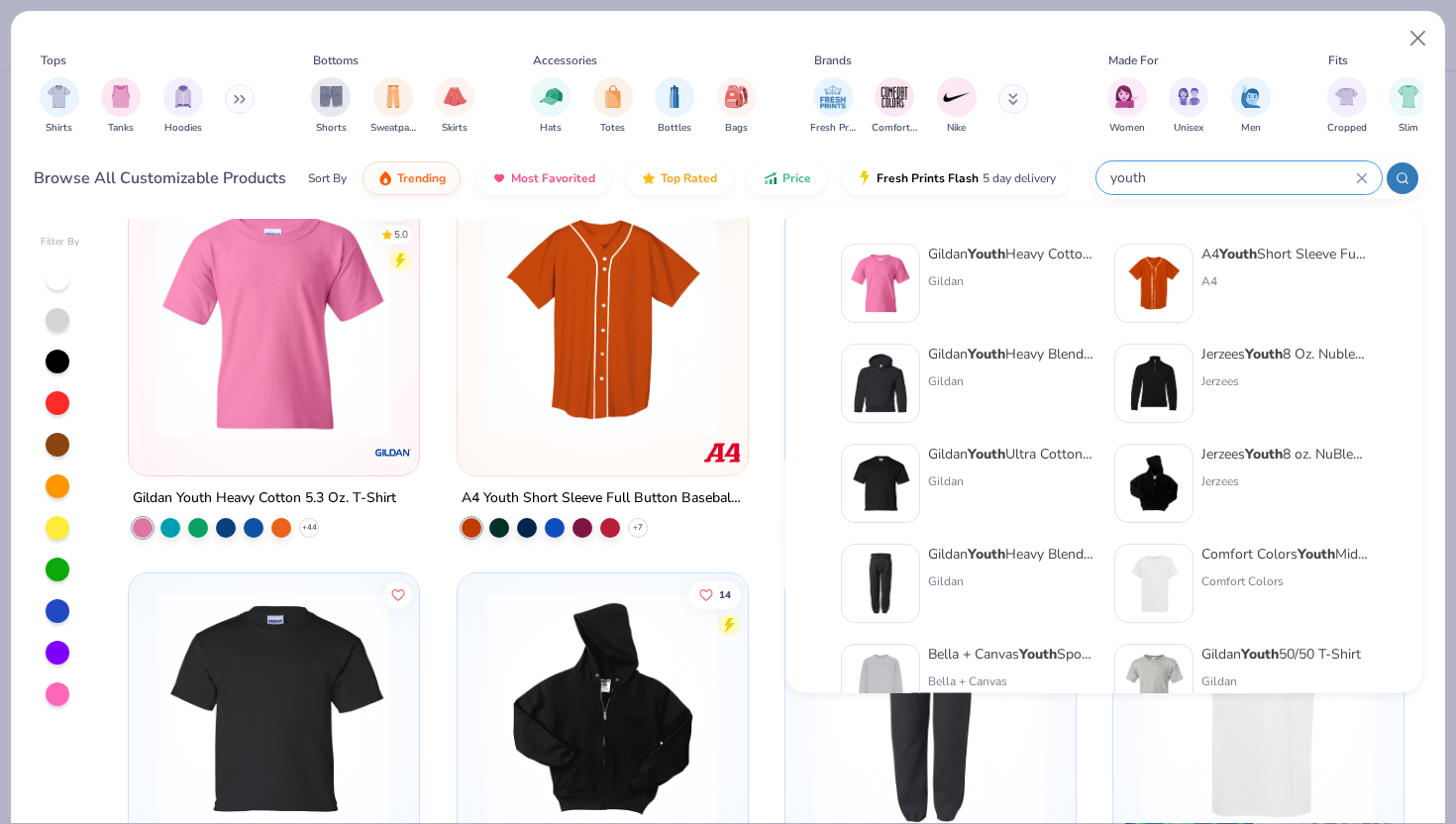type 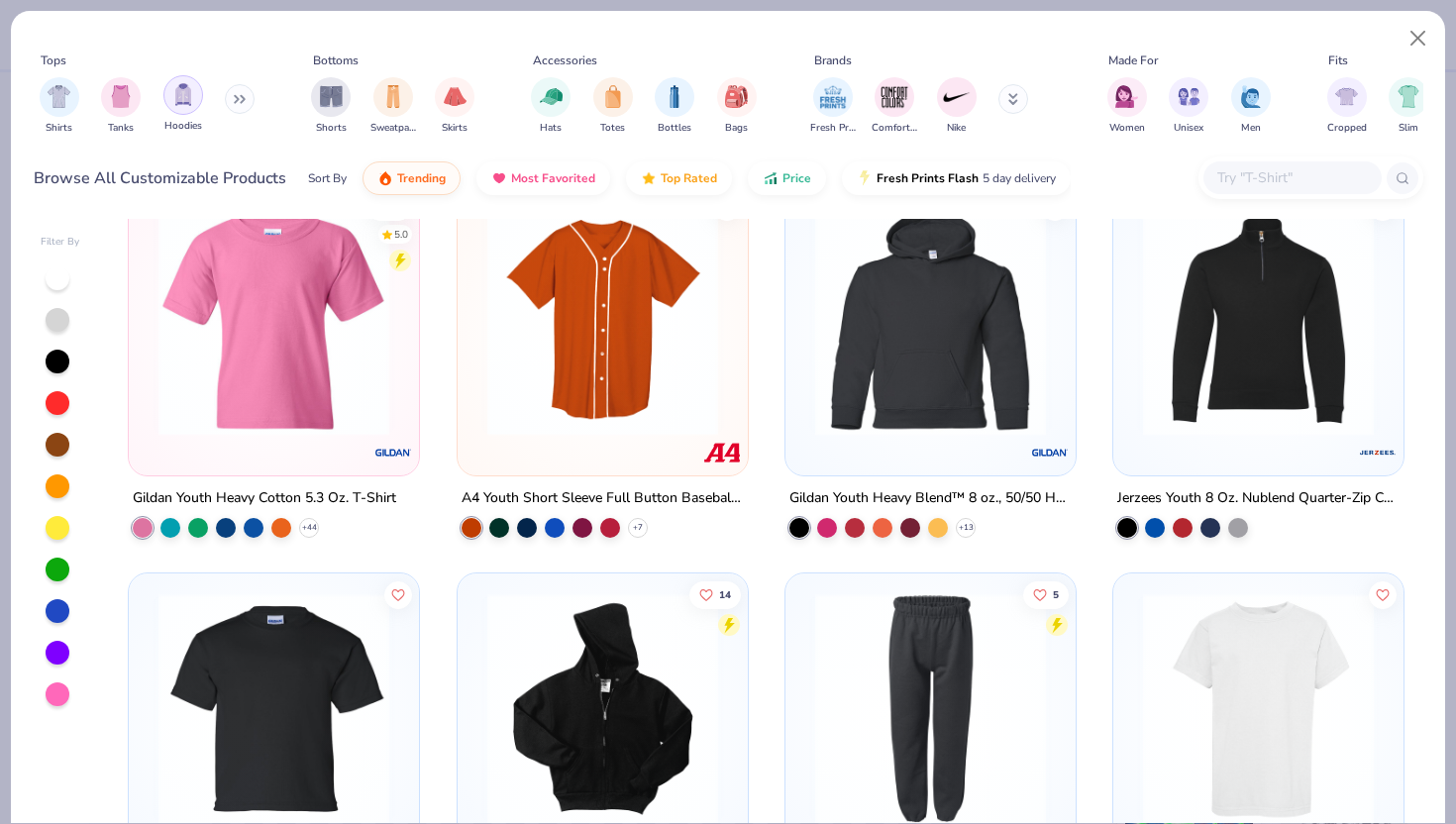 click at bounding box center (183, 95) 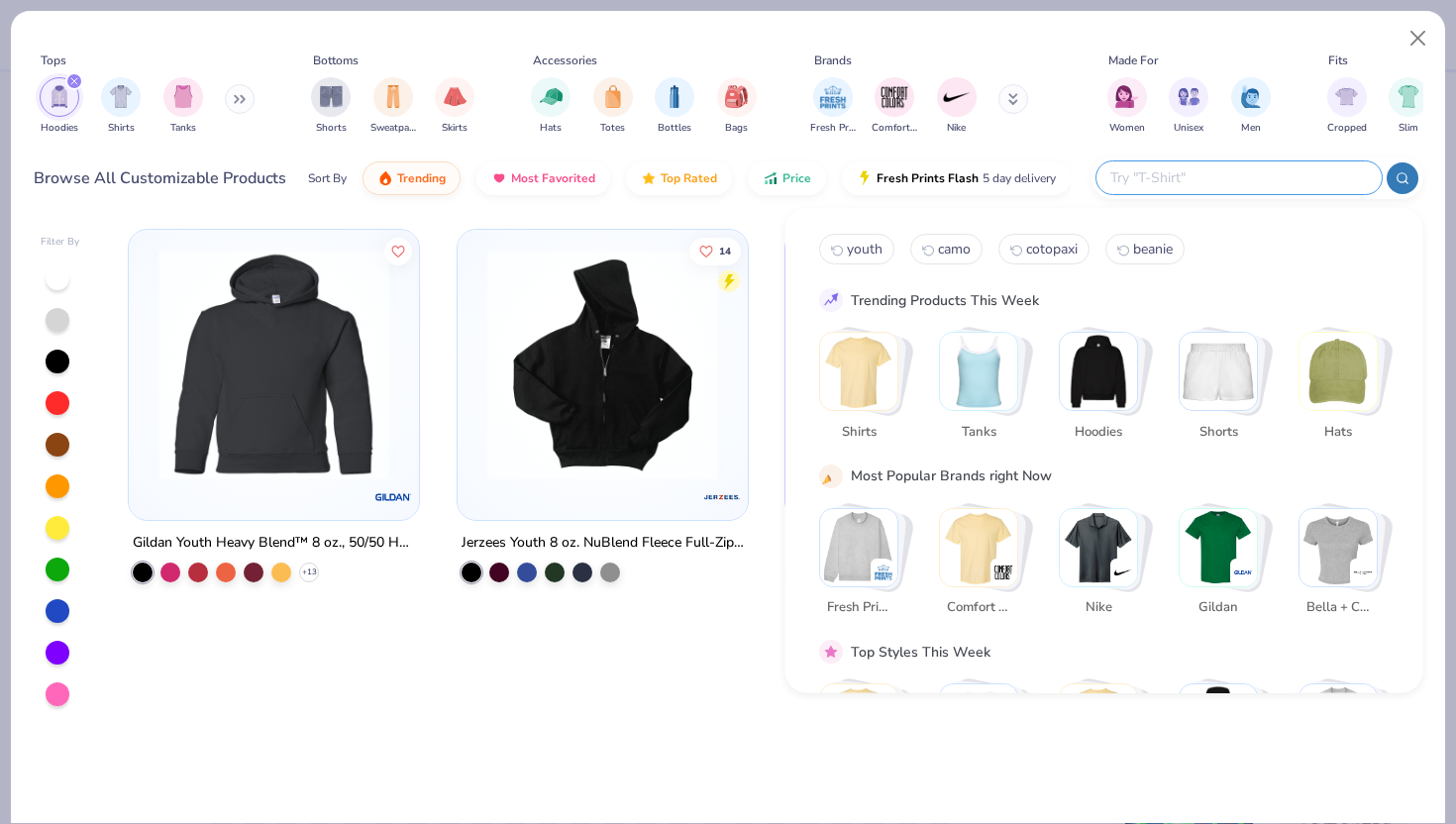 click at bounding box center [1238, 177] 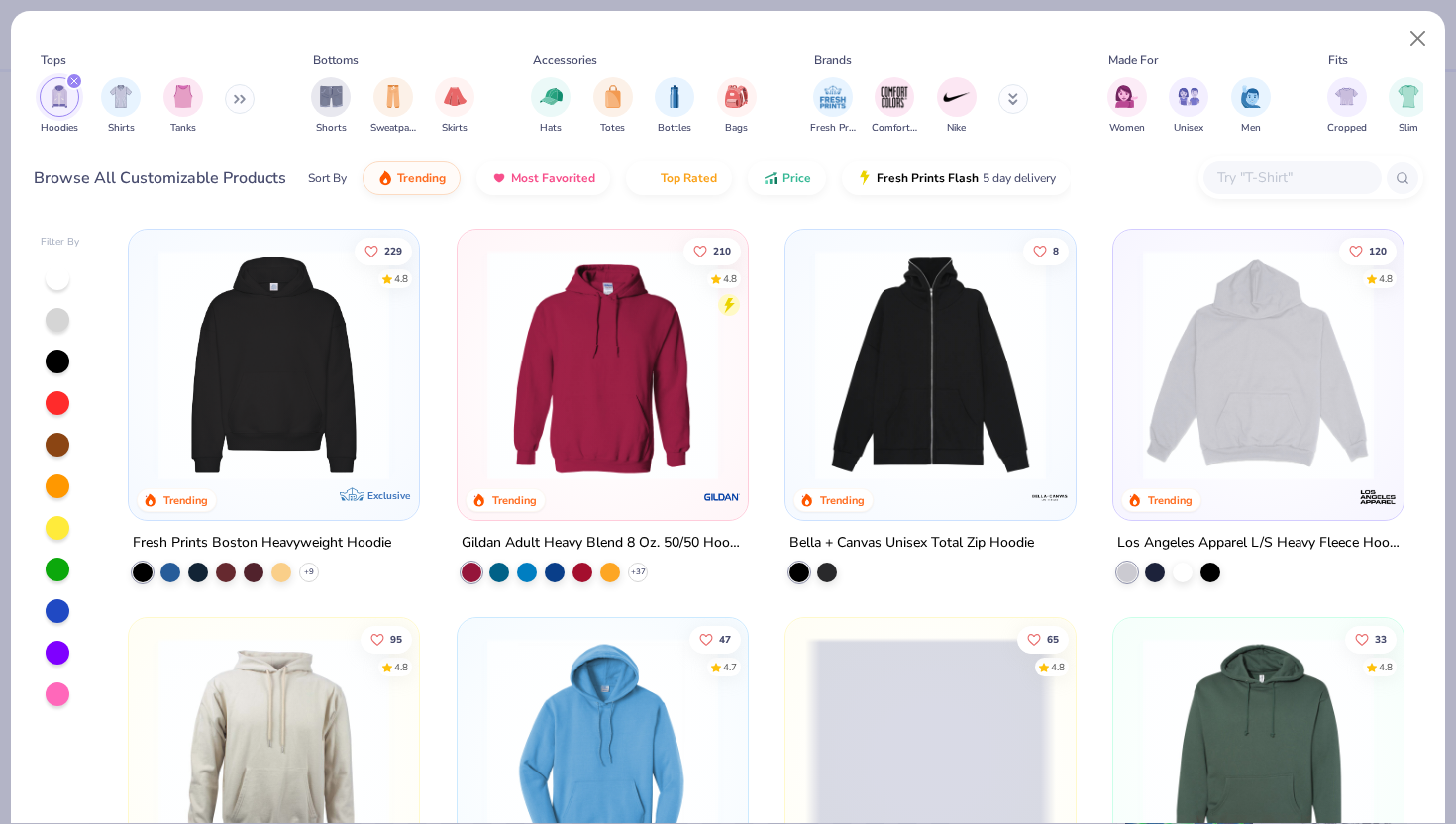 click at bounding box center [273, 364] 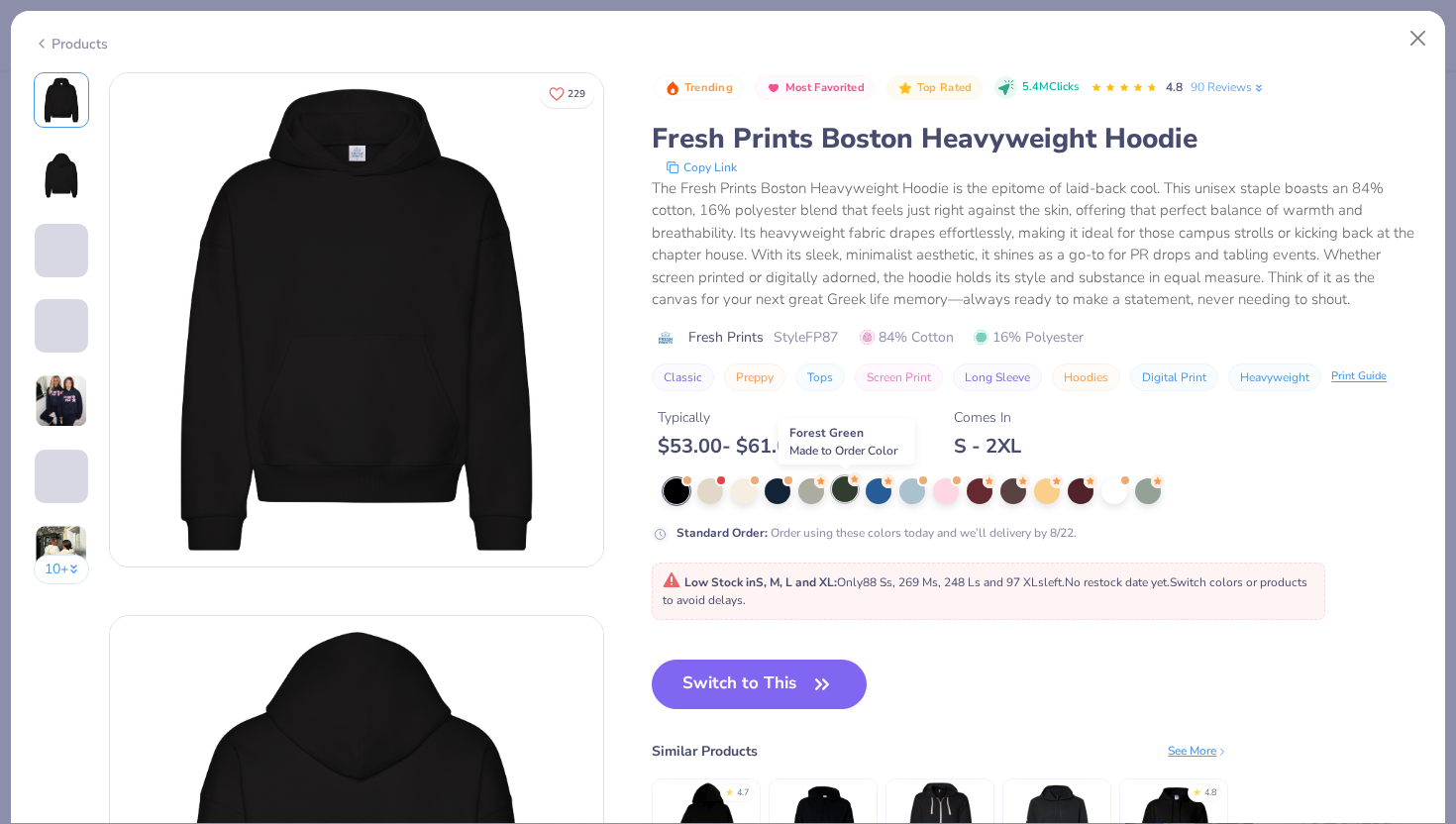 click at bounding box center (845, 489) 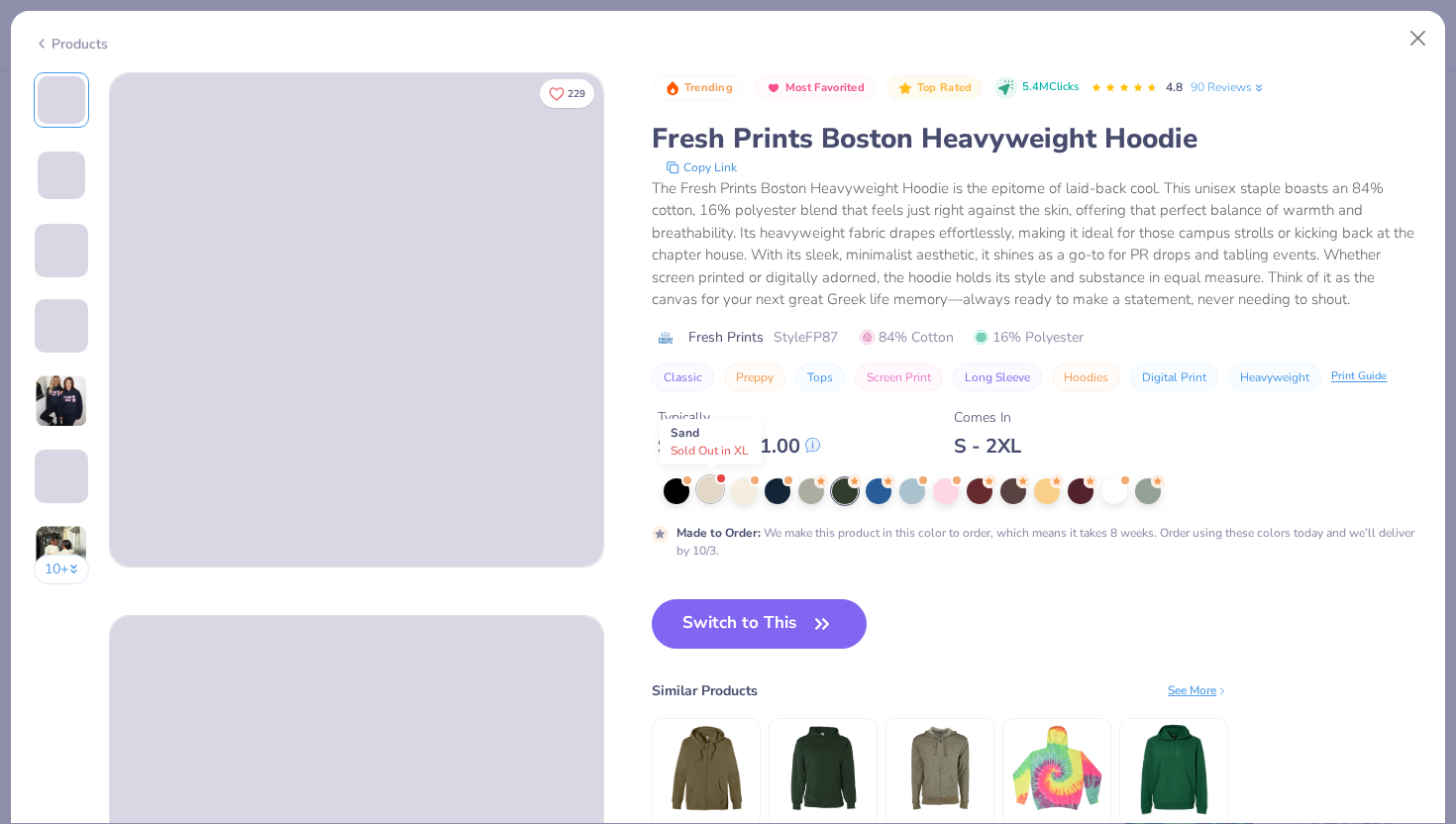 click at bounding box center [710, 489] 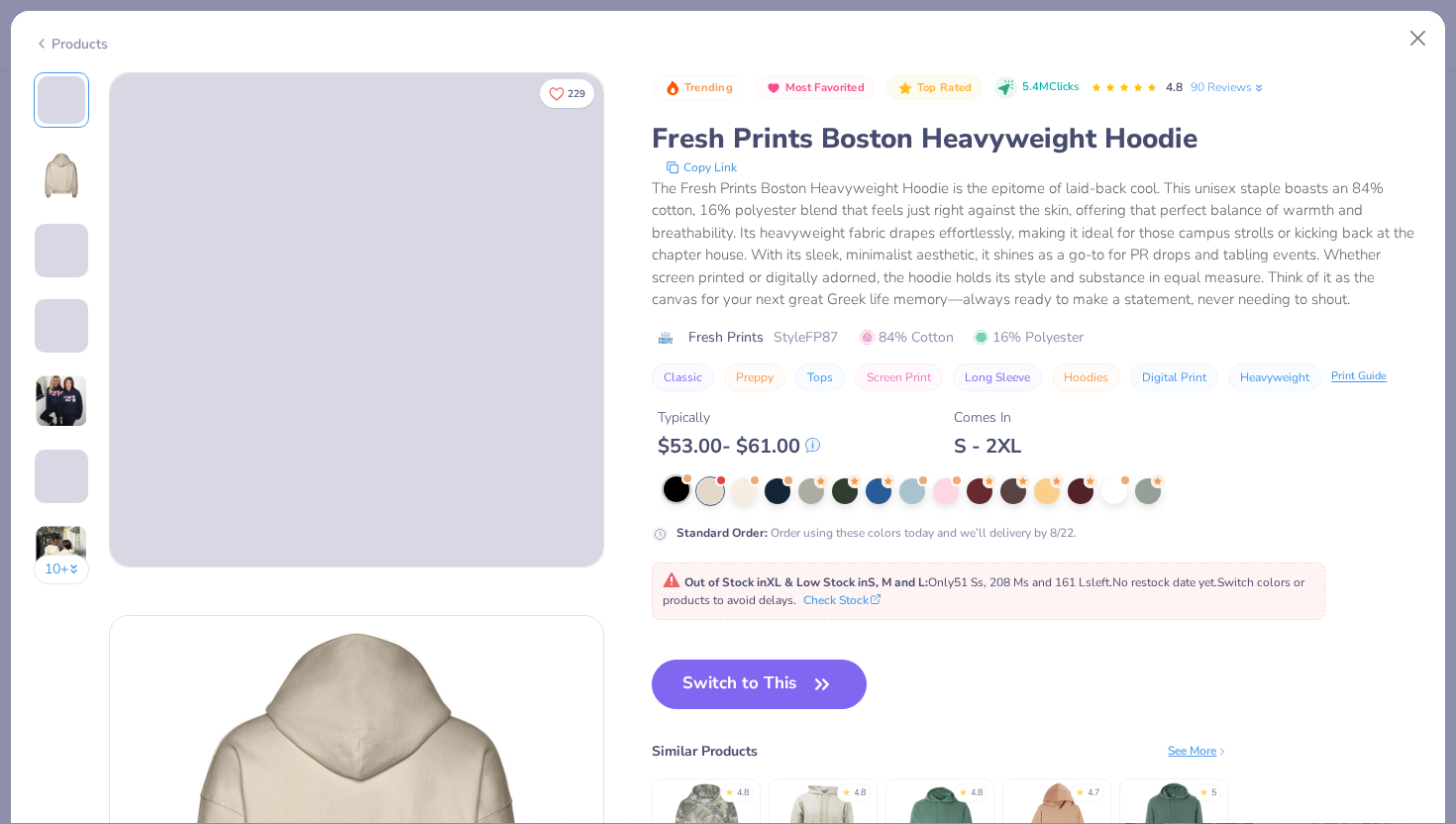 click at bounding box center (676, 489) 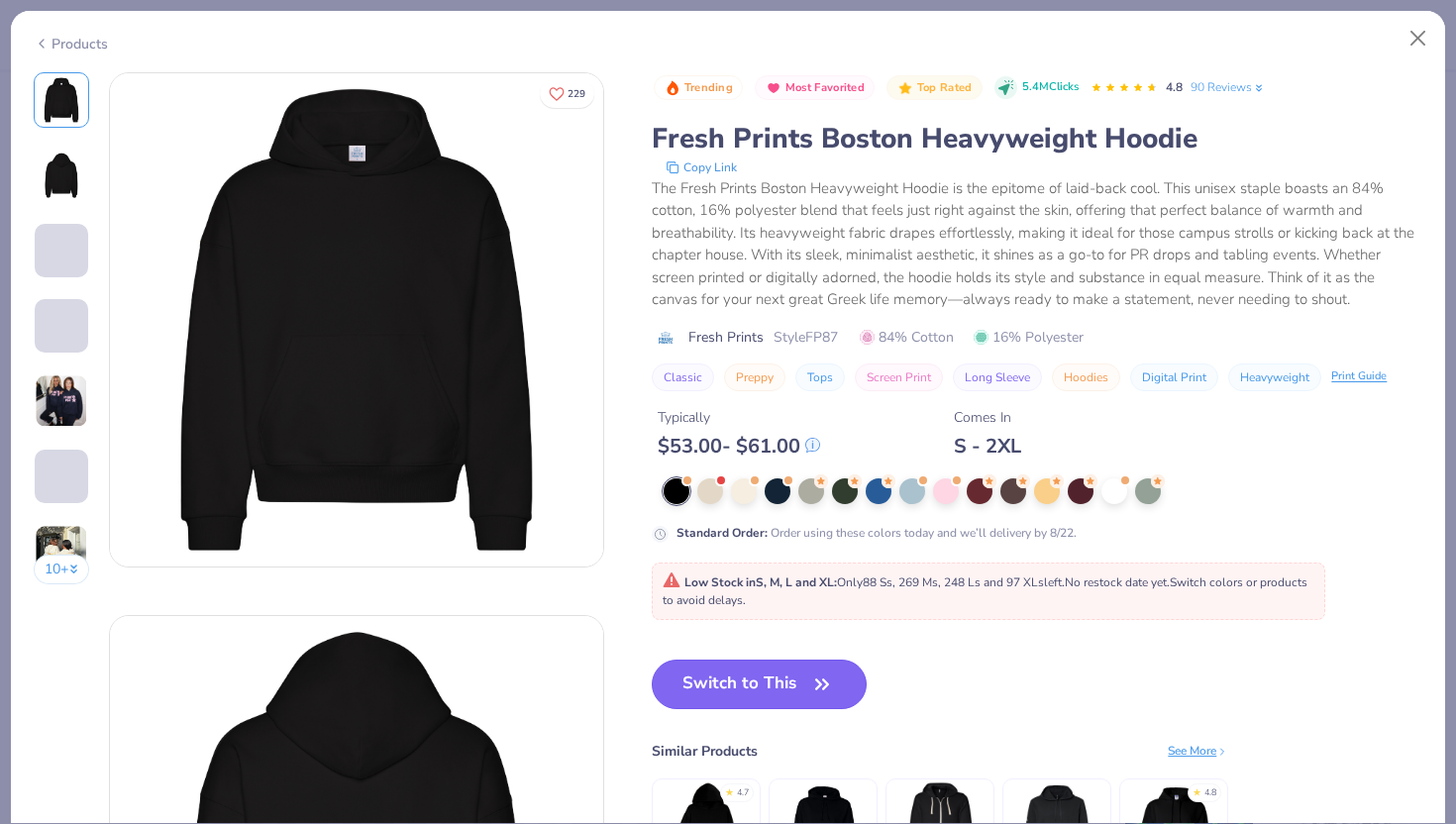 click on "Switch to This" at bounding box center [759, 684] 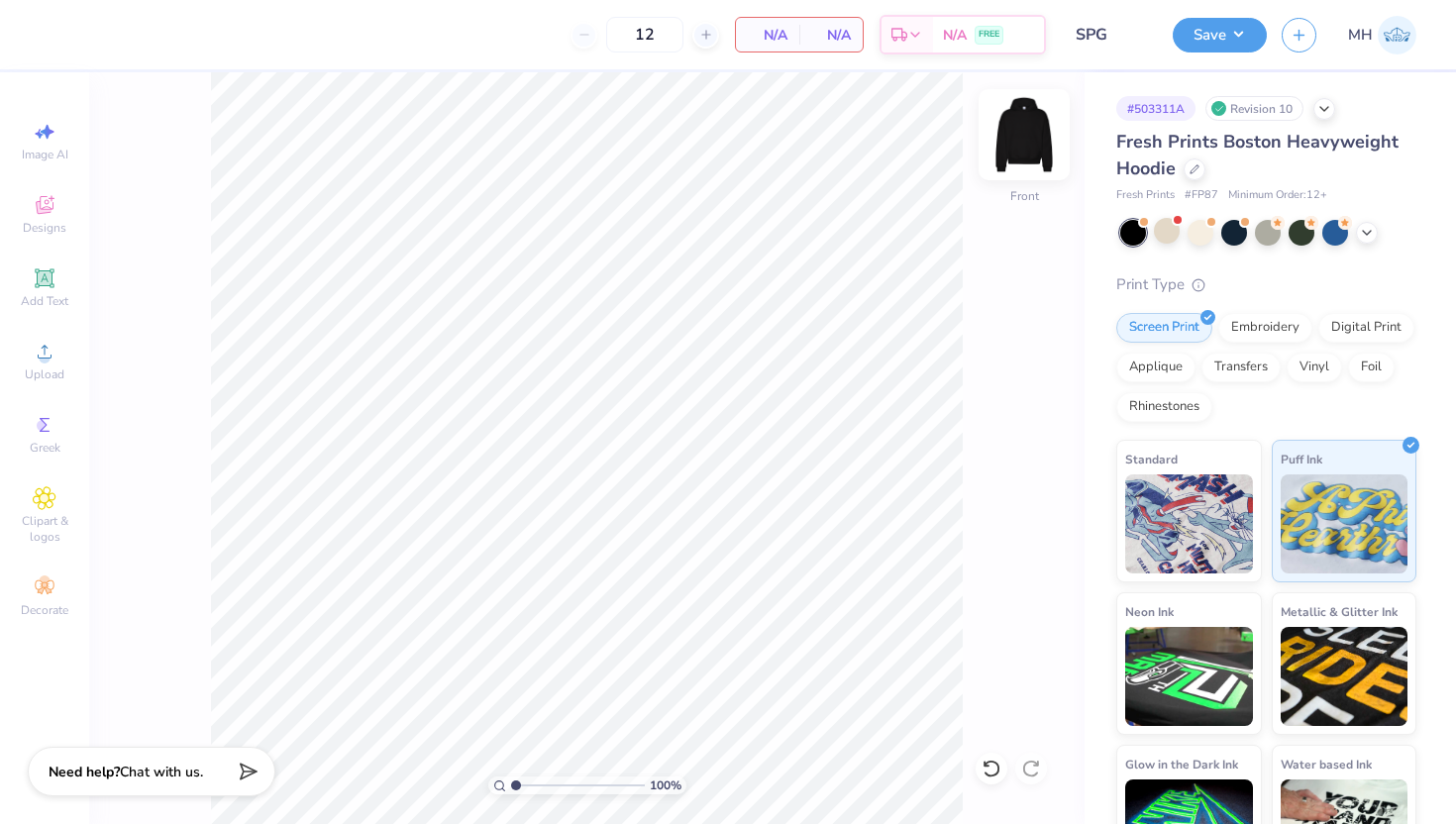 click at bounding box center (1024, 135) 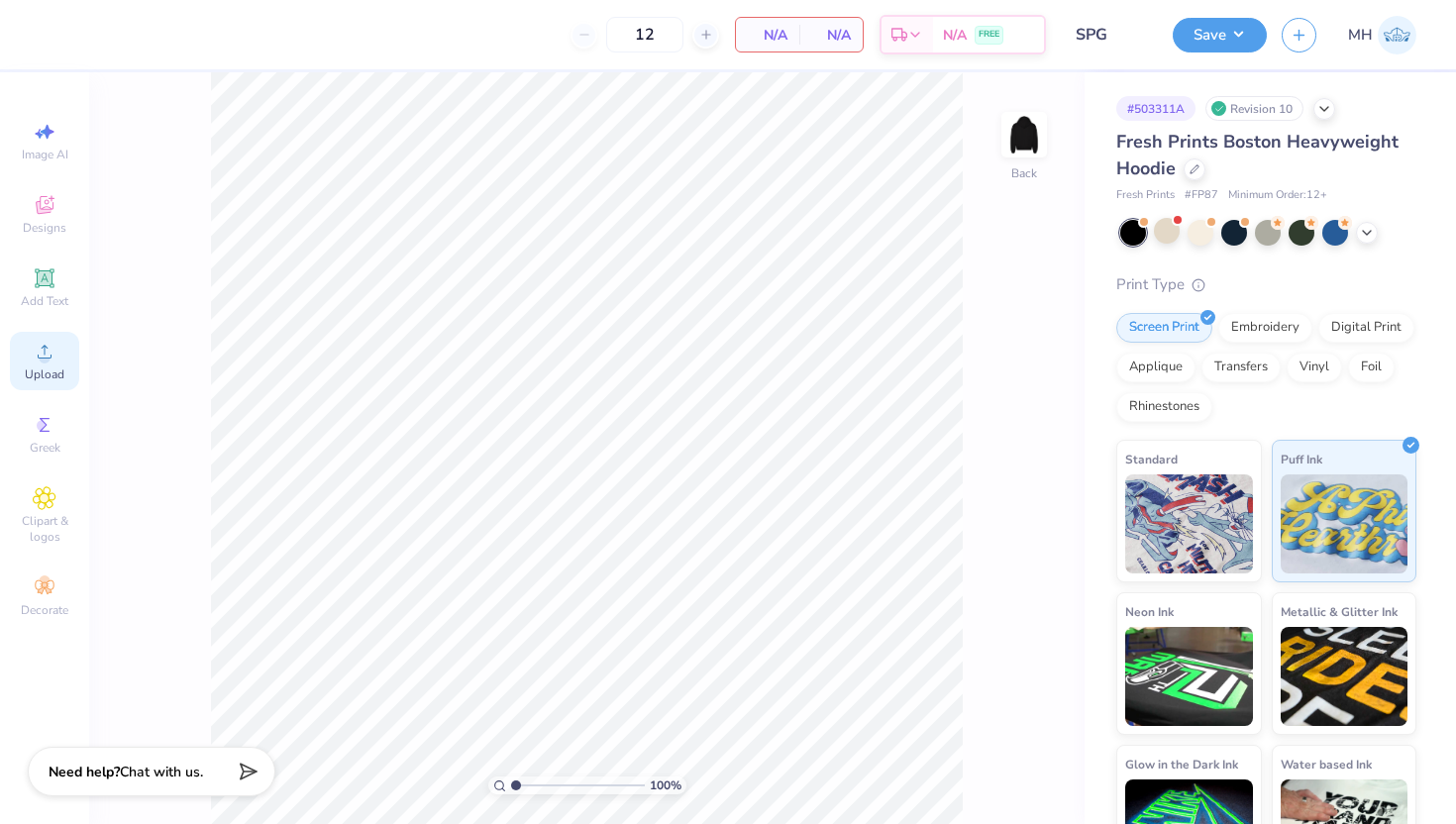 click 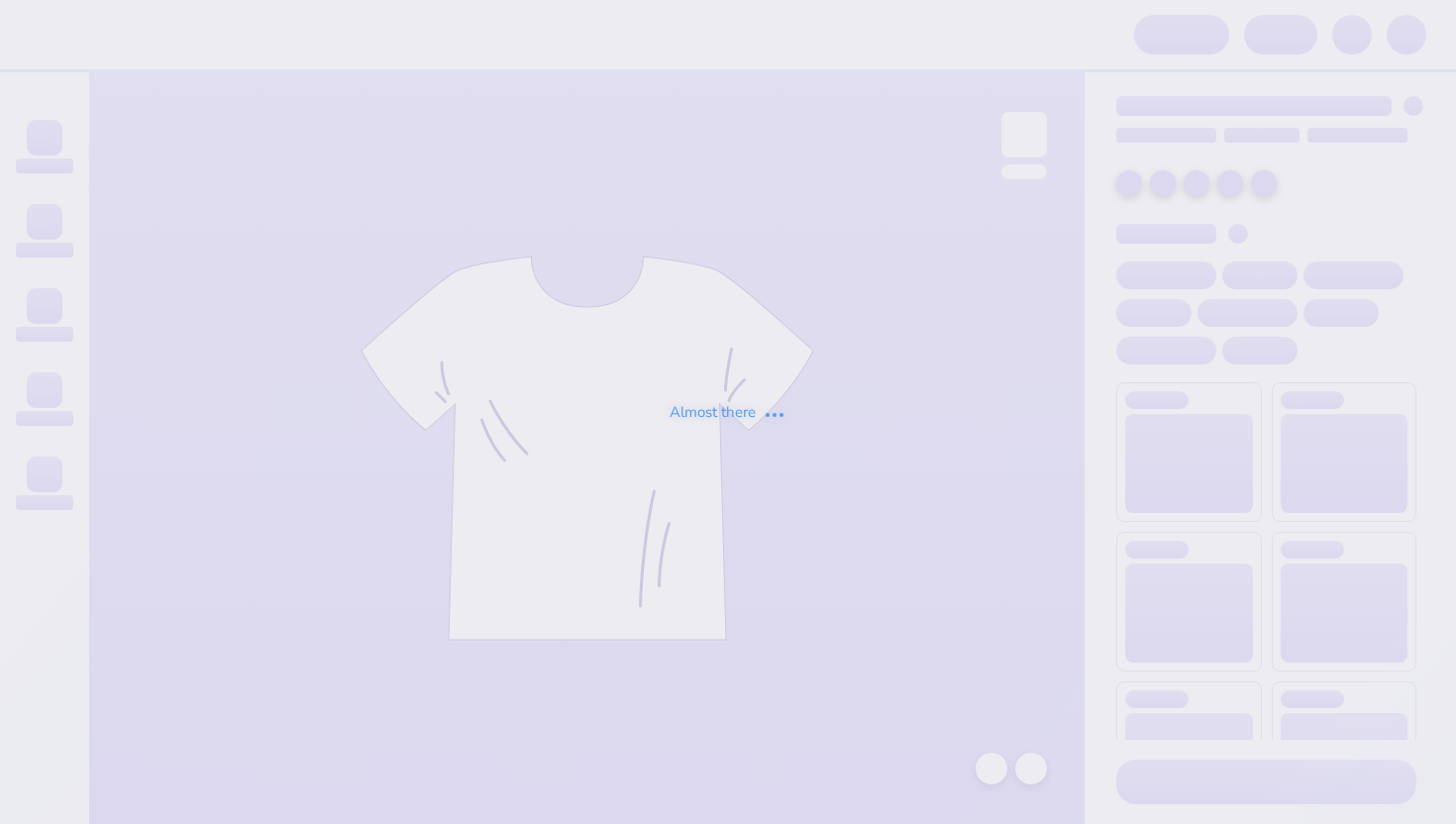 scroll, scrollTop: 0, scrollLeft: 0, axis: both 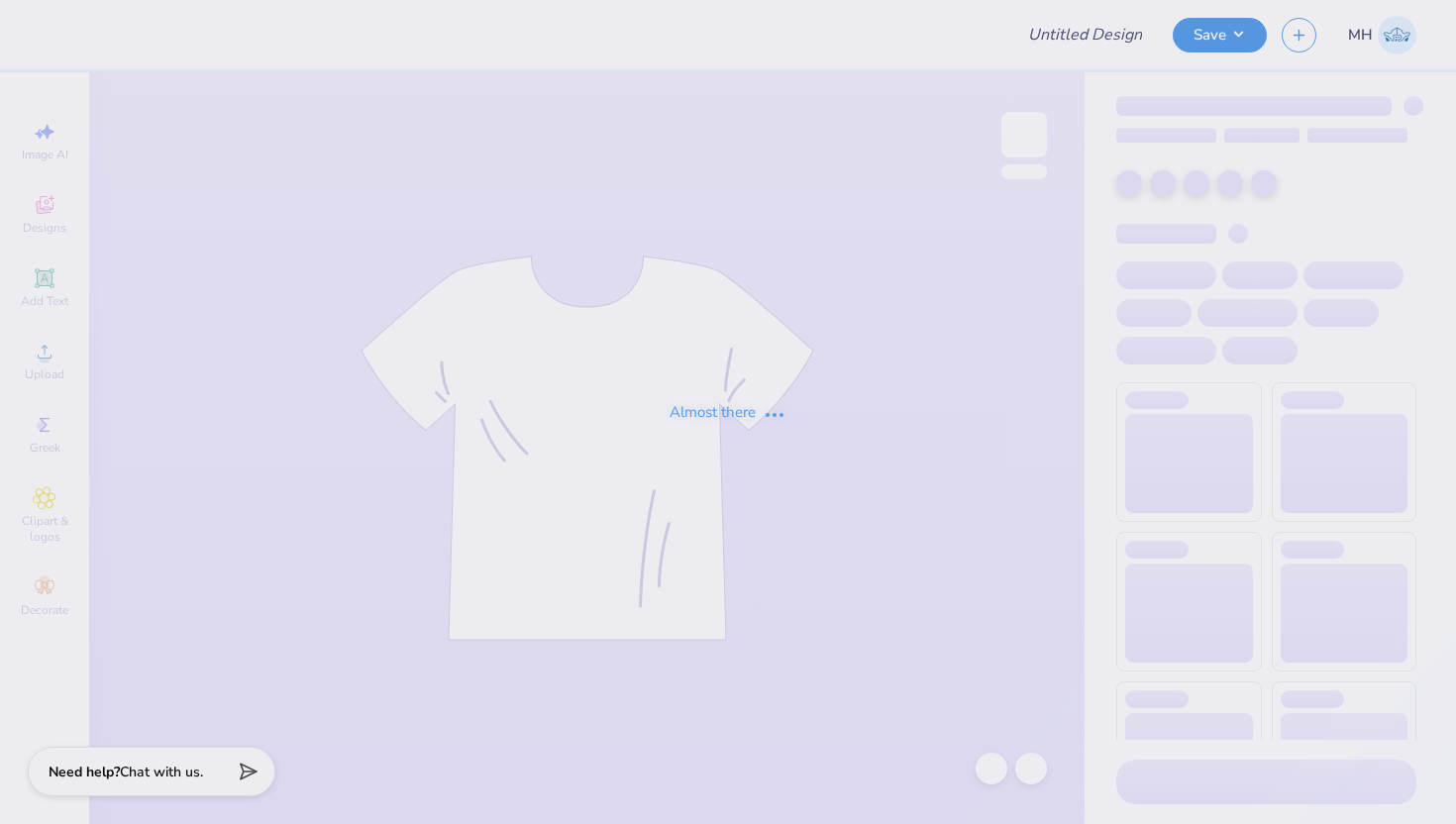 type on "SPG" 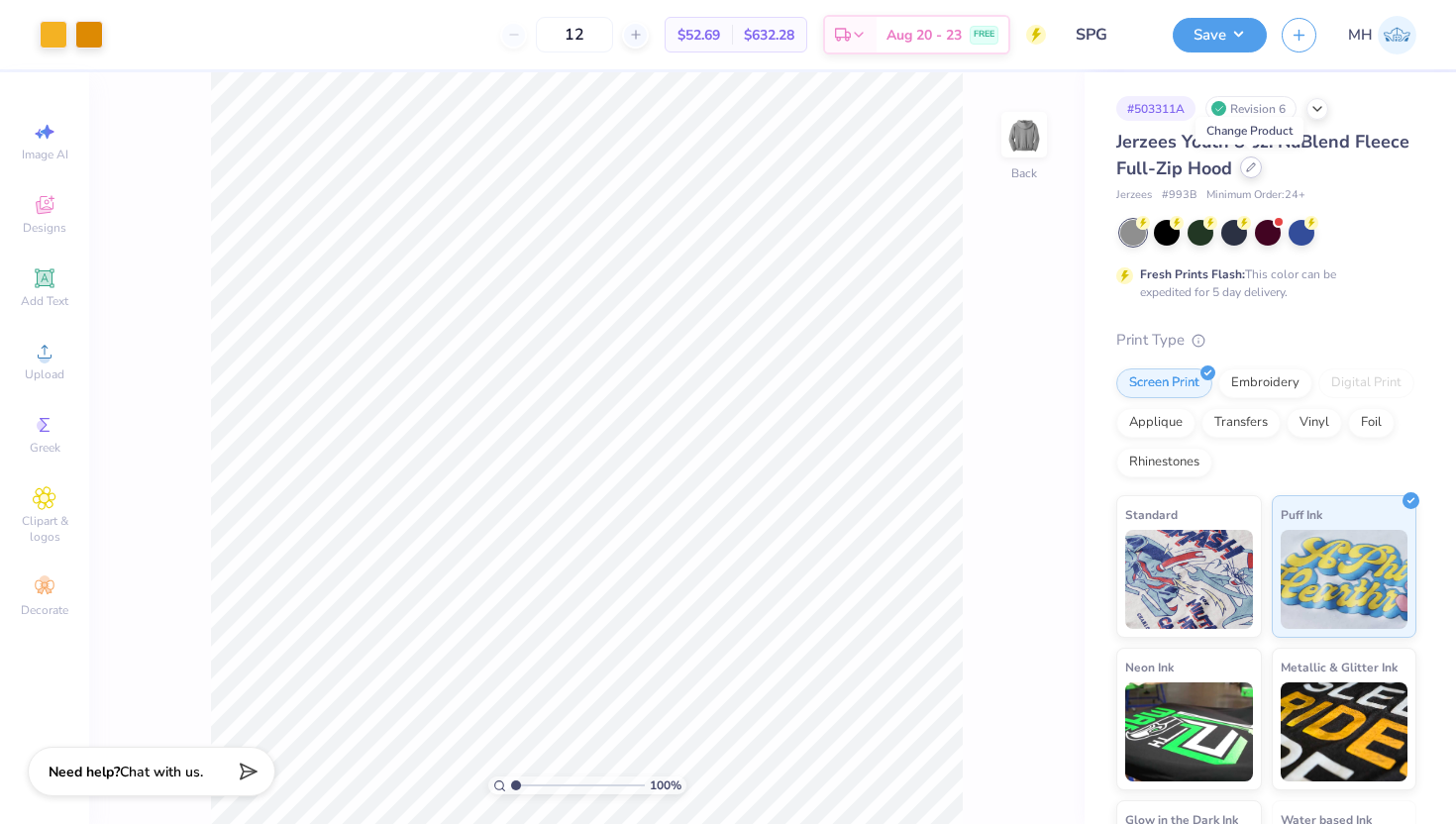 click at bounding box center [1251, 167] 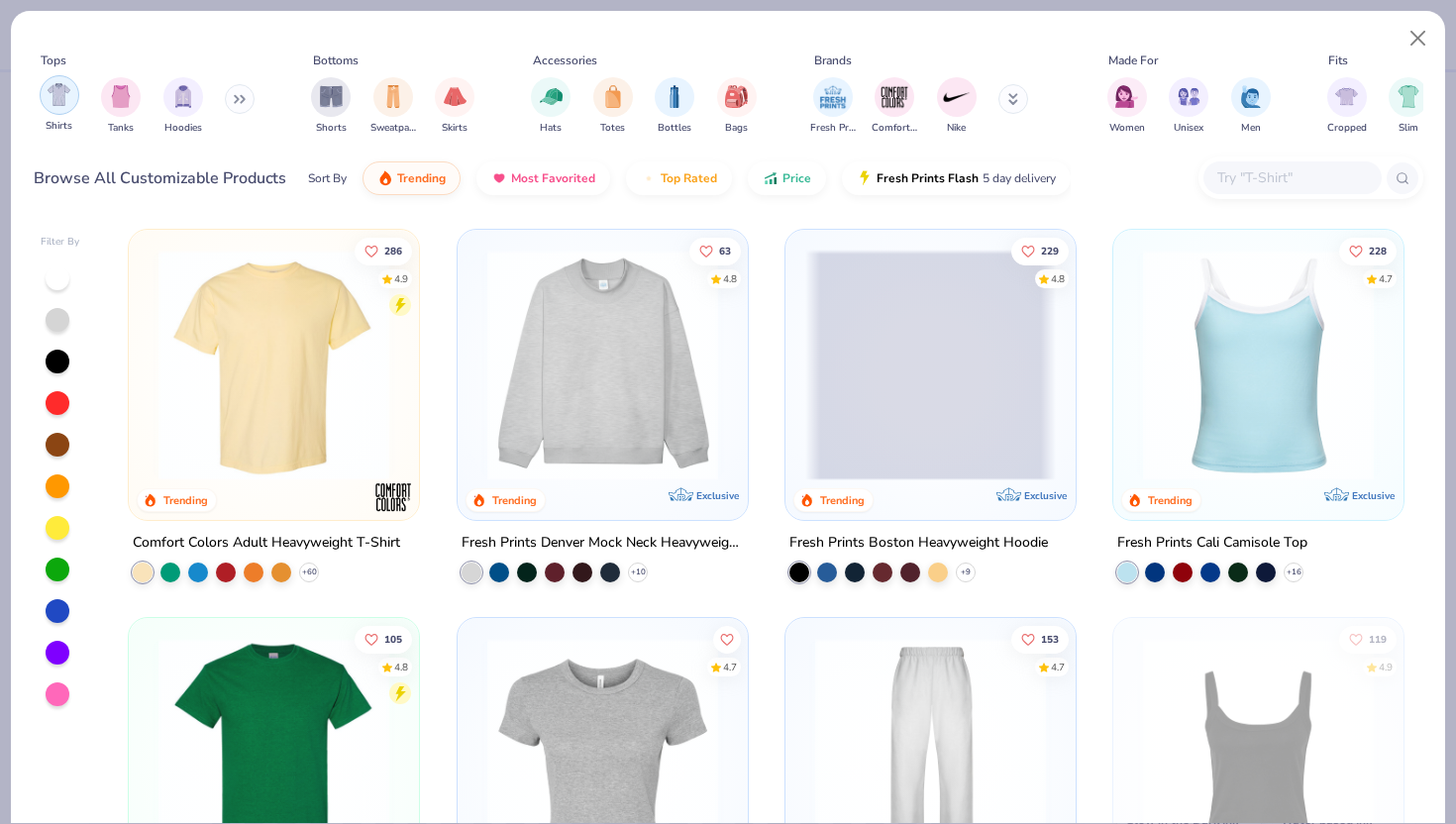 click on "Shirts" at bounding box center (59, 104) 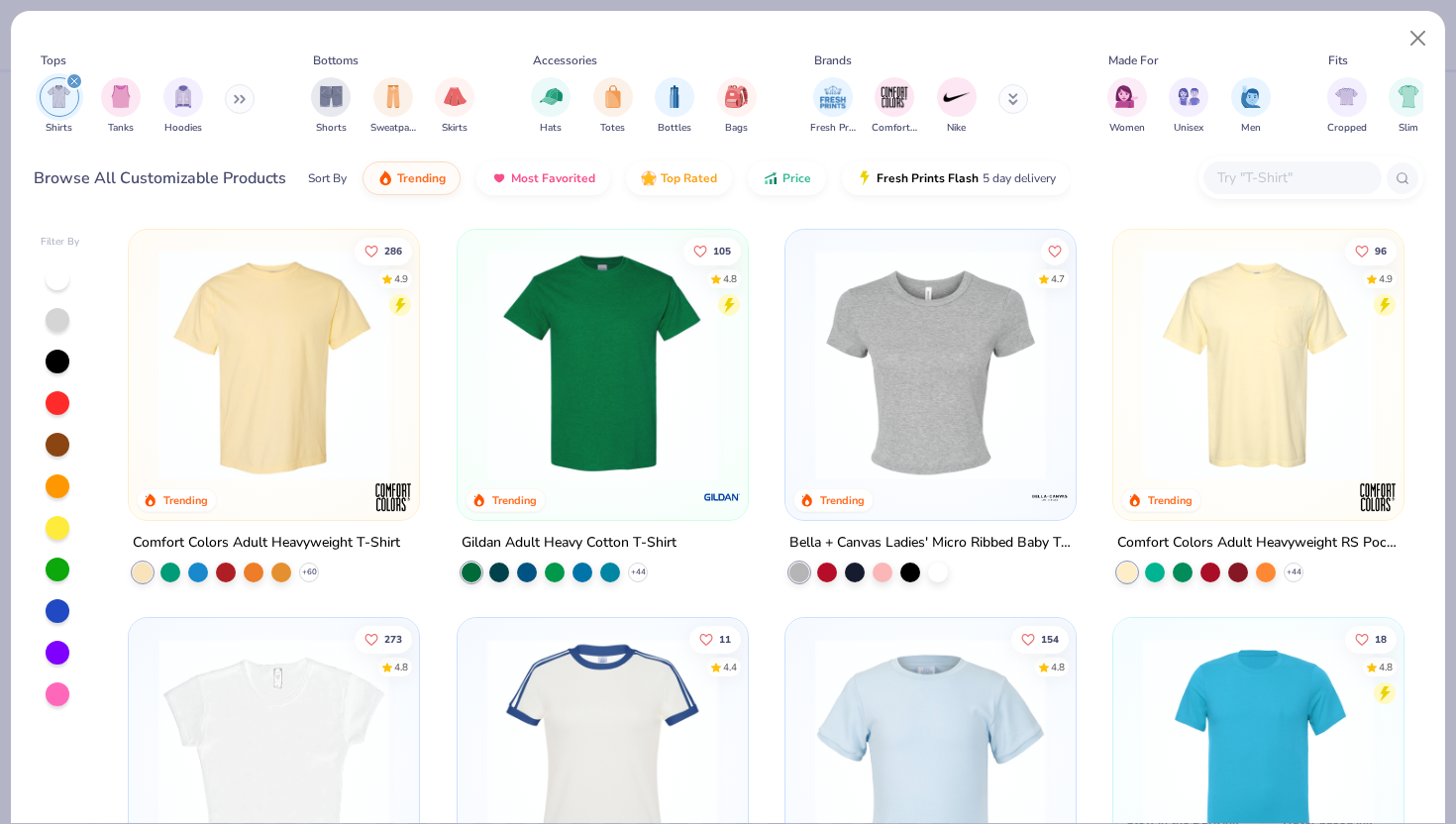 click 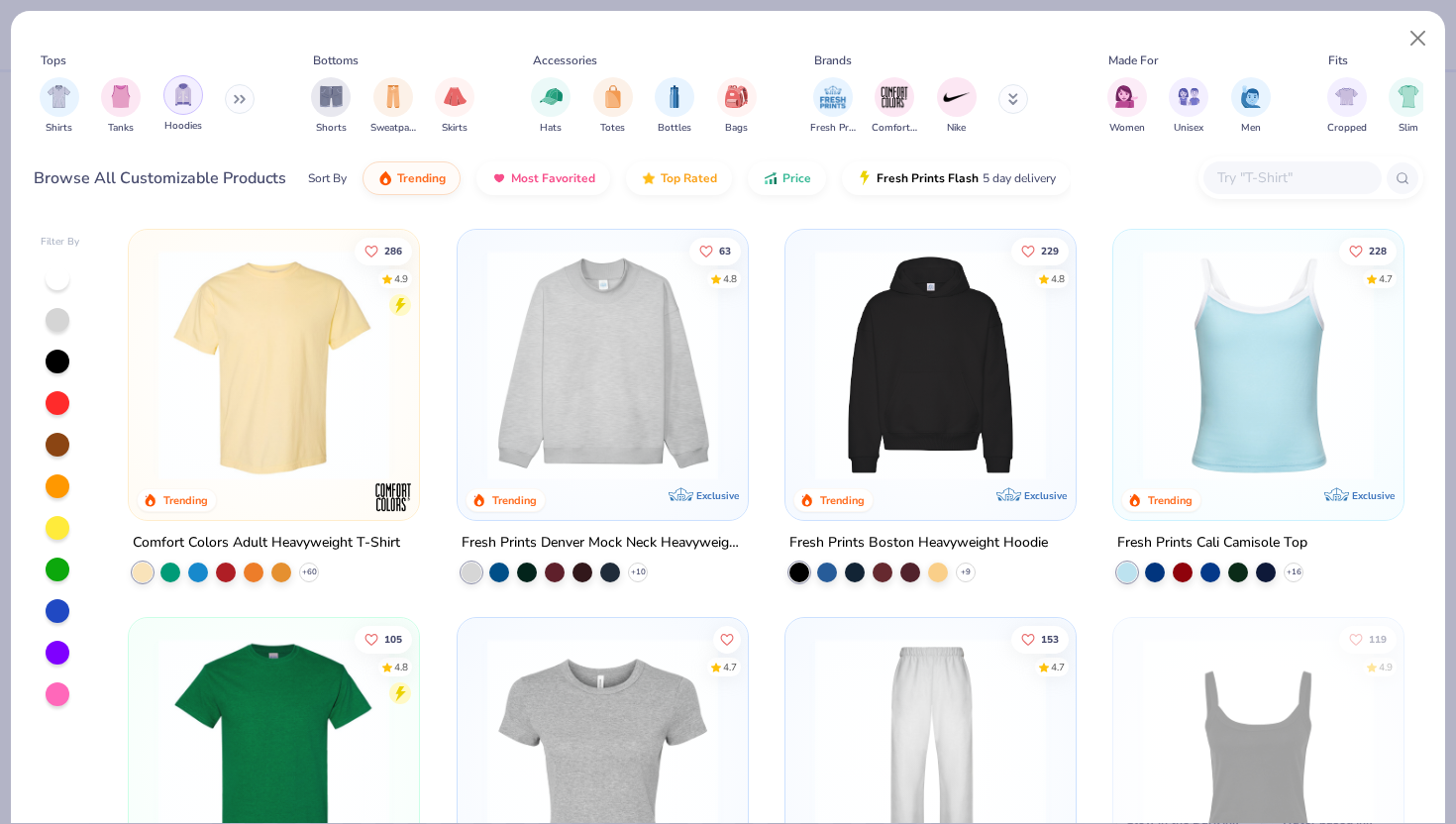 click at bounding box center [183, 94] 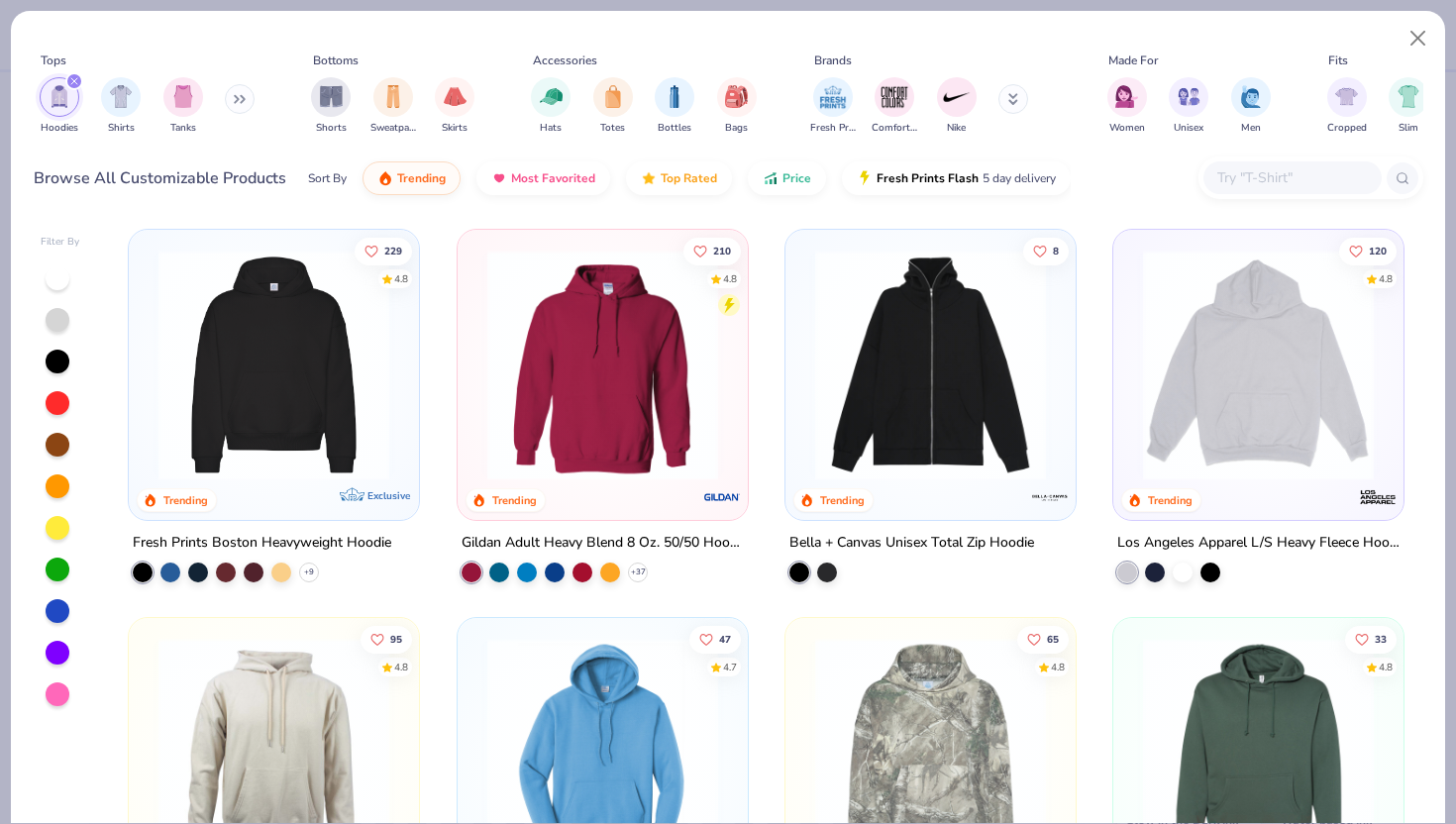 click at bounding box center (273, 364) 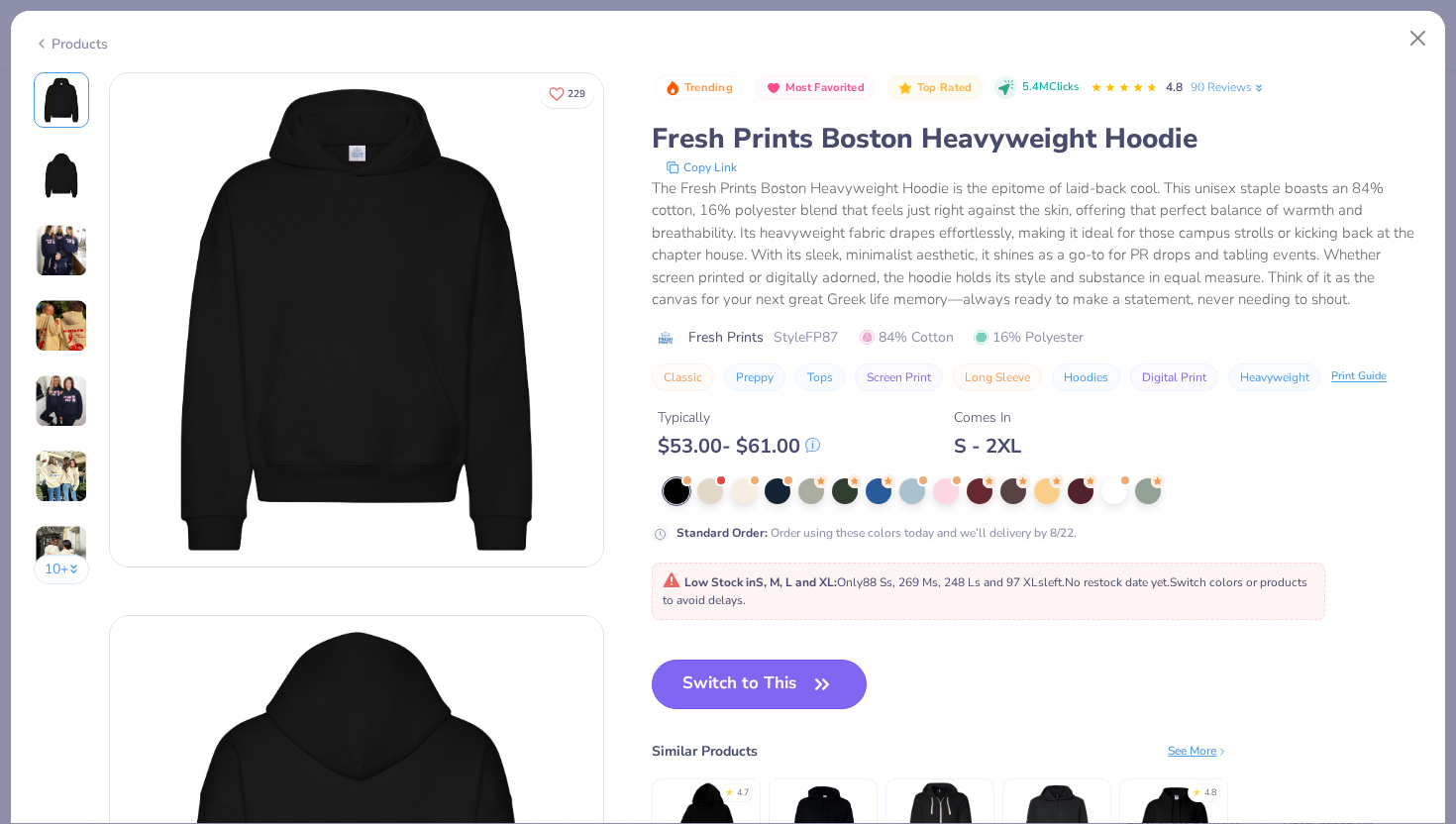 click on "Switch to This" at bounding box center (759, 684) 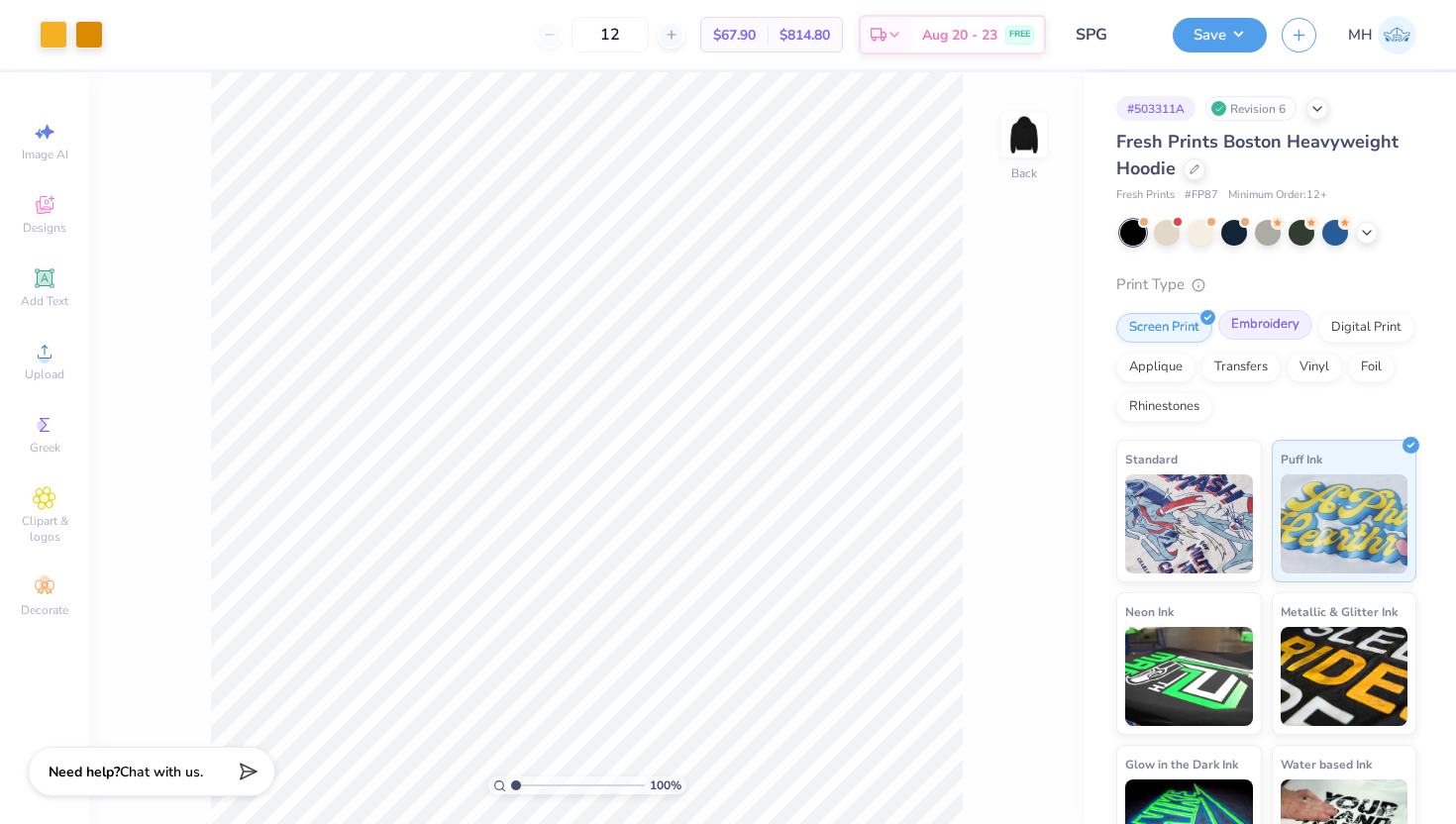click on "Embroidery" at bounding box center [1265, 325] 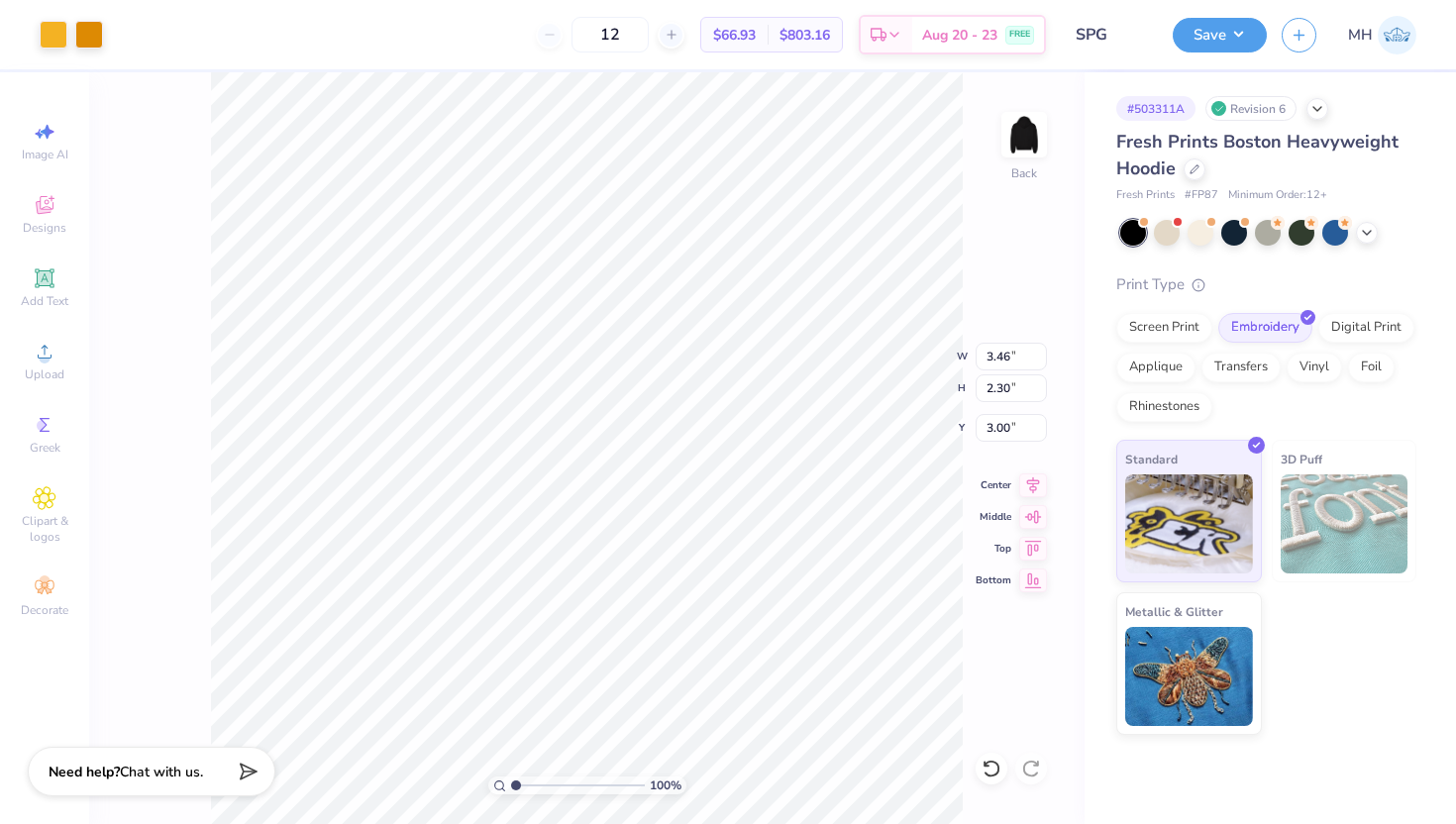 type on "3.00" 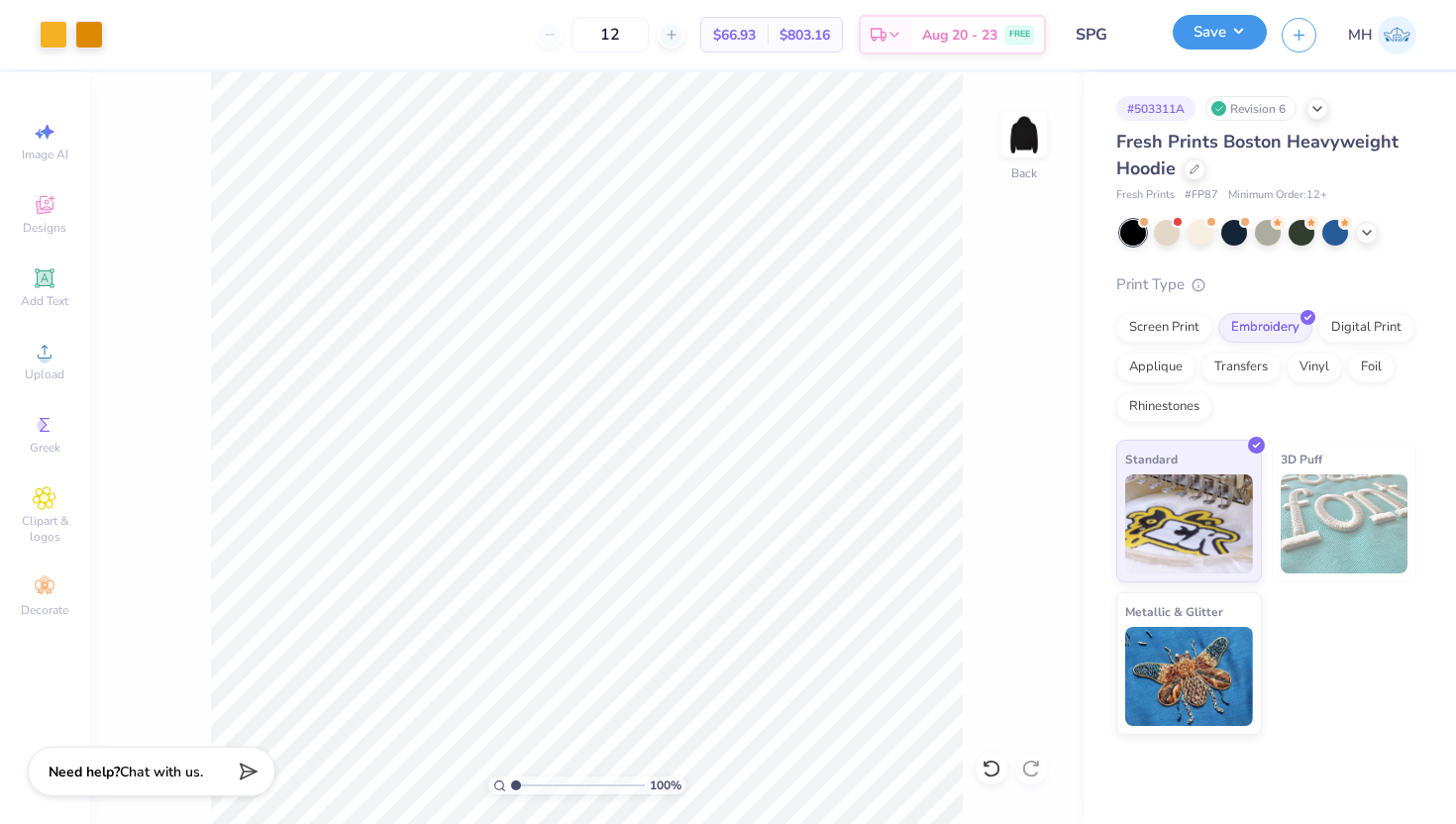 click on "Save" at bounding box center [1219, 32] 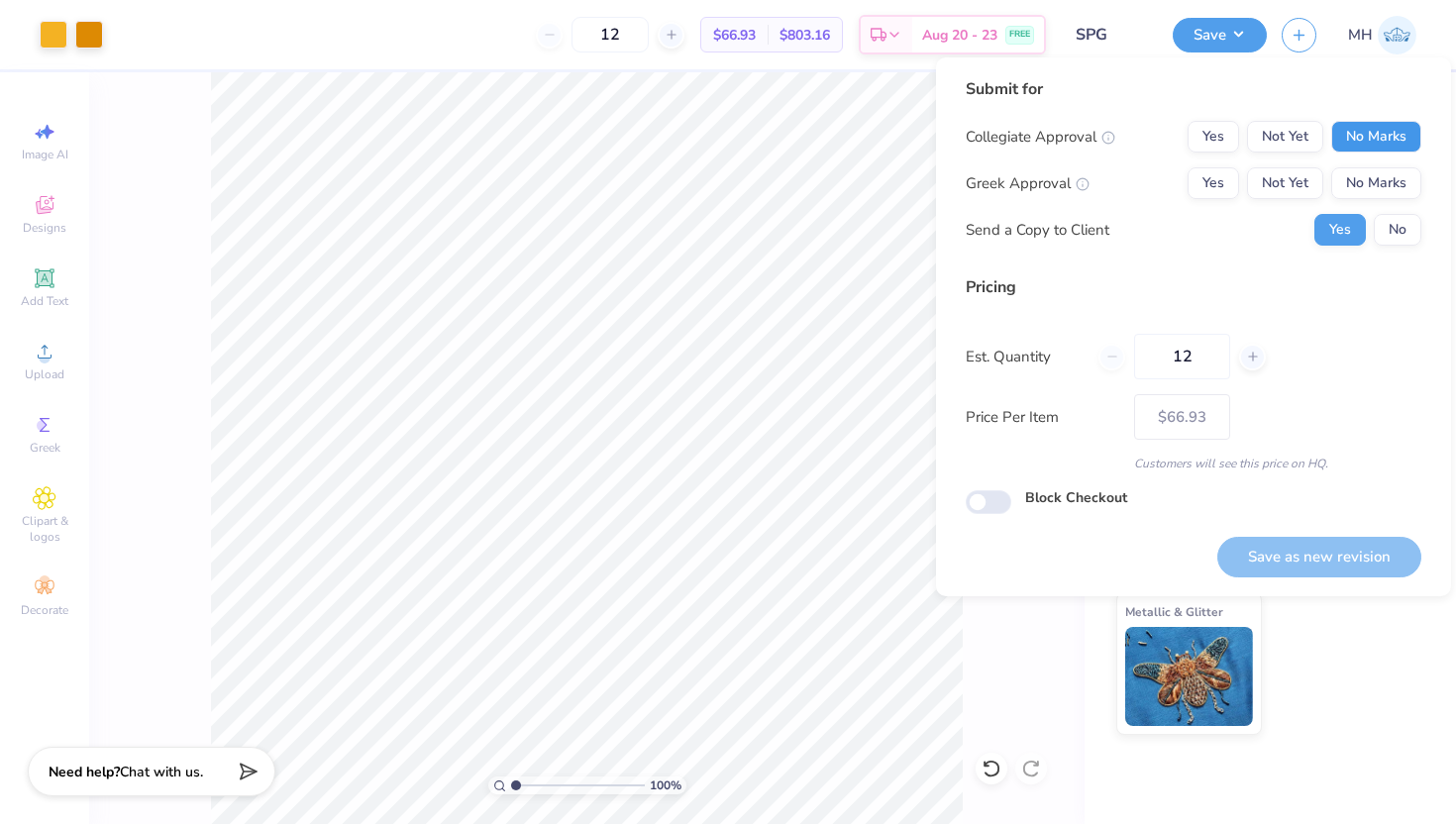 click on "No Marks" at bounding box center (1376, 137) 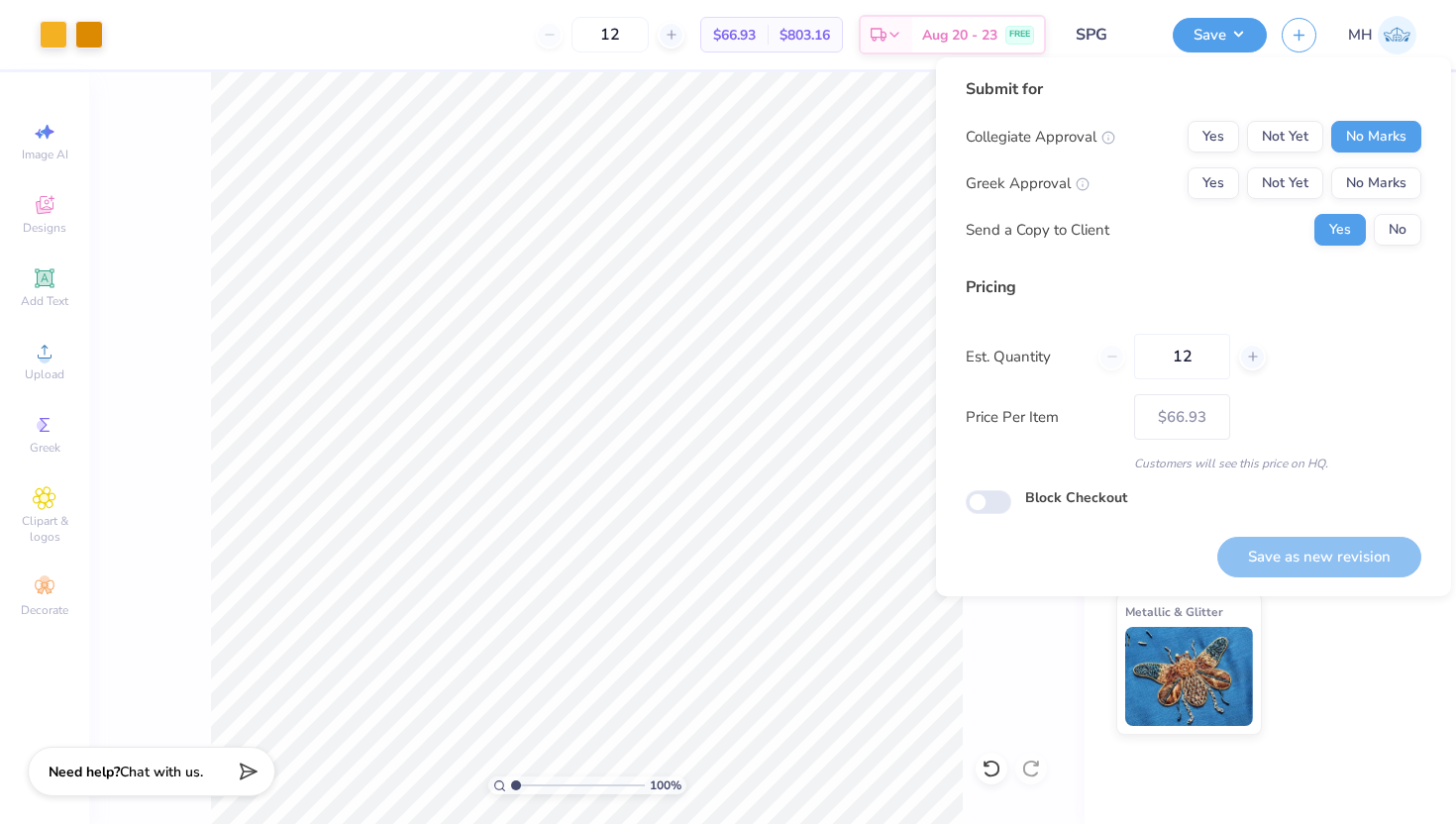click on "Collegiate Approval Yes Not Yet No Marks Greek Approval Yes Not Yet No Marks Send a Copy to Client Yes No" at bounding box center (1194, 183) 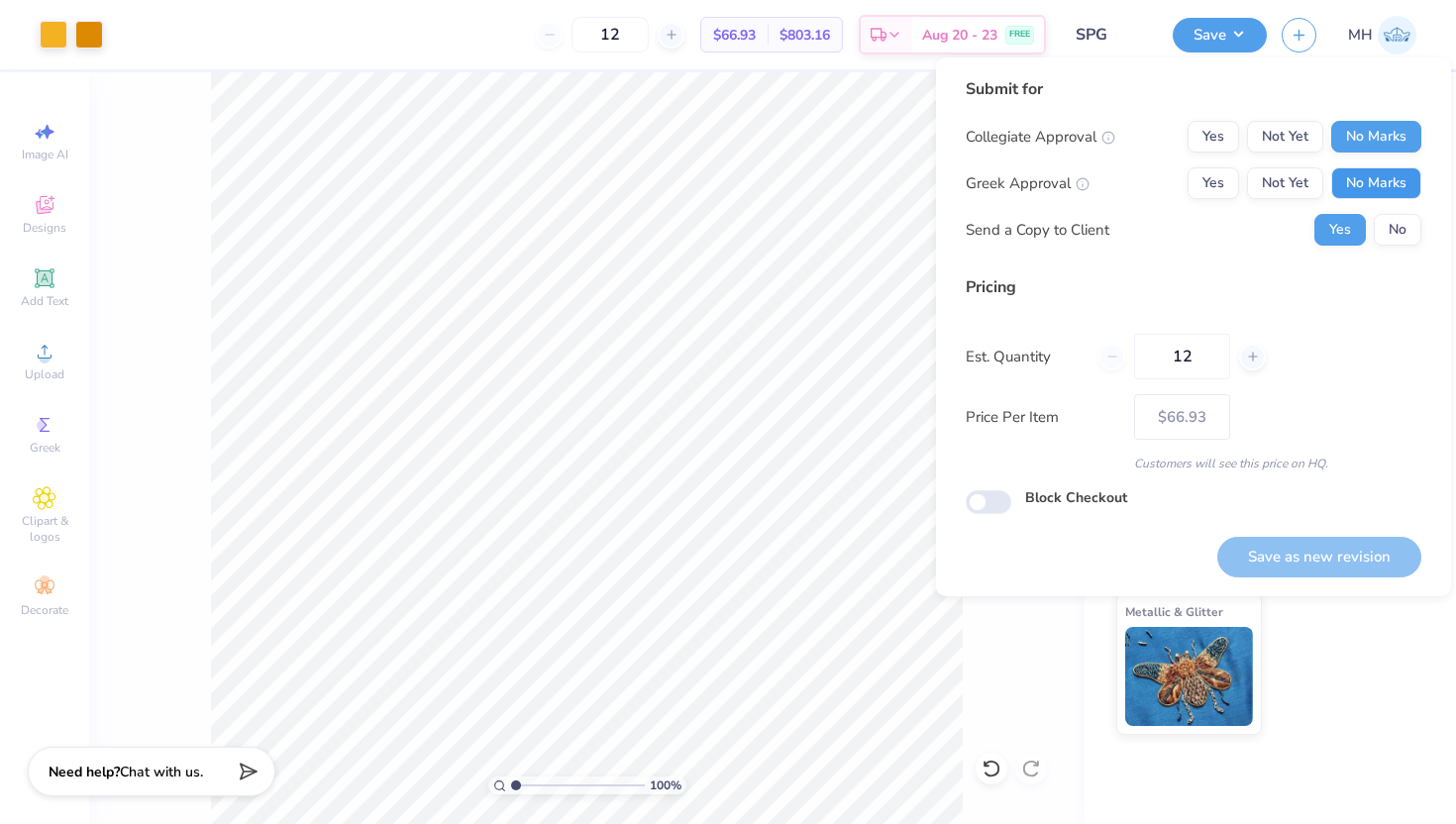 click on "No Marks" at bounding box center [1376, 183] 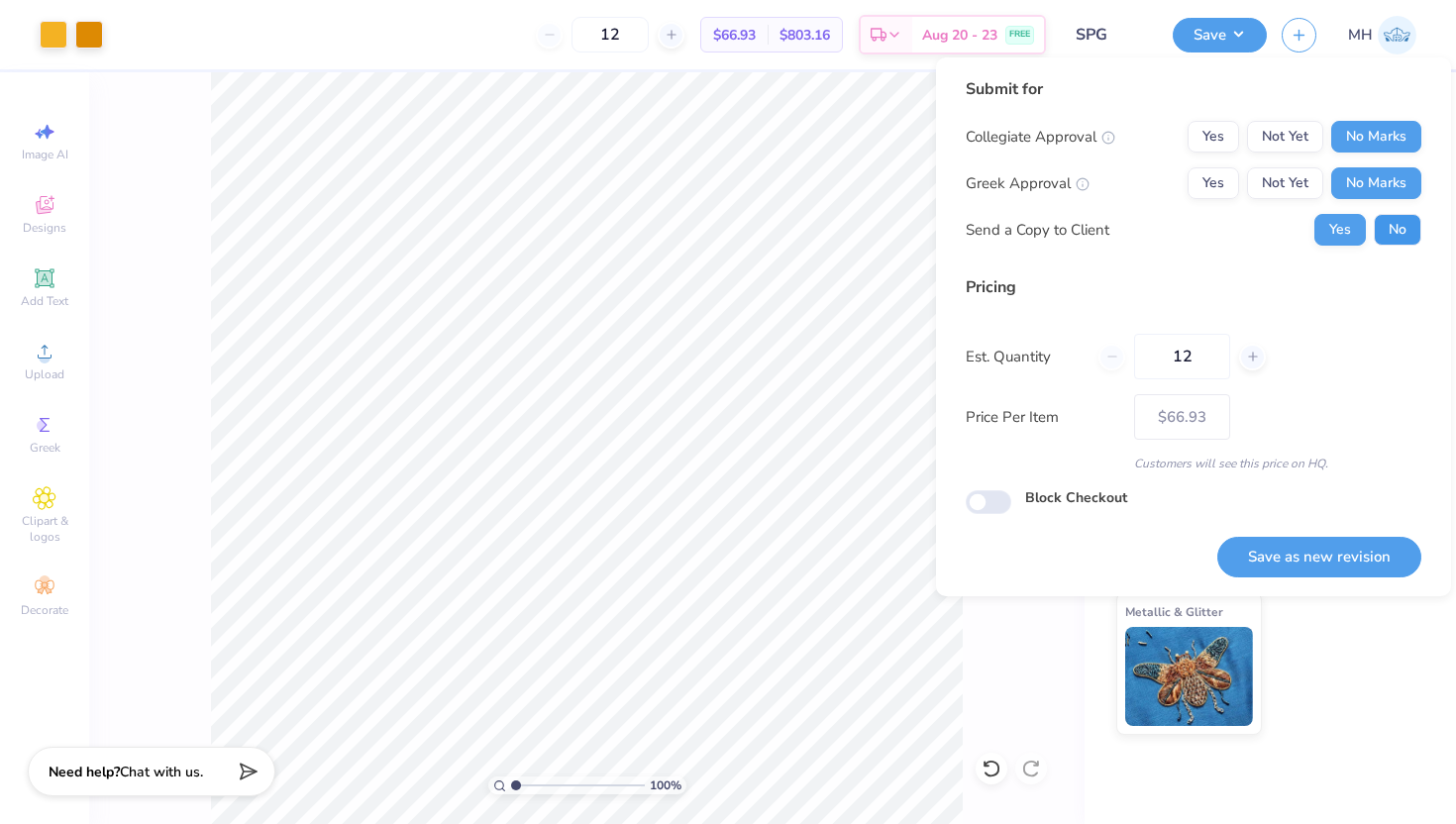 click on "No" at bounding box center [1398, 230] 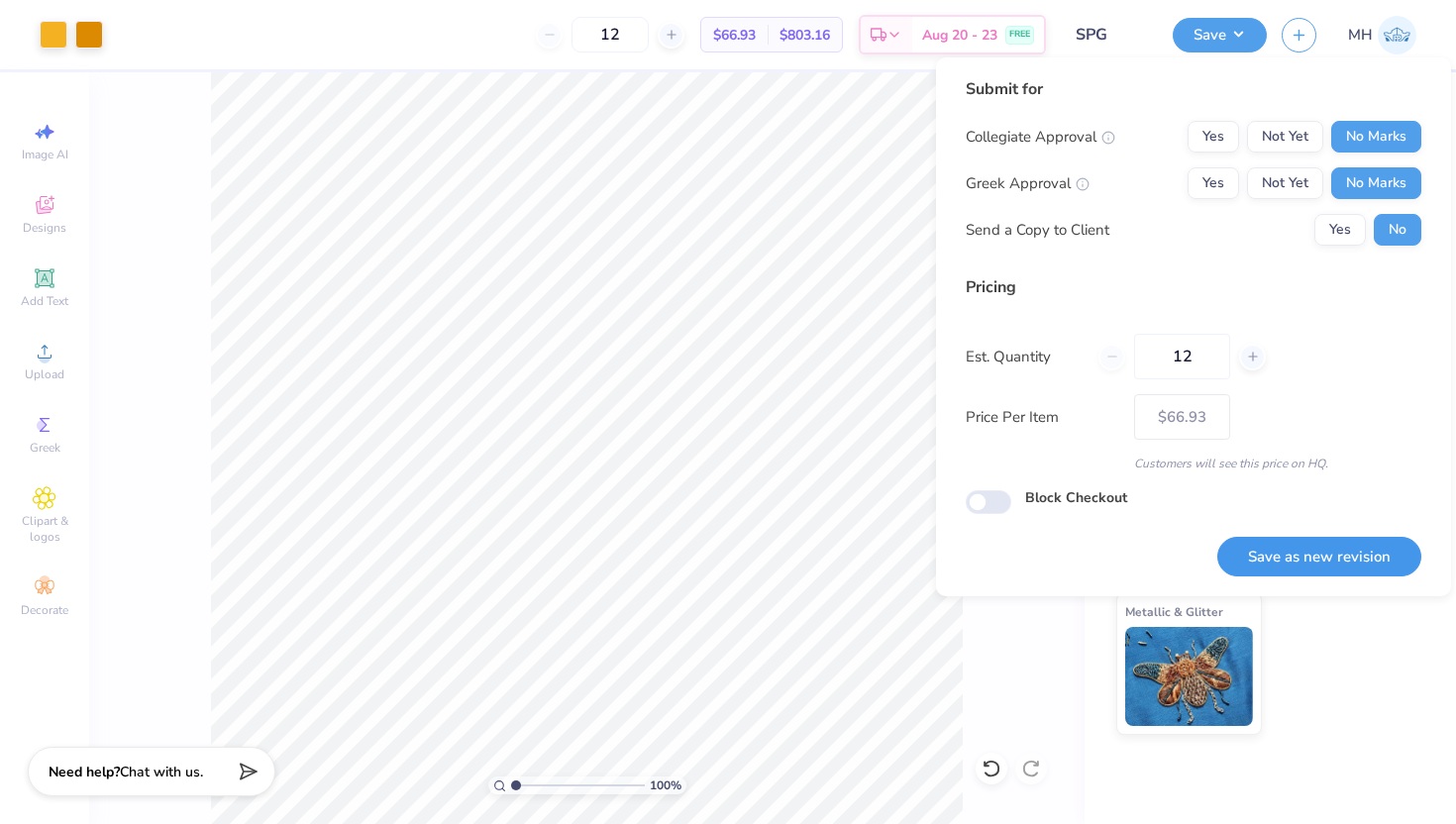 click on "Save as new revision" at bounding box center [1319, 557] 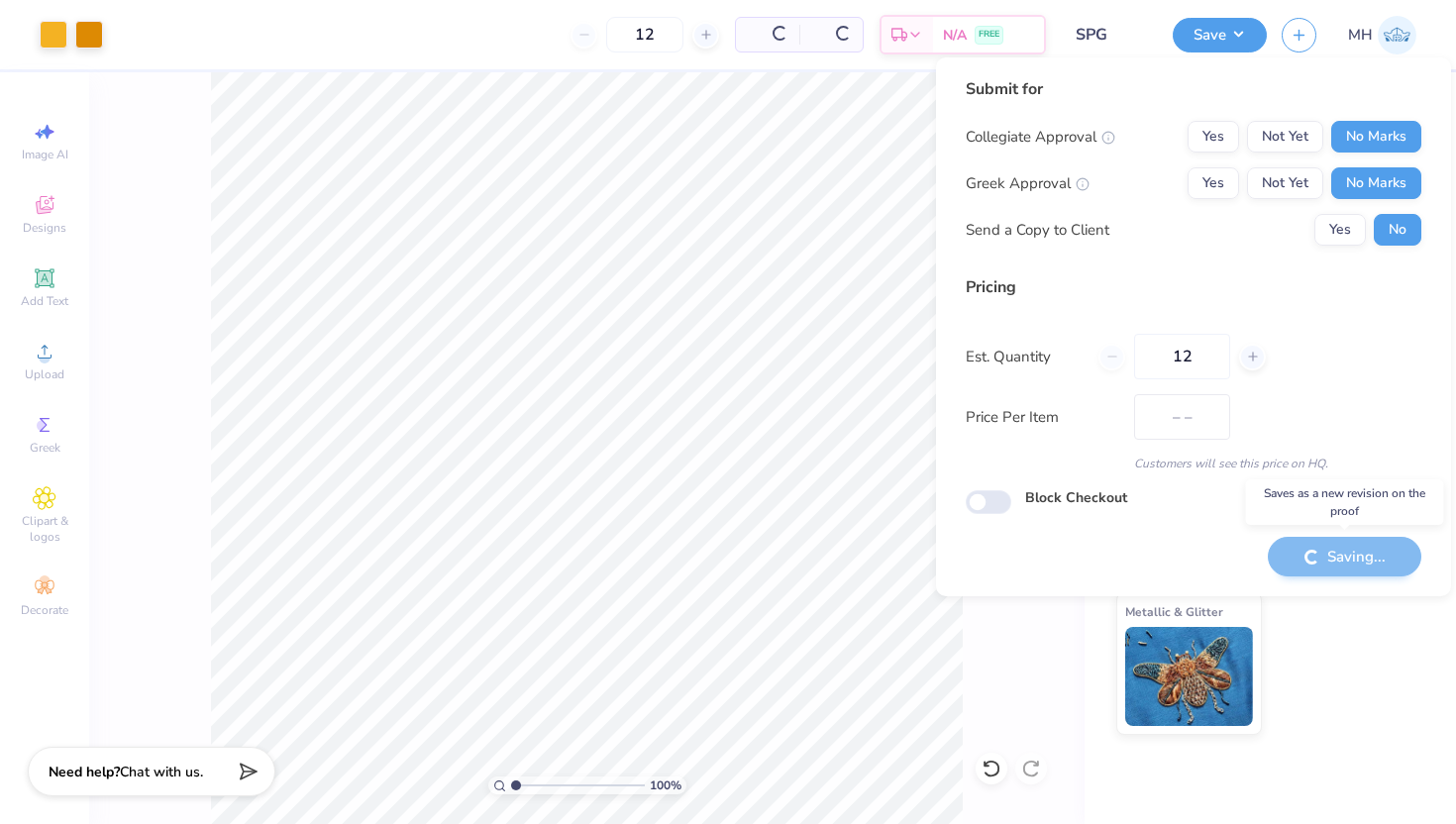 type on "$66.93" 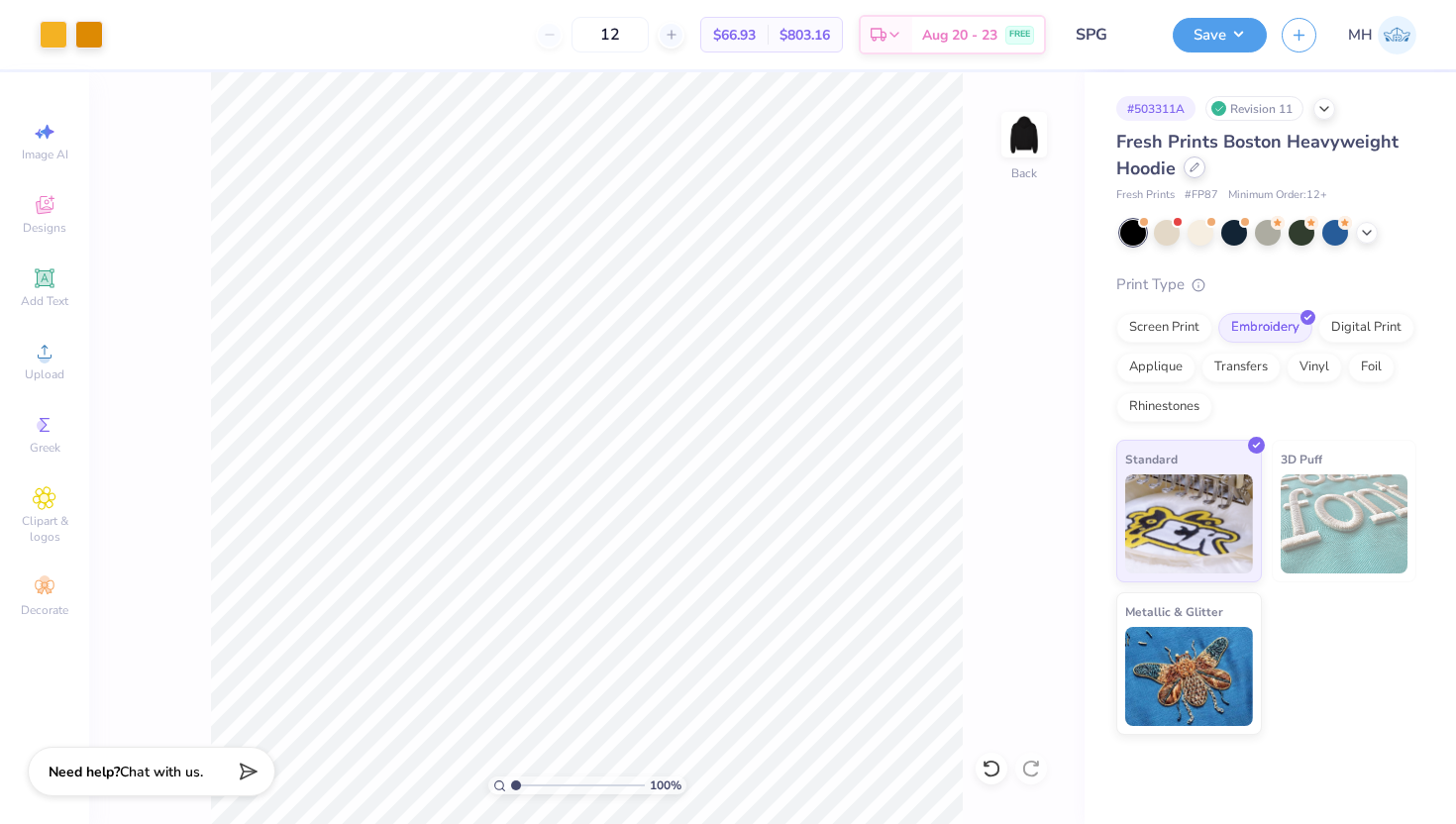 click at bounding box center (1195, 167) 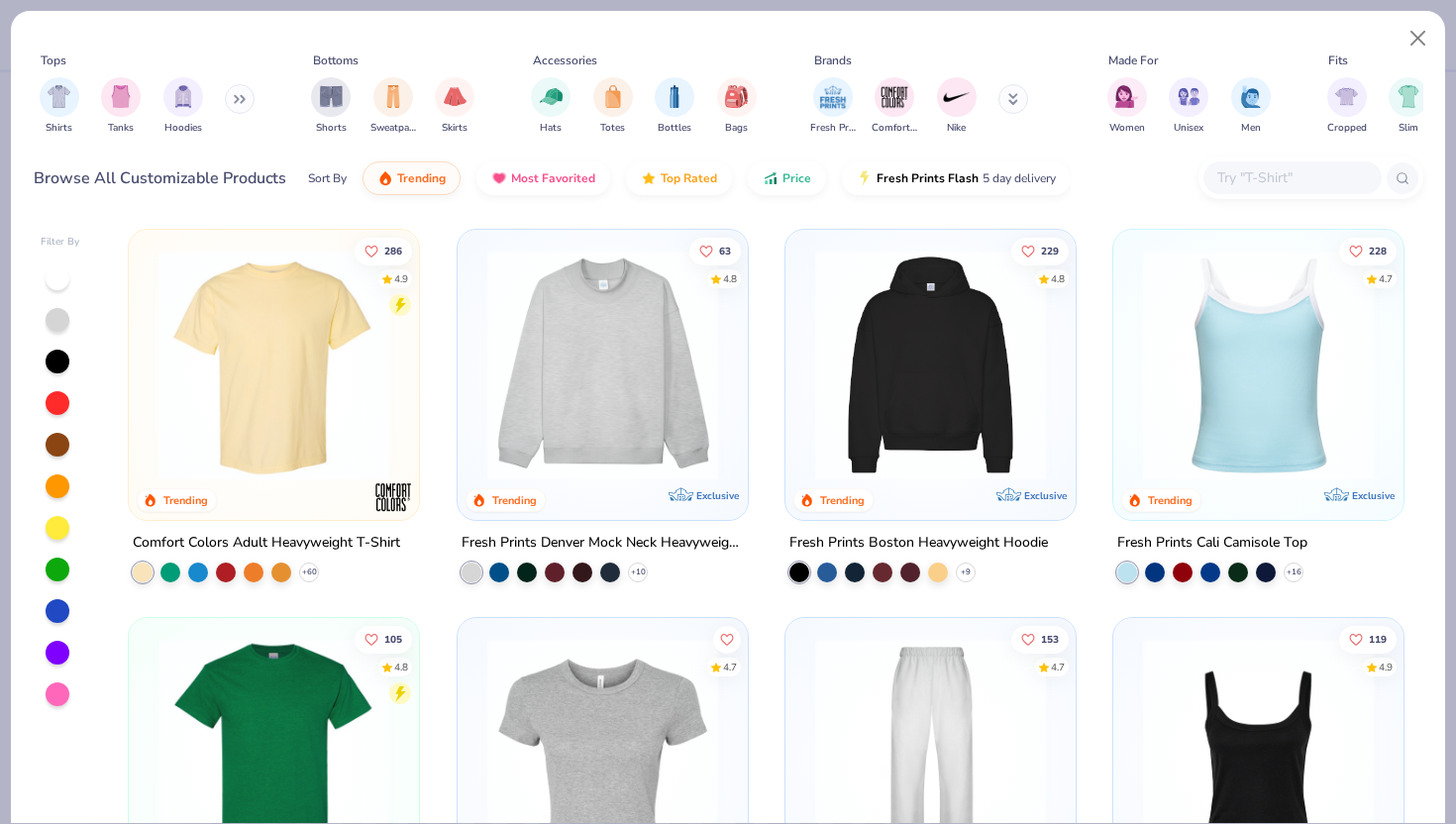click at bounding box center (240, 99) 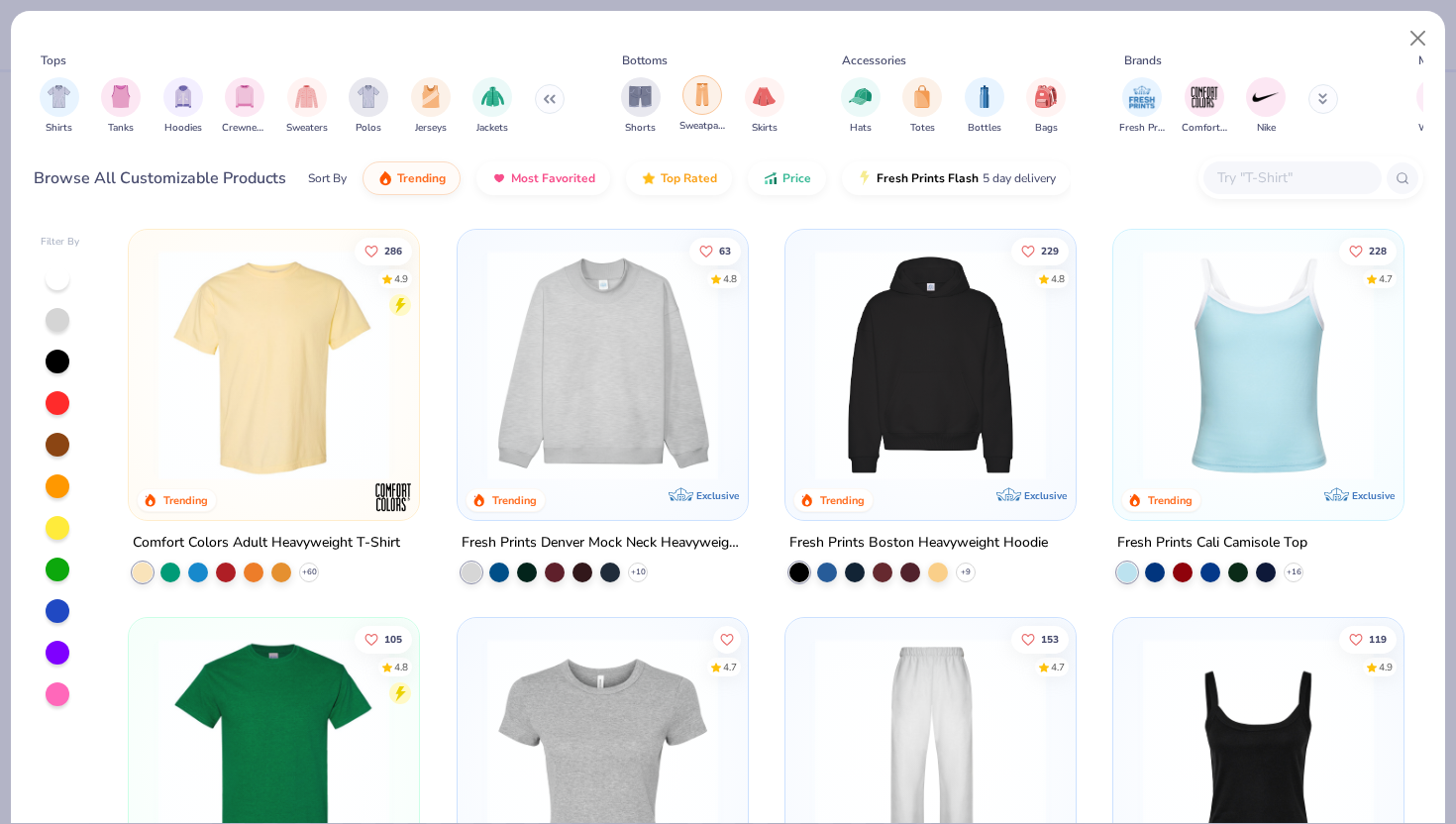 click at bounding box center [702, 95] 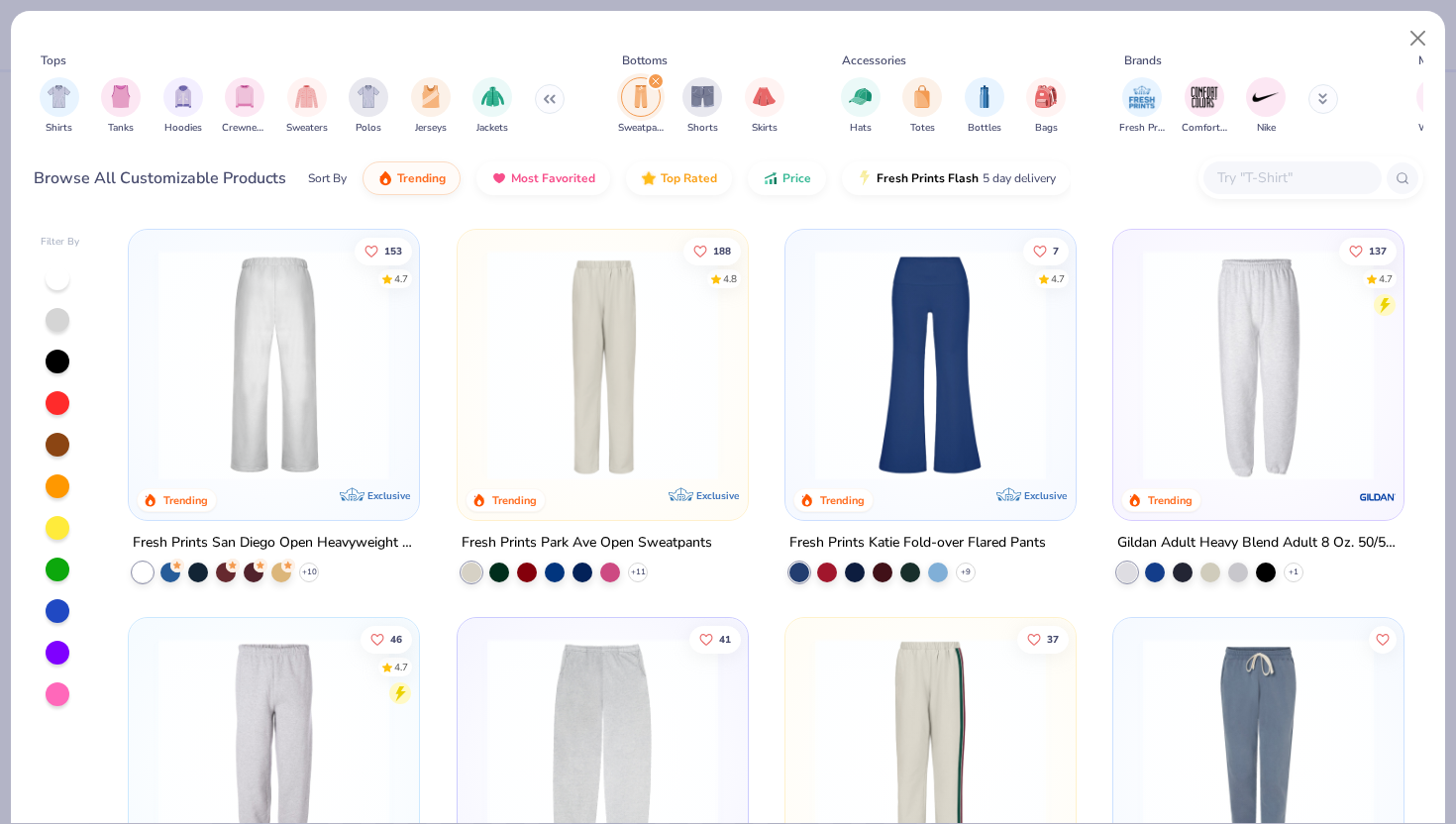 click at bounding box center (23, 364) 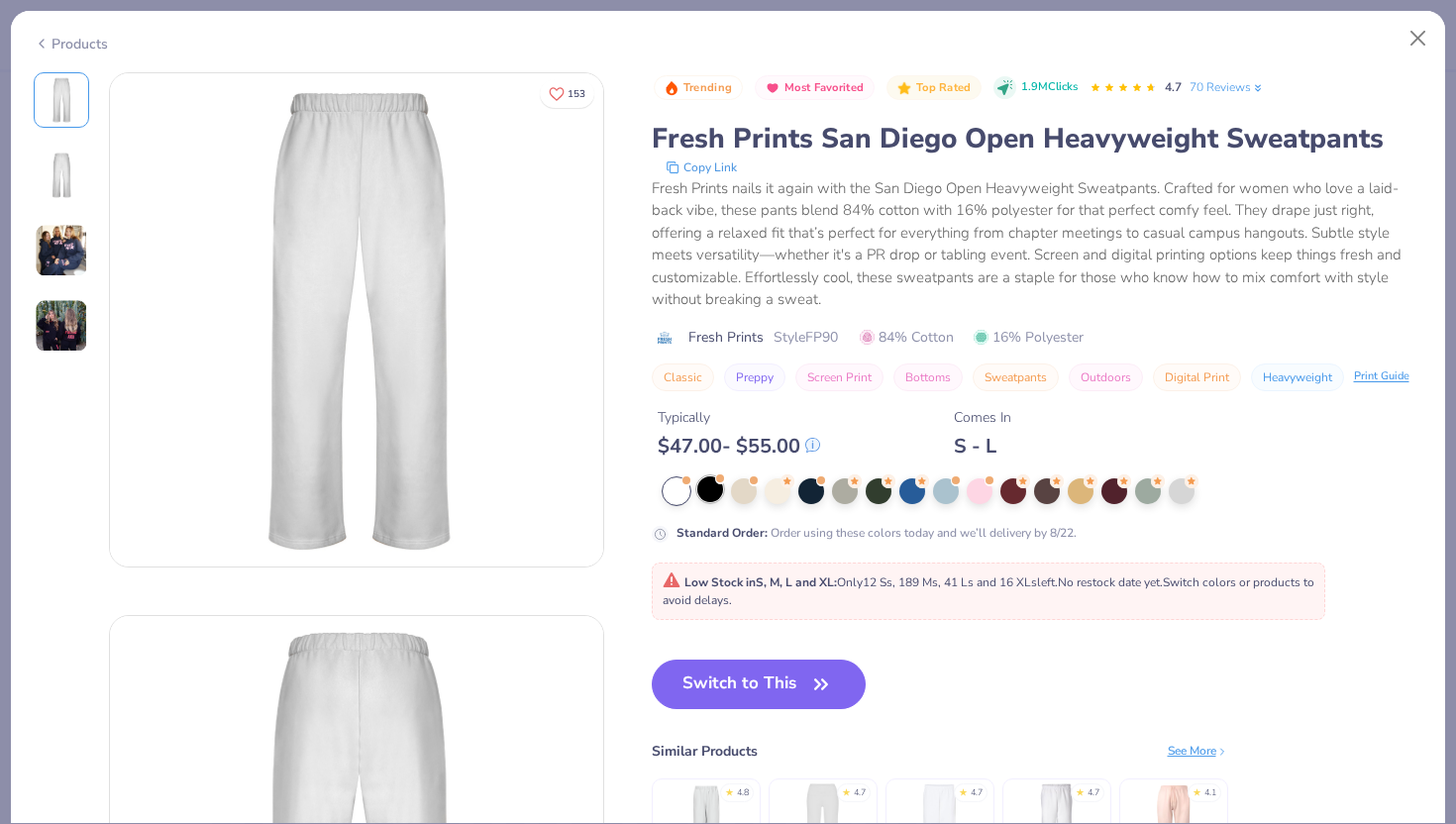 click at bounding box center [710, 489] 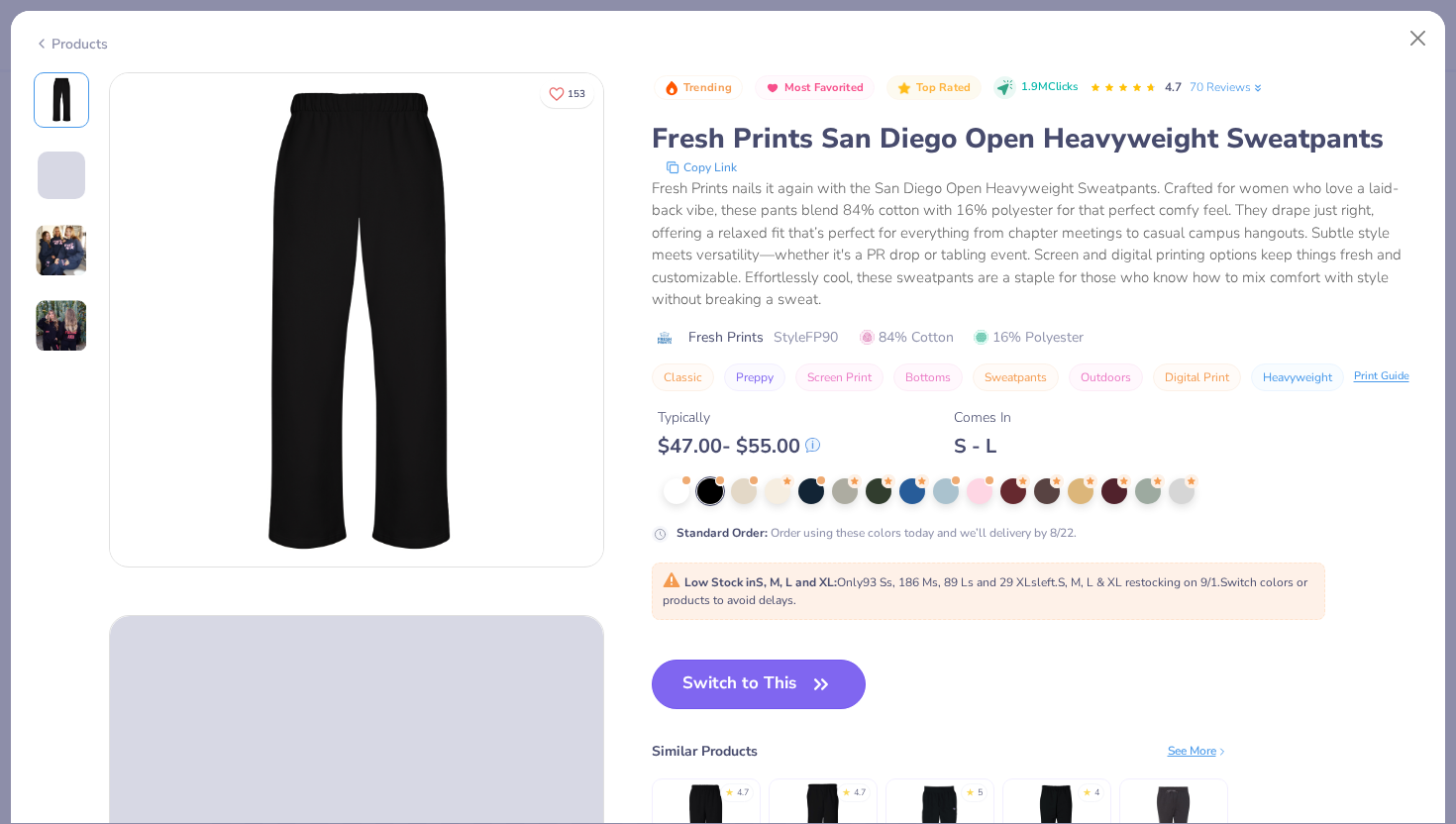 click on "Switch to This" at bounding box center (759, 684) 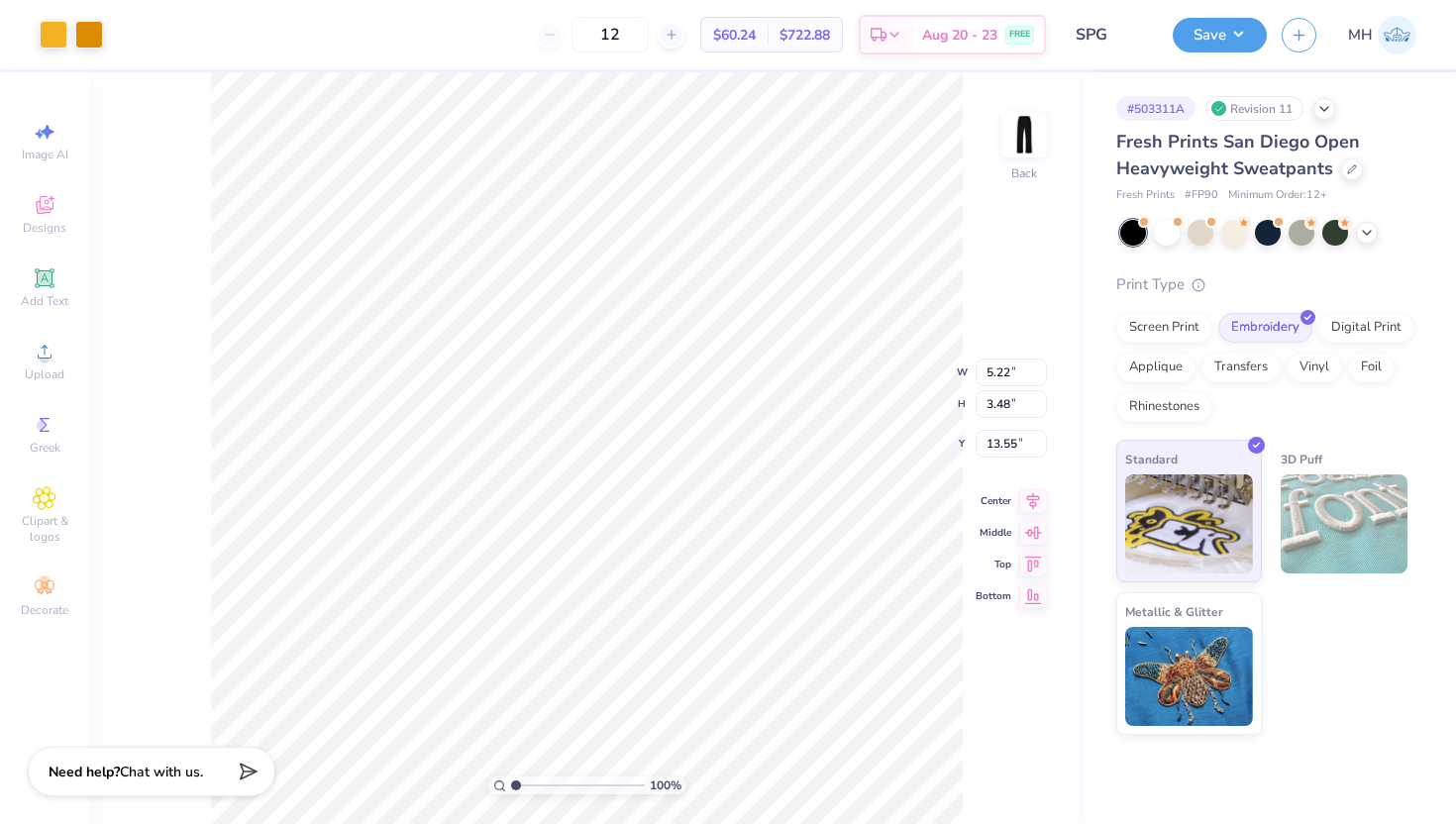 type on "3.19" 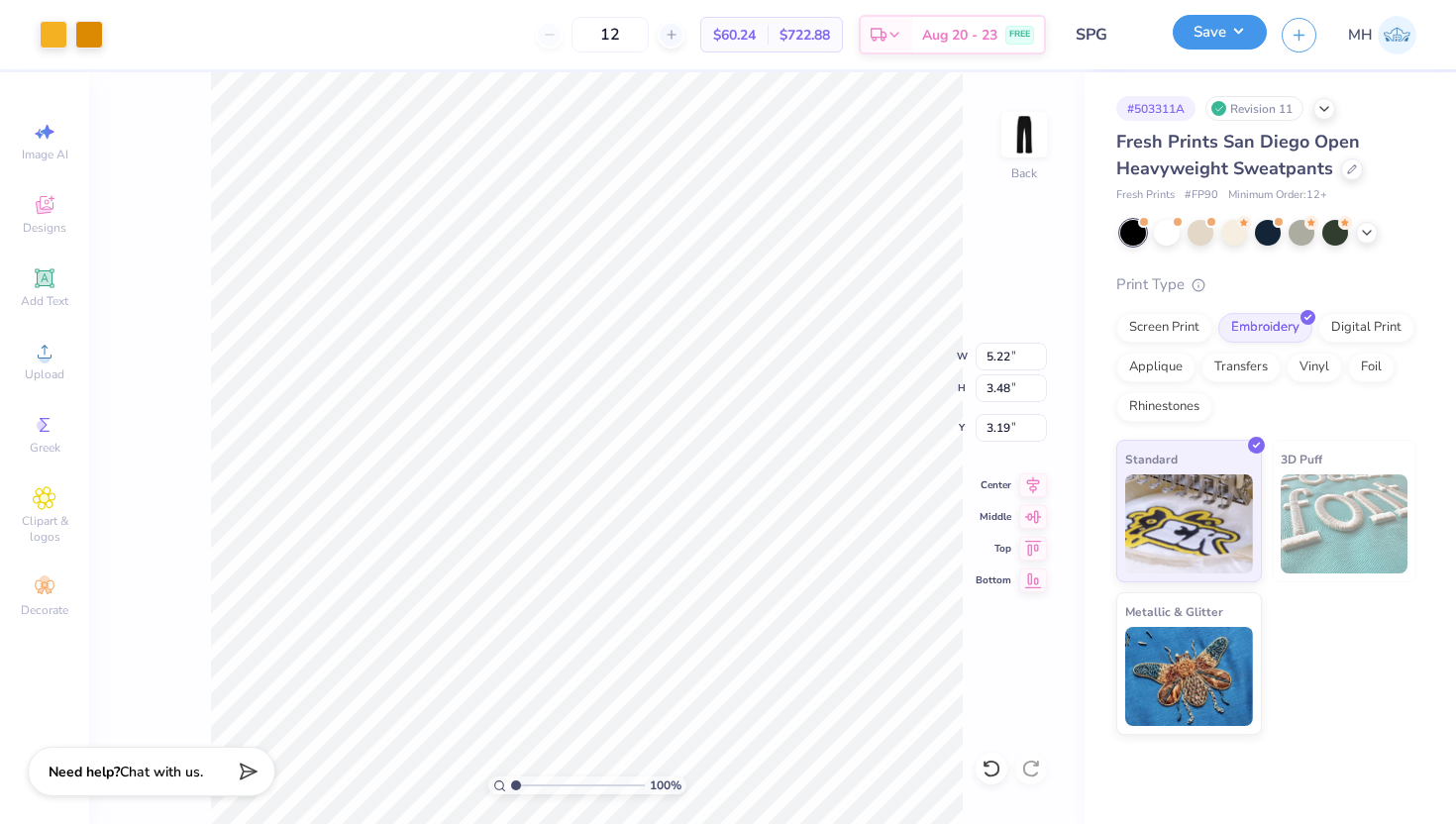 click on "Save" at bounding box center (1219, 32) 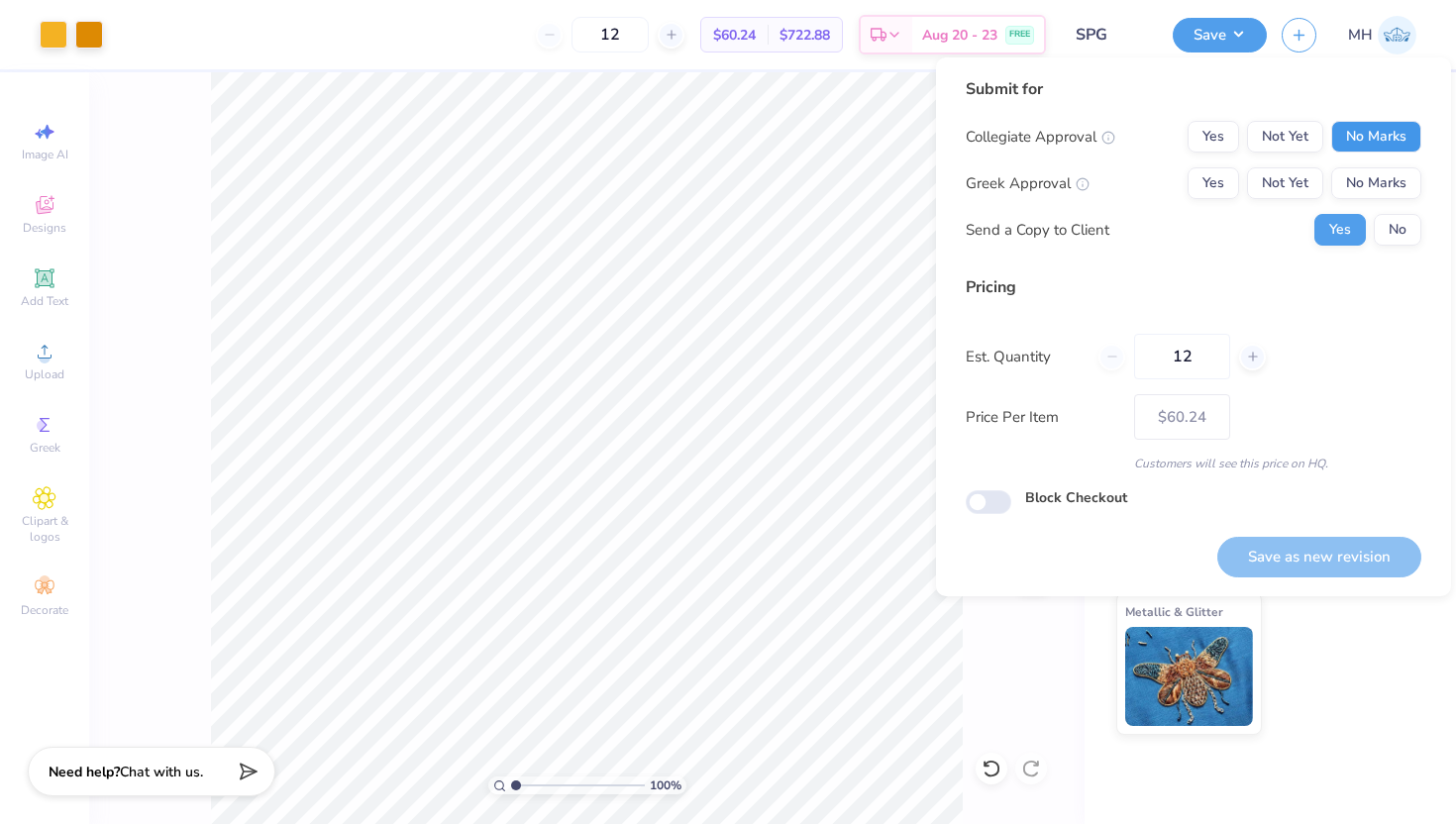 click on "No Marks" at bounding box center (1376, 137) 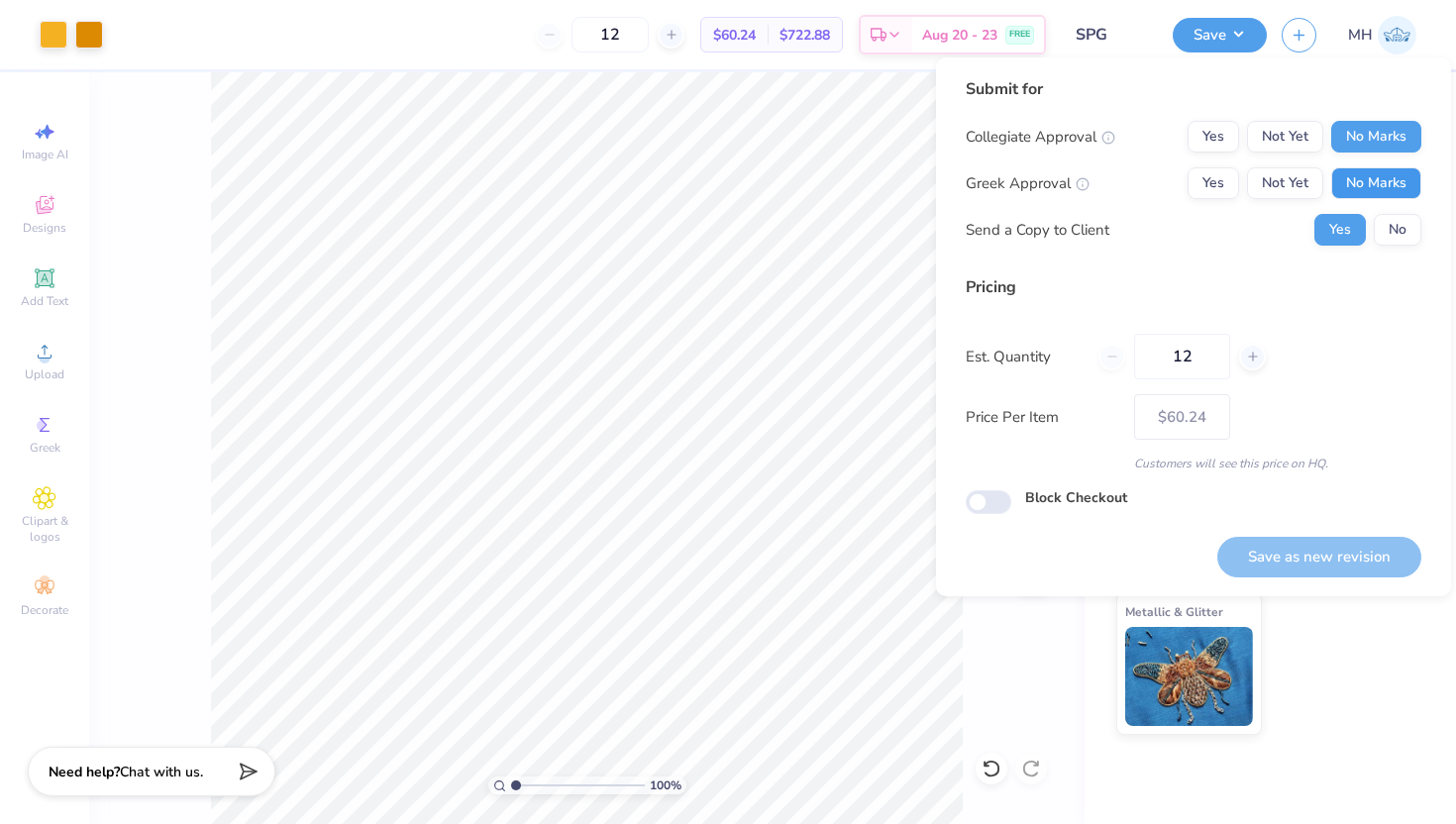 click on "No Marks" at bounding box center (1376, 183) 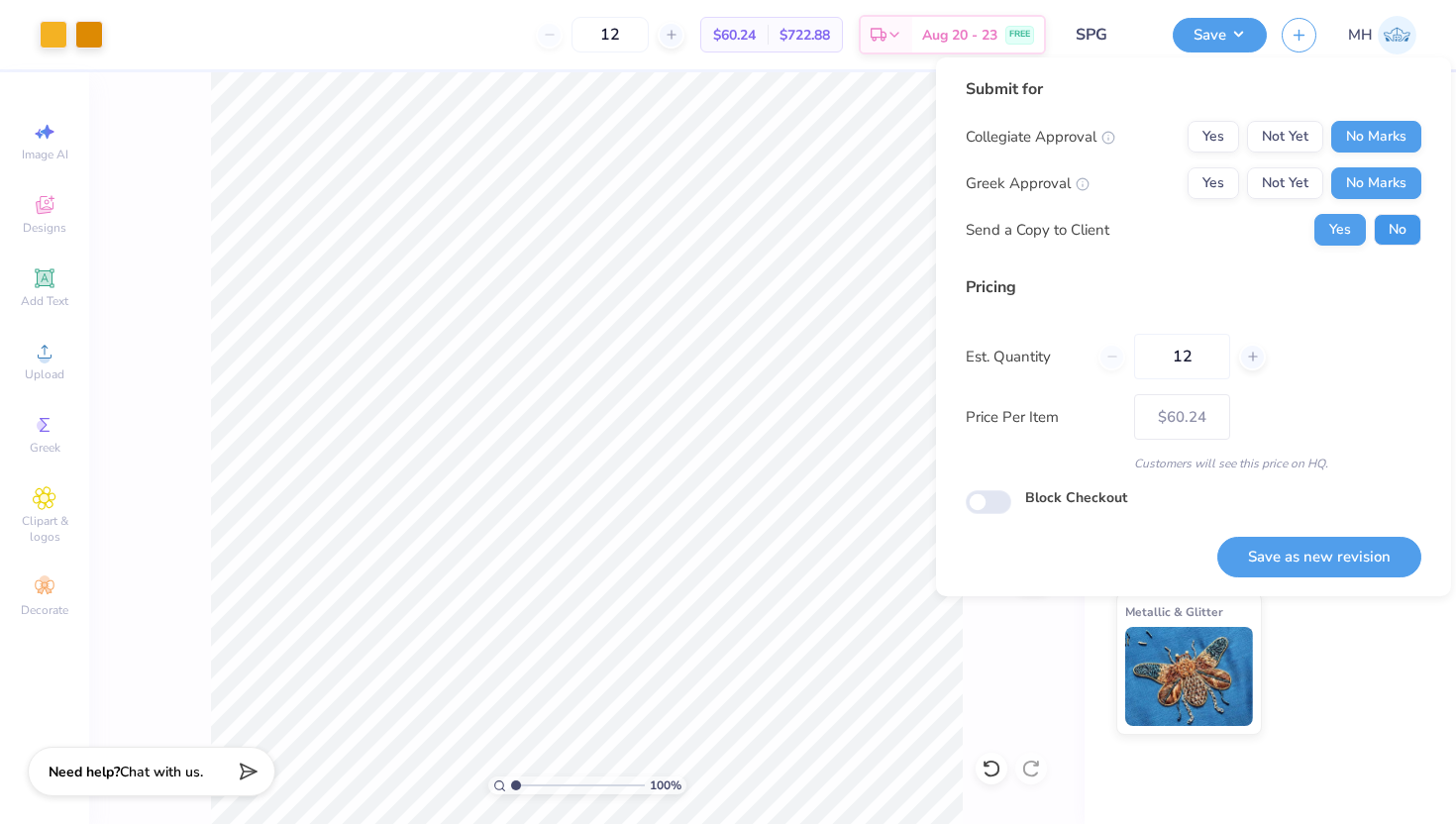 click on "No" at bounding box center [1398, 230] 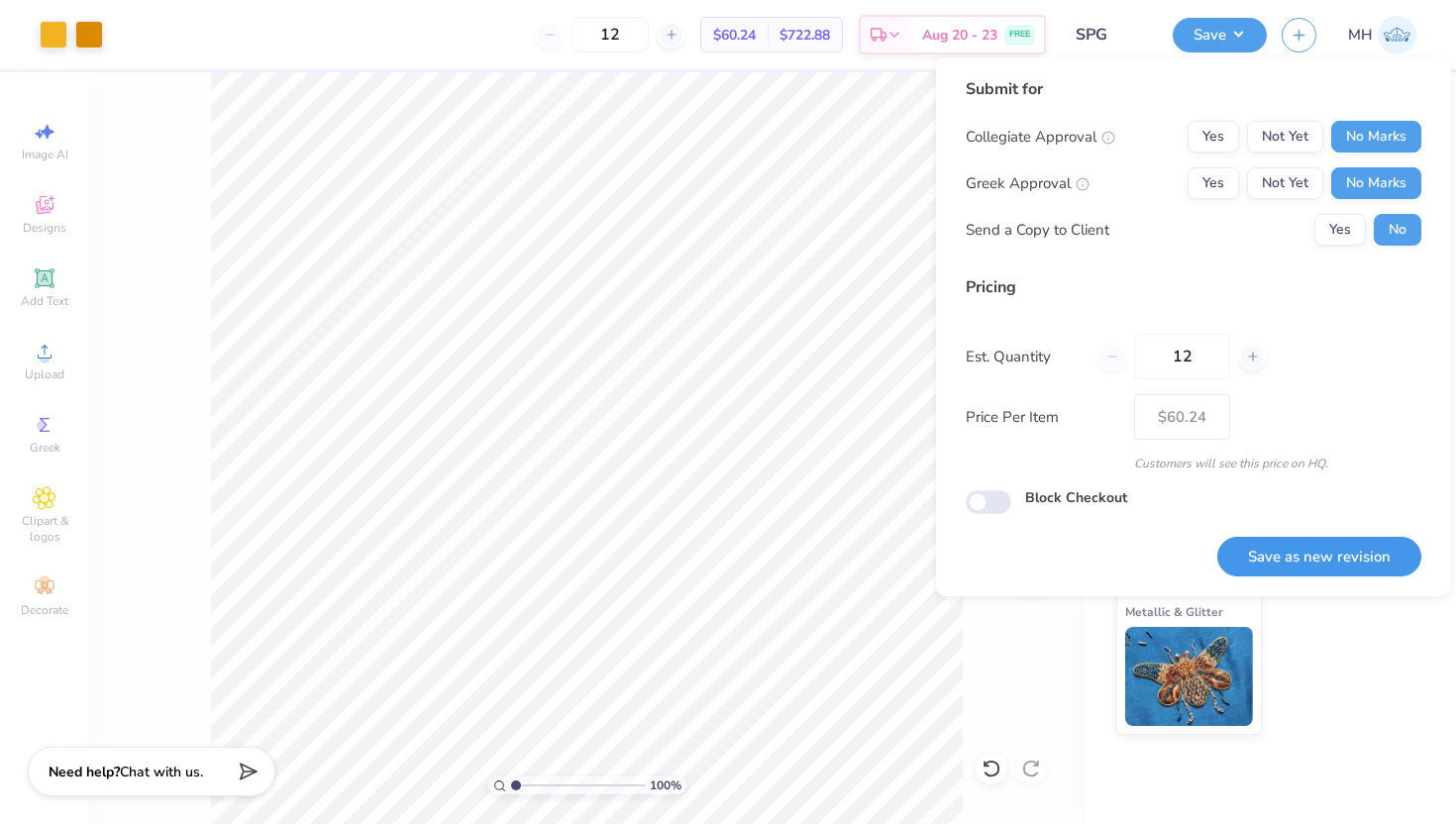 click on "Save as new revision" at bounding box center (1319, 557) 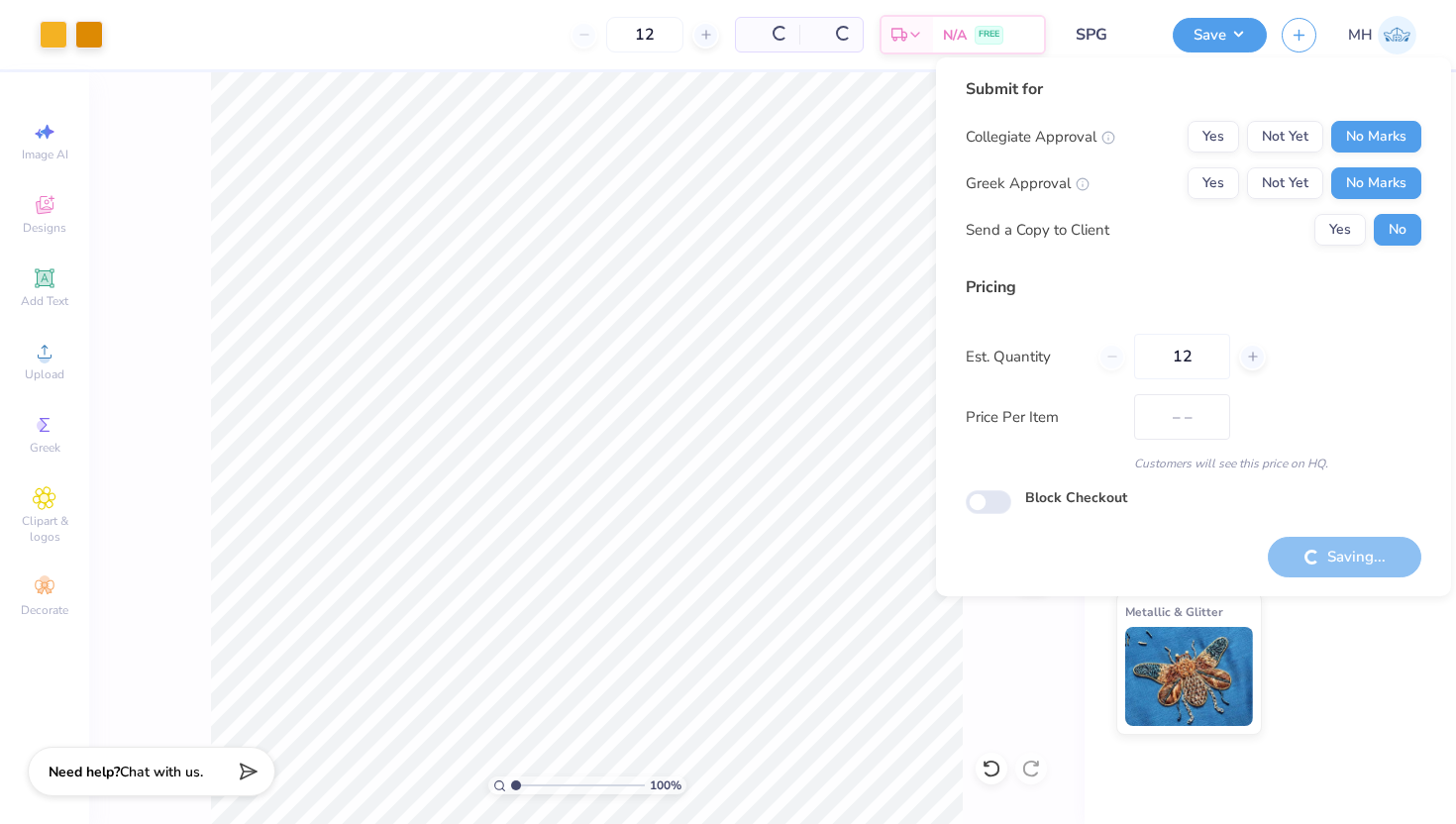 type on "$60.24" 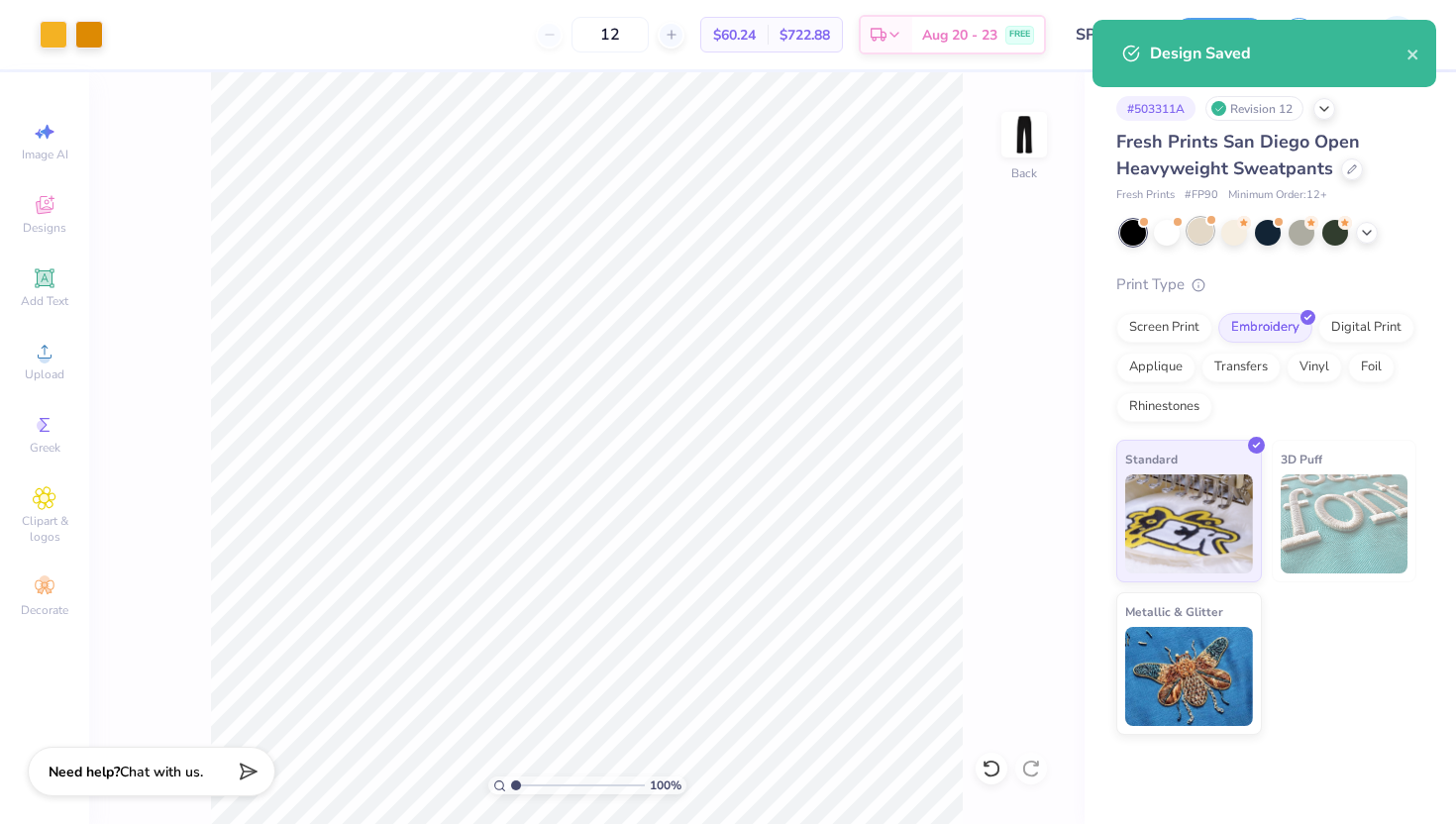 click at bounding box center [1211, 220] 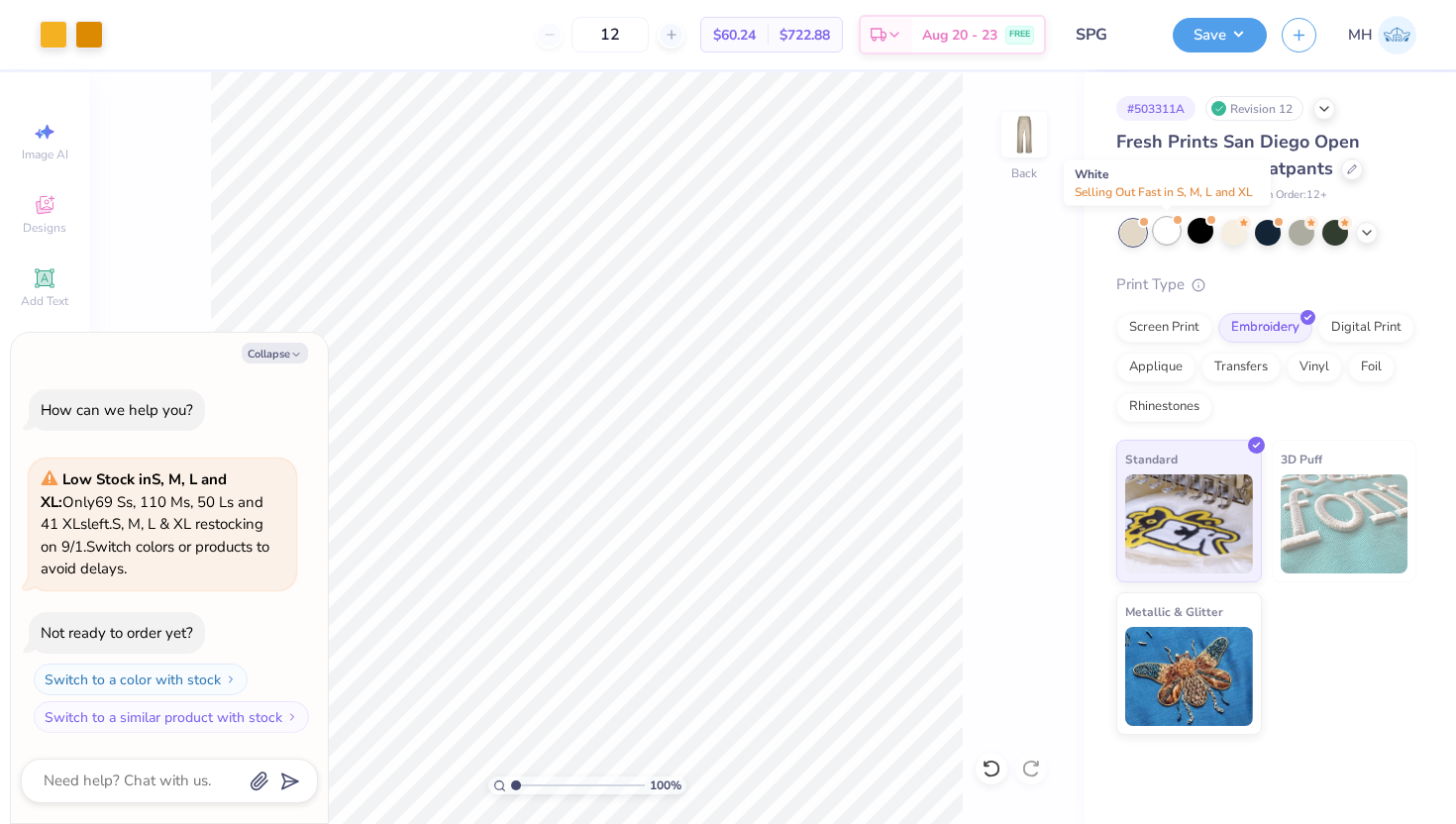click at bounding box center [1167, 231] 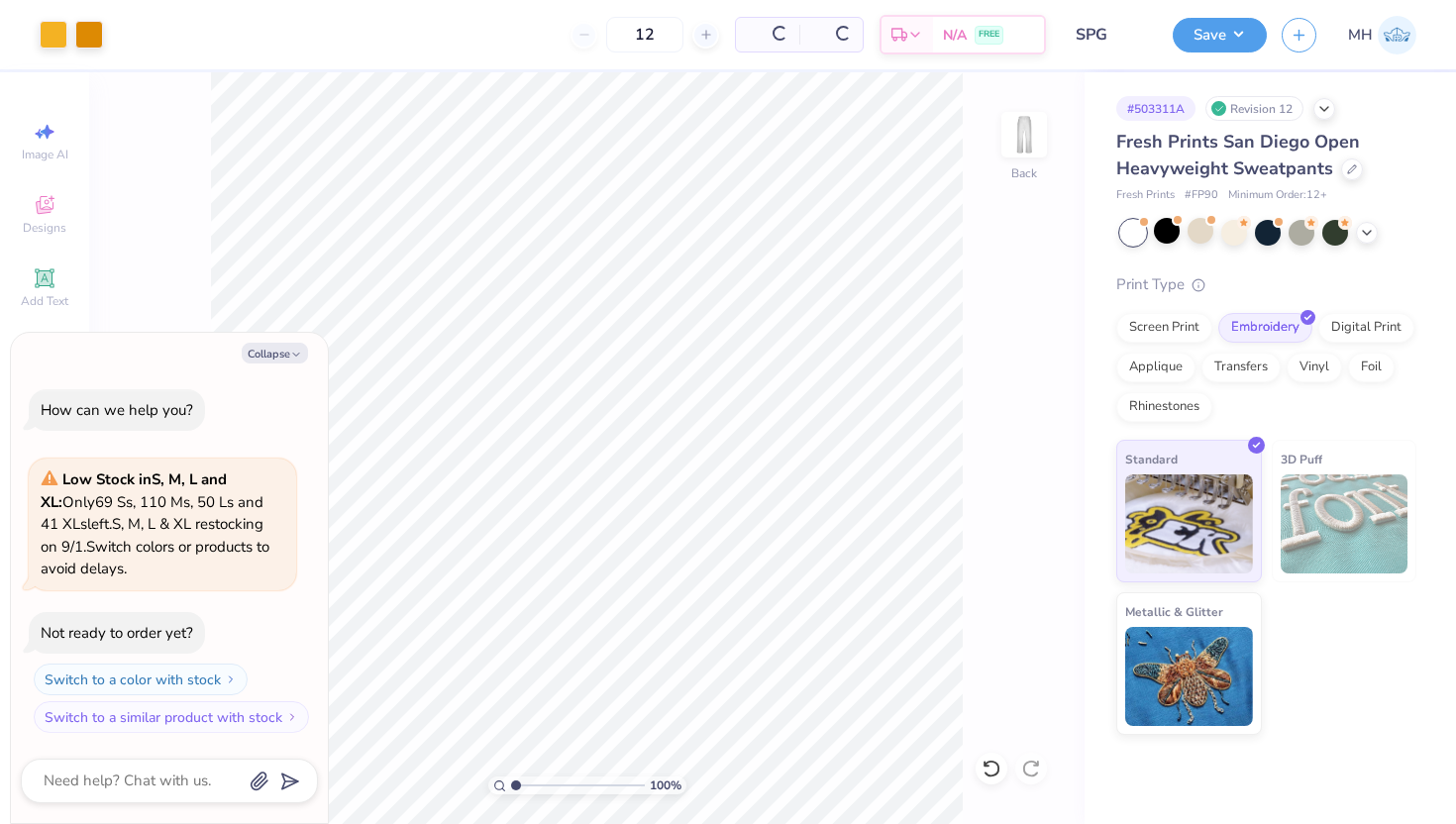 scroll, scrollTop: 198, scrollLeft: 0, axis: vertical 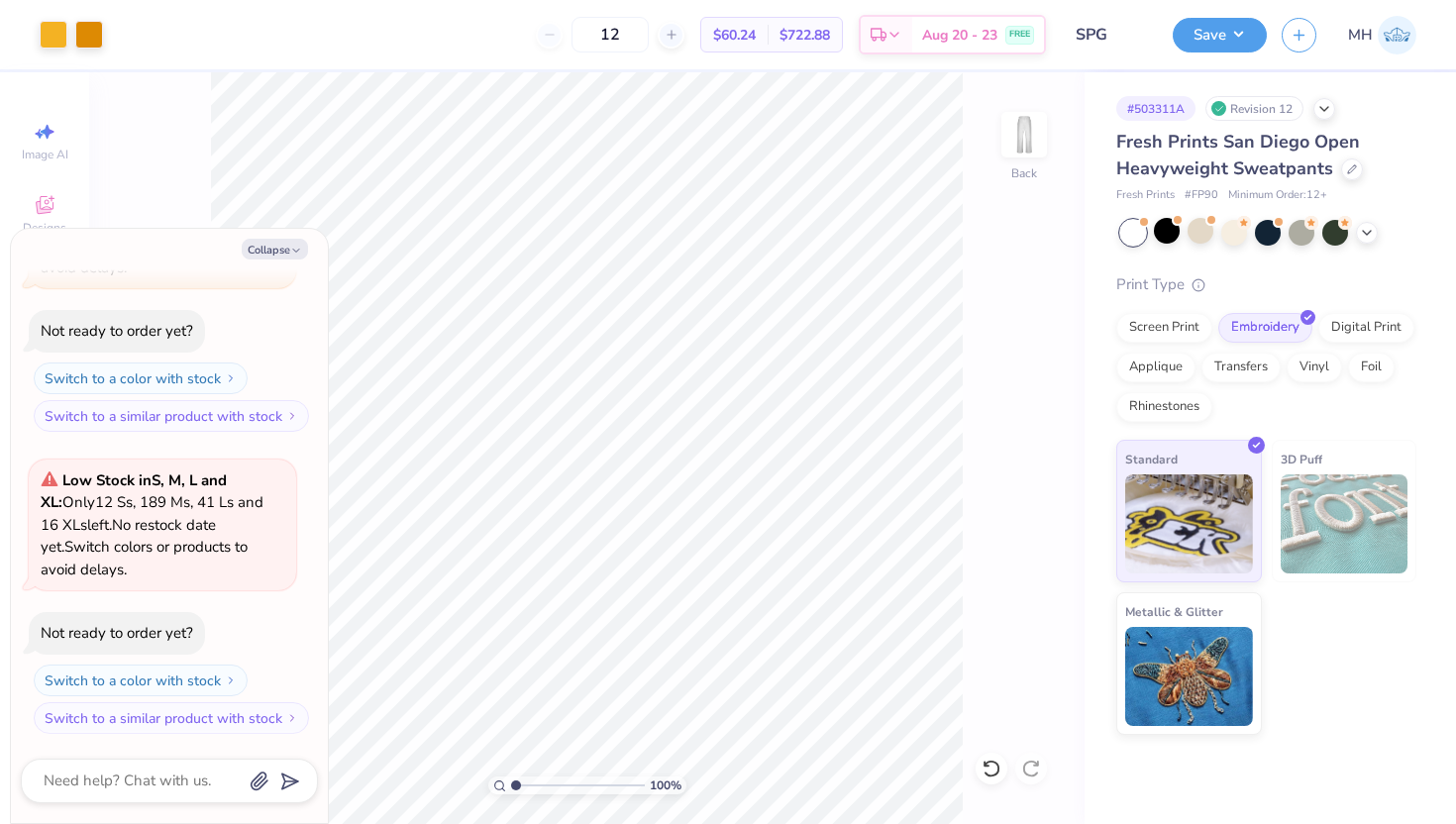 click on "Fresh Prints San Diego Open Heavyweight Sweatpants" at bounding box center (1266, 155) 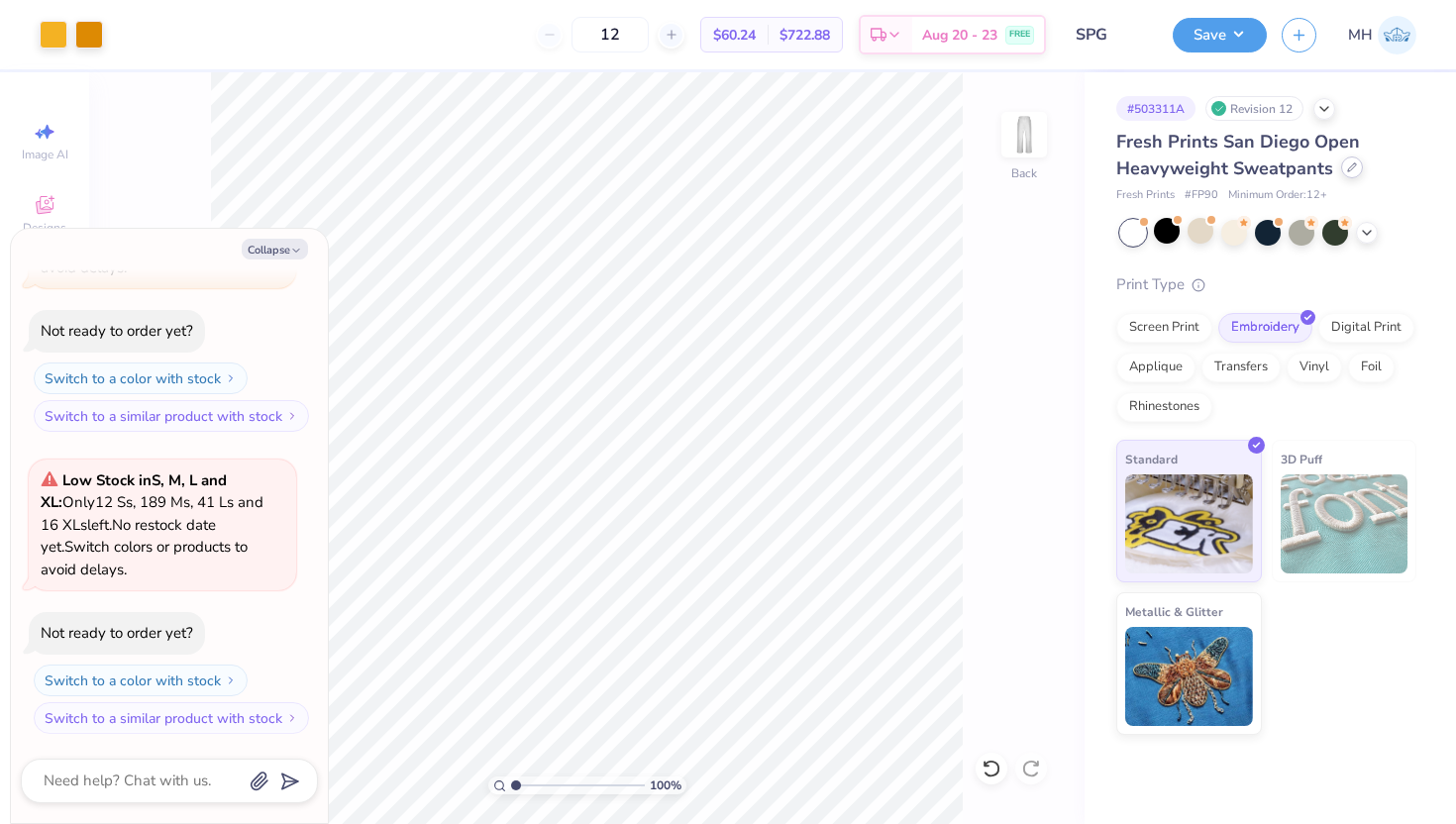 click 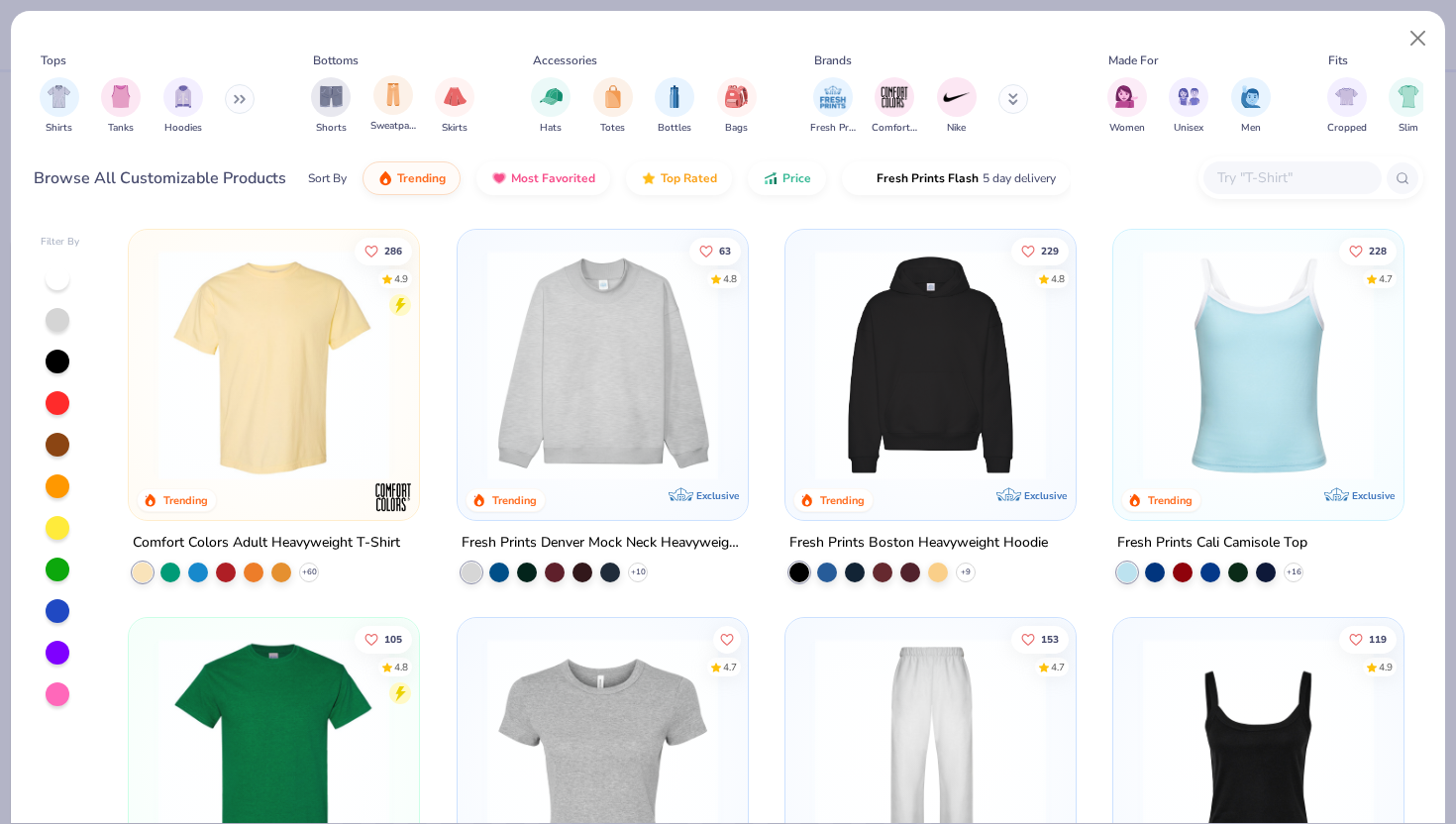 click on "Sweatpants" at bounding box center [393, 104] 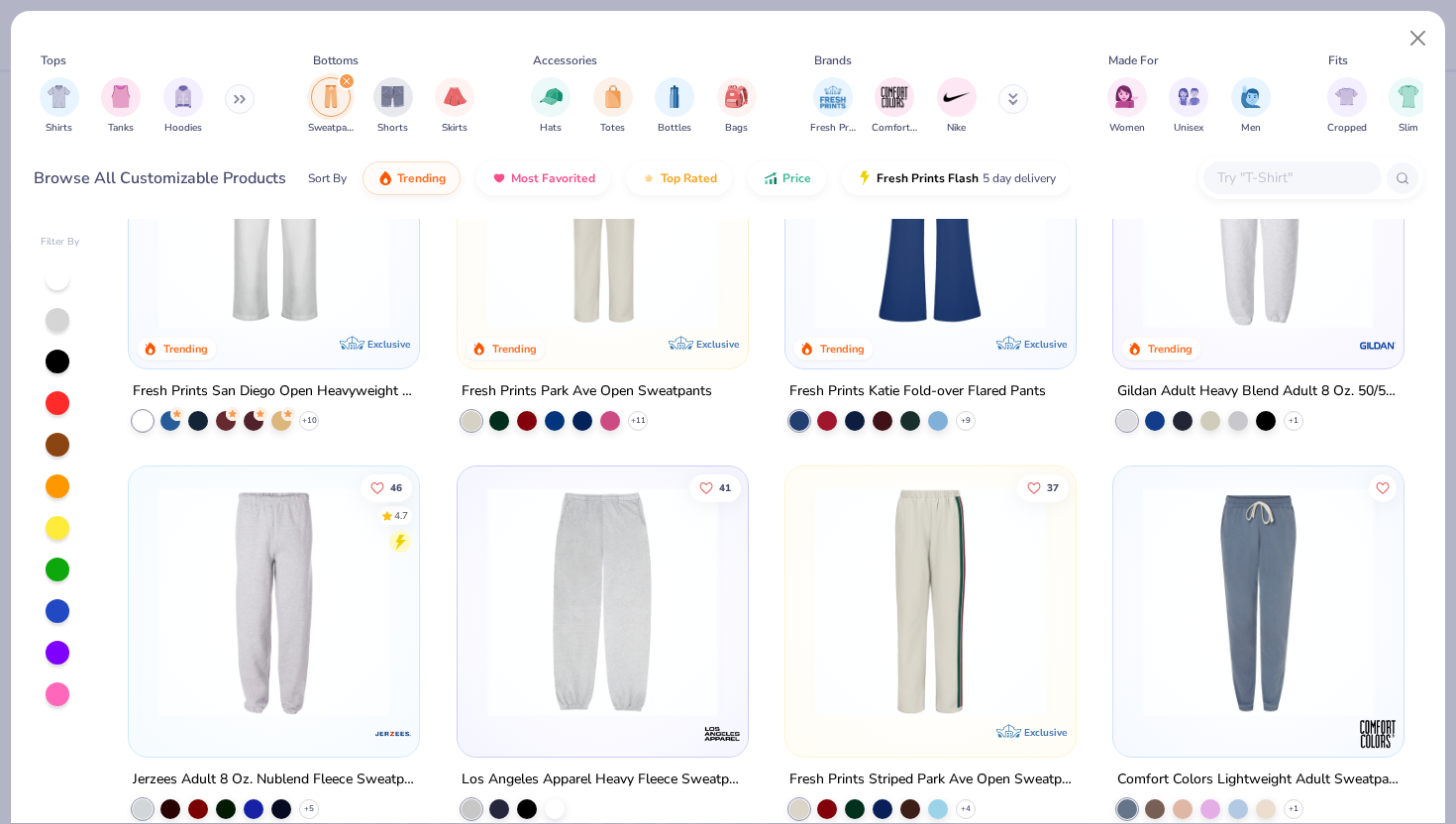 scroll, scrollTop: 153, scrollLeft: 0, axis: vertical 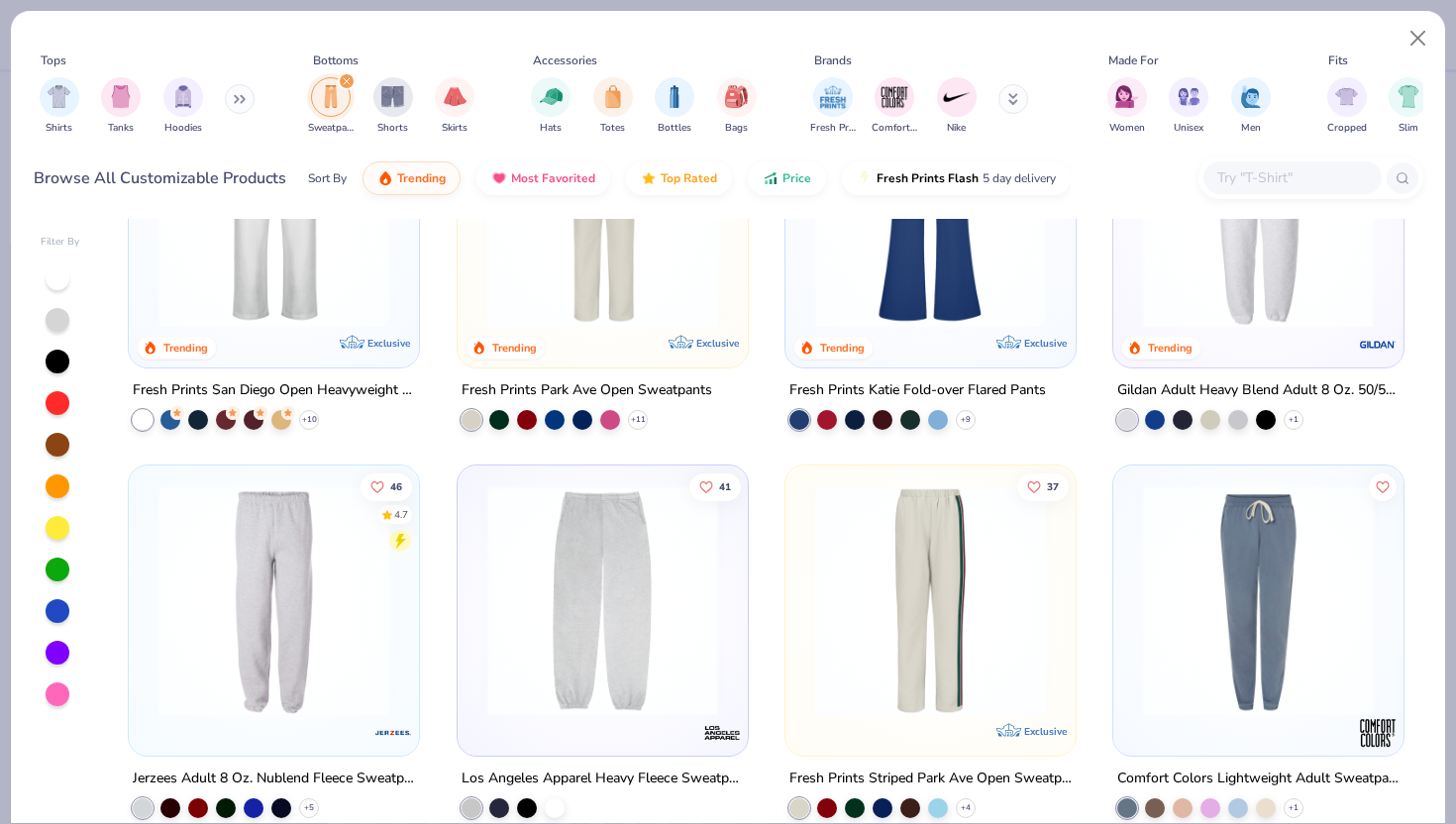 click at bounding box center (1258, 212) 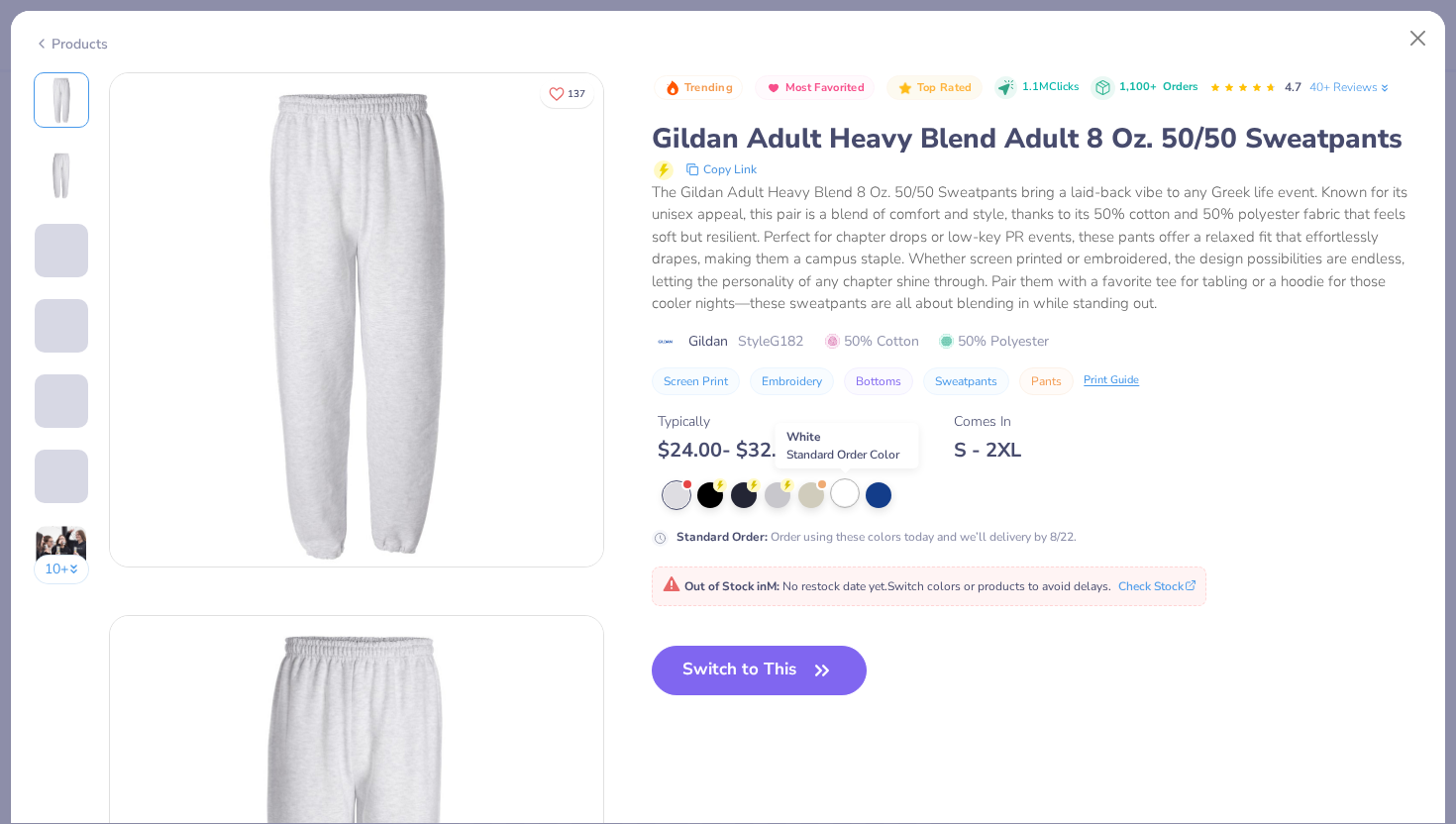 click at bounding box center [845, 493] 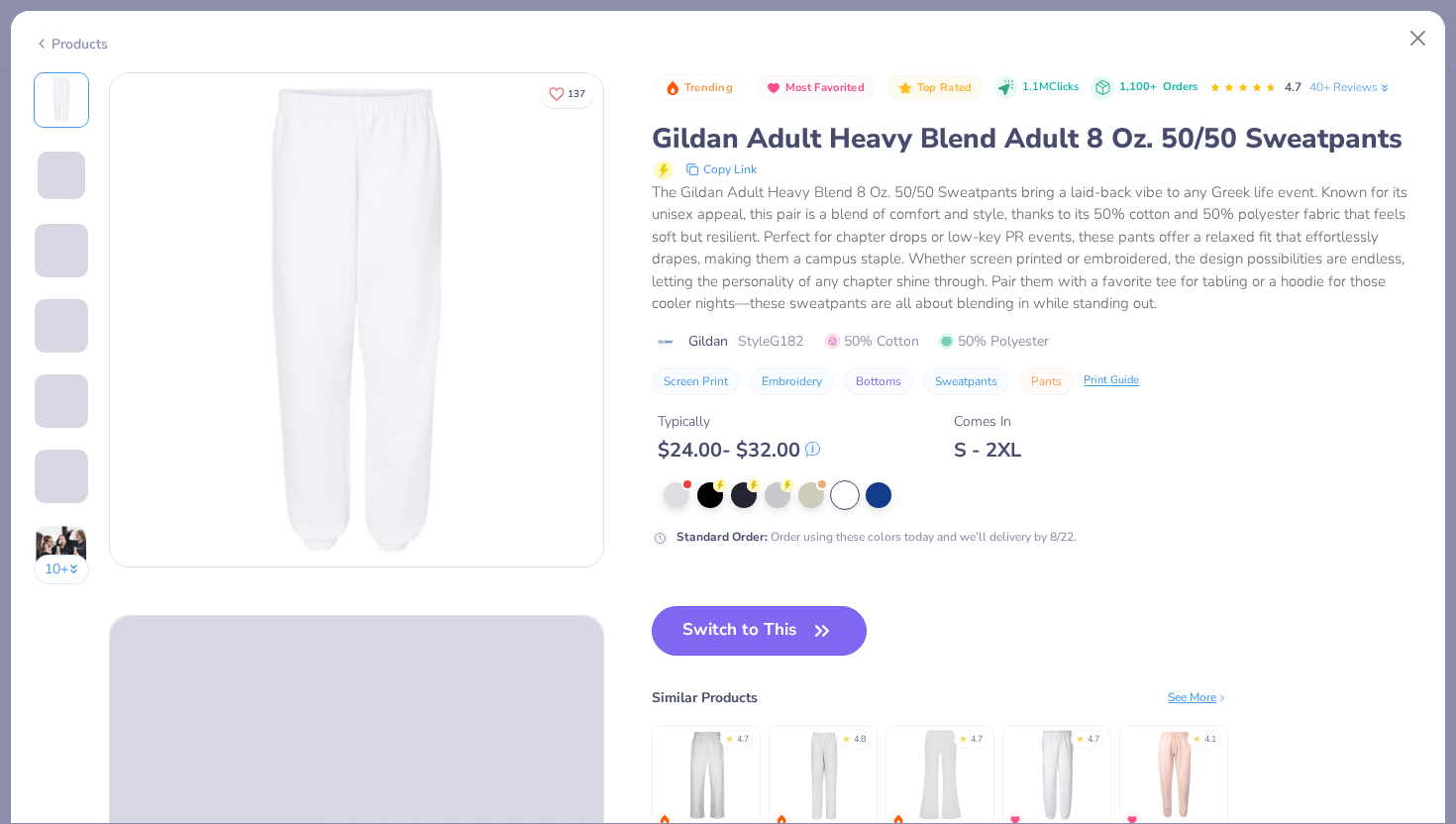 click on "Switch to This" at bounding box center (759, 631) 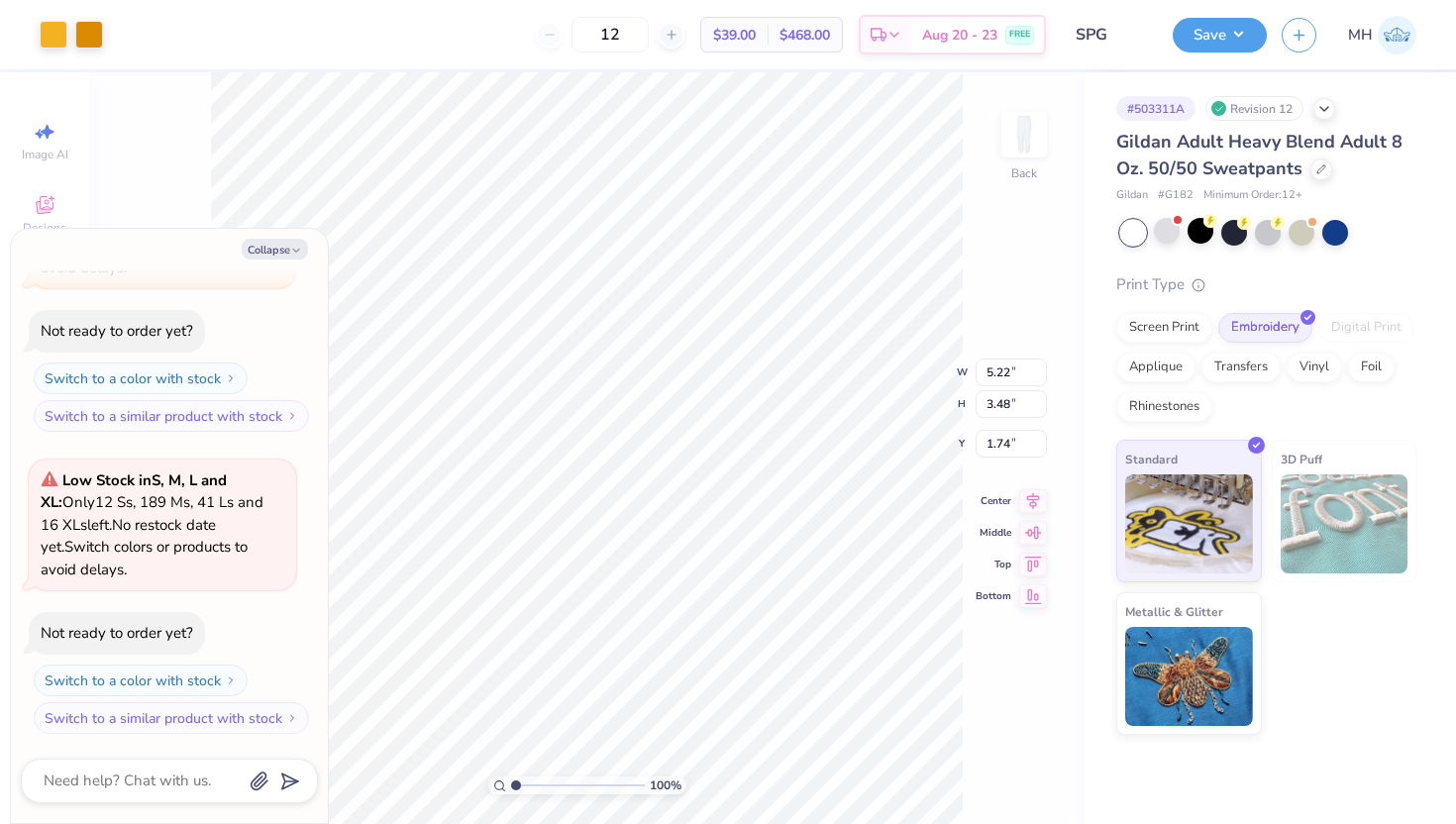 type on "x" 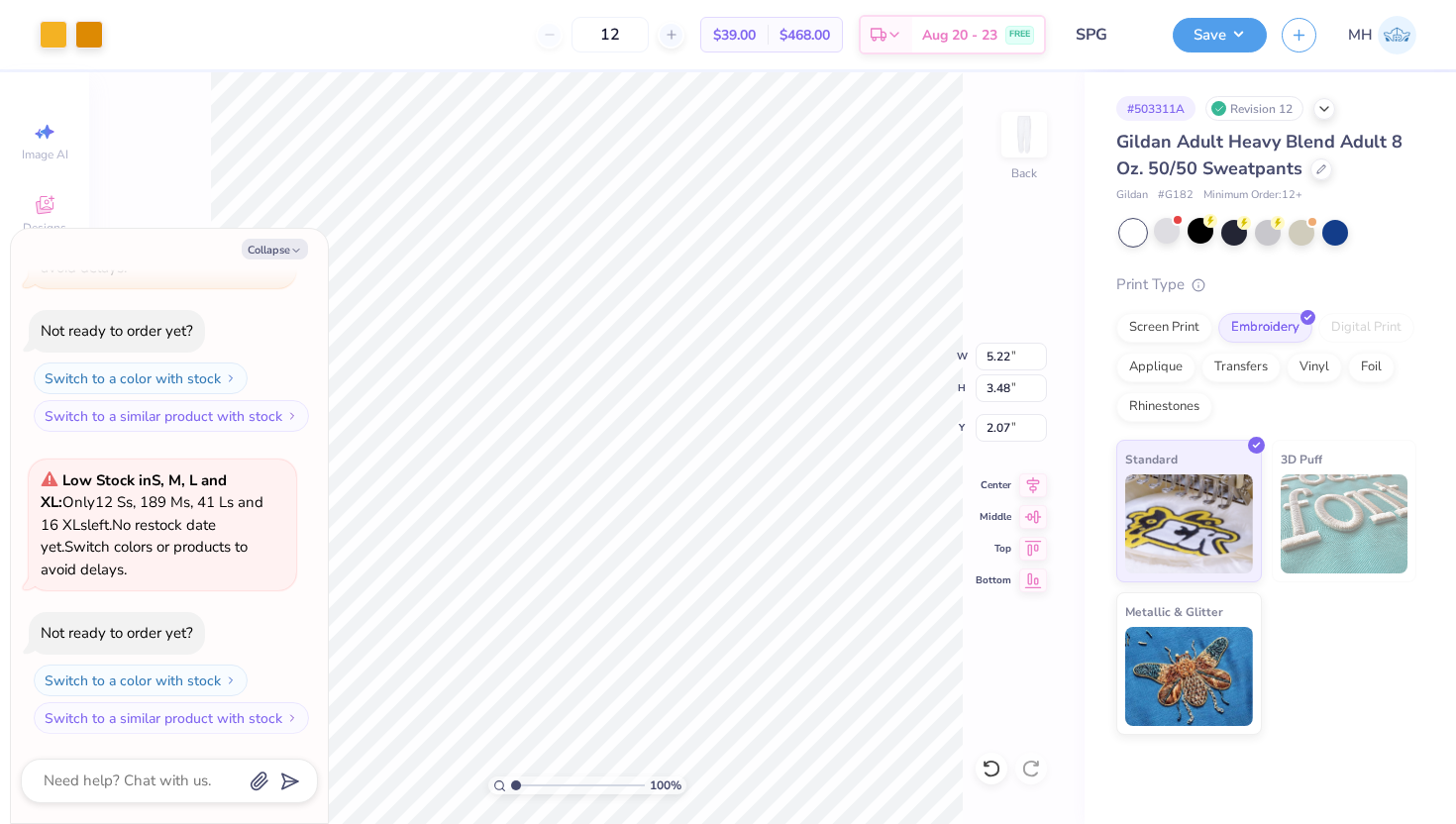 type on "x" 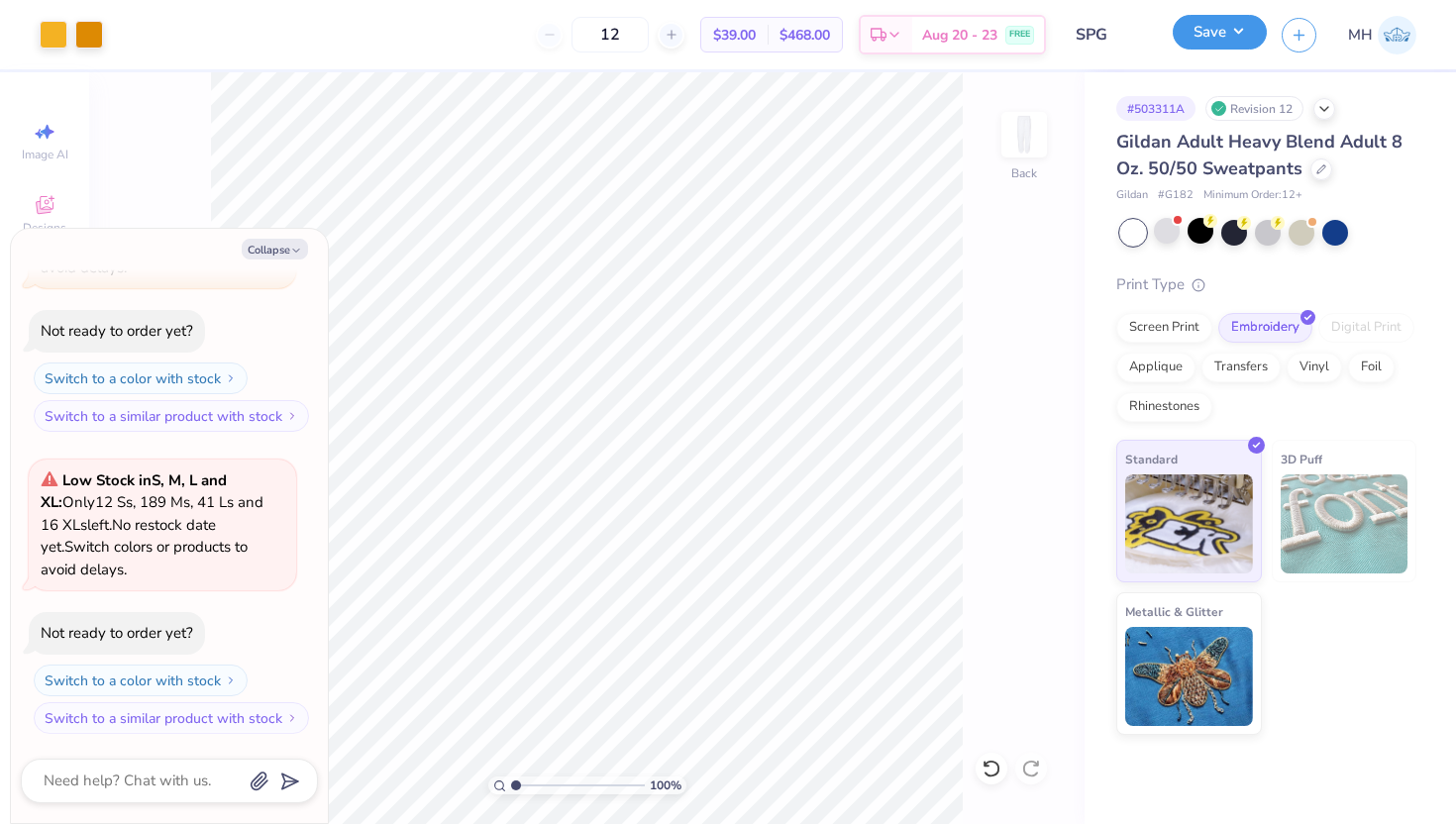 click on "Save" at bounding box center [1219, 32] 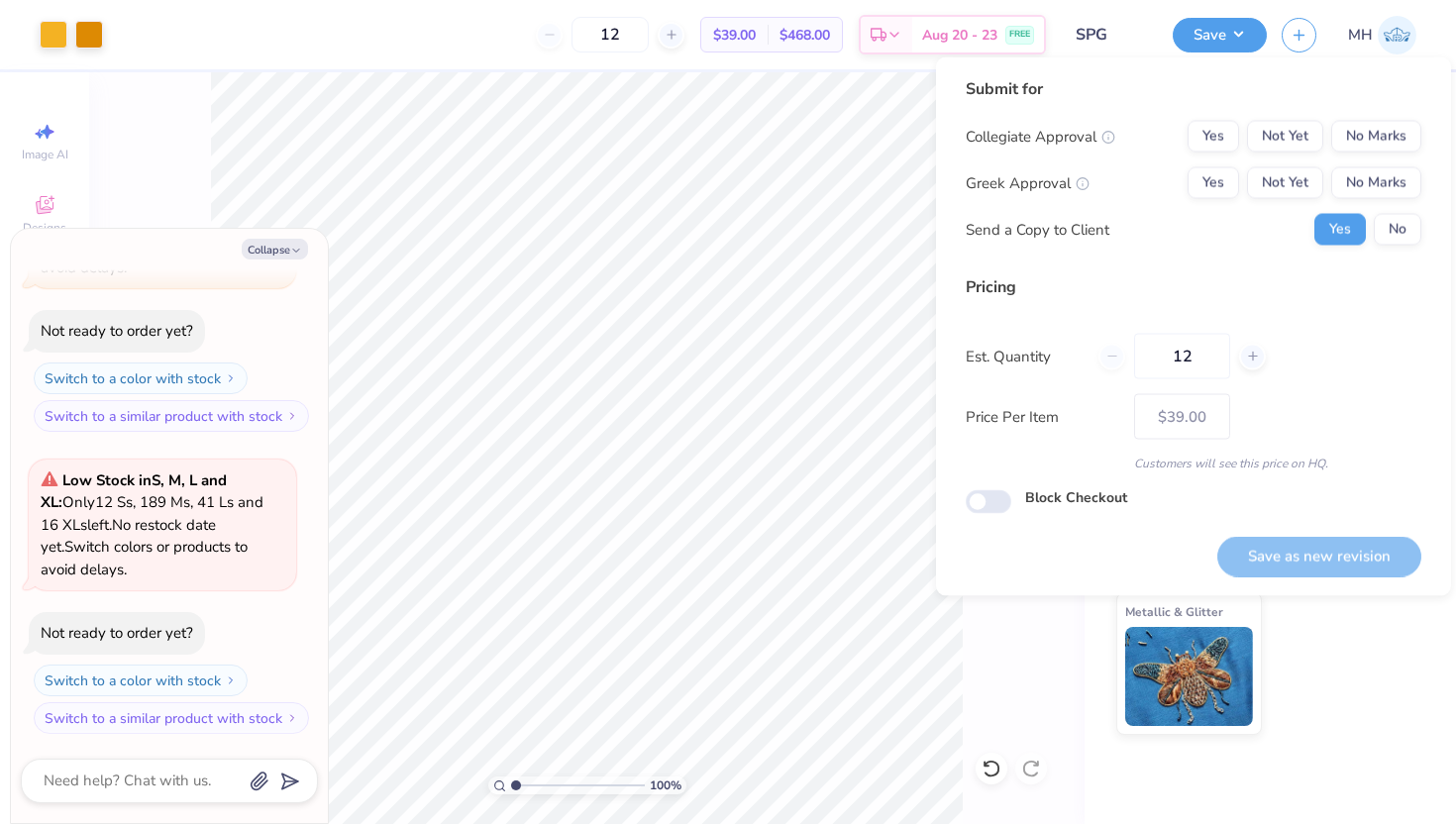 click on "Collegiate Approval Yes Not Yet No Marks Greek Approval Yes Not Yet No Marks Send a Copy to Client Yes No" at bounding box center [1194, 183] 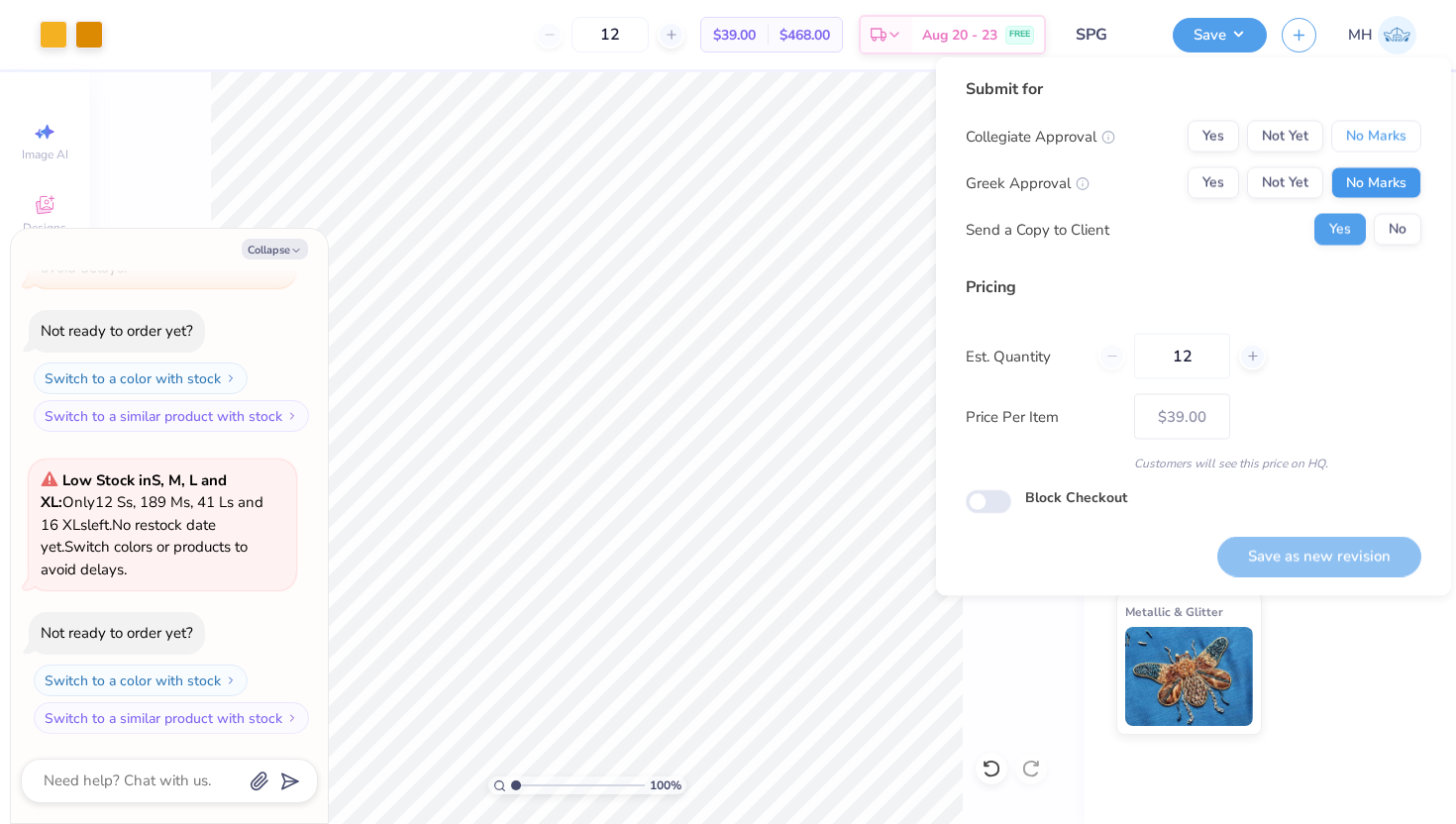 drag, startPoint x: 1367, startPoint y: 150, endPoint x: 1370, endPoint y: 172, distance: 22.203603 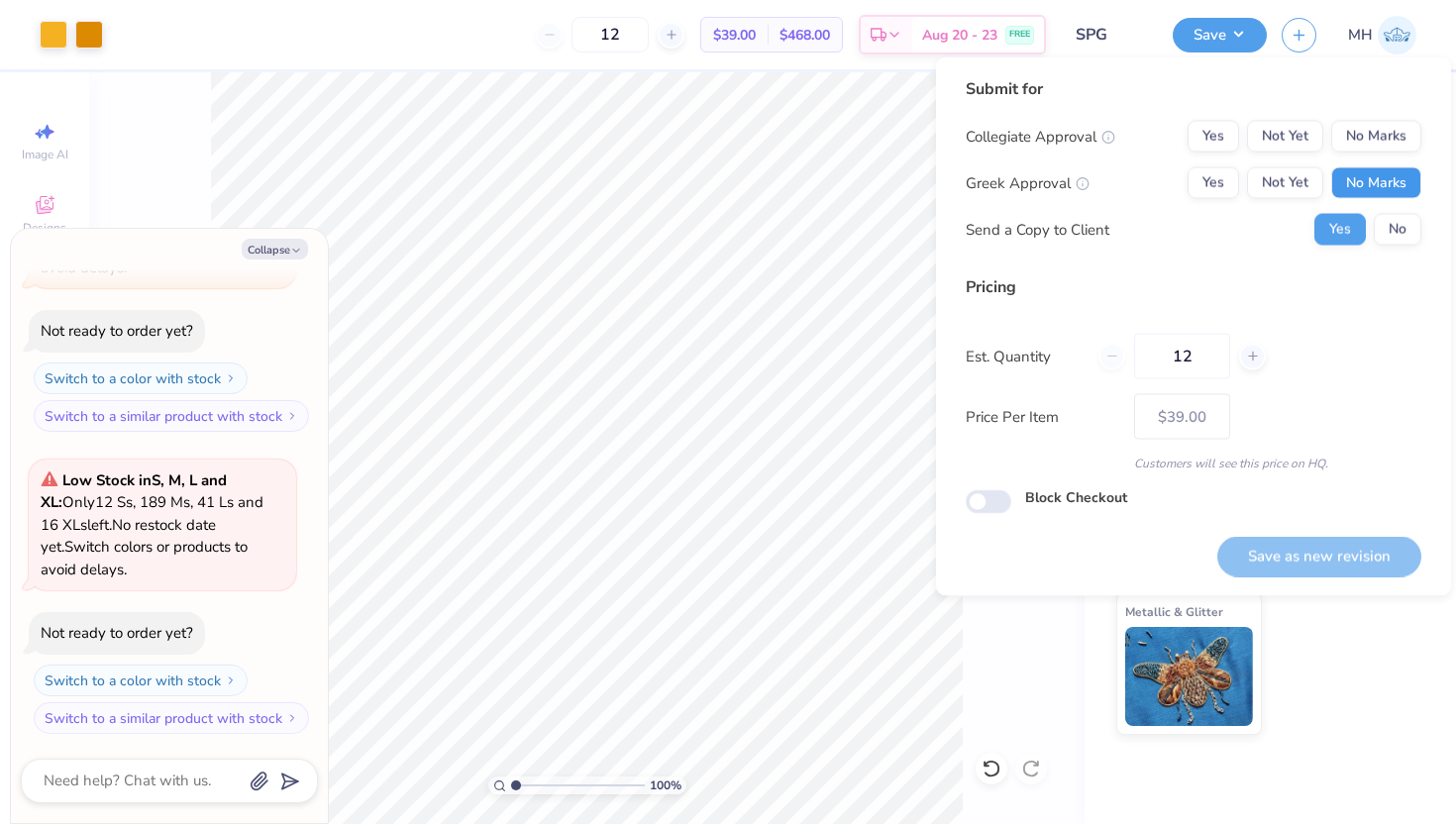 click on "No Marks" at bounding box center [1376, 183] 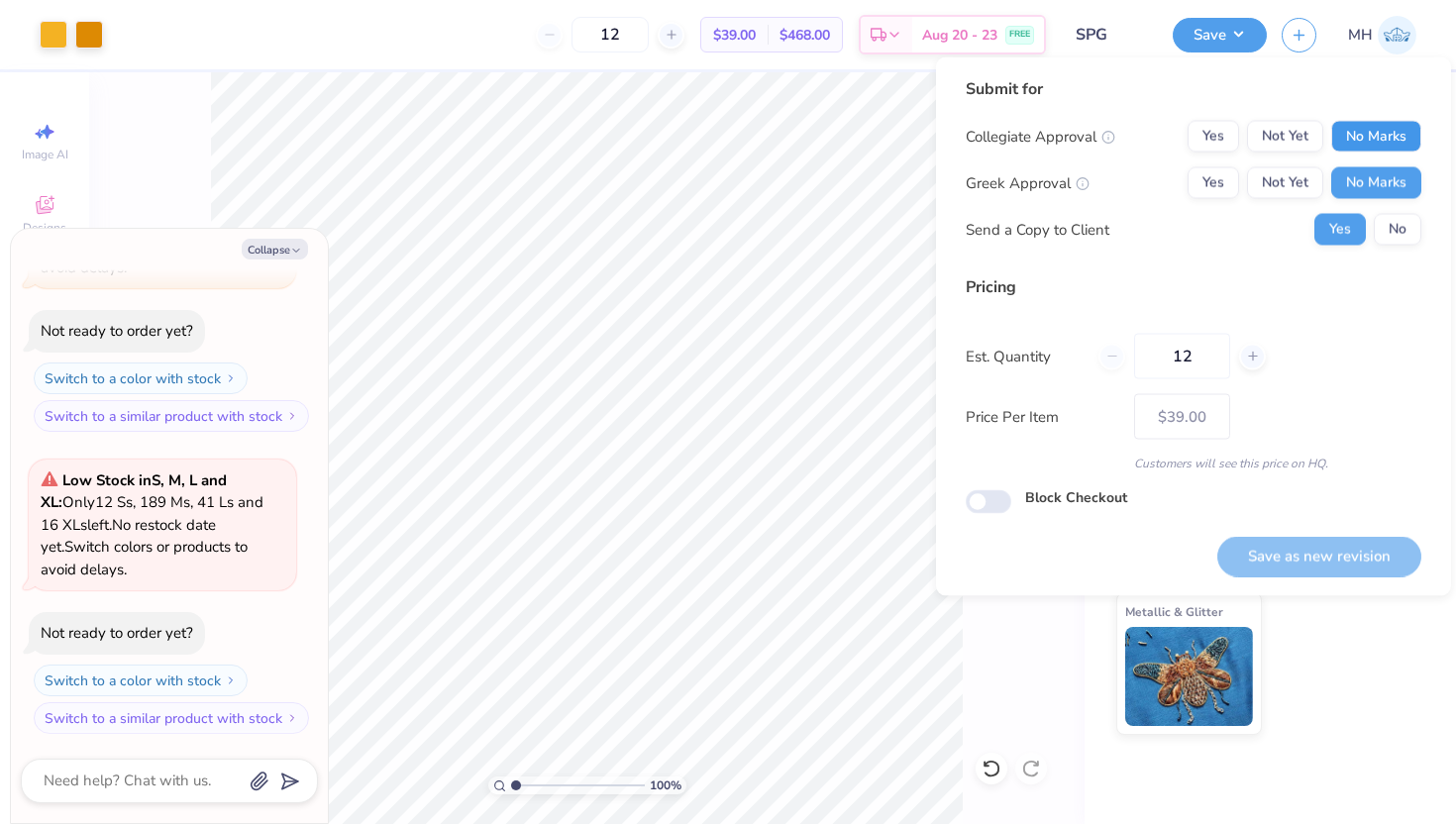 click on "No Marks" at bounding box center [1376, 137] 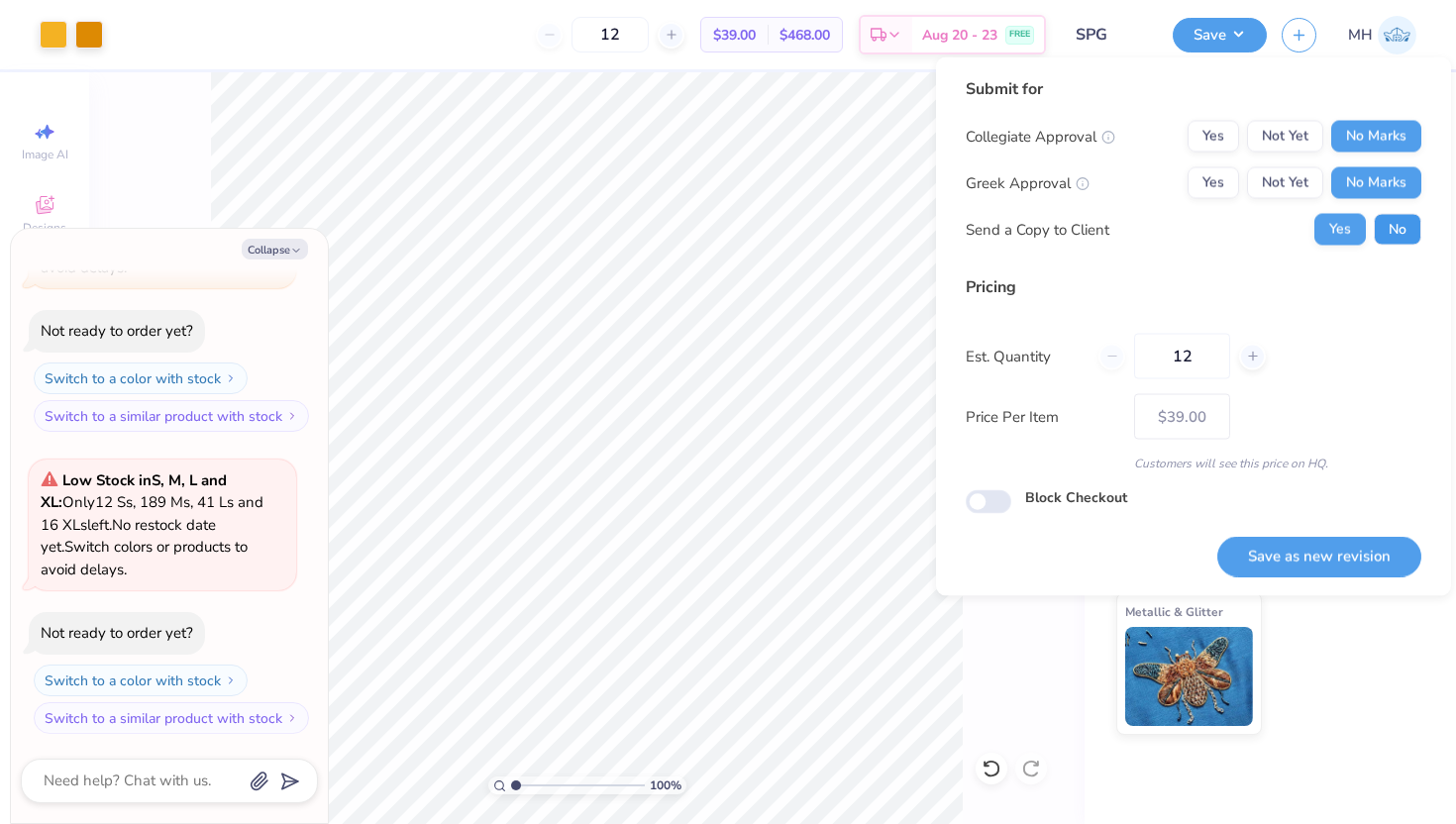 click on "No" at bounding box center (1398, 230) 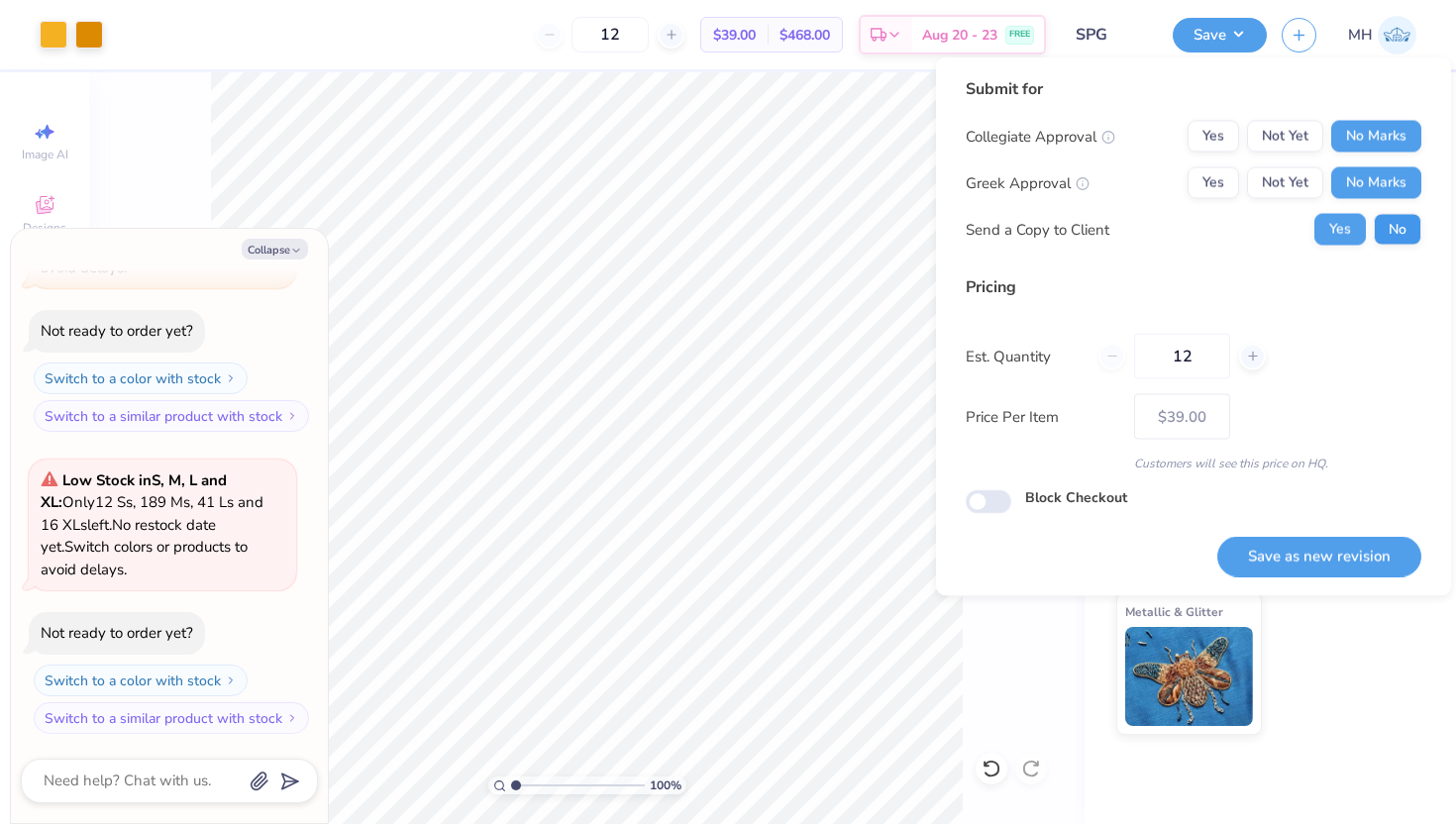 type on "x" 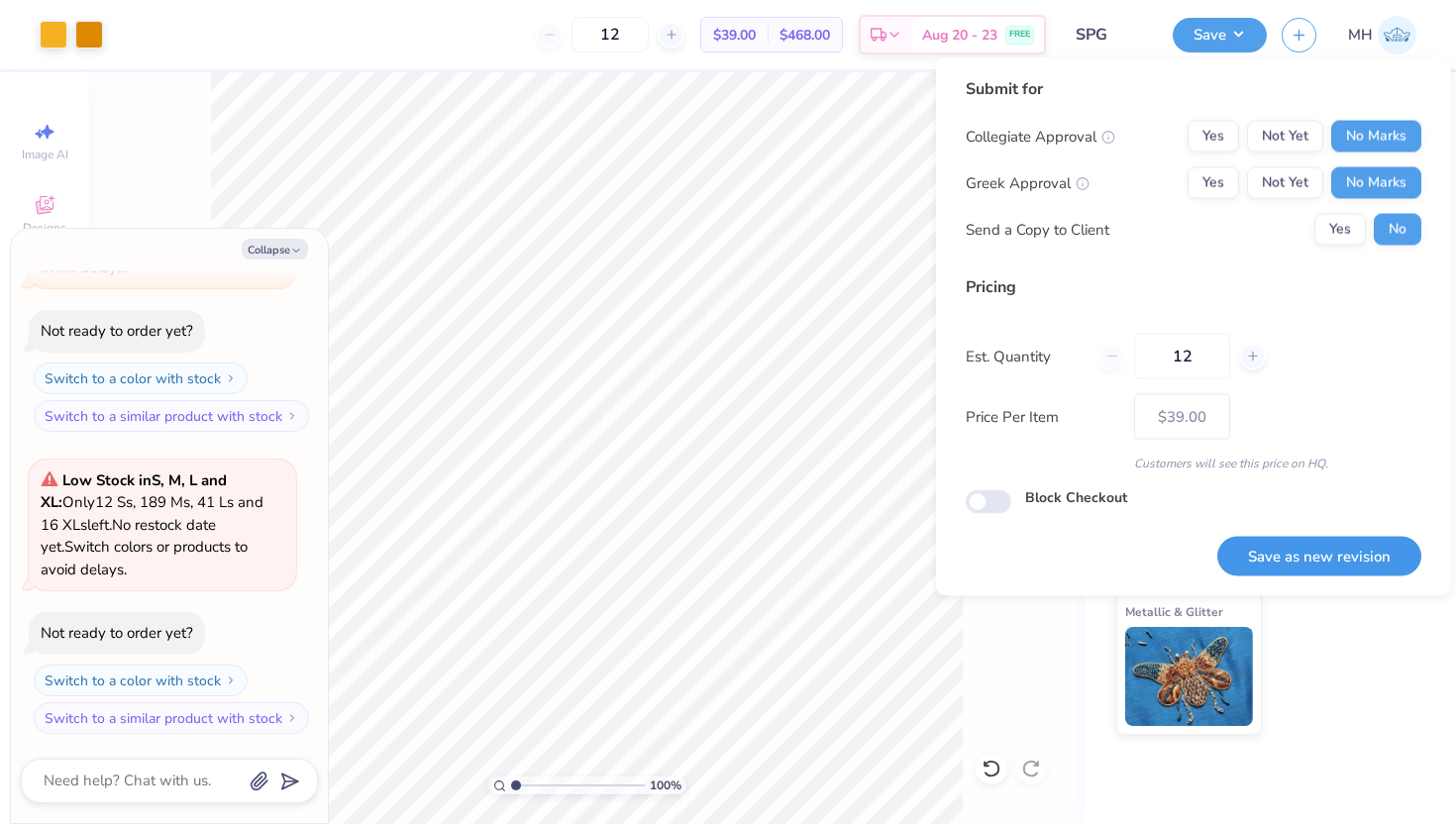 click on "Save as new revision" at bounding box center [1319, 556] 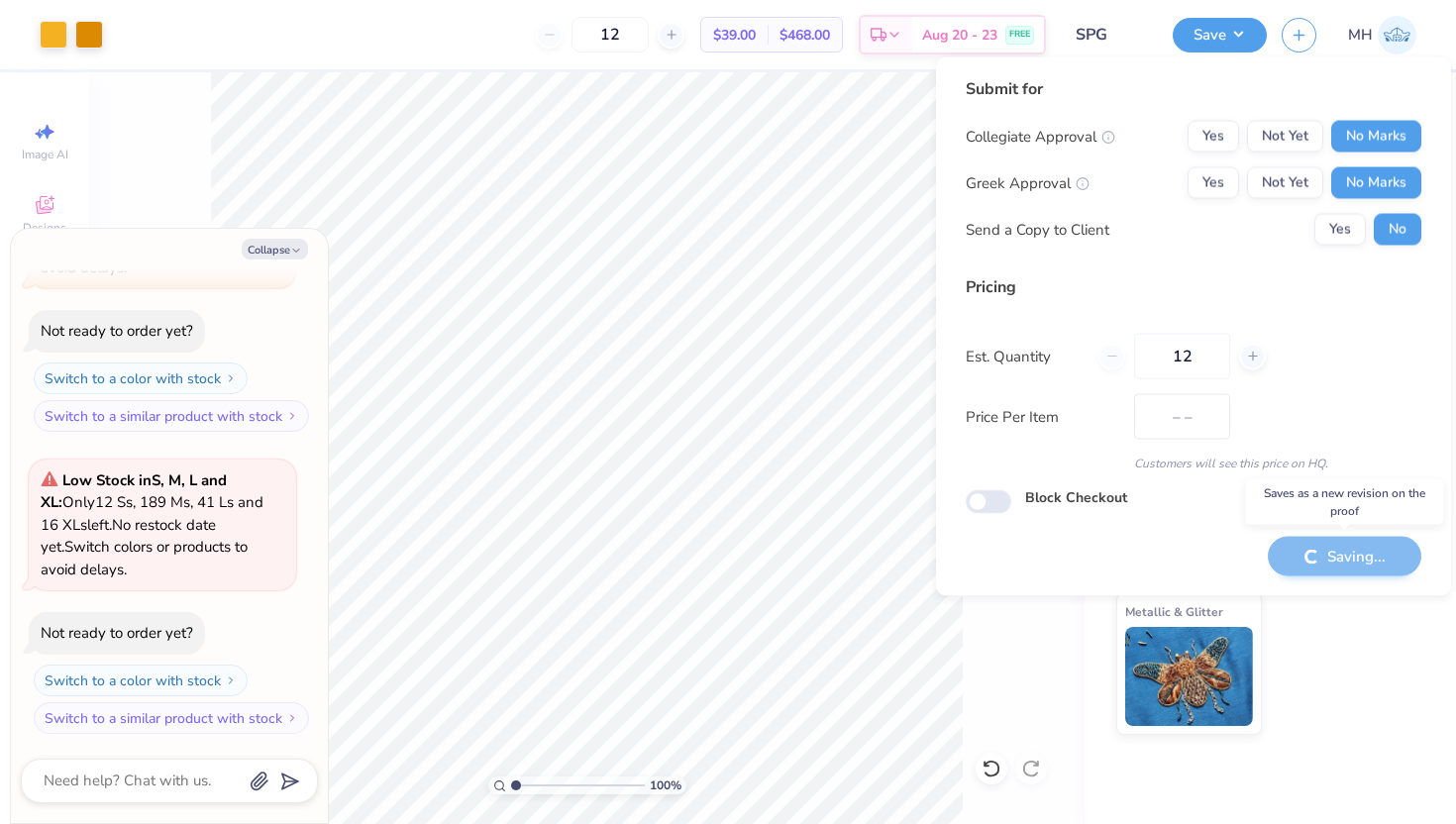 type on "$39.00" 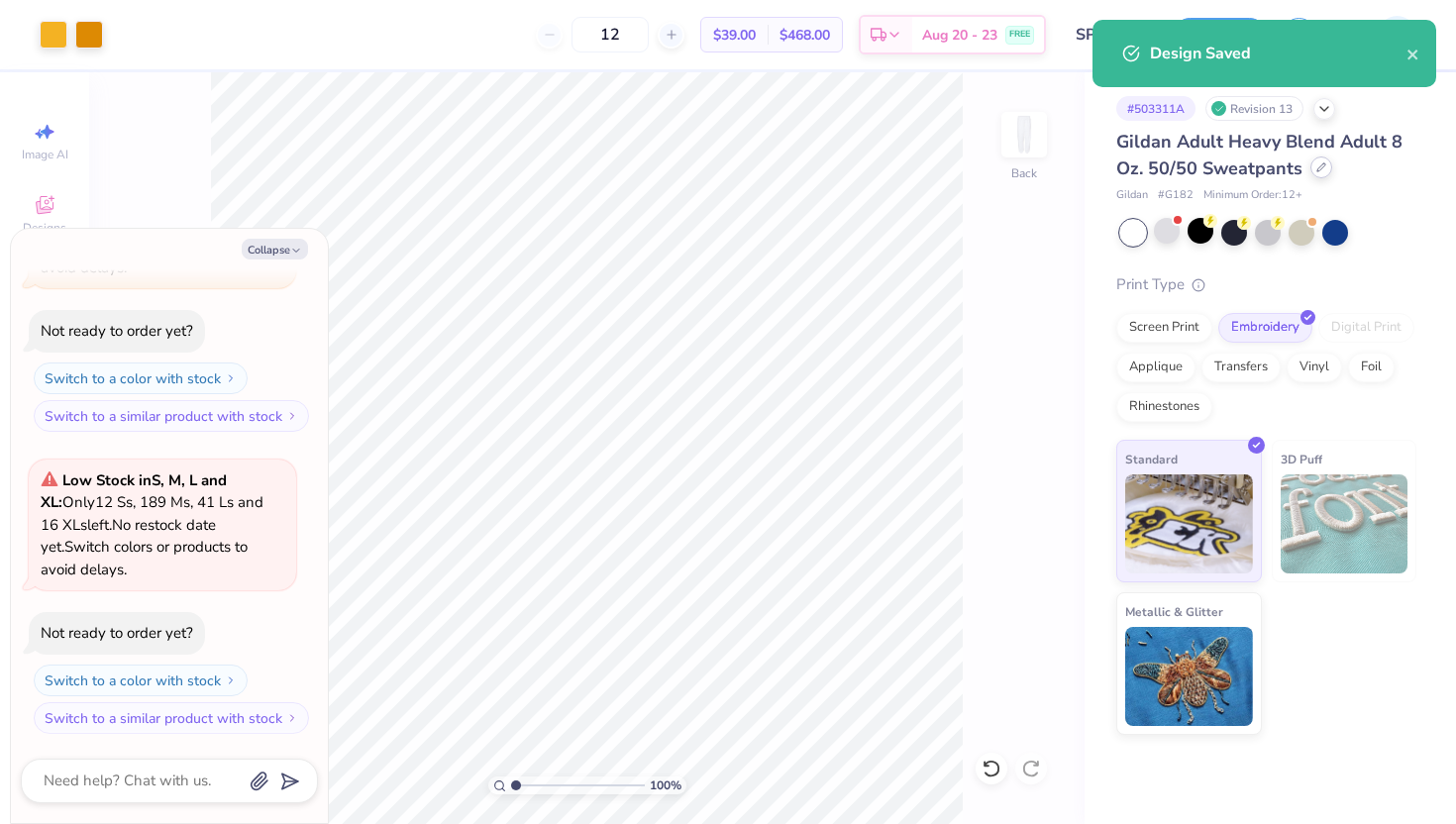 click at bounding box center [1321, 167] 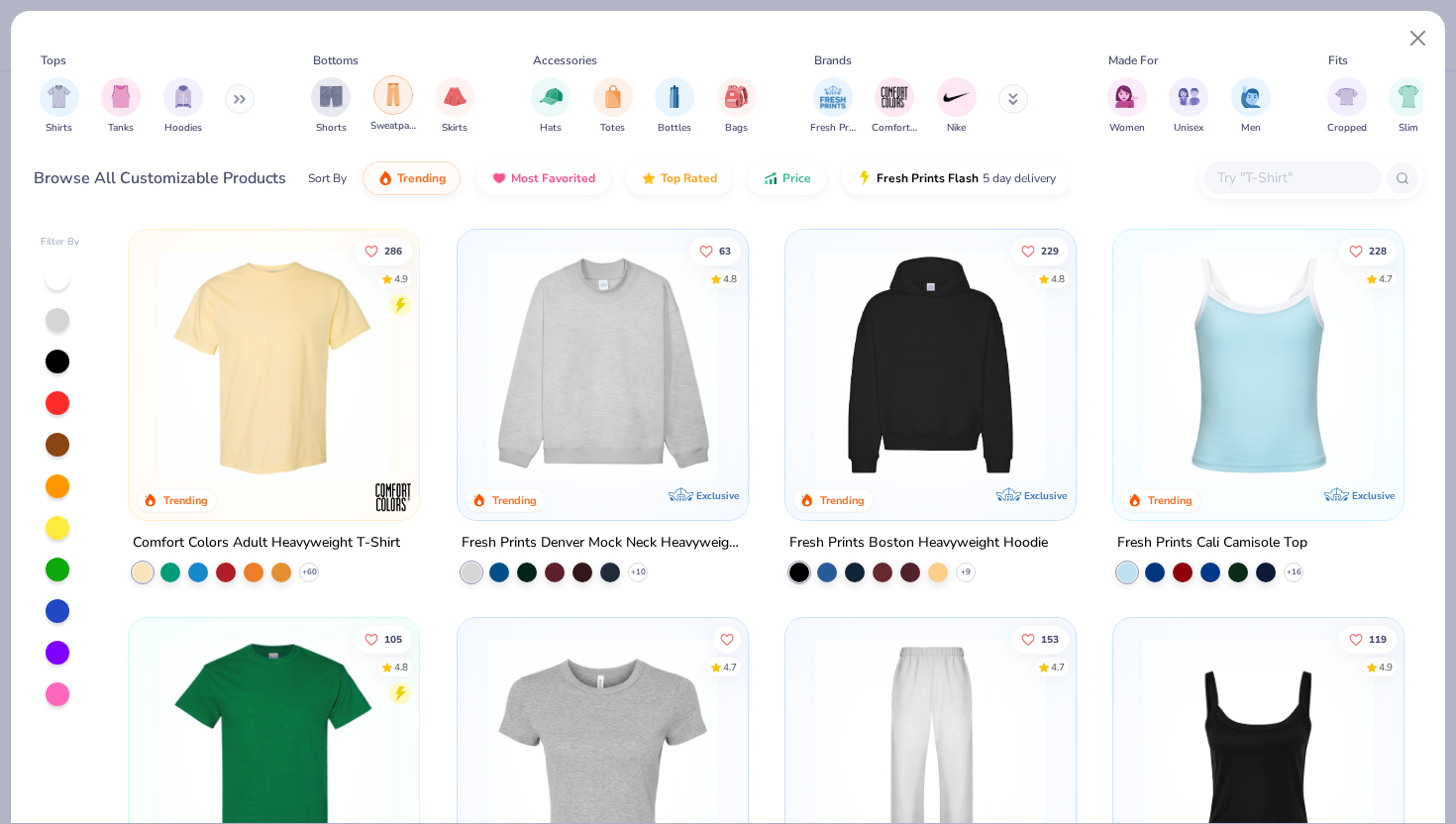 click at bounding box center [393, 95] 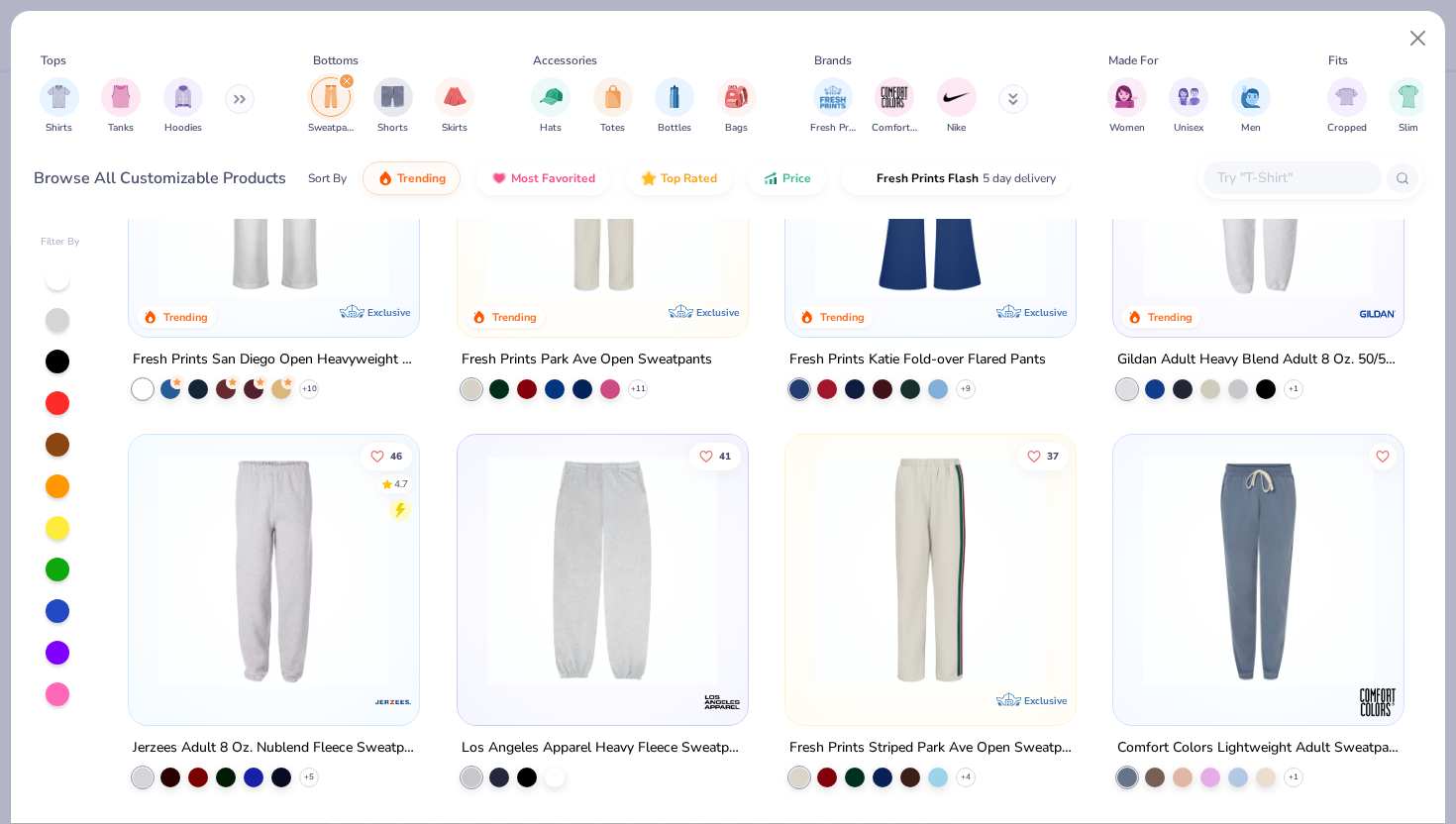 scroll, scrollTop: 208, scrollLeft: 0, axis: vertical 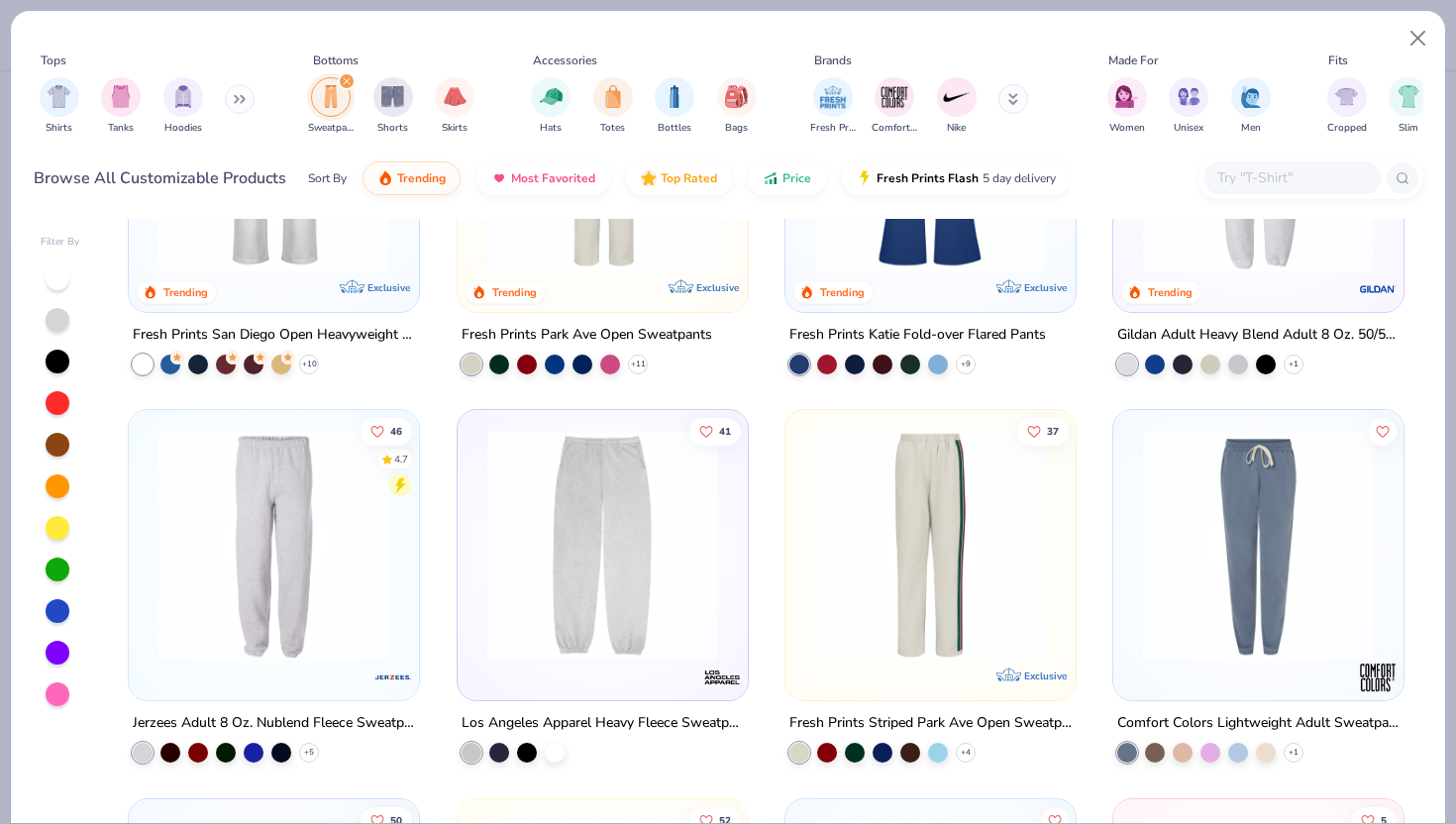 click at bounding box center (1258, 161) 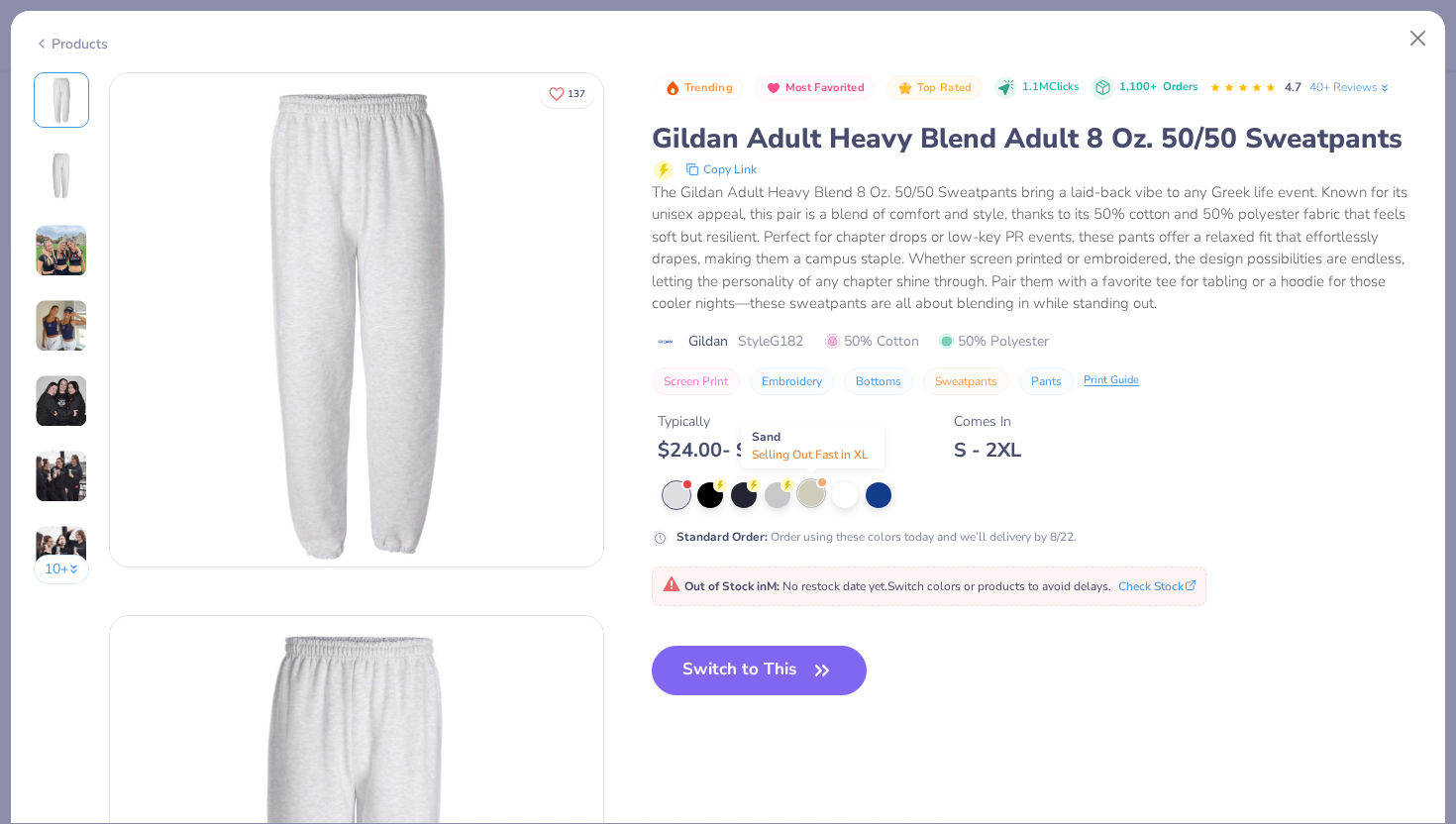 click at bounding box center [811, 493] 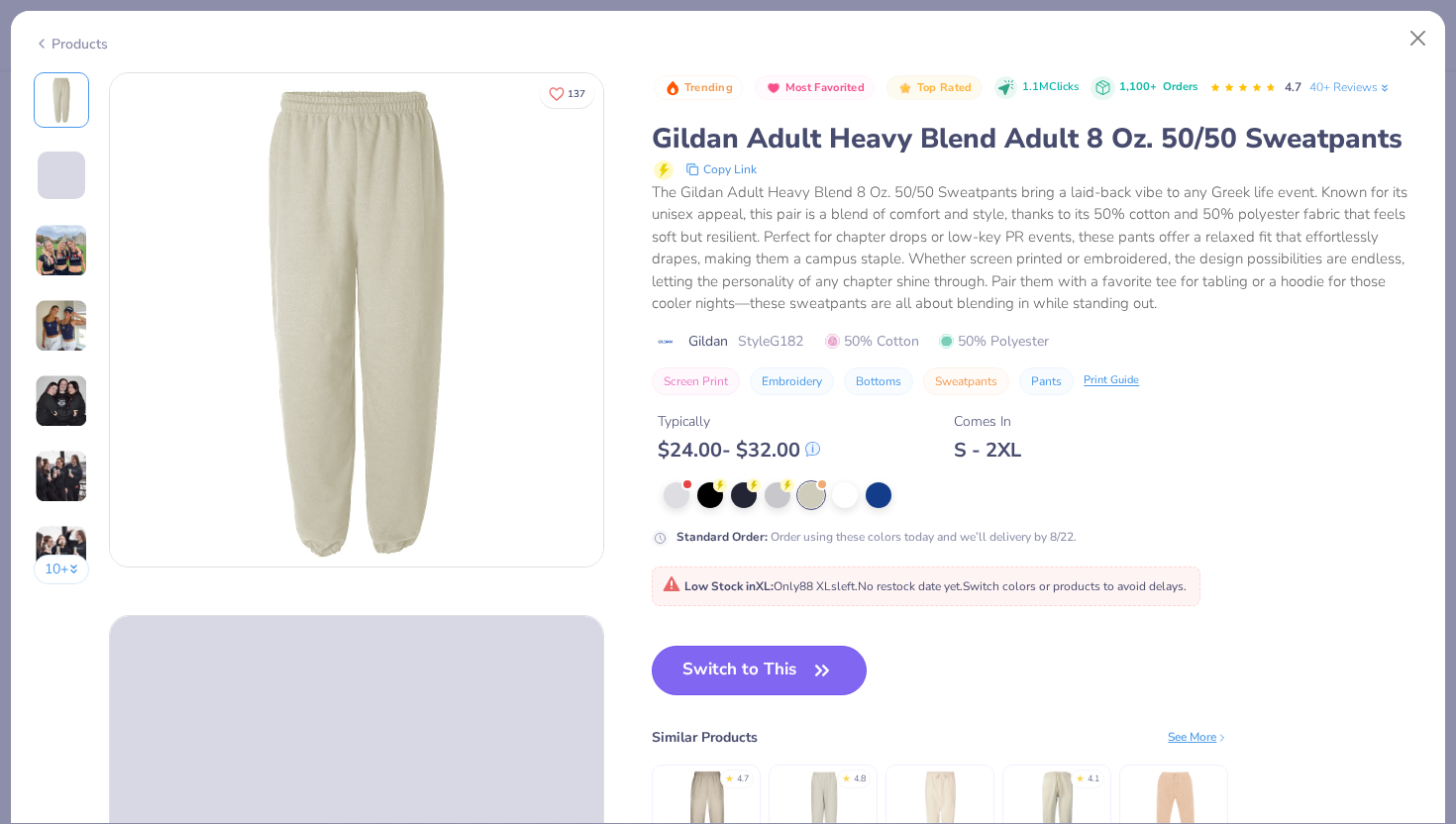 click on "Switch to This" at bounding box center (759, 670) 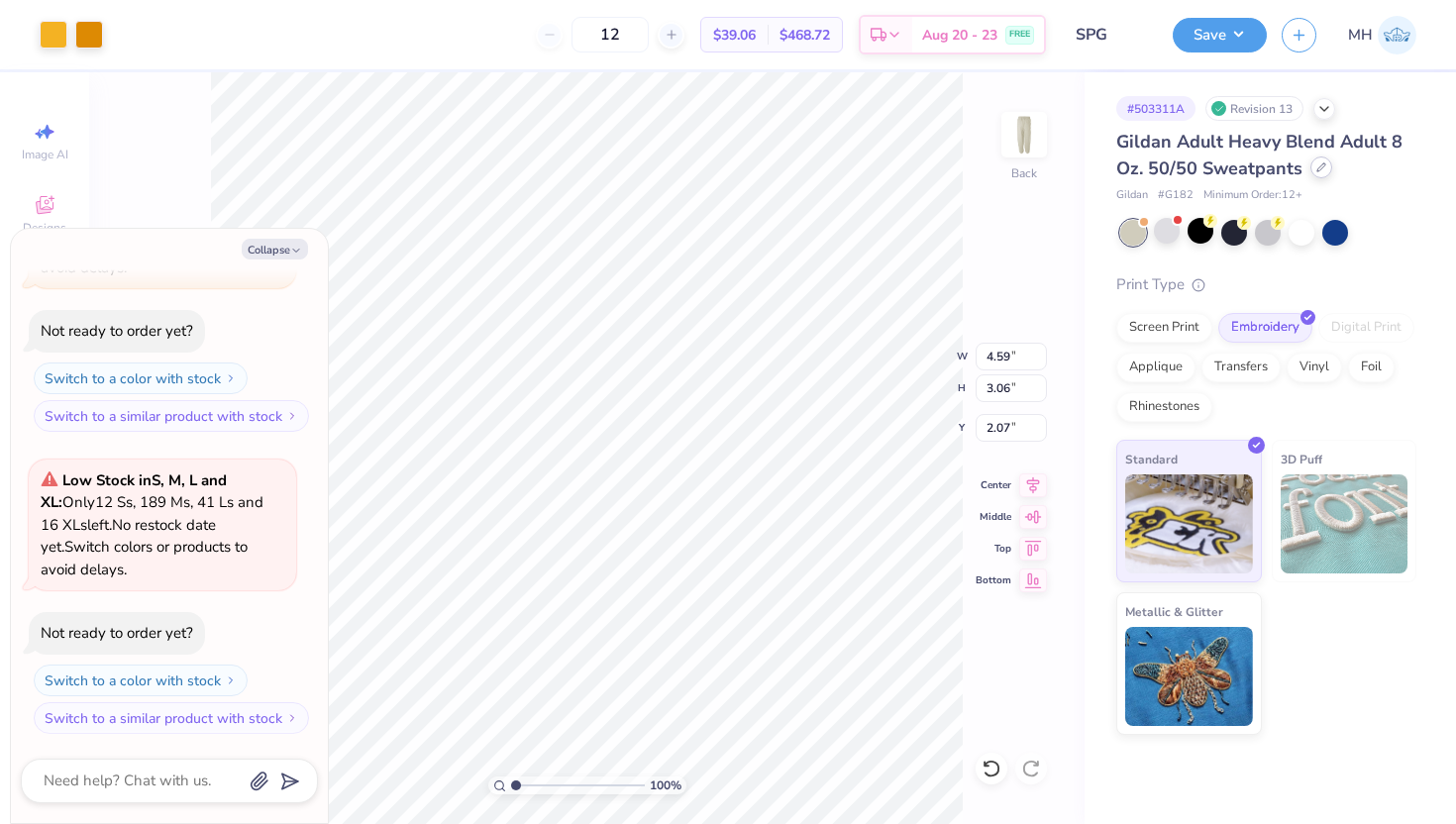 click at bounding box center [1321, 167] 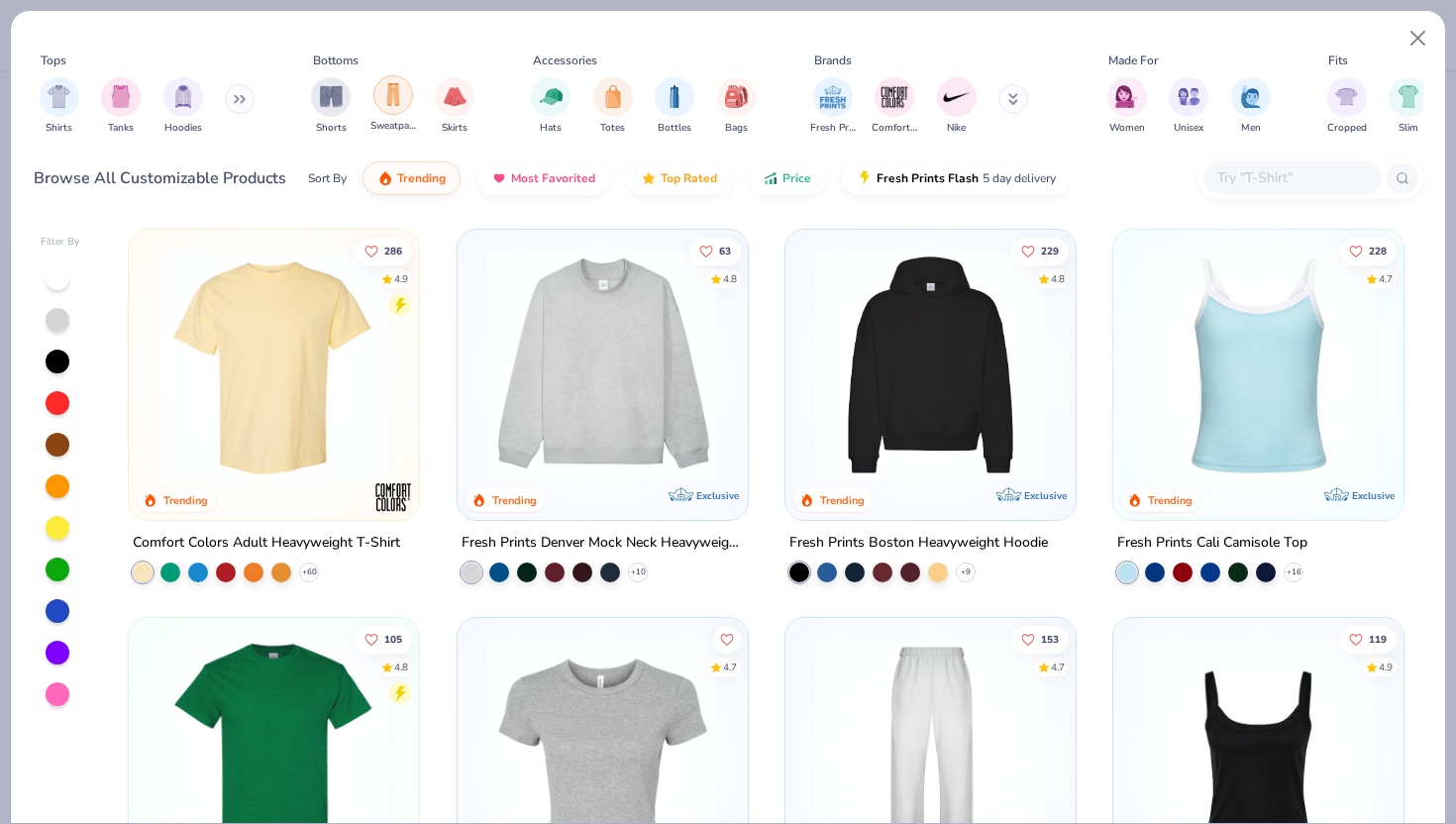 click at bounding box center [393, 95] 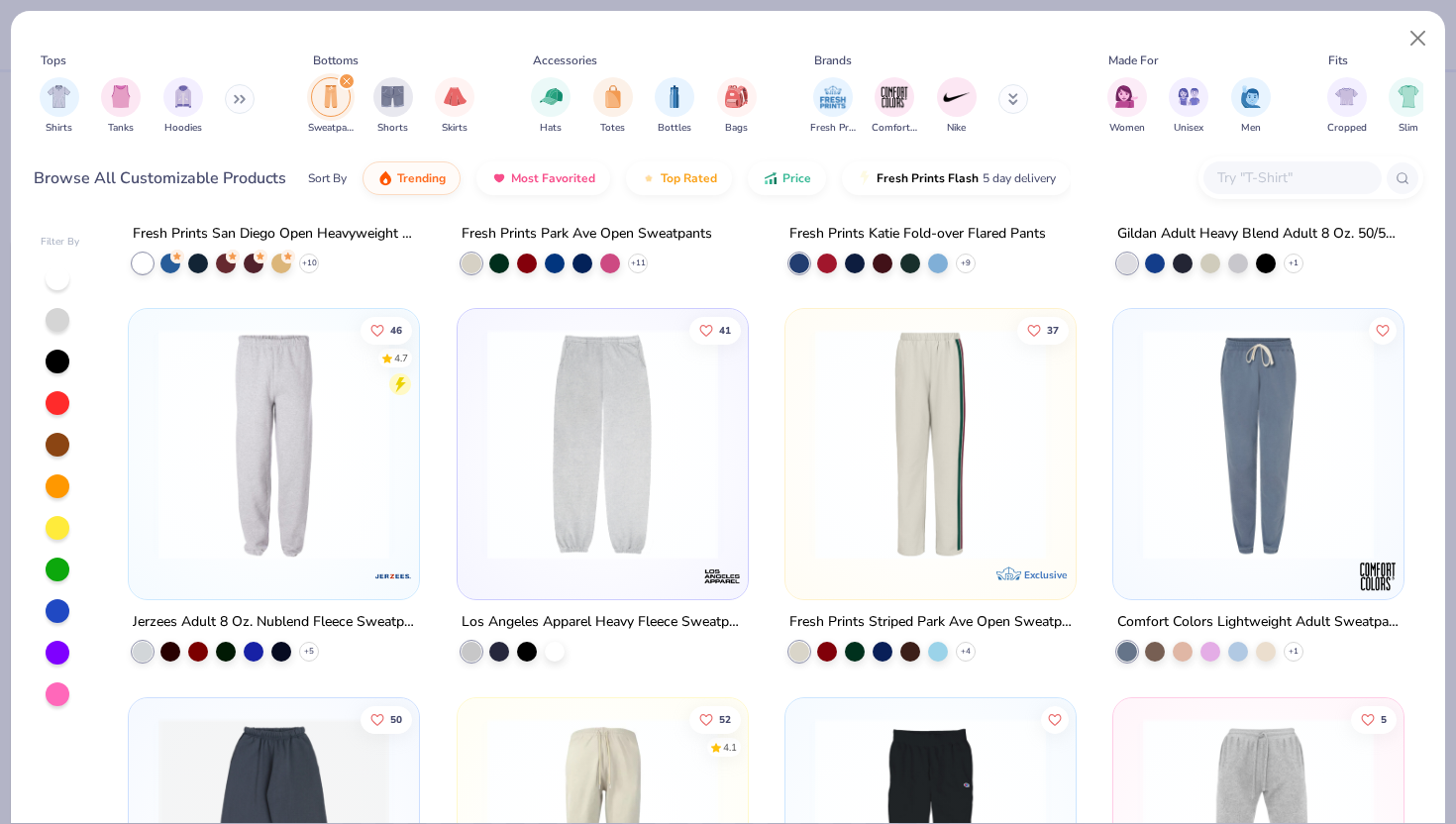 scroll, scrollTop: 310, scrollLeft: 0, axis: vertical 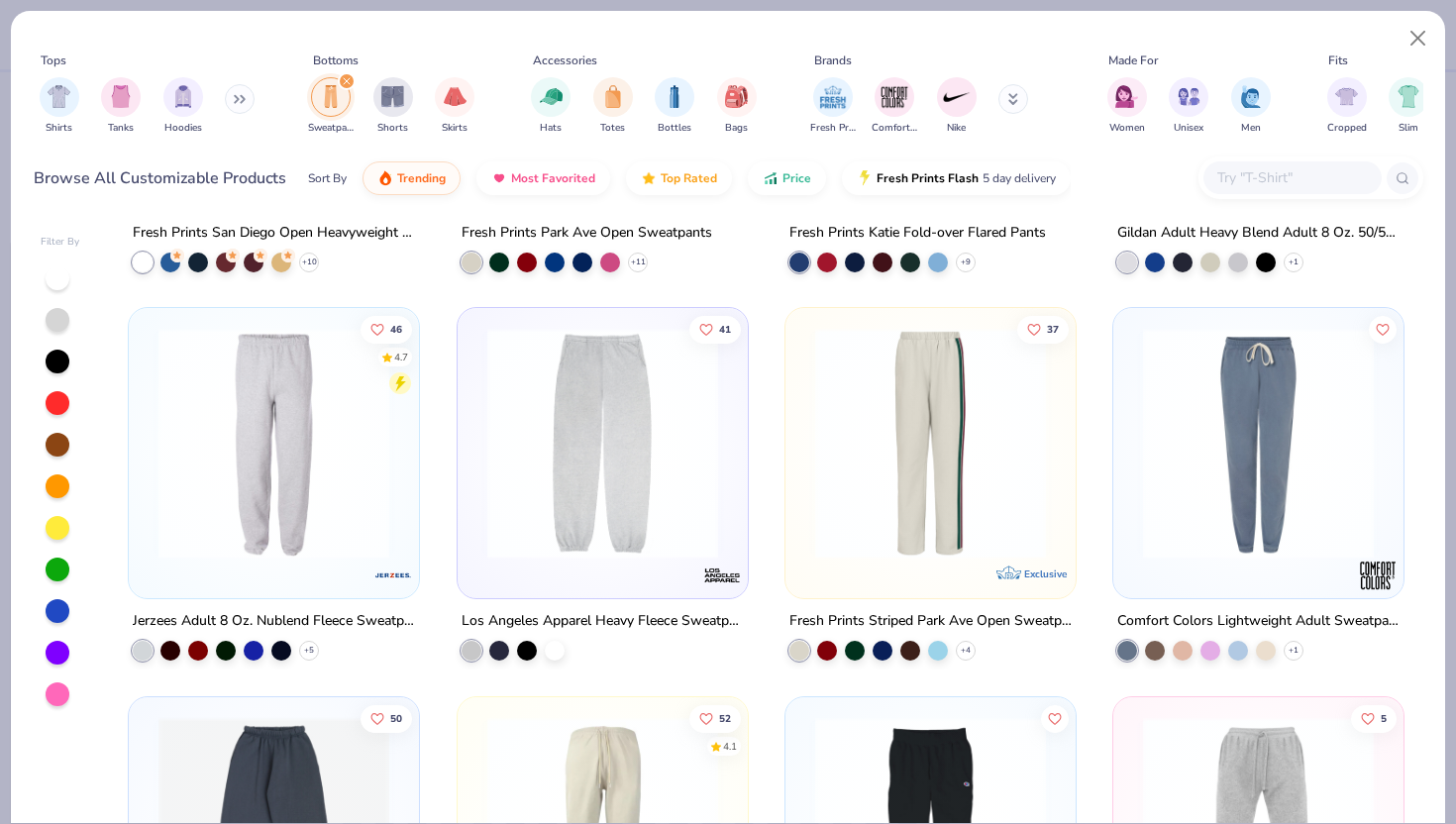 click at bounding box center (273, 448) 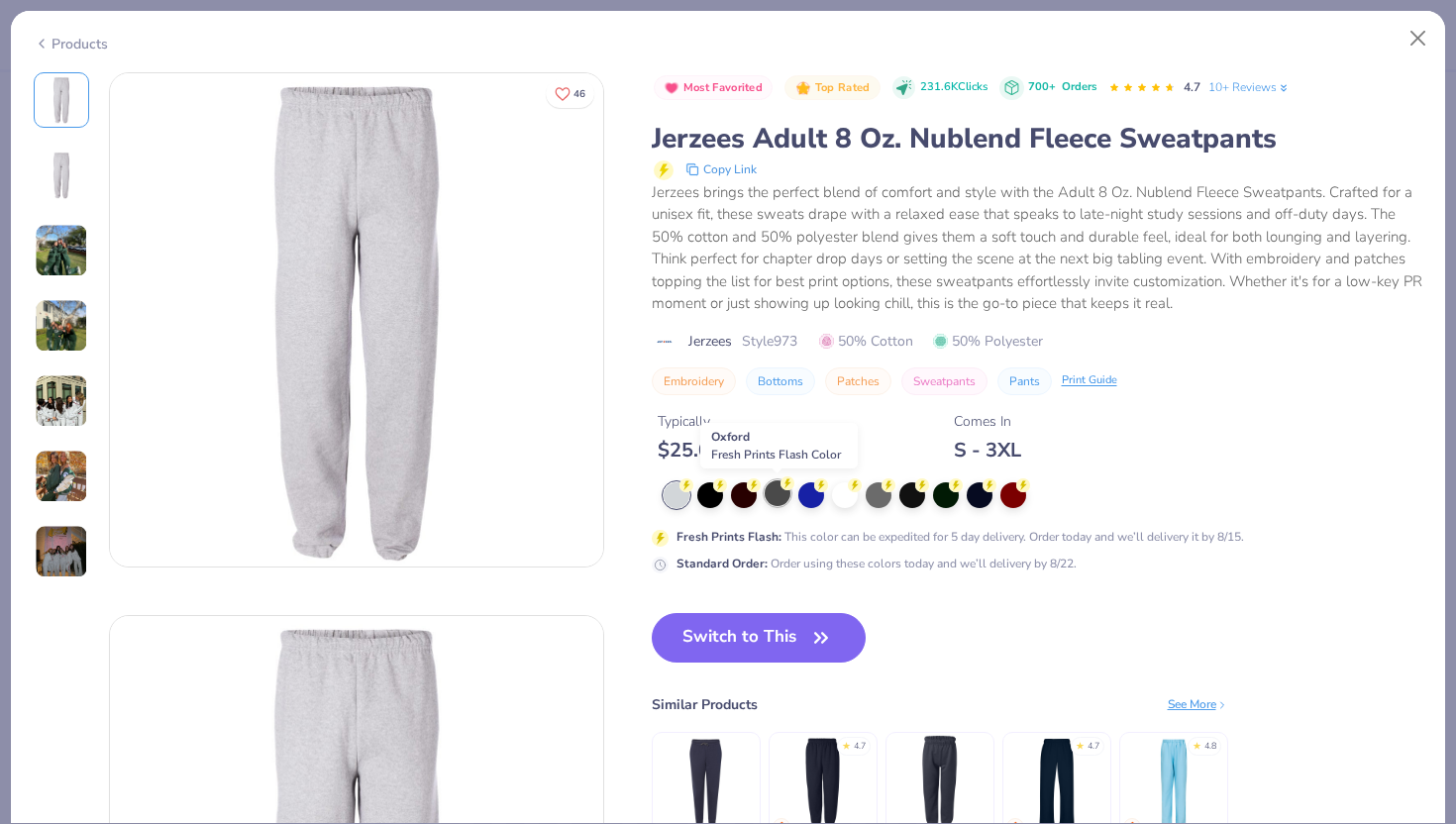 click at bounding box center (778, 493) 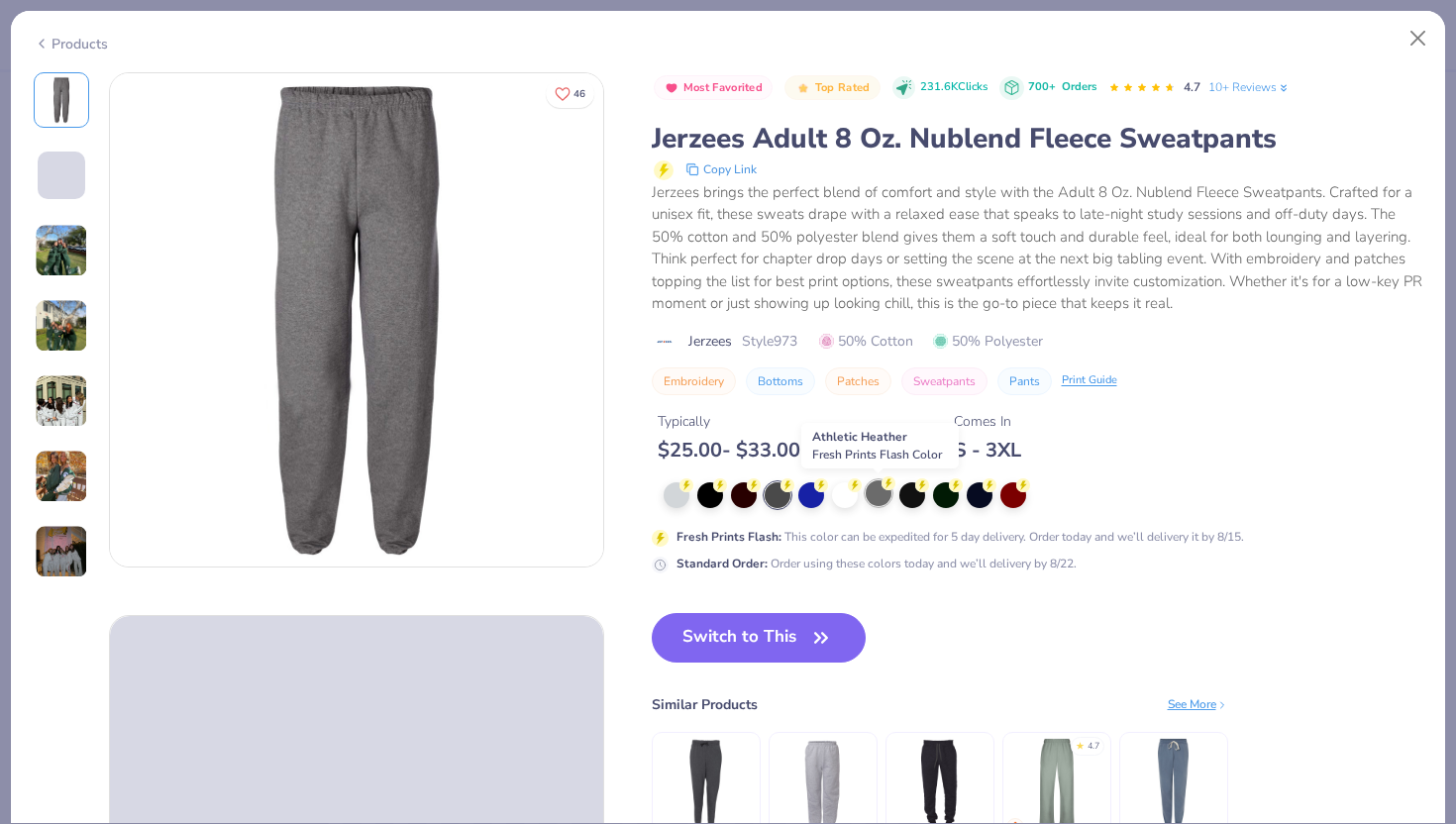 click 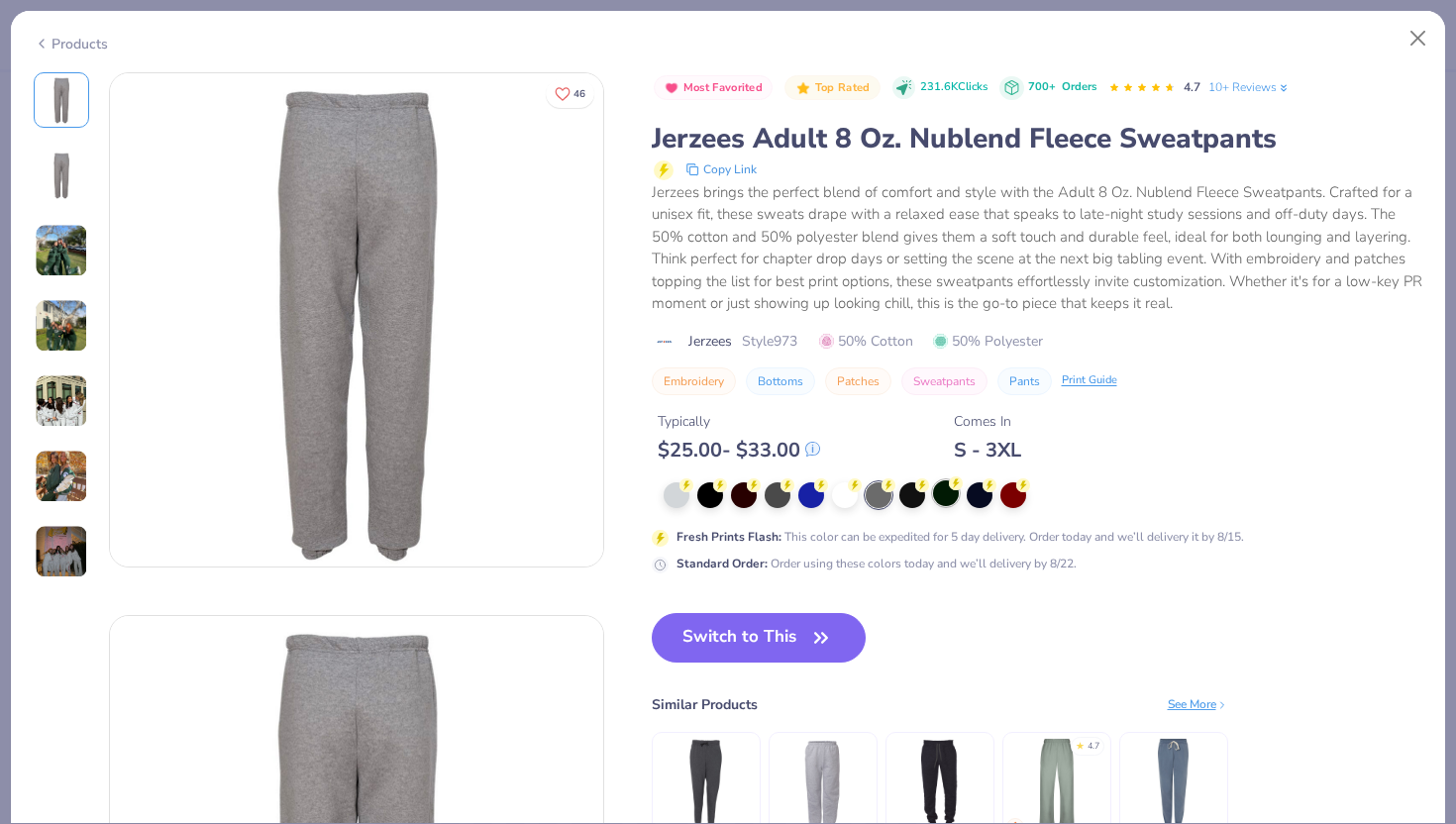 click at bounding box center [946, 493] 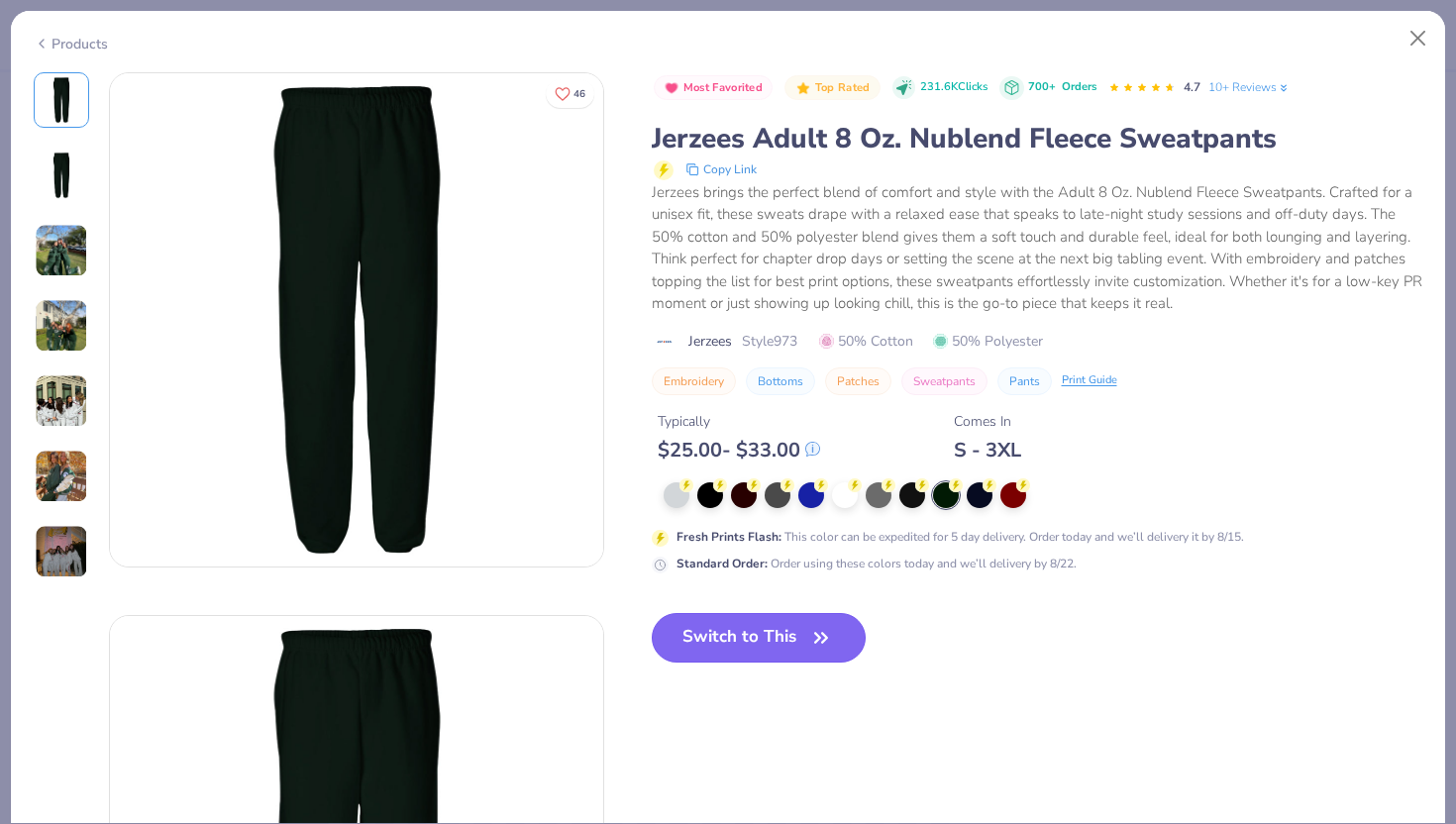 click on "Switch to This" at bounding box center (759, 638) 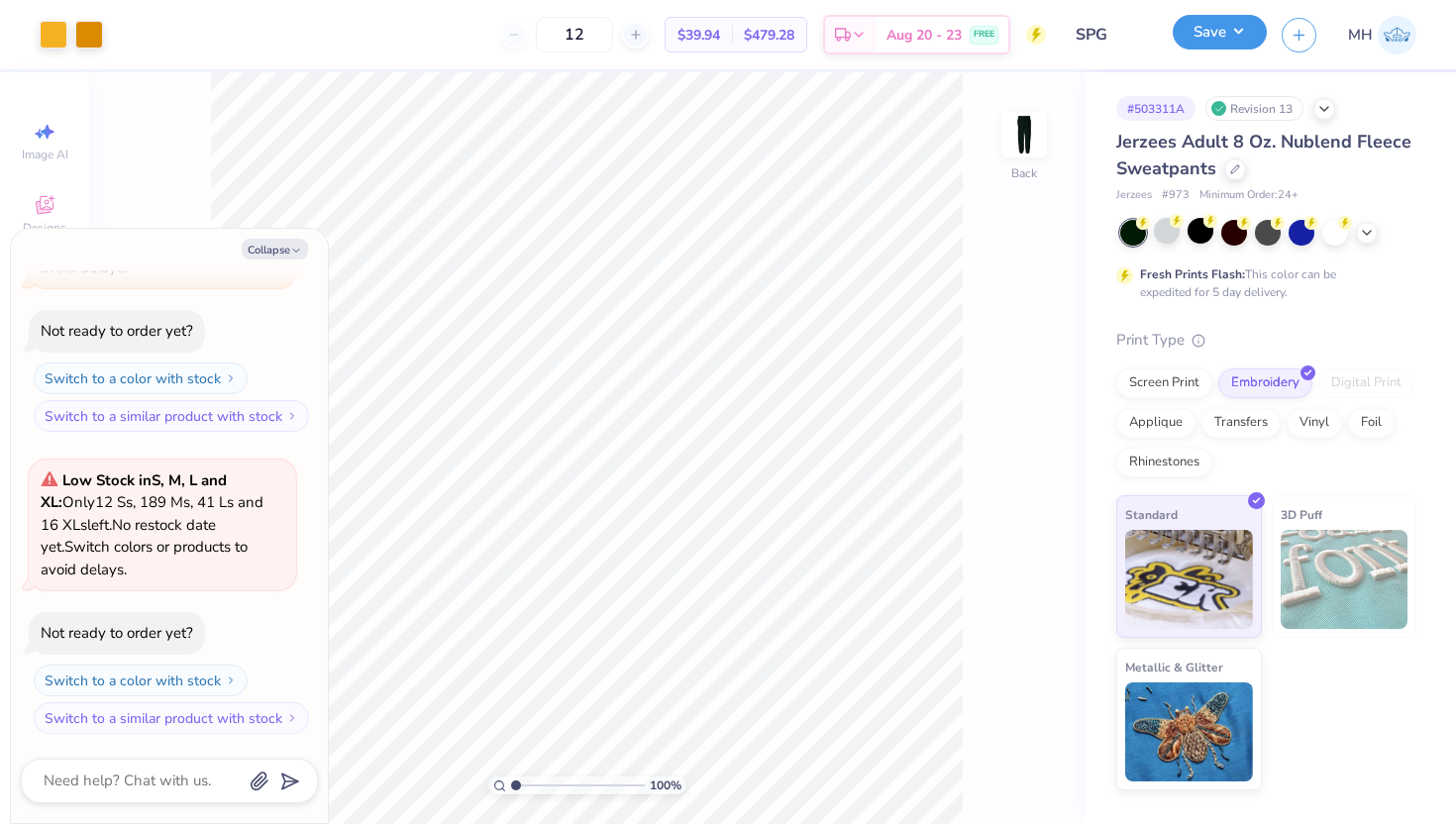 click on "Save" at bounding box center (1219, 32) 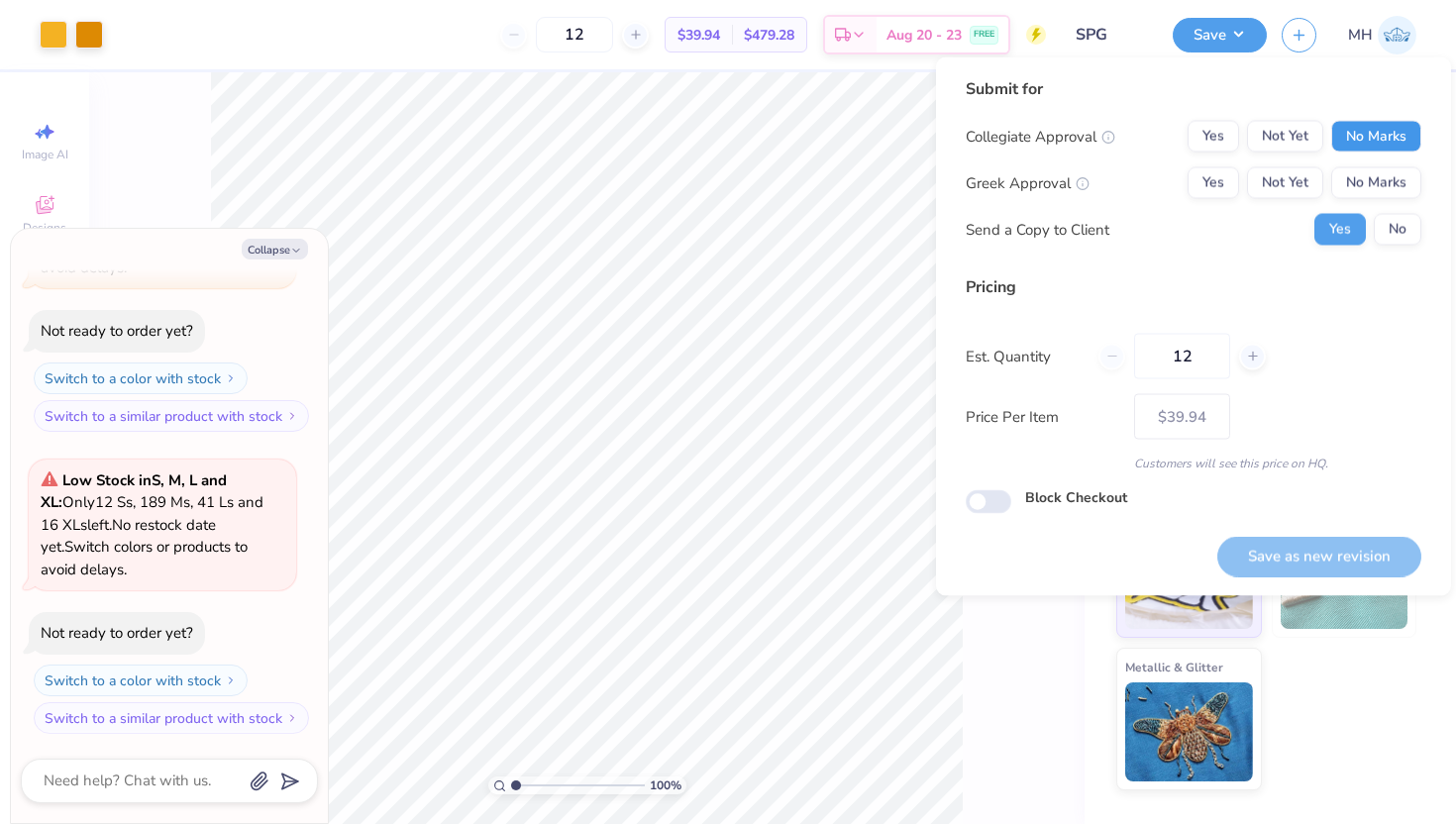 click on "No Marks" at bounding box center [1376, 137] 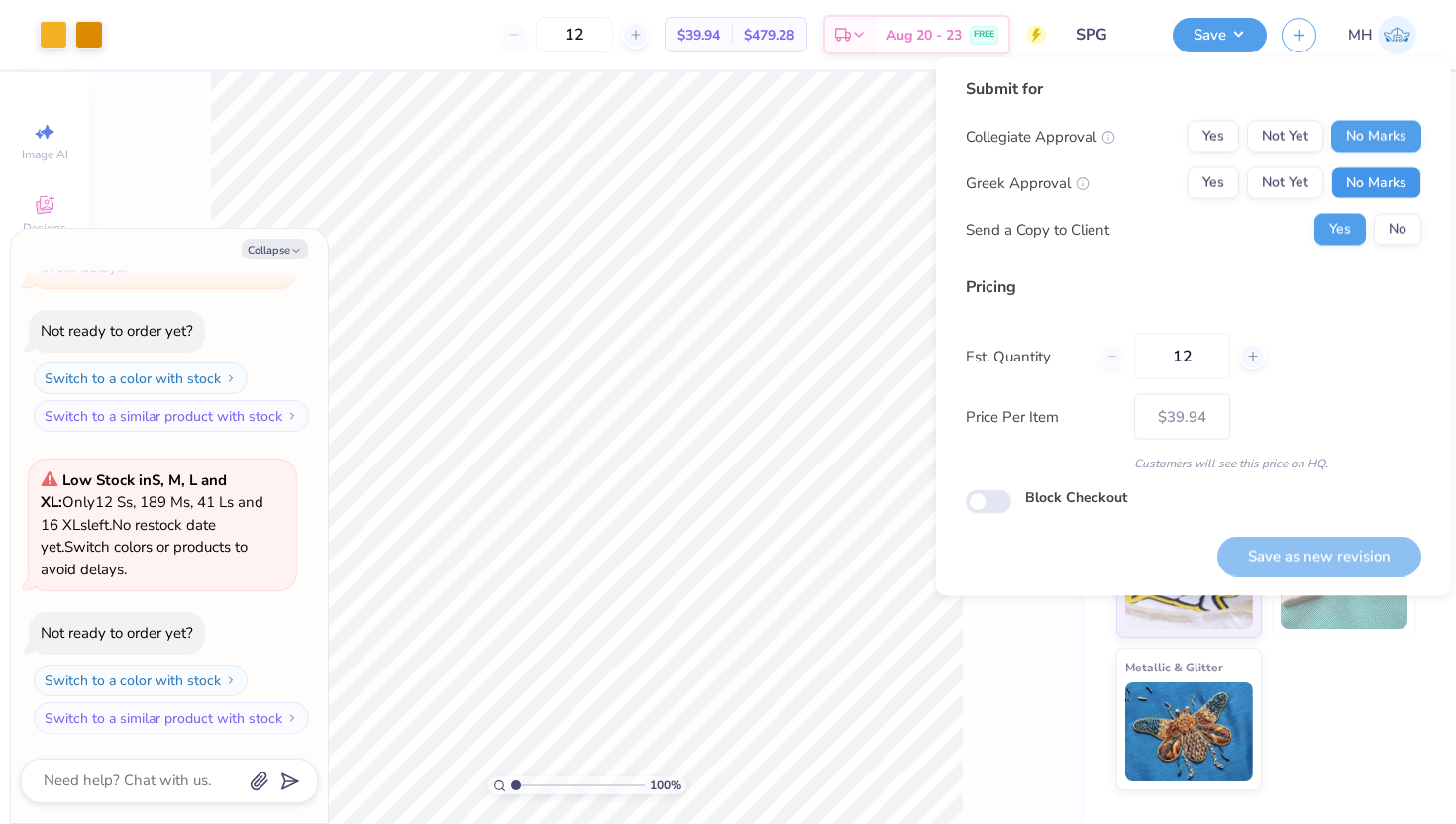 click on "No Marks" at bounding box center [1376, 183] 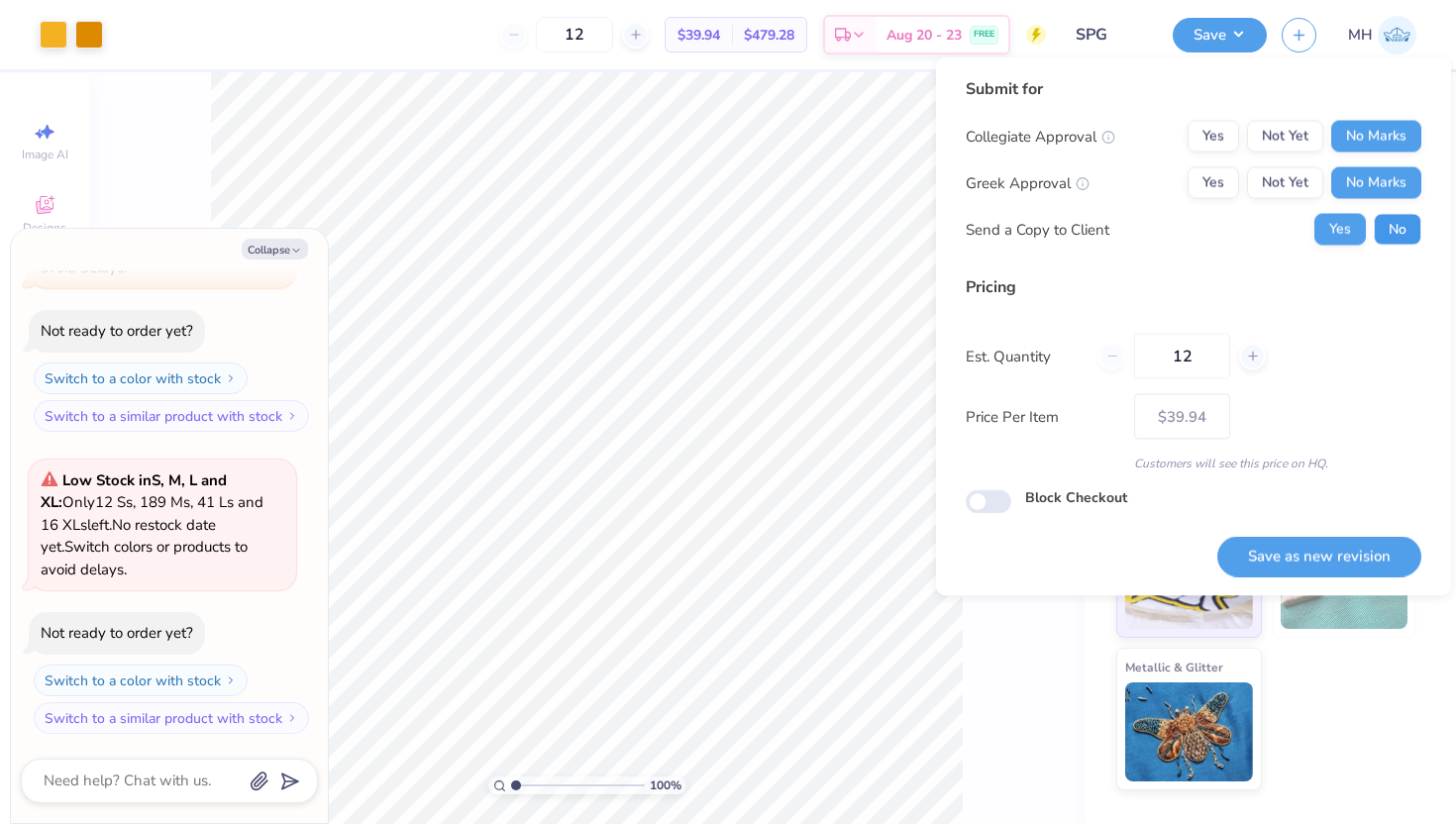 click on "No" at bounding box center (1398, 230) 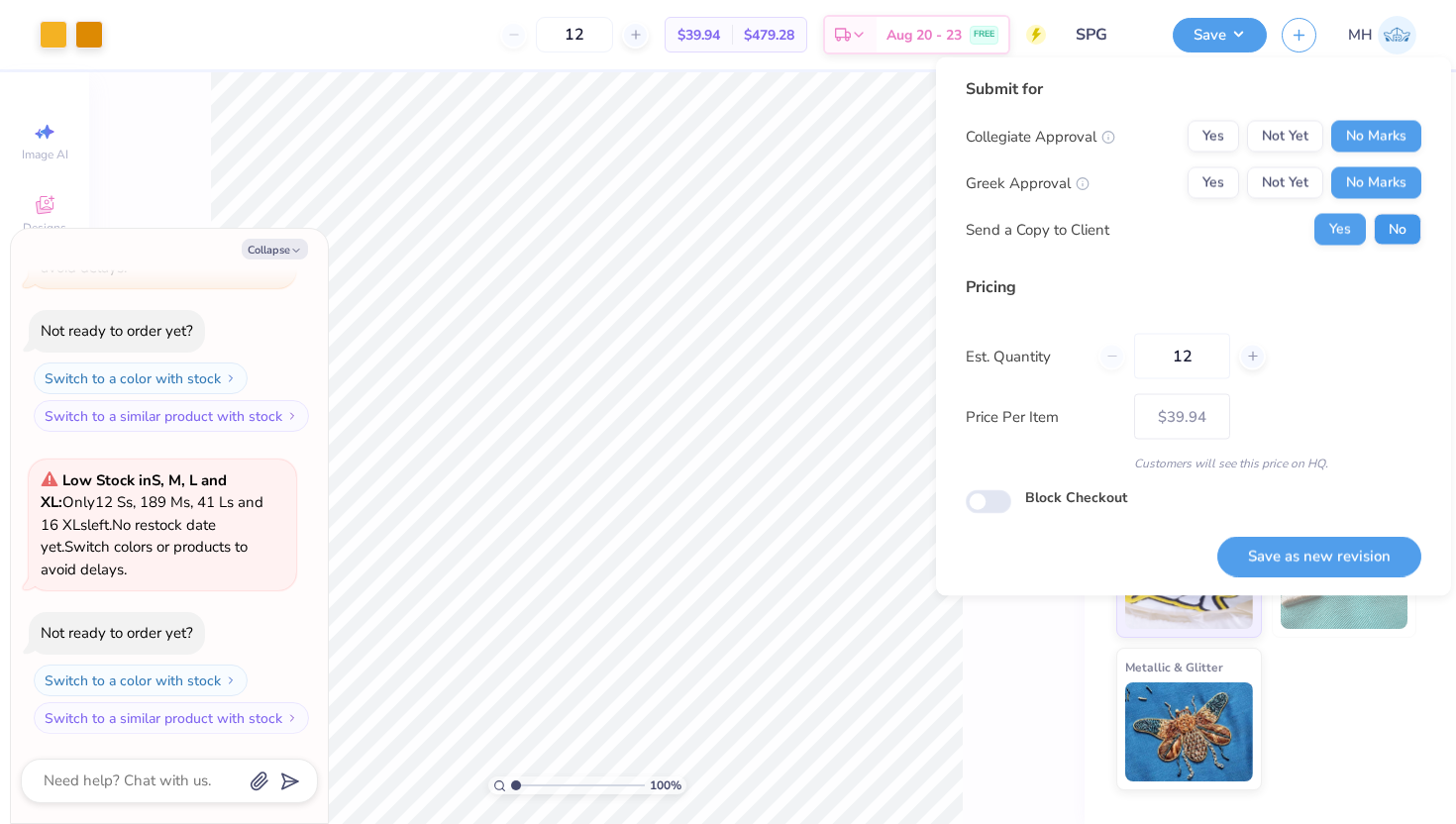 type on "x" 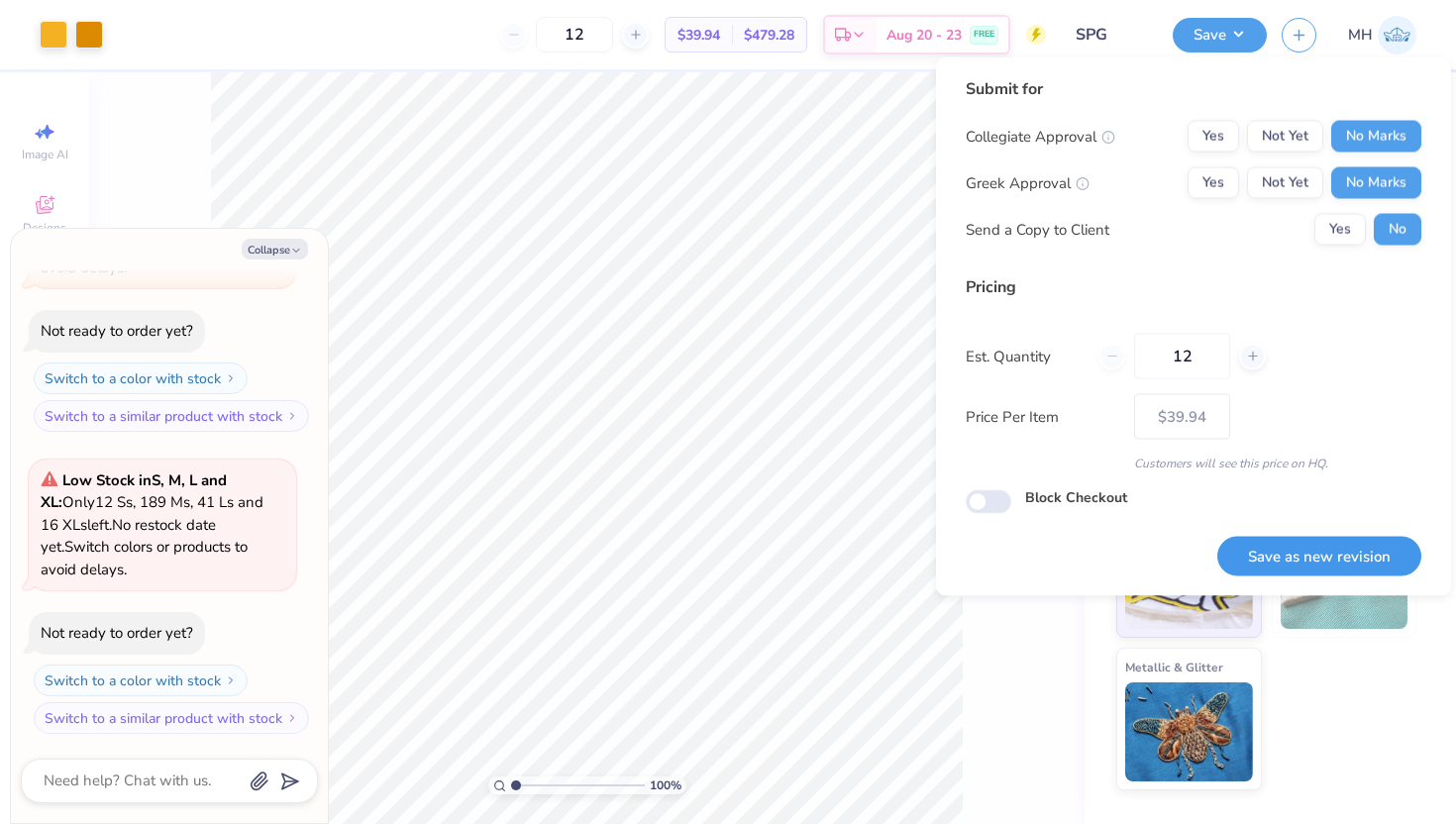 click on "Save as new revision" at bounding box center (1319, 556) 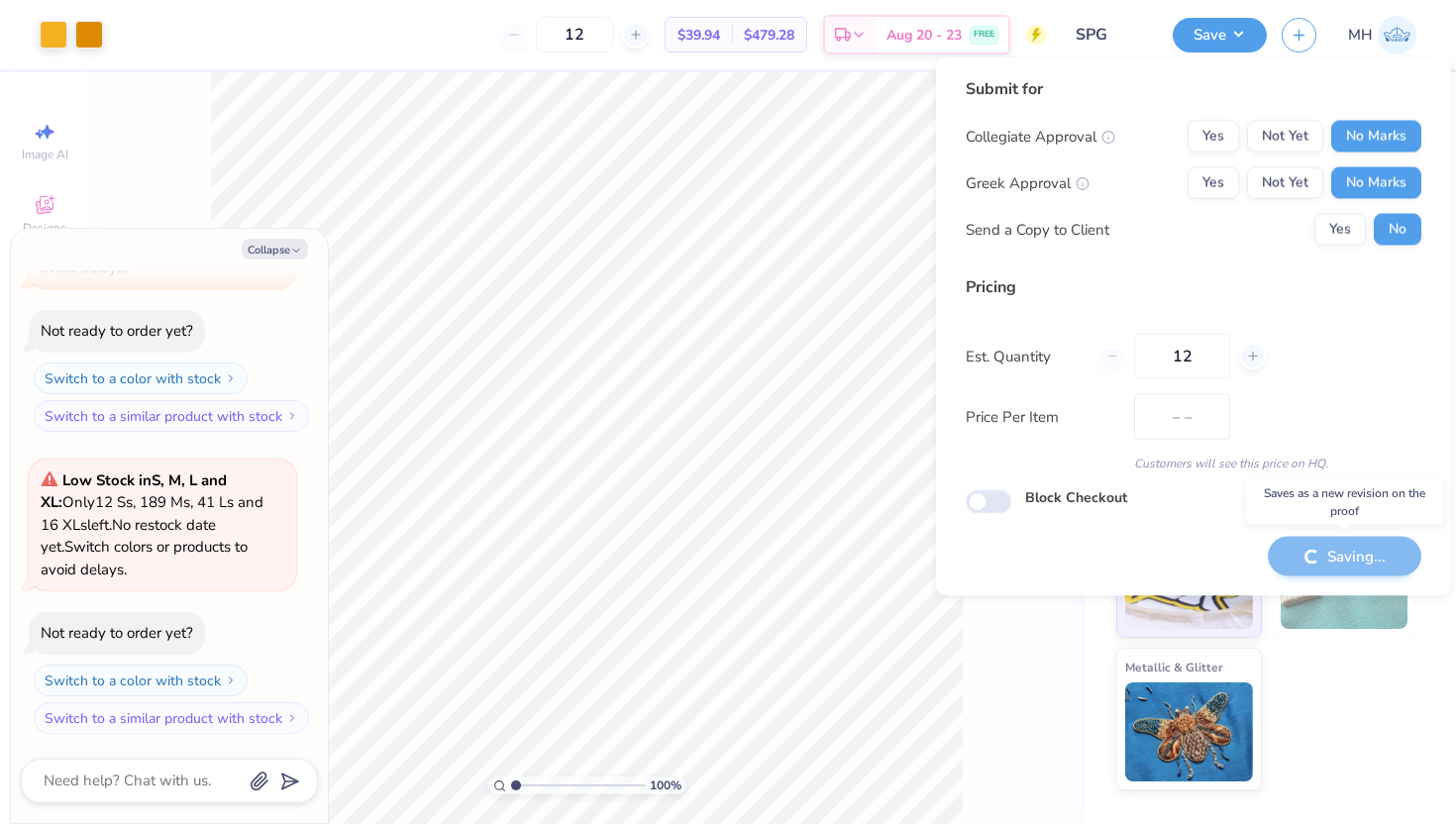 type on "$39.94" 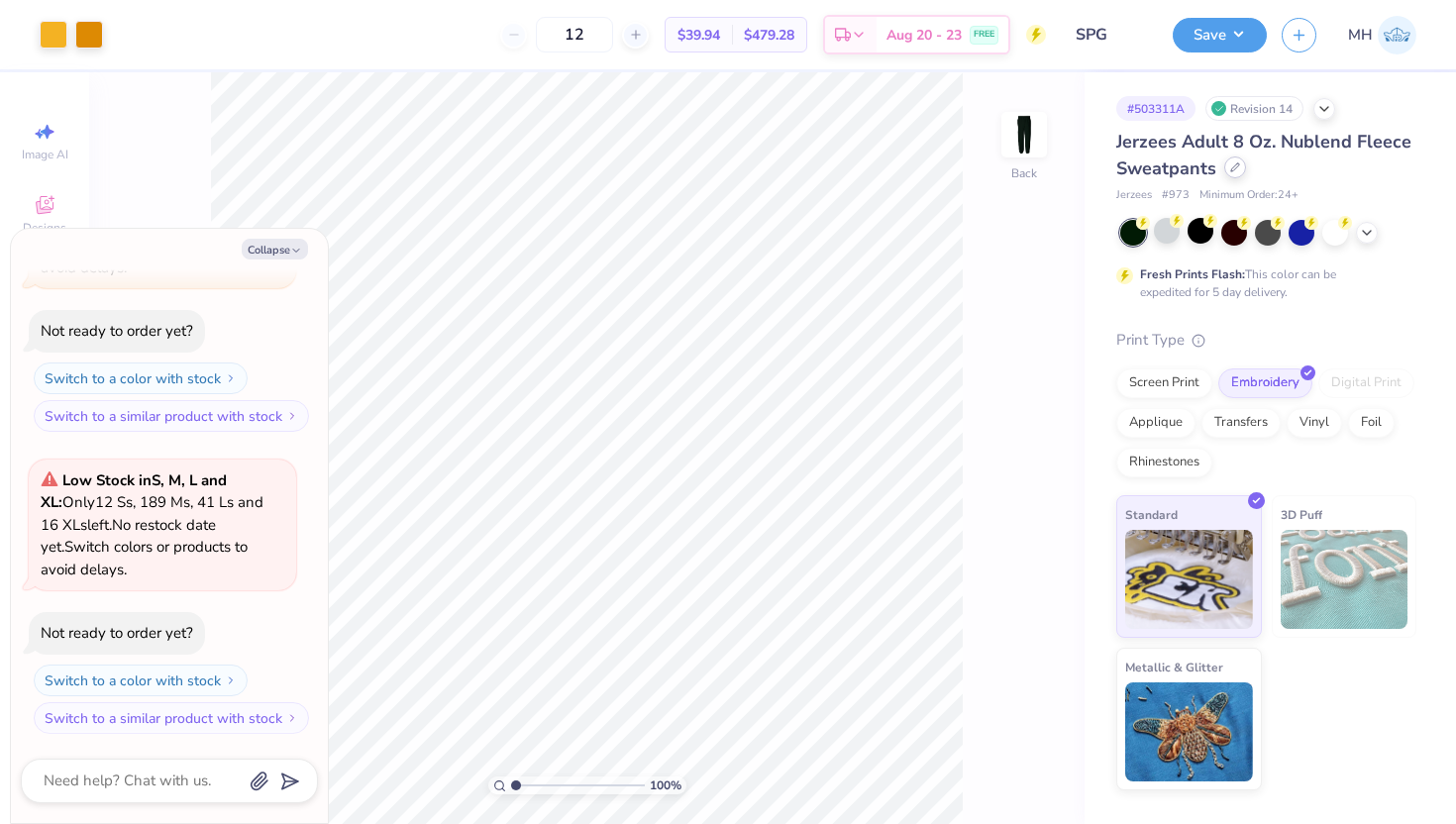 click 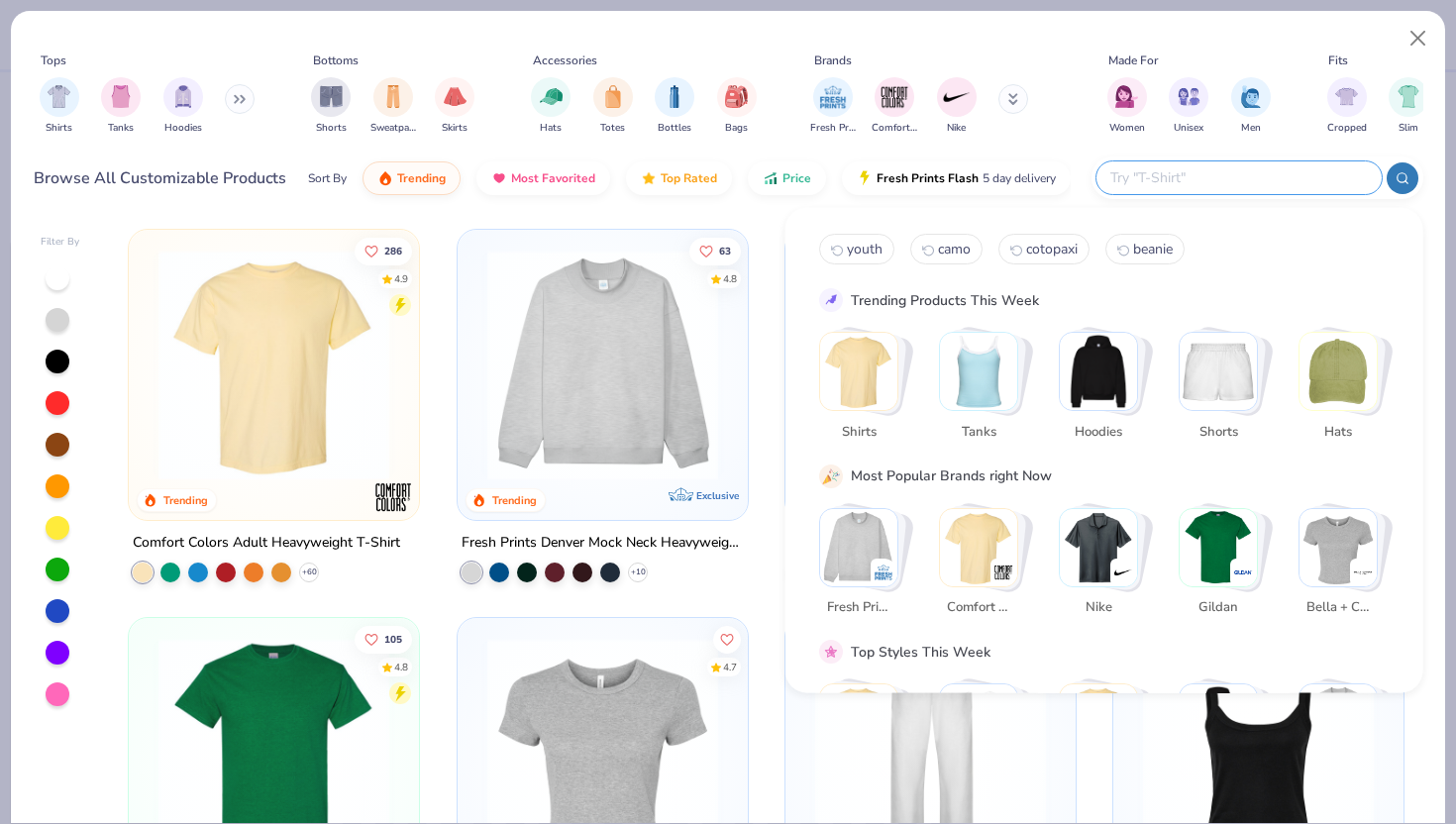 click at bounding box center (1238, 177) 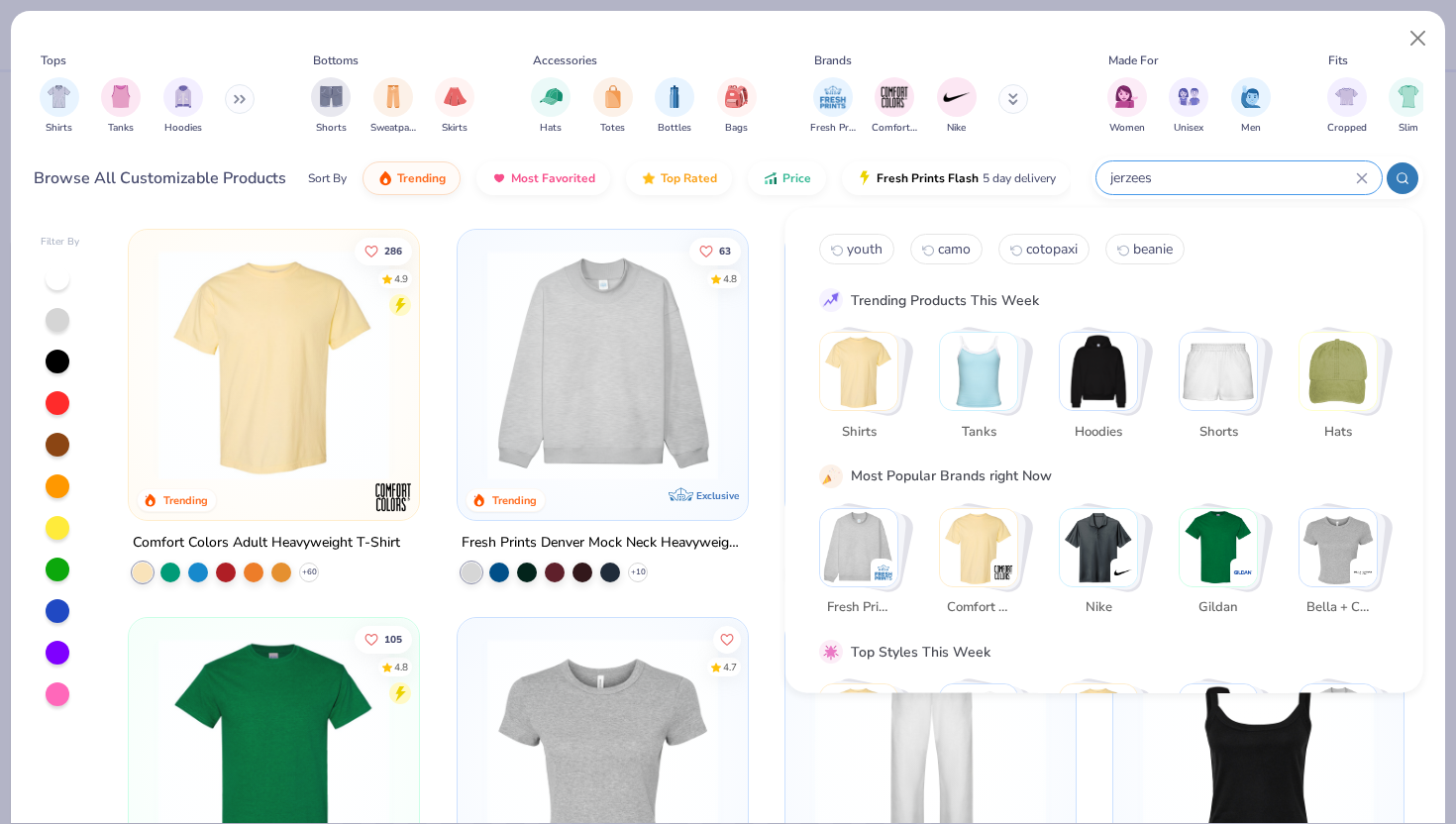 type on "jerzees" 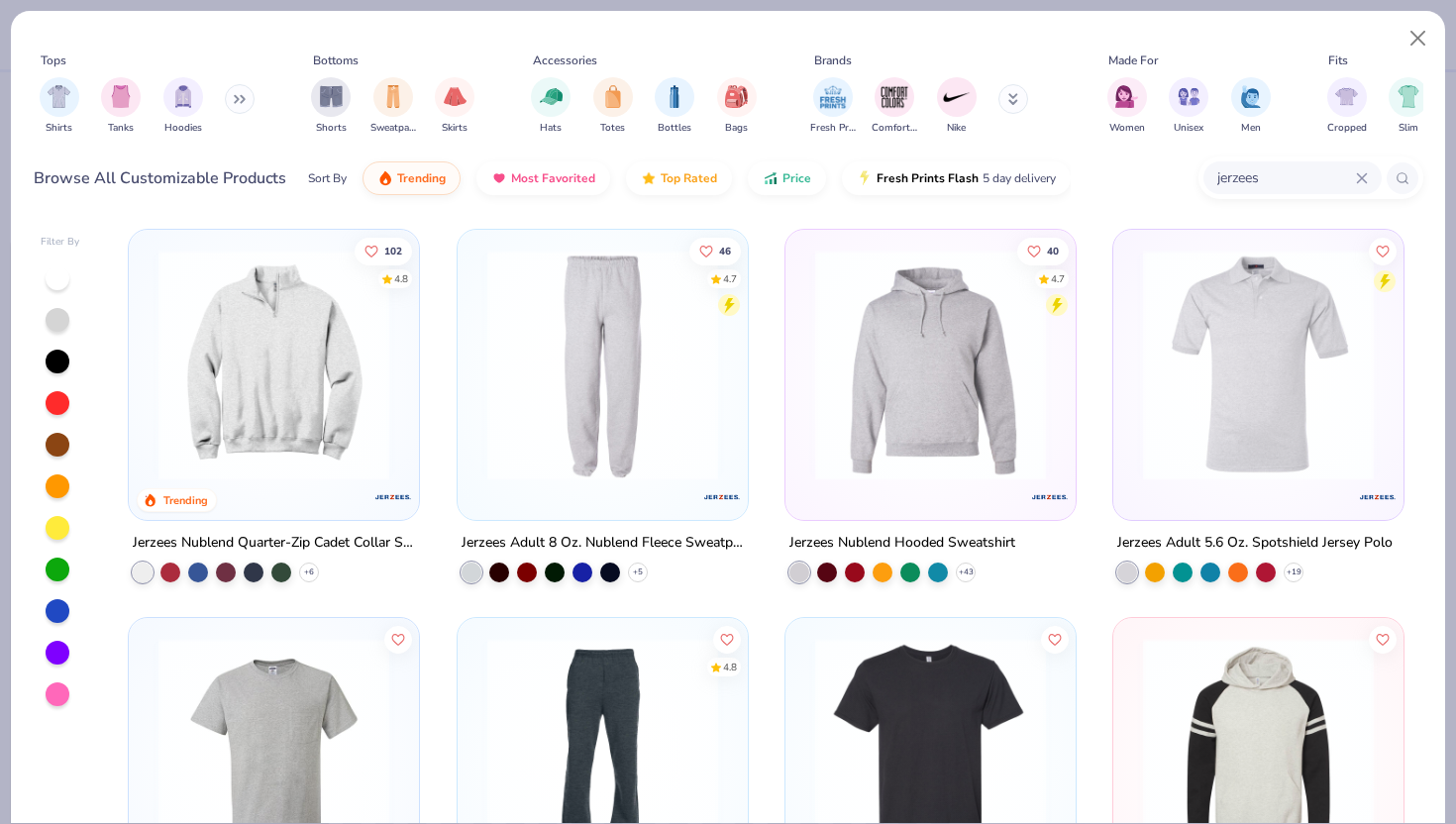 click at bounding box center (930, 364) 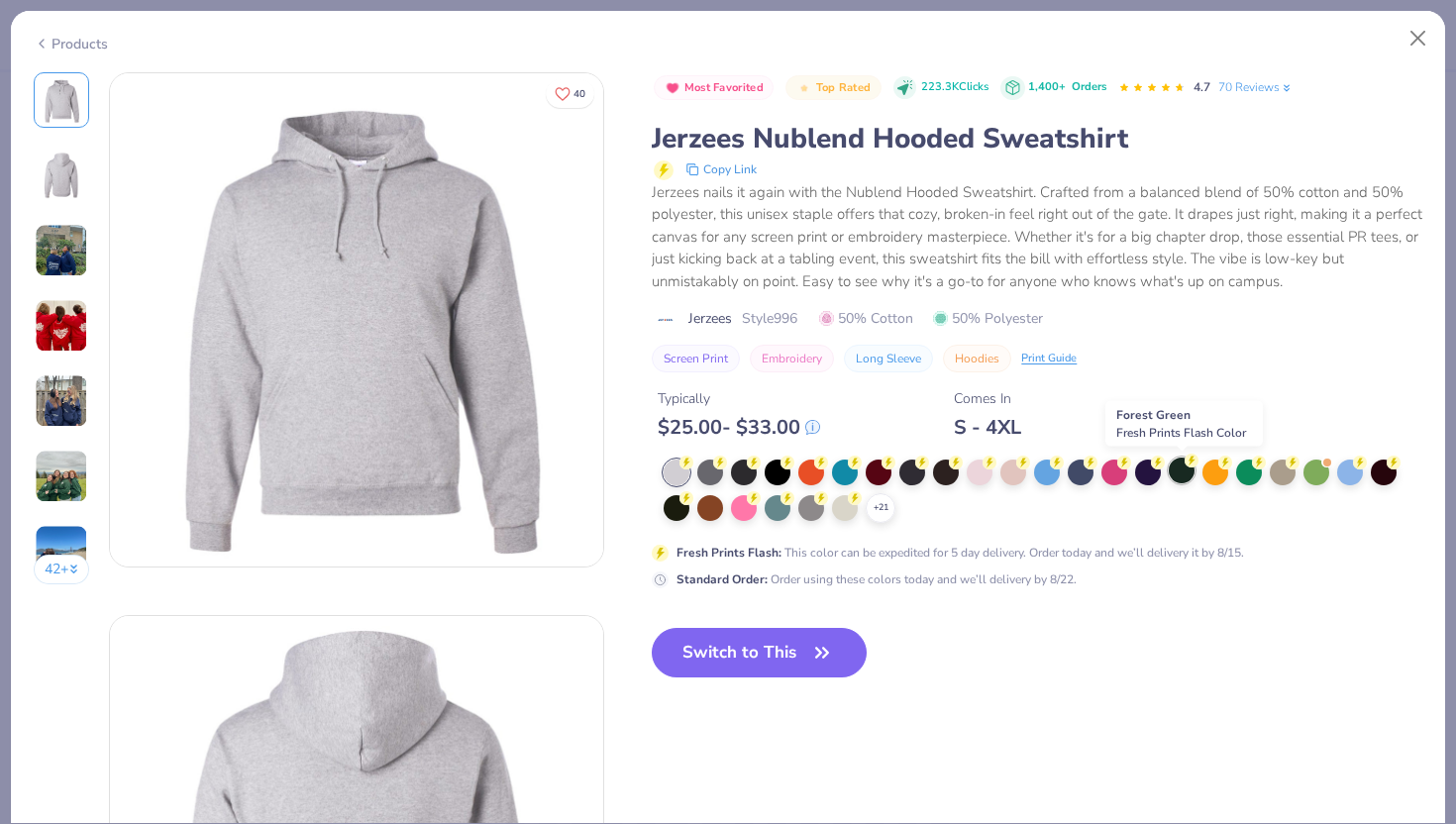 click at bounding box center [1182, 470] 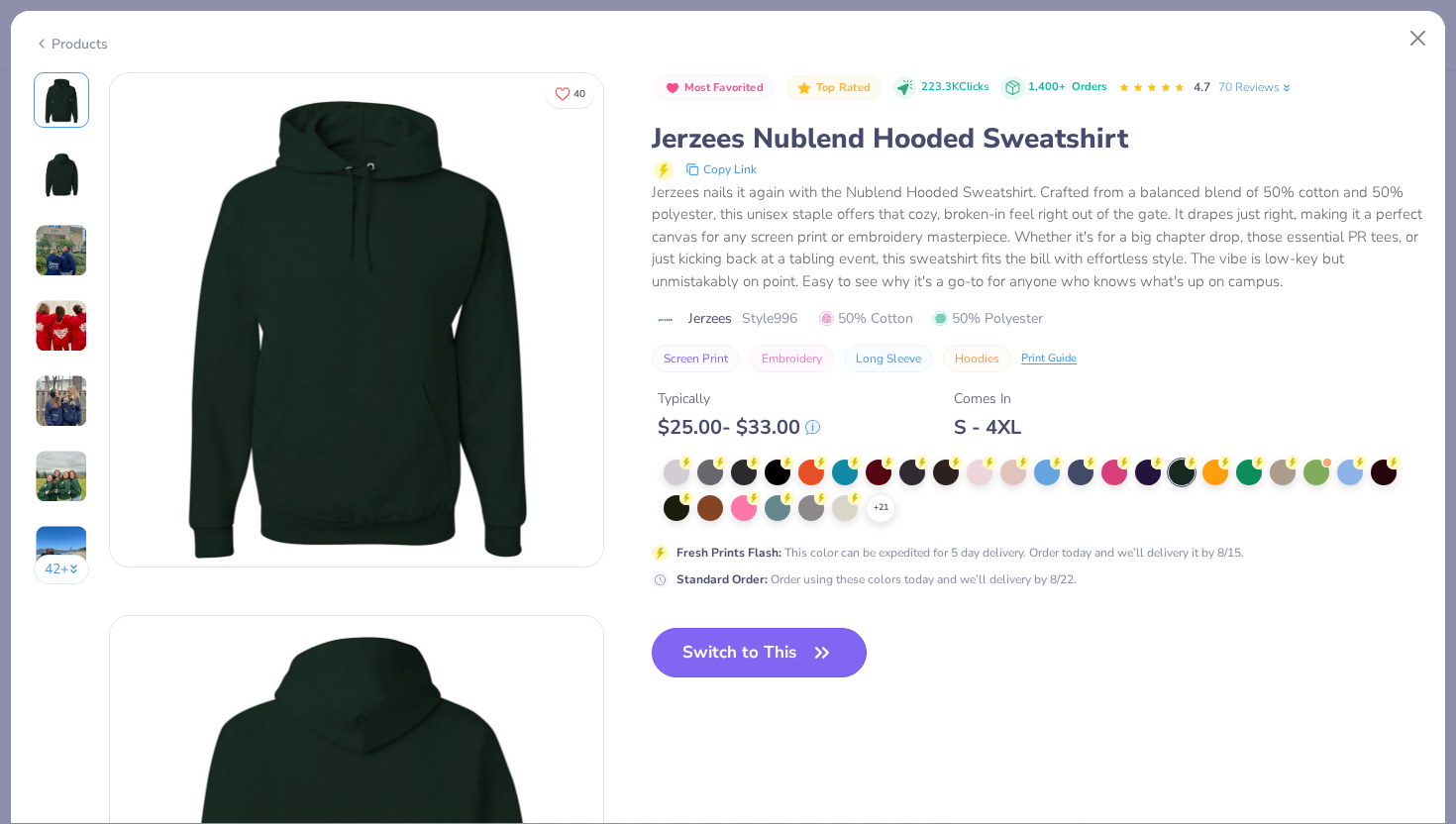 click on "Switch to This" at bounding box center (759, 653) 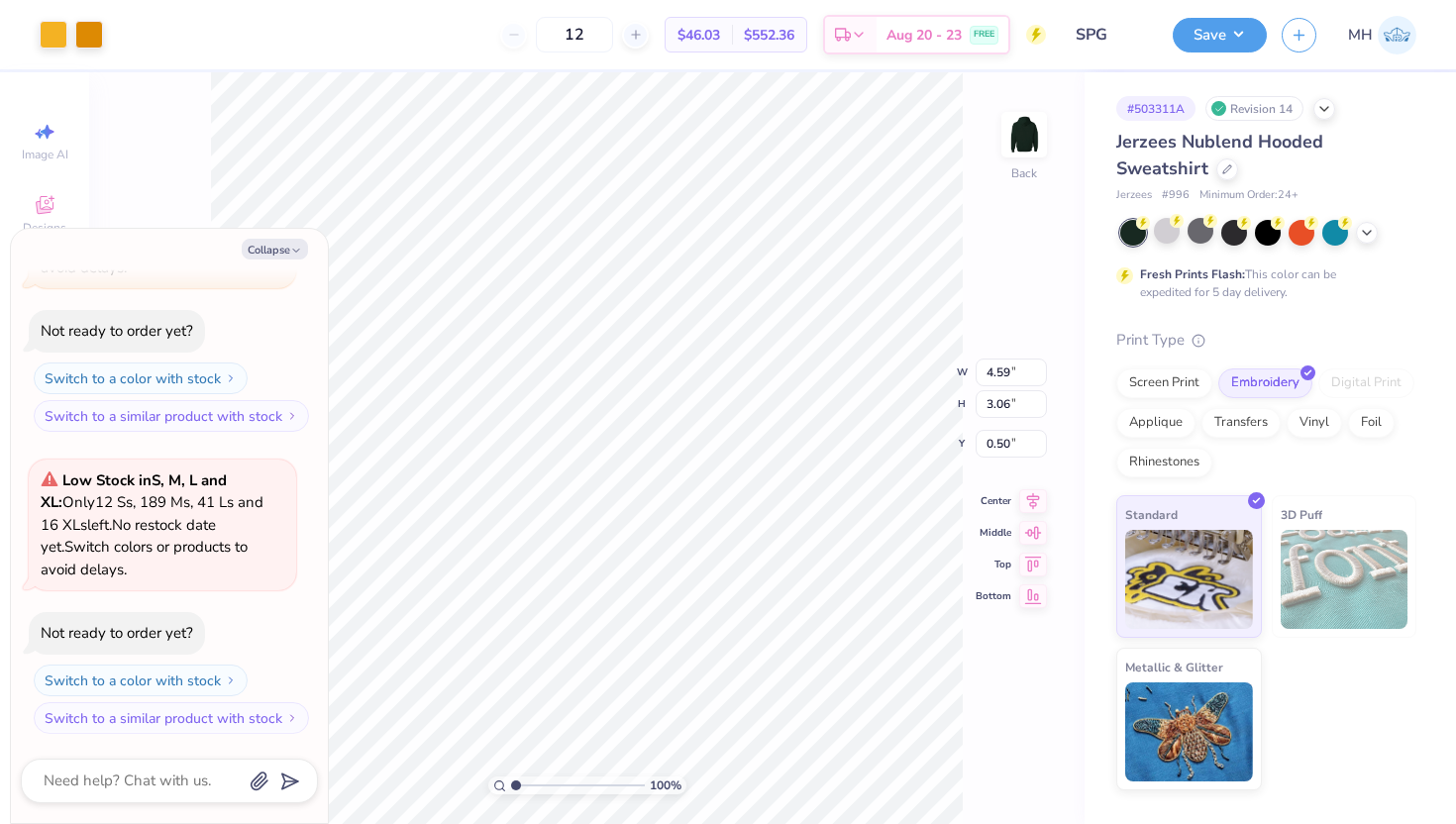 type on "x" 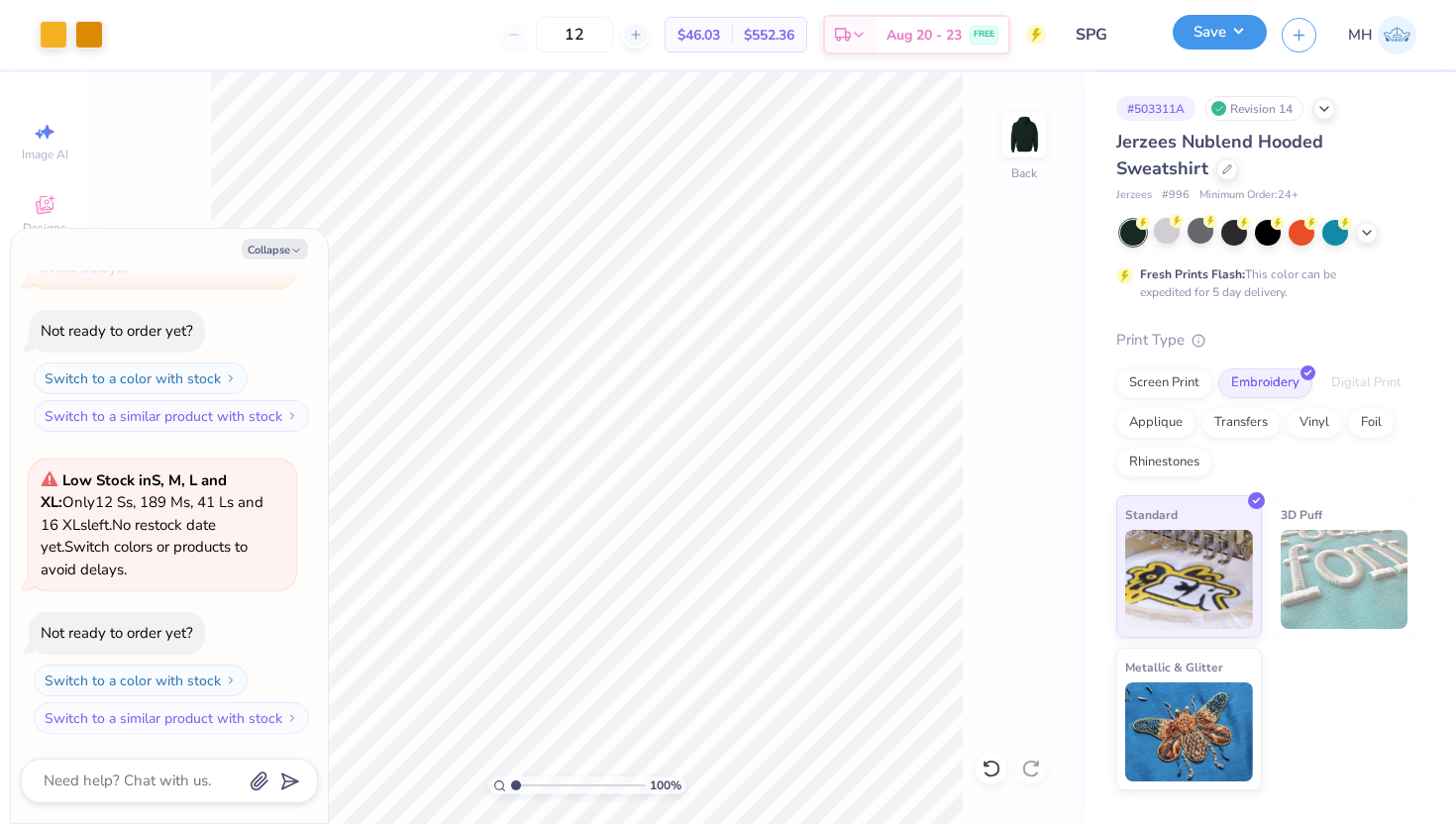 click on "Save" at bounding box center [1219, 32] 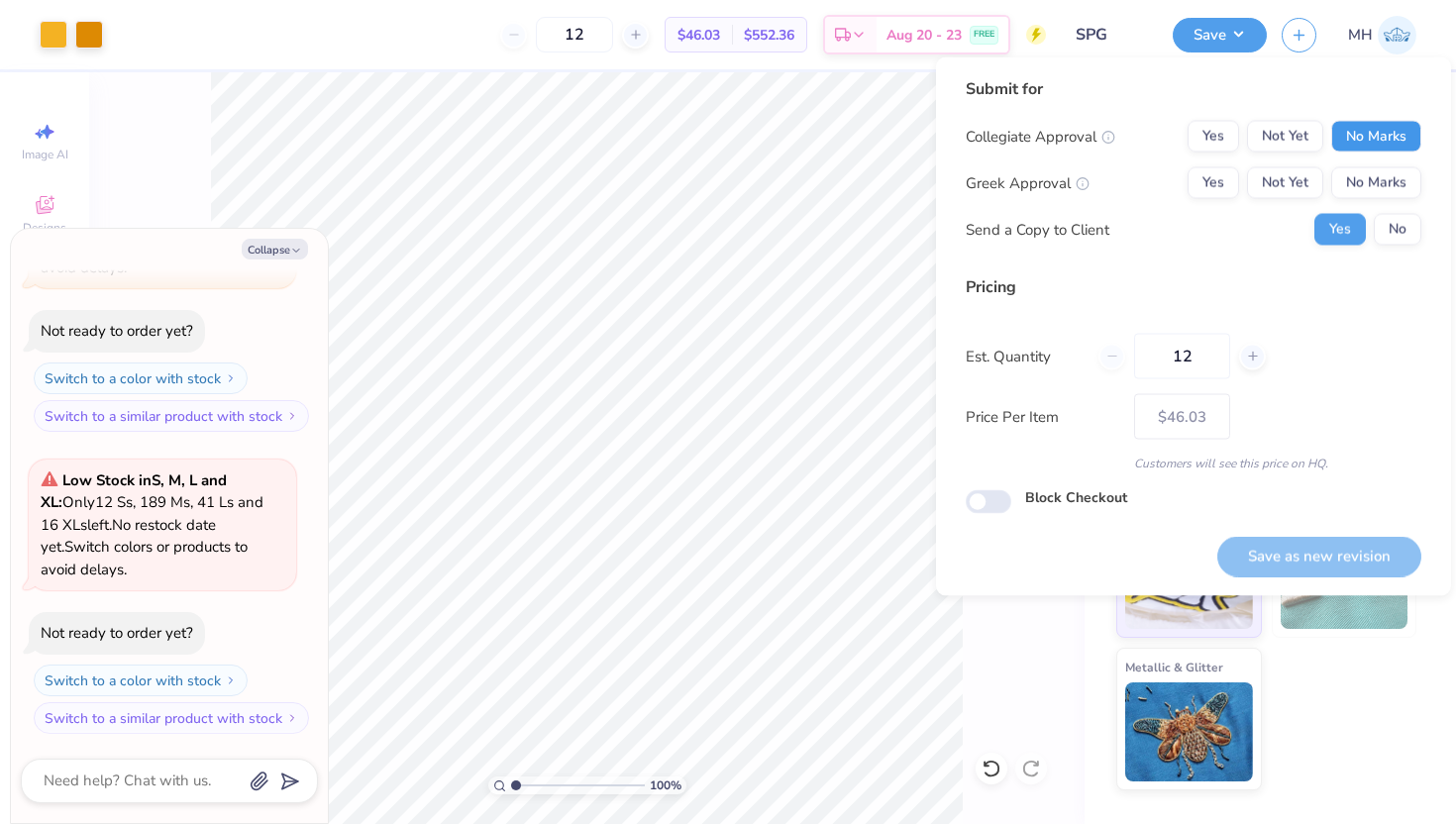 click on "No Marks" at bounding box center (1376, 137) 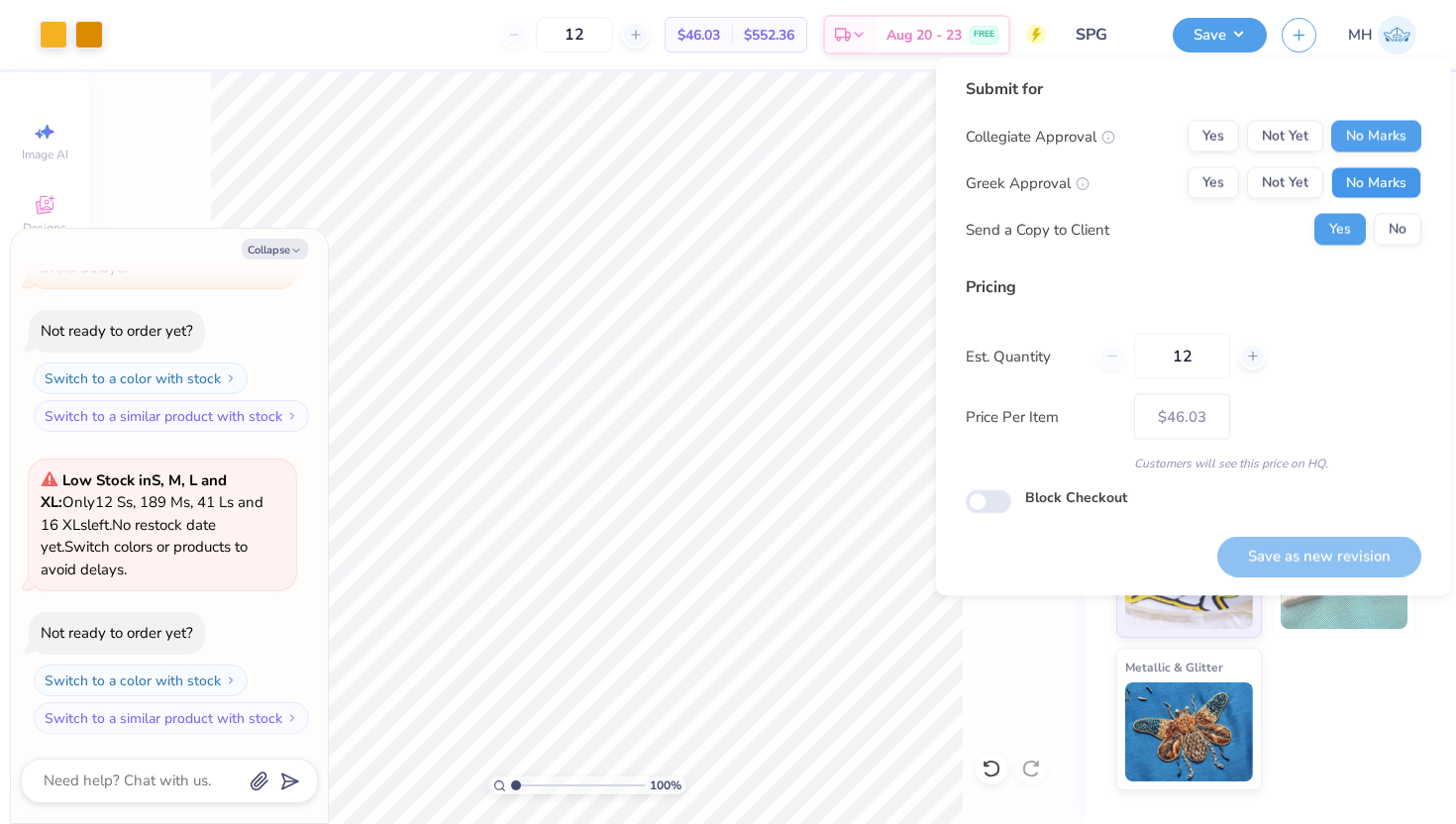 click on "No Marks" at bounding box center [1376, 183] 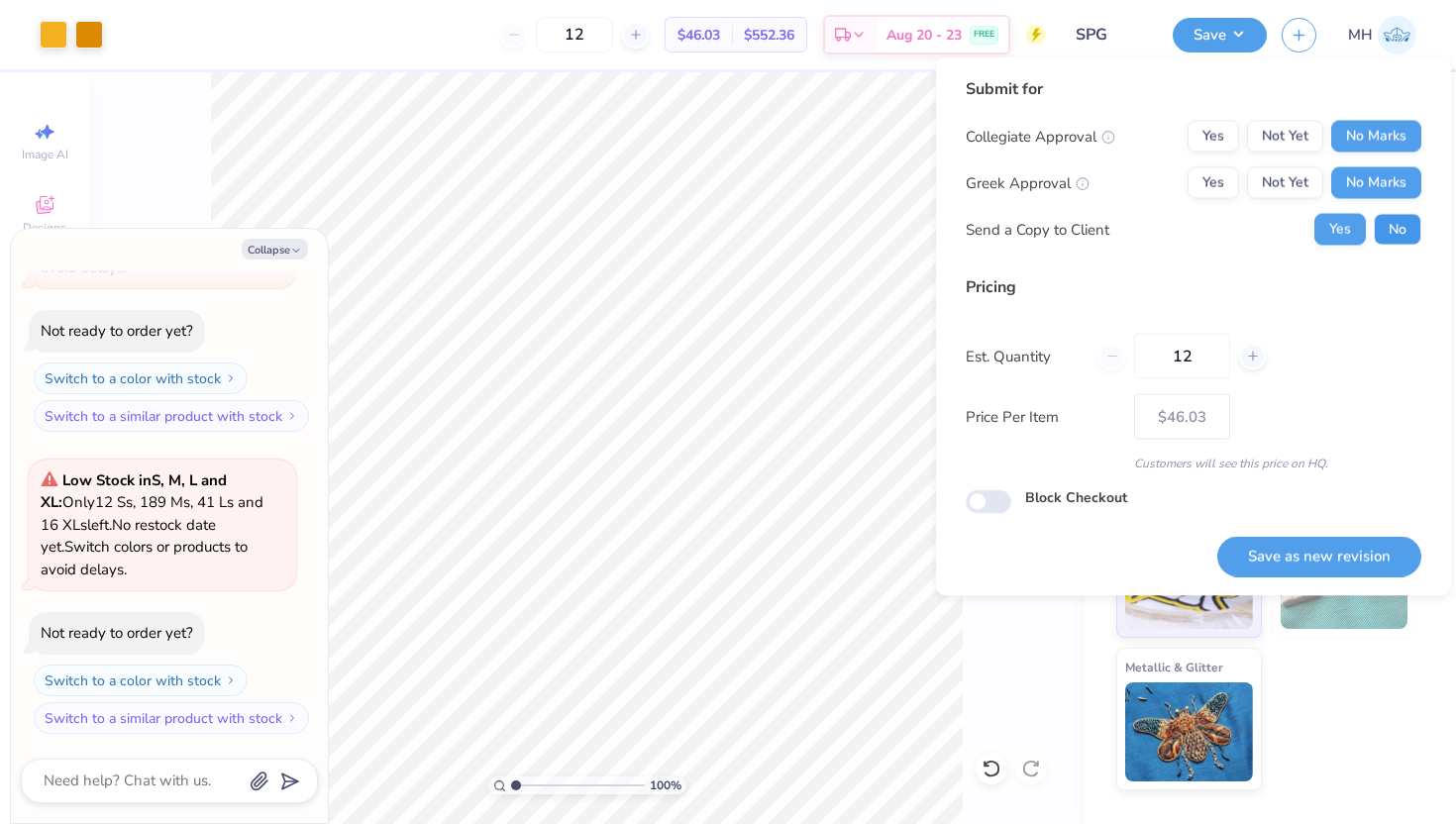 click on "No" at bounding box center [1398, 230] 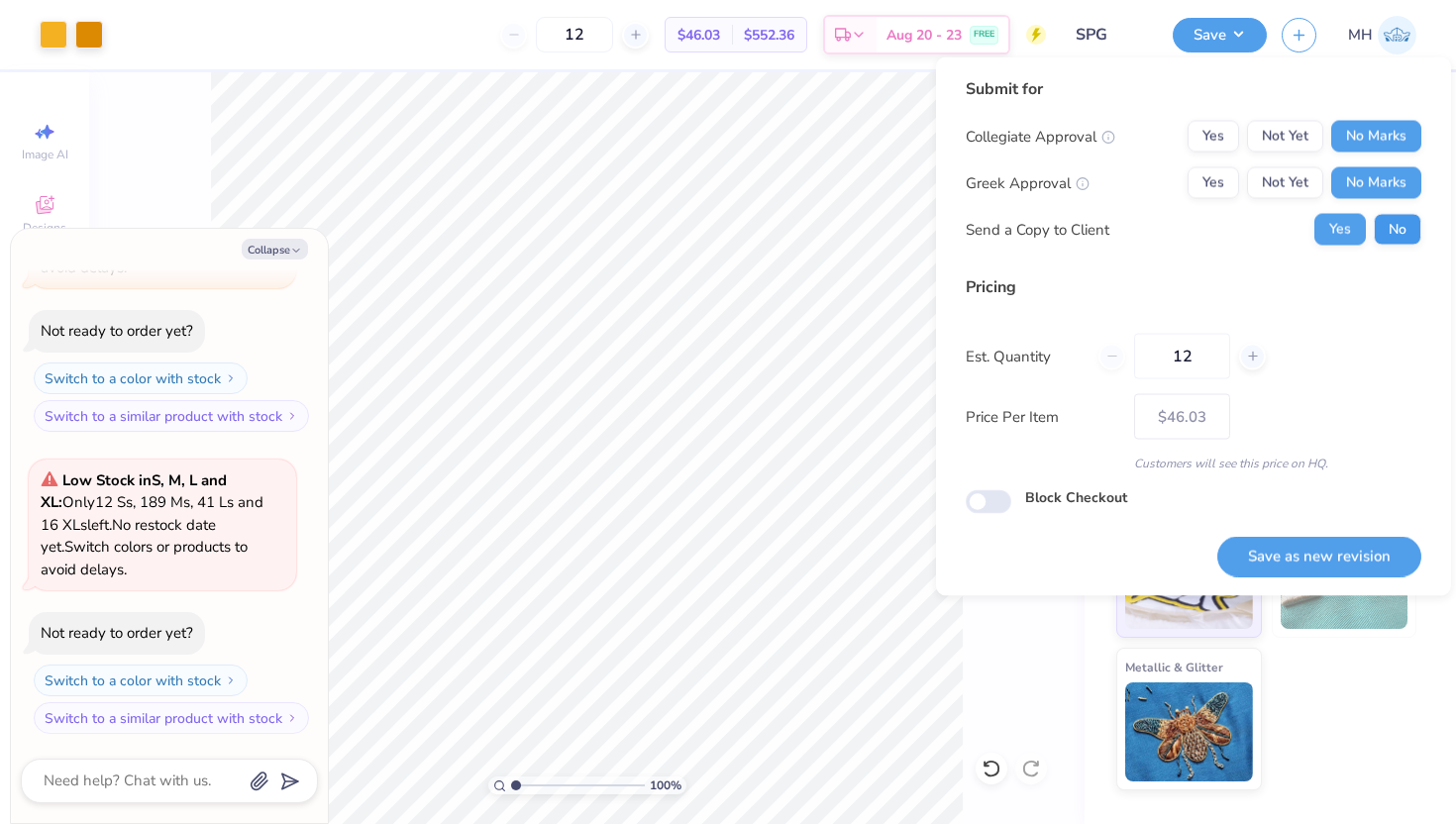 type on "x" 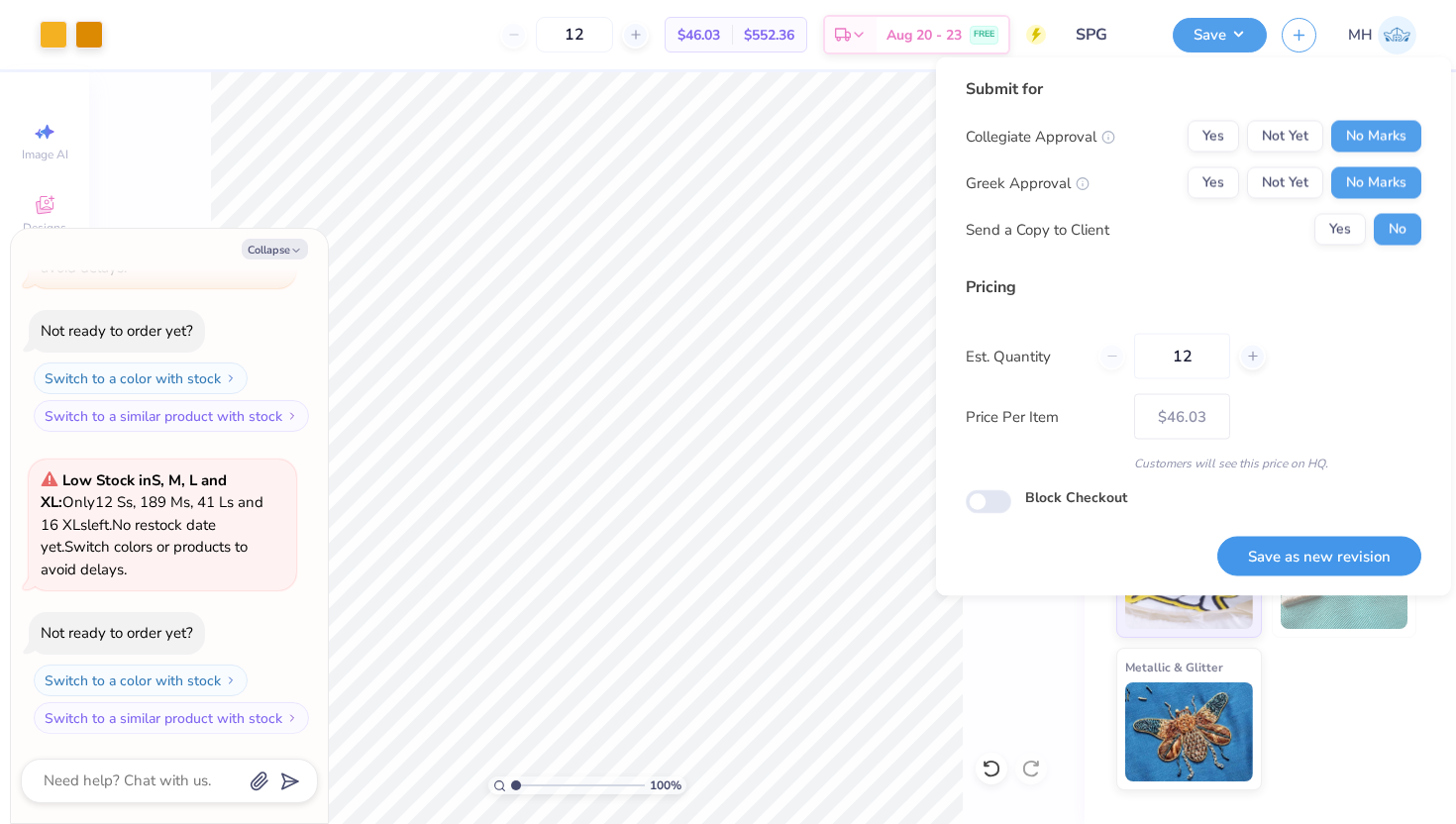 click on "Save as new revision" at bounding box center [1319, 556] 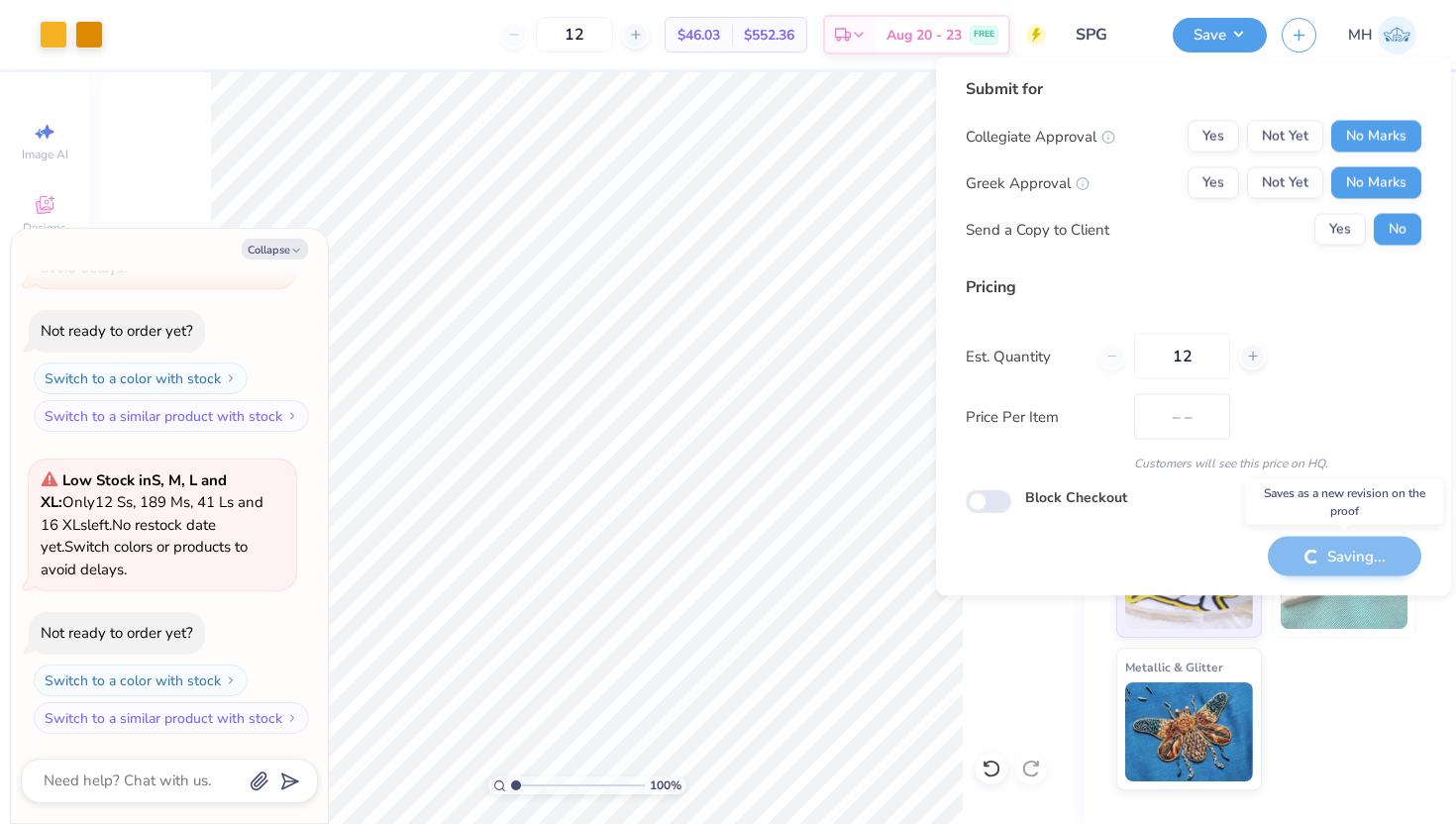type on "$46.03" 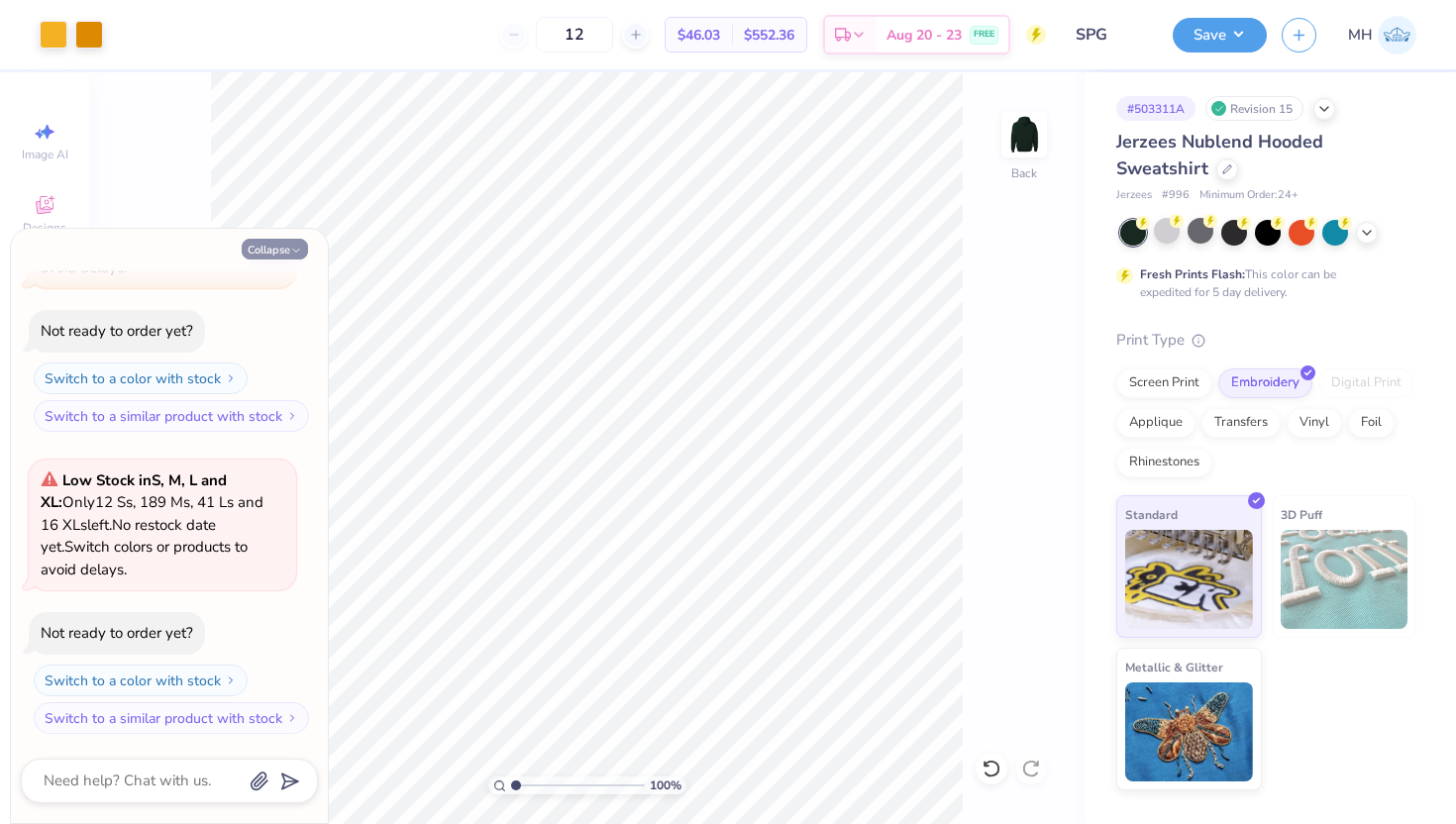 click 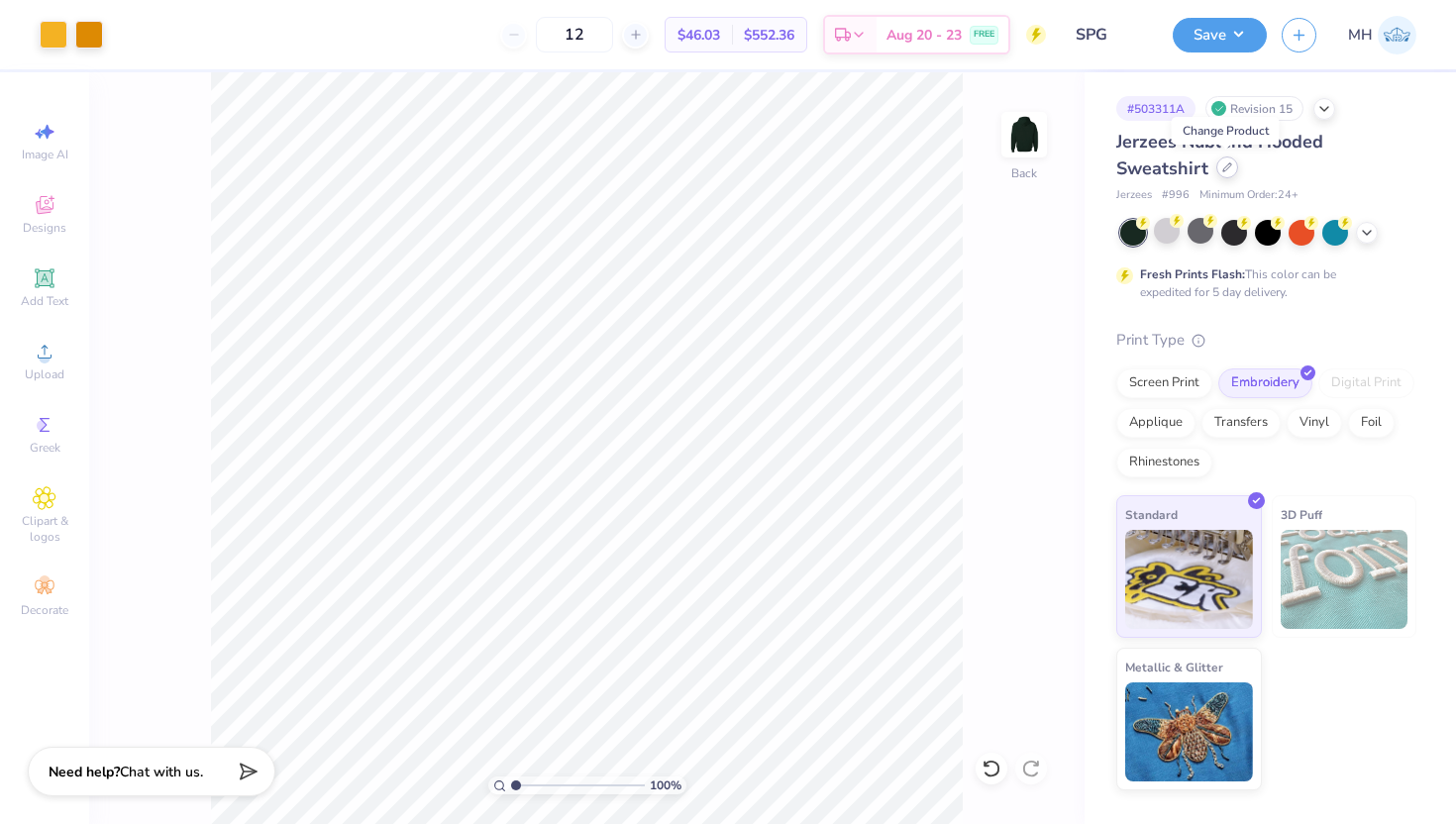 click at bounding box center (1227, 167) 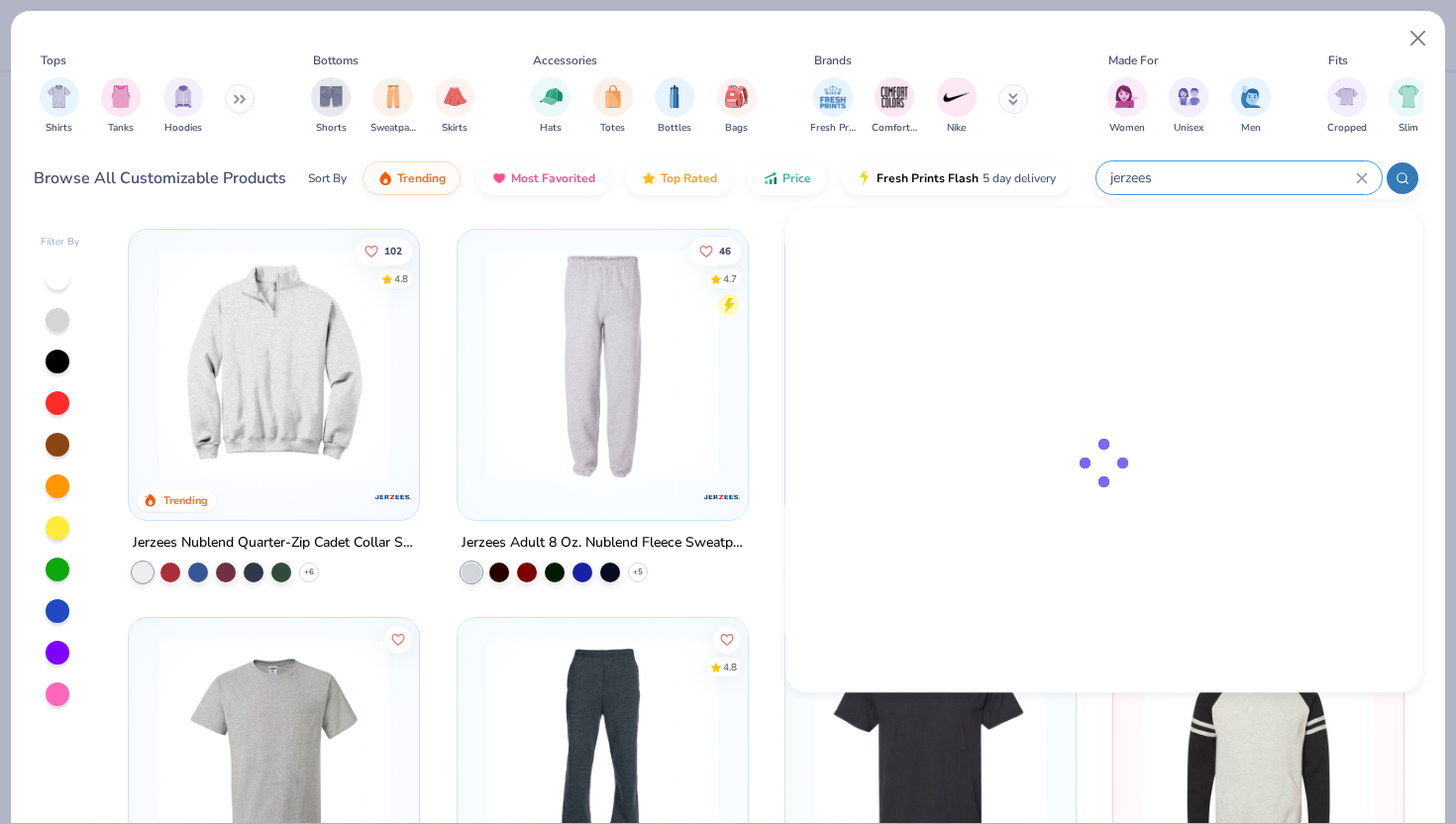 drag, startPoint x: 1268, startPoint y: 170, endPoint x: 1147, endPoint y: 170, distance: 121 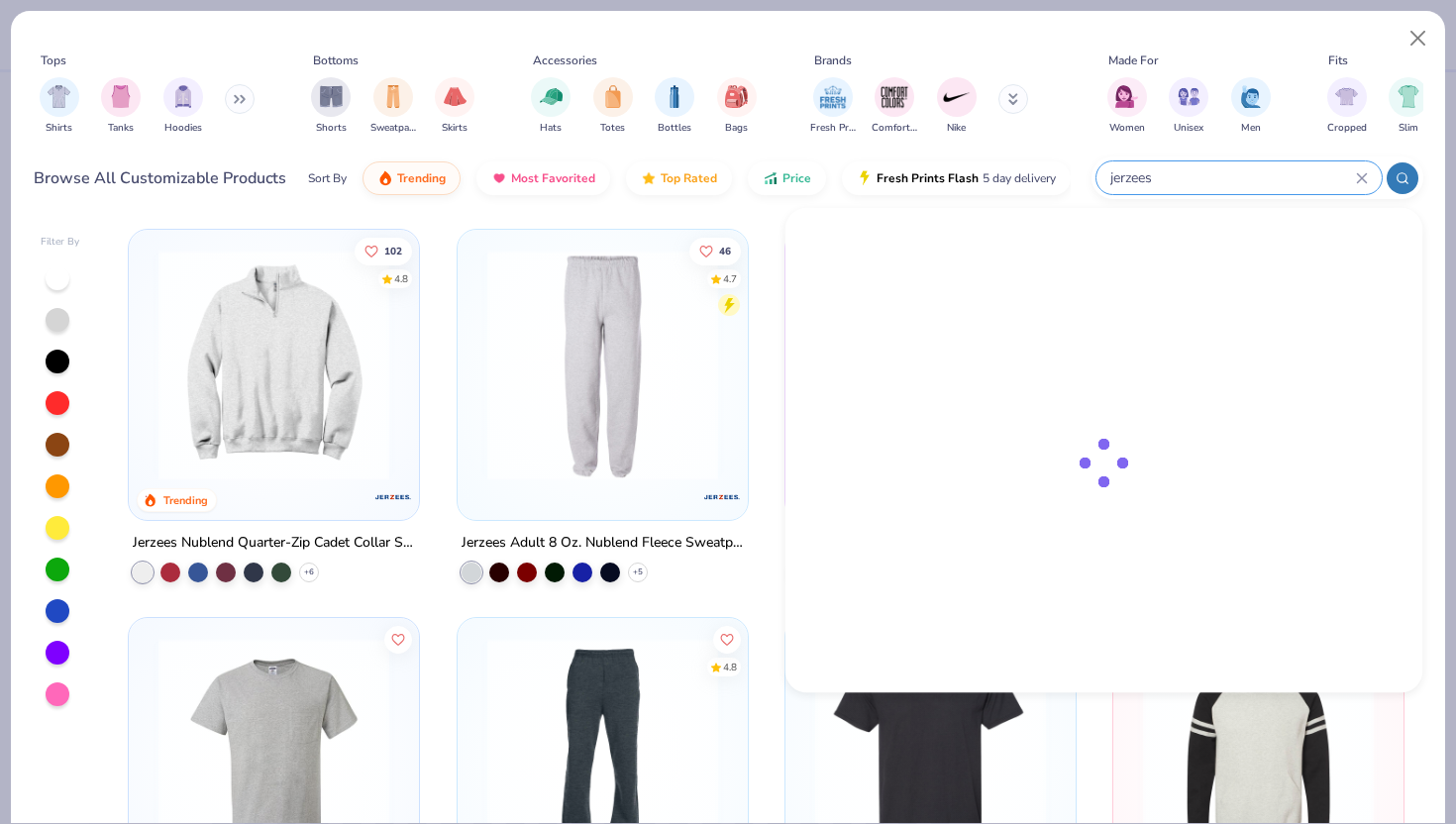 click on "jerzees" at bounding box center [1232, 177] 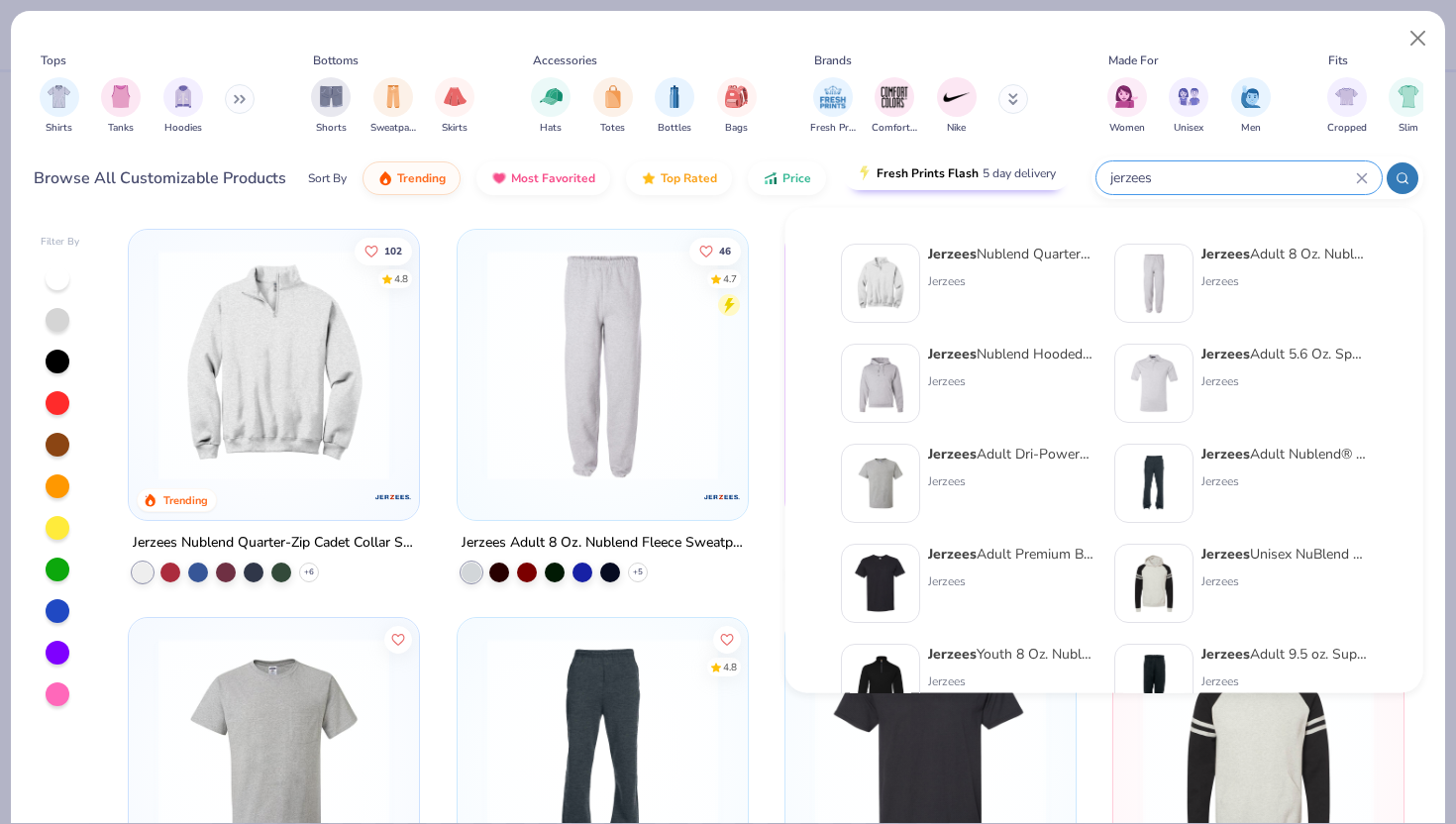 drag, startPoint x: 1178, startPoint y: 178, endPoint x: 1026, endPoint y: 178, distance: 152 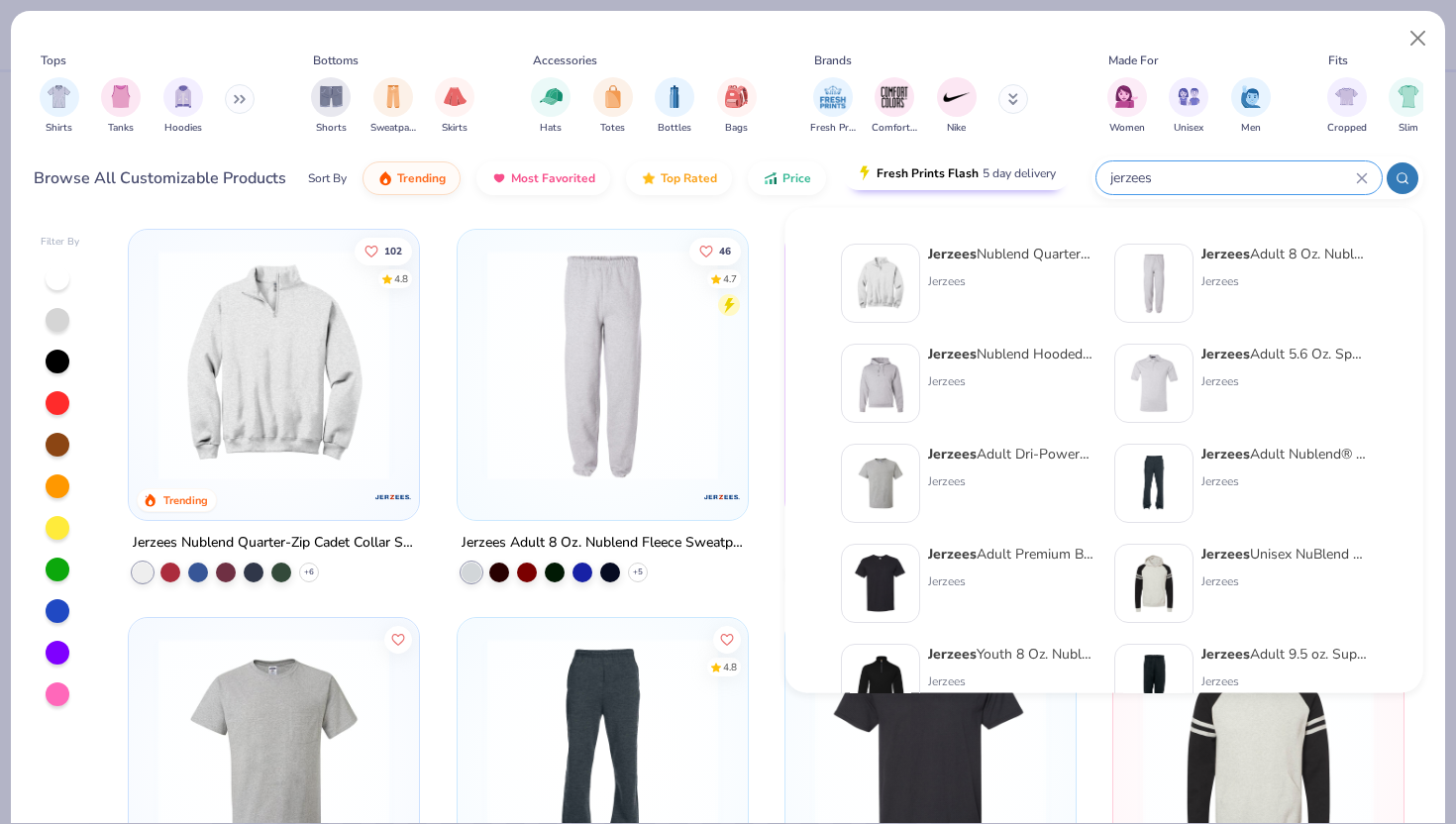 click on "Browse All Customizable Products Sort By Trending Most Favorited Top Rated Price Fresh Prints Flash 5 day delivery jerzees" at bounding box center [728, 178] 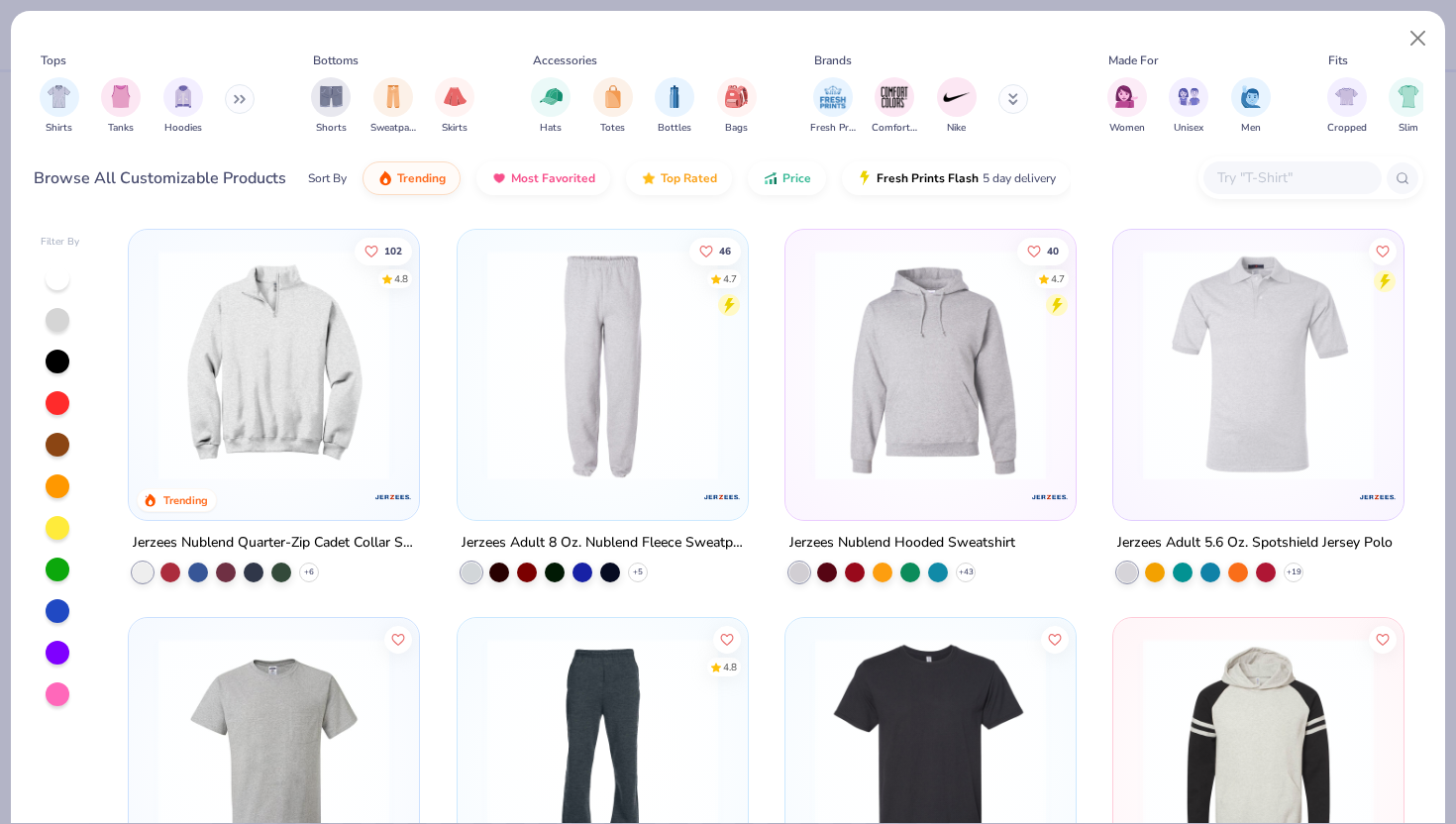 click at bounding box center [1292, 177] 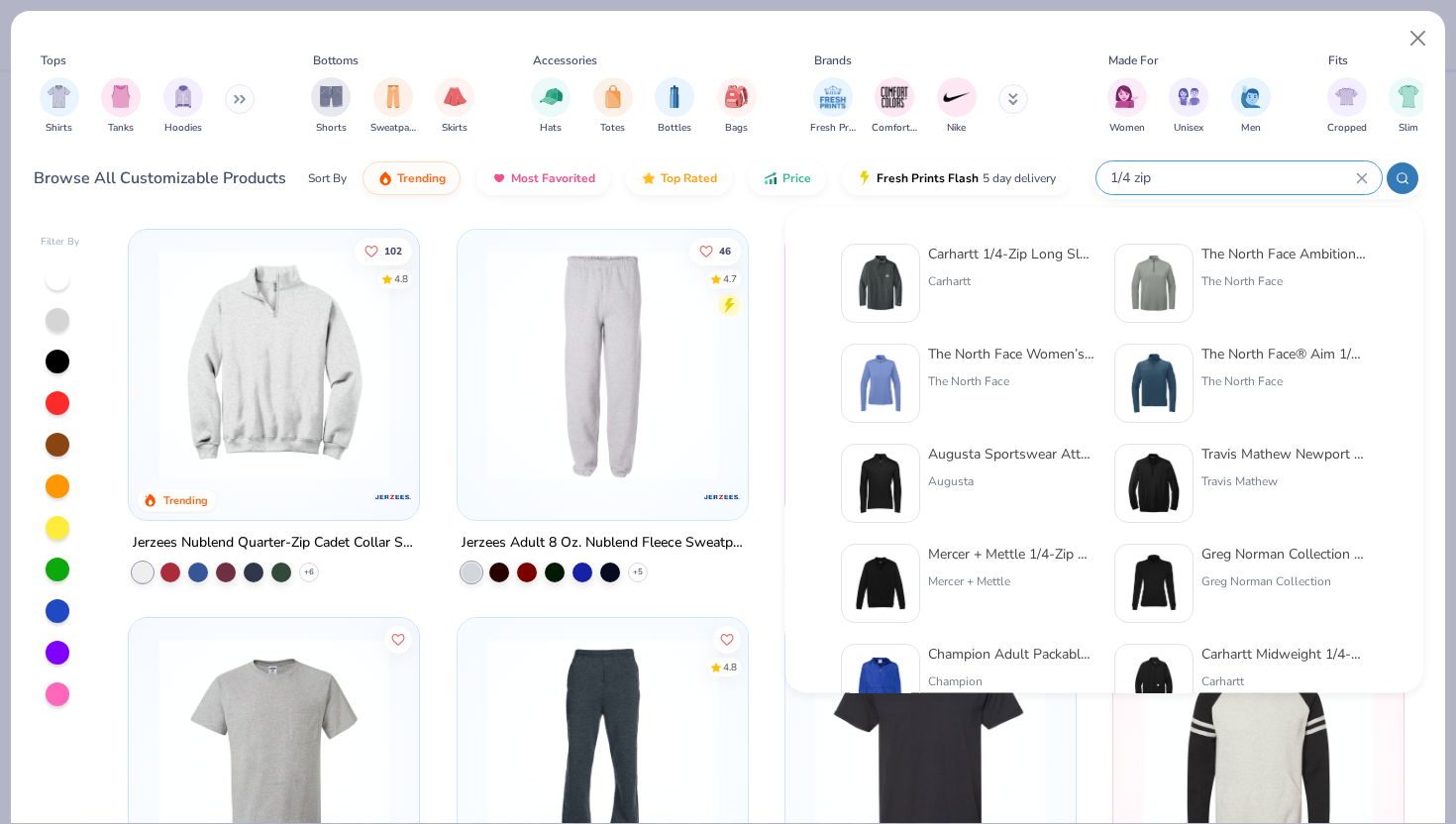 type on "1/4 zip" 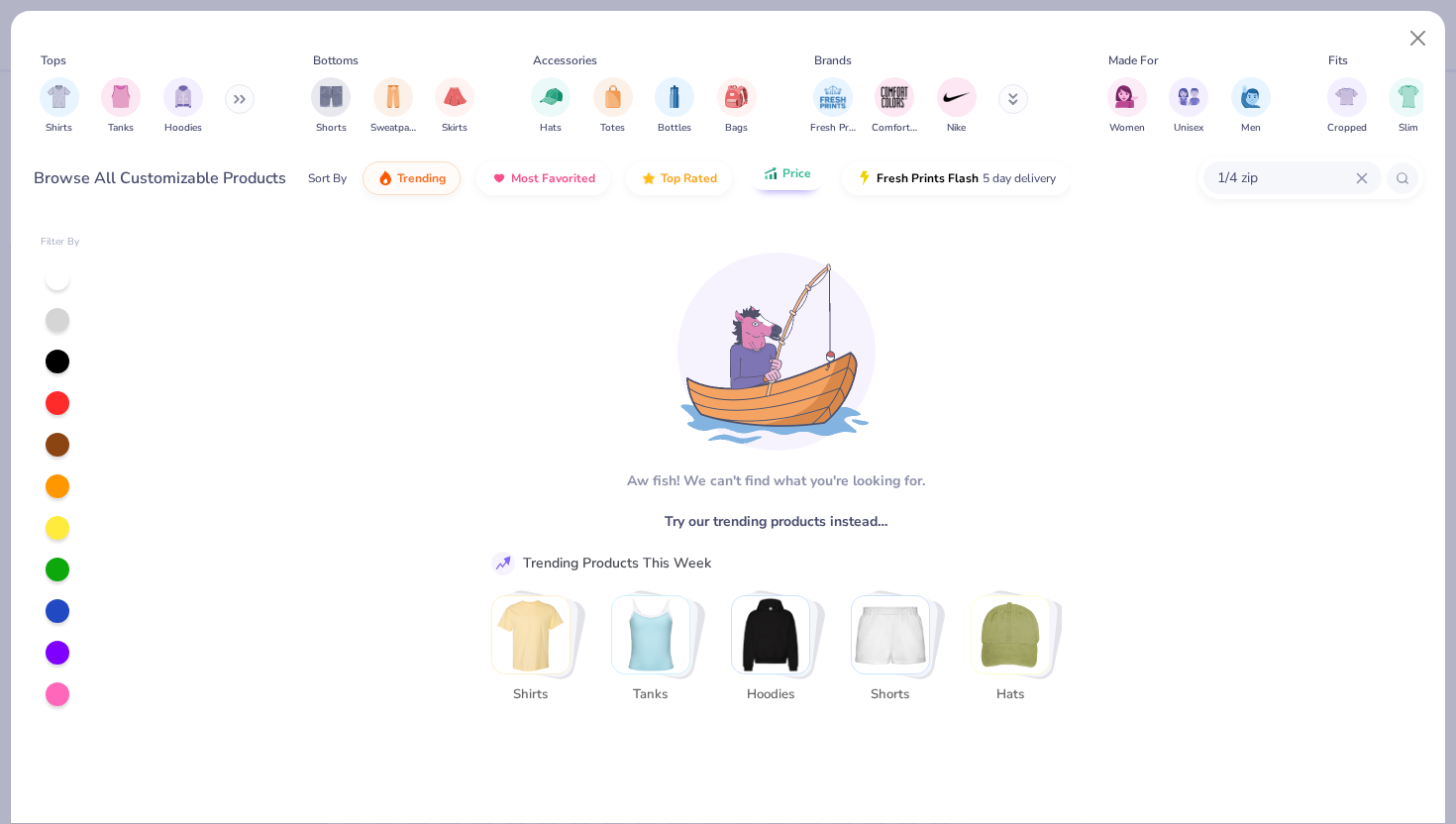 scroll, scrollTop: 305, scrollLeft: 0, axis: vertical 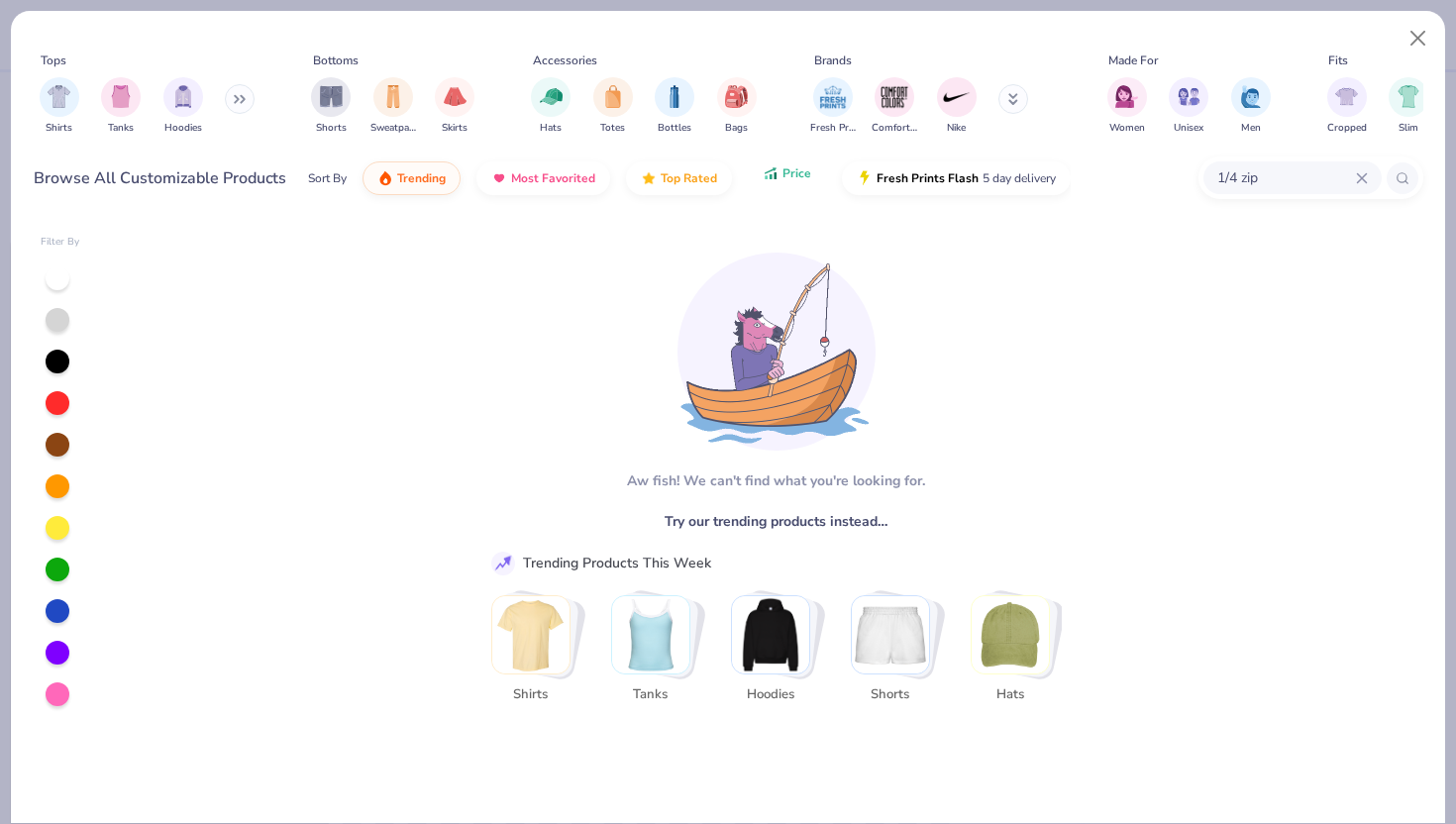 click on "Price" at bounding box center (786, 173) 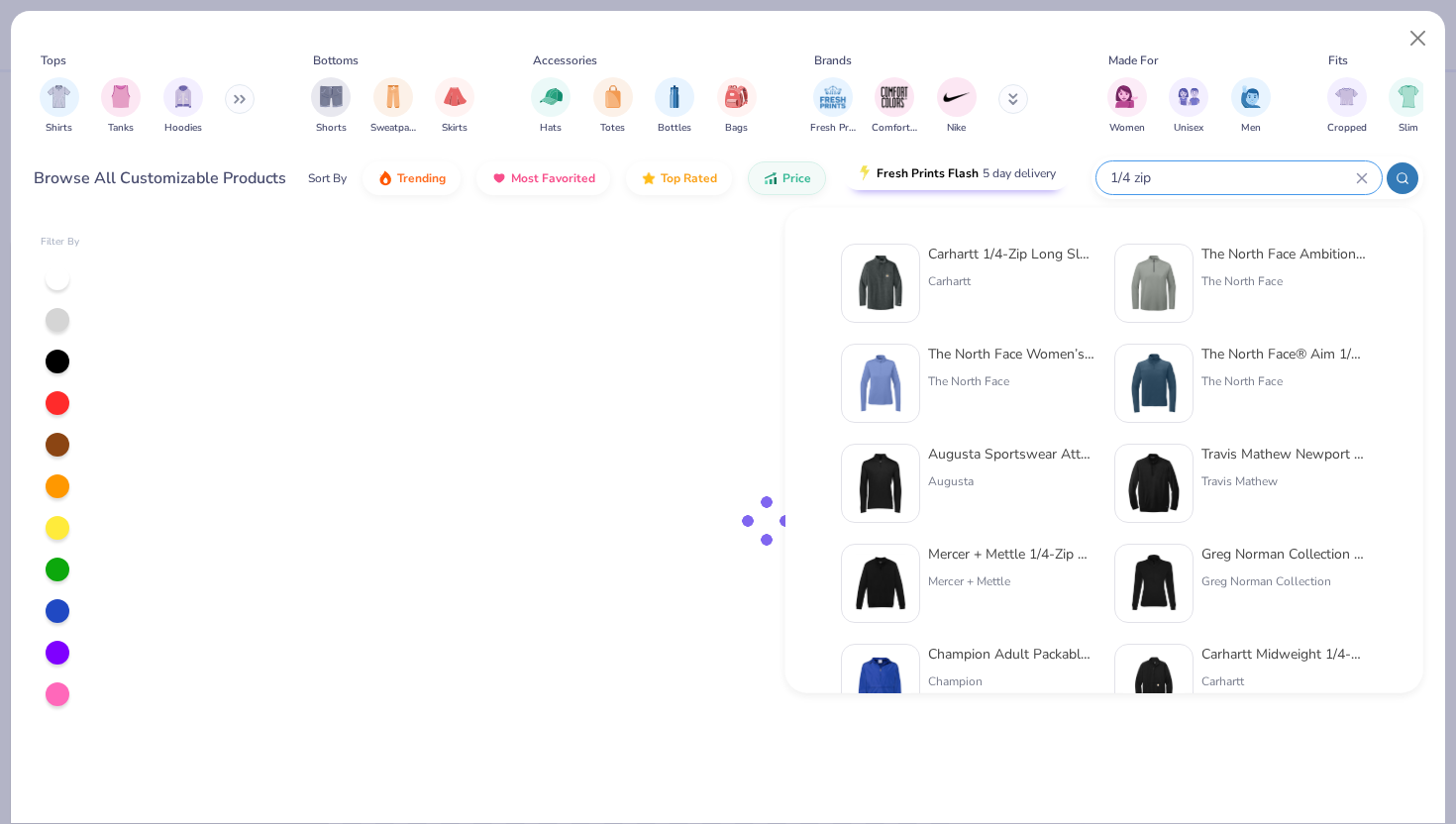 drag, startPoint x: 1296, startPoint y: 173, endPoint x: 1045, endPoint y: 169, distance: 251.03187 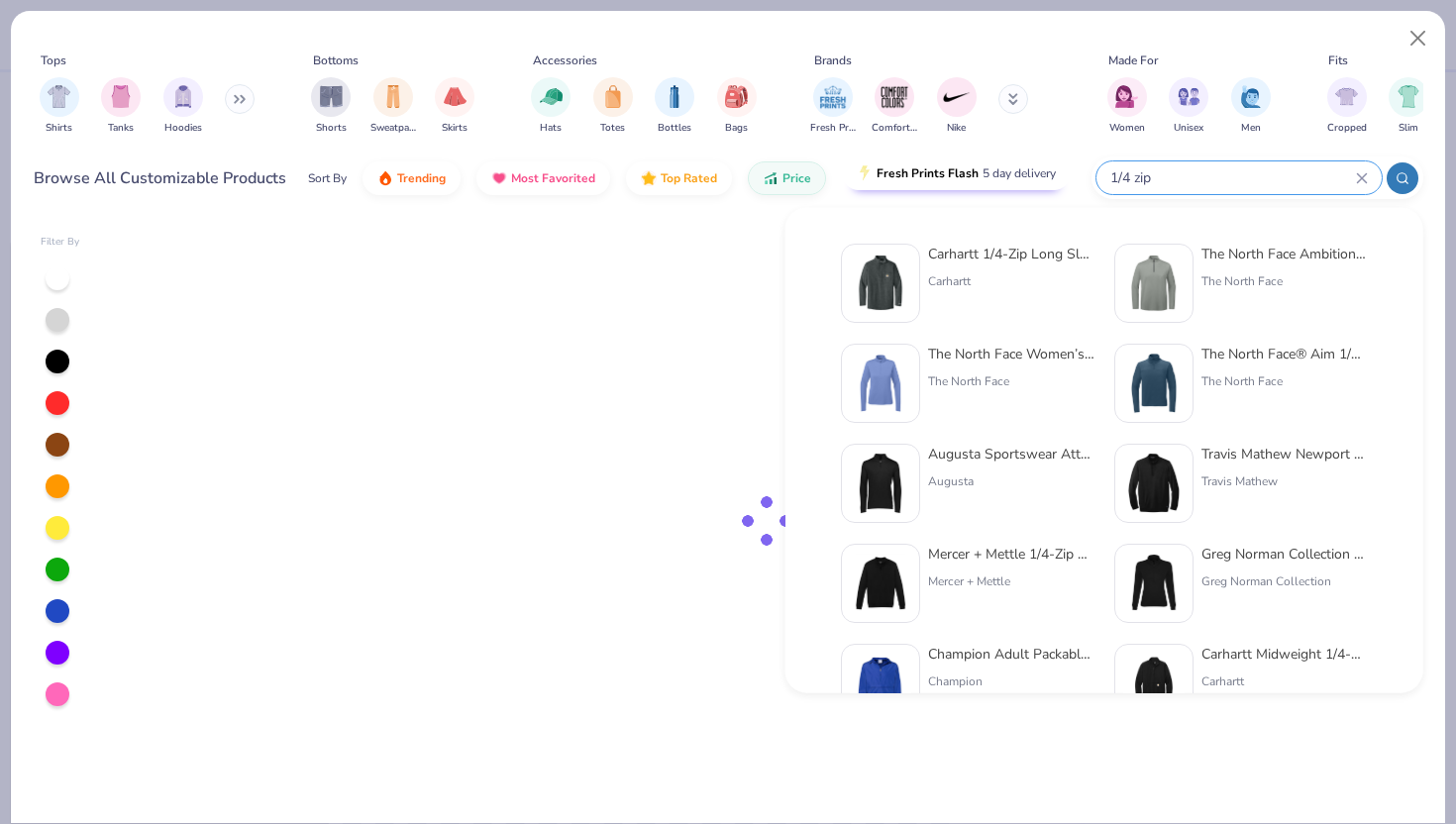 click on "Browse All Customizable Products Sort By Trending Most Favorited Top Rated Price Fresh Prints Flash 5 day delivery 1/4 zip" at bounding box center (728, 178) 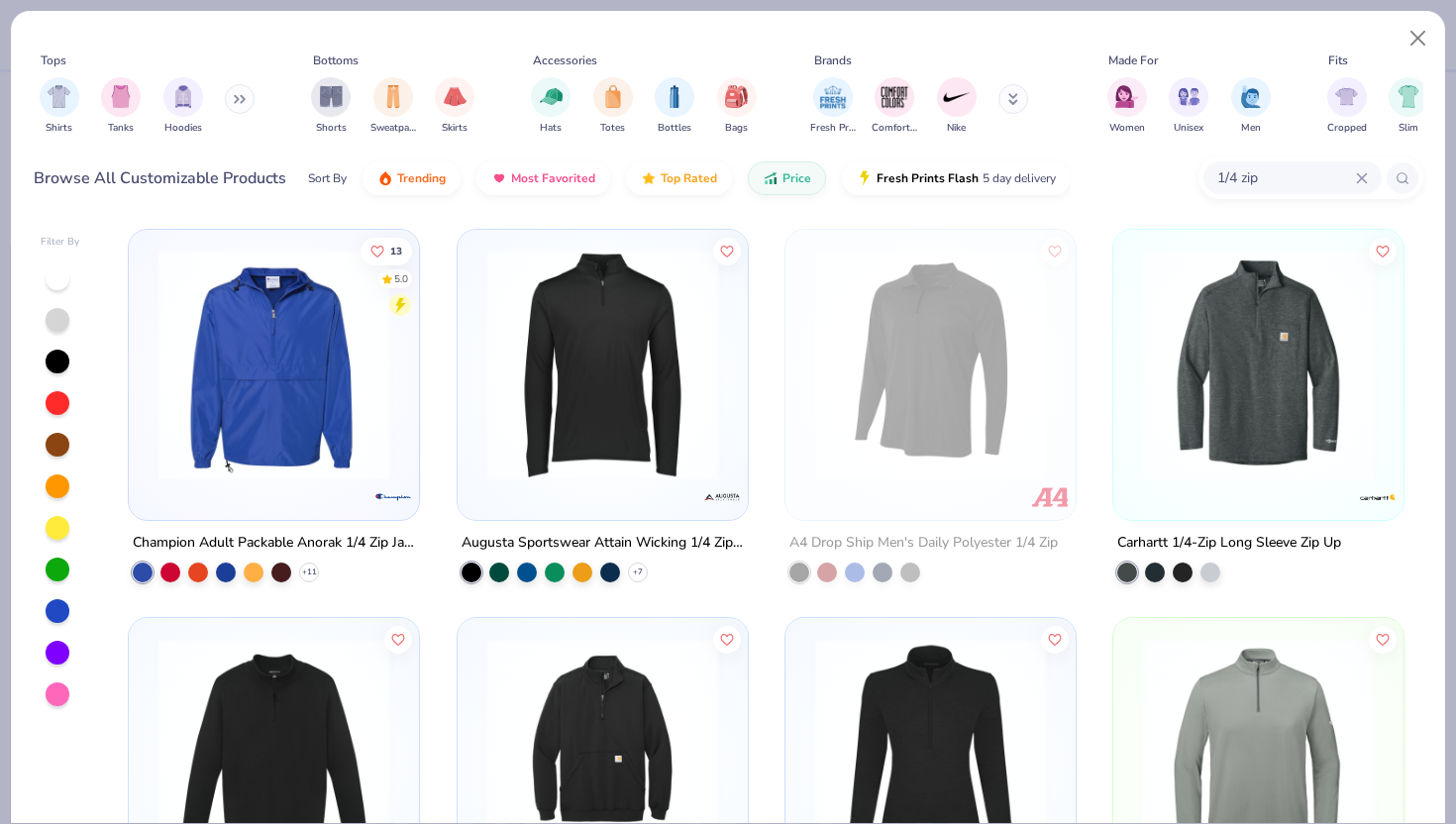 click at bounding box center [240, 99] 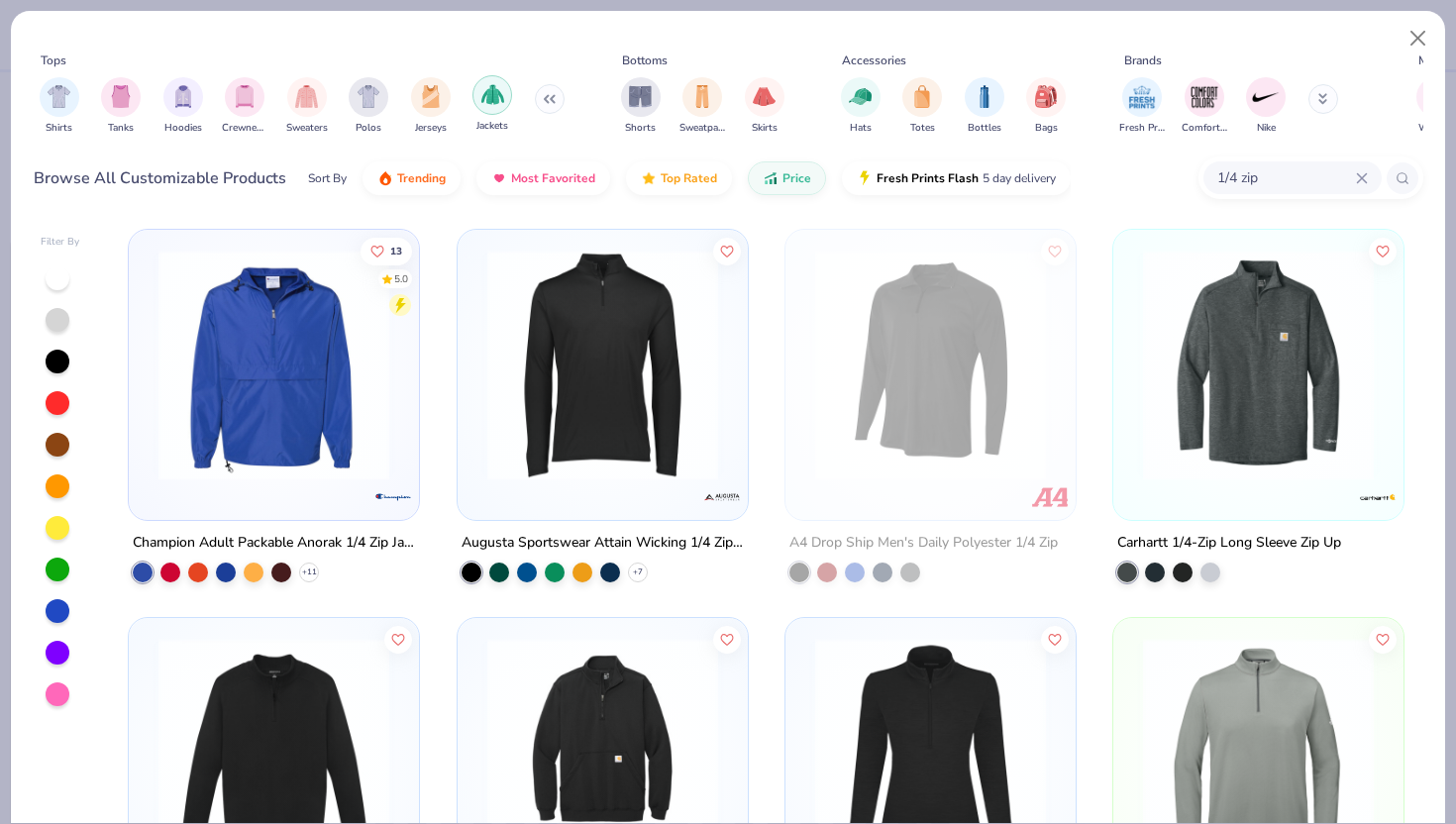 click at bounding box center (492, 94) 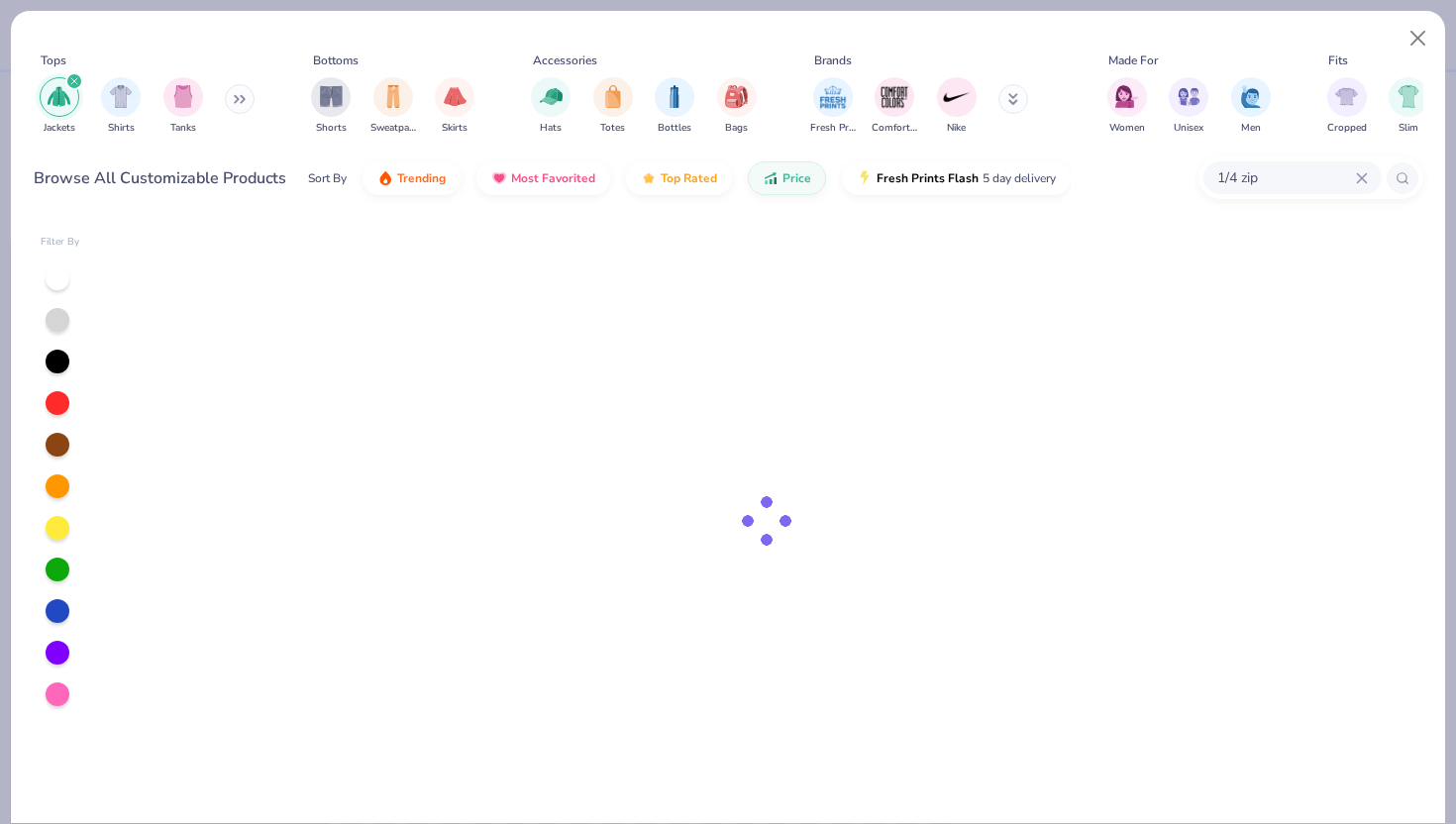 type on "x" 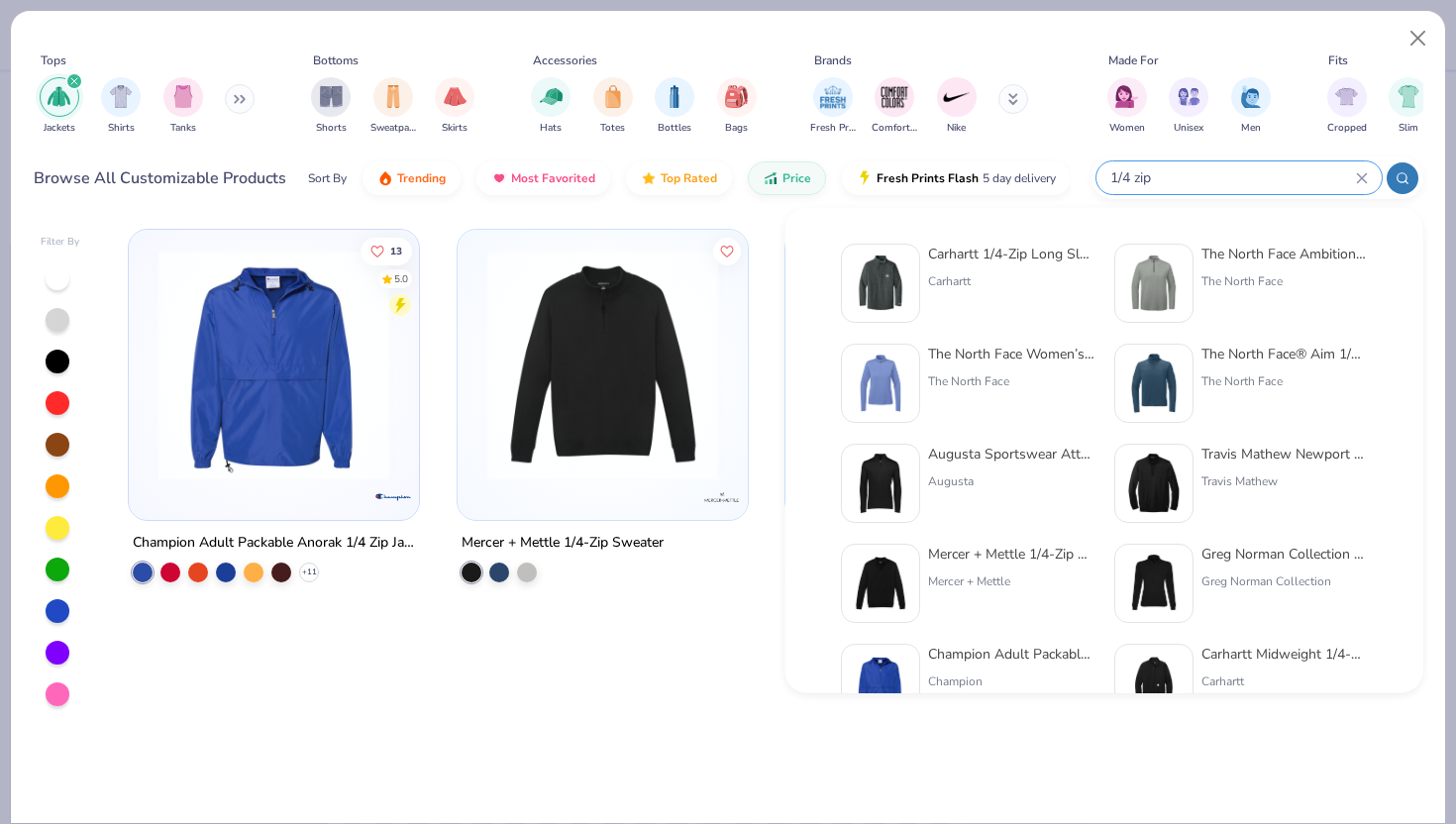 drag, startPoint x: 1275, startPoint y: 172, endPoint x: 1120, endPoint y: 167, distance: 155.08062 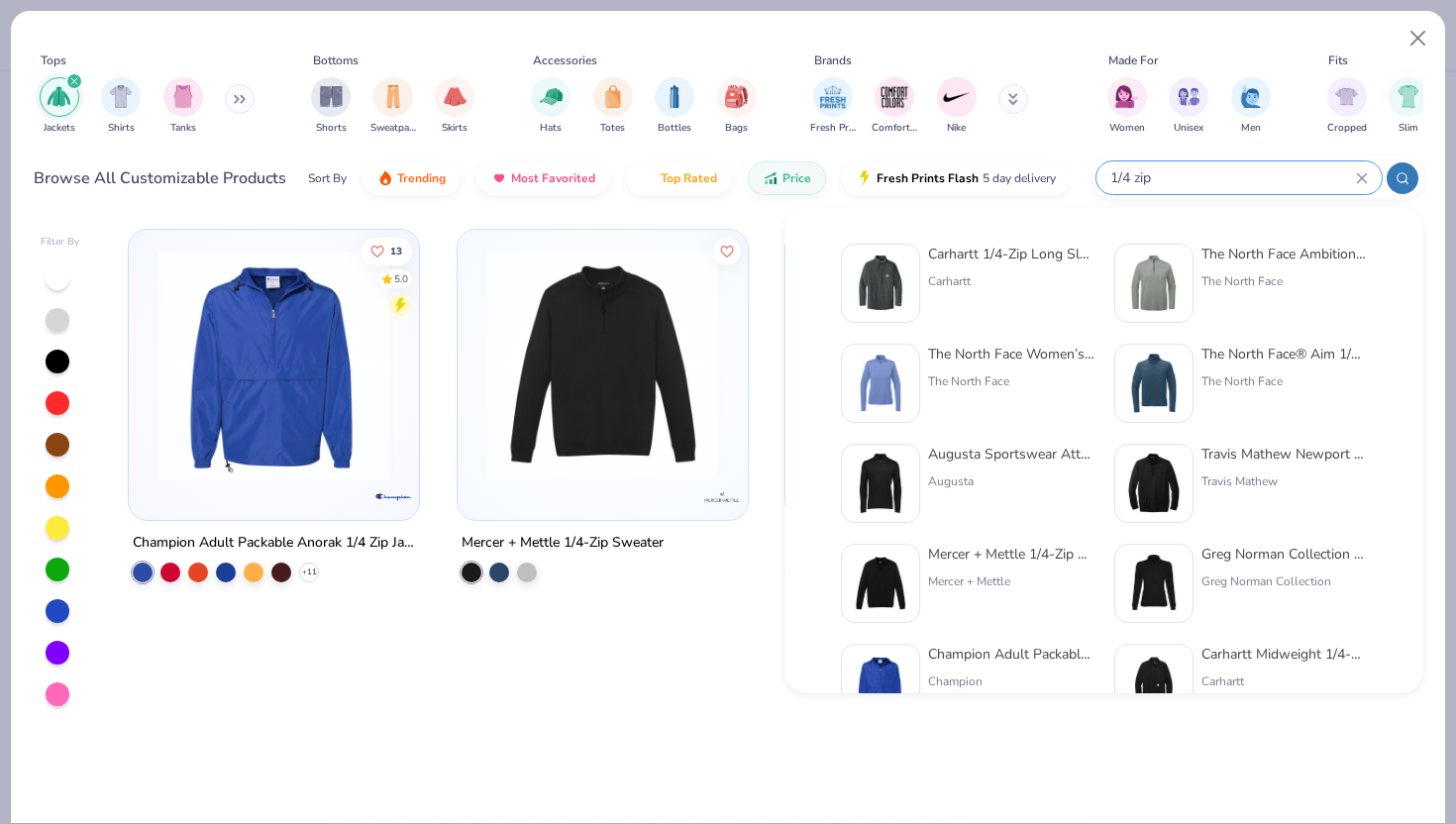 click on "1/4 zip" at bounding box center [1232, 177] 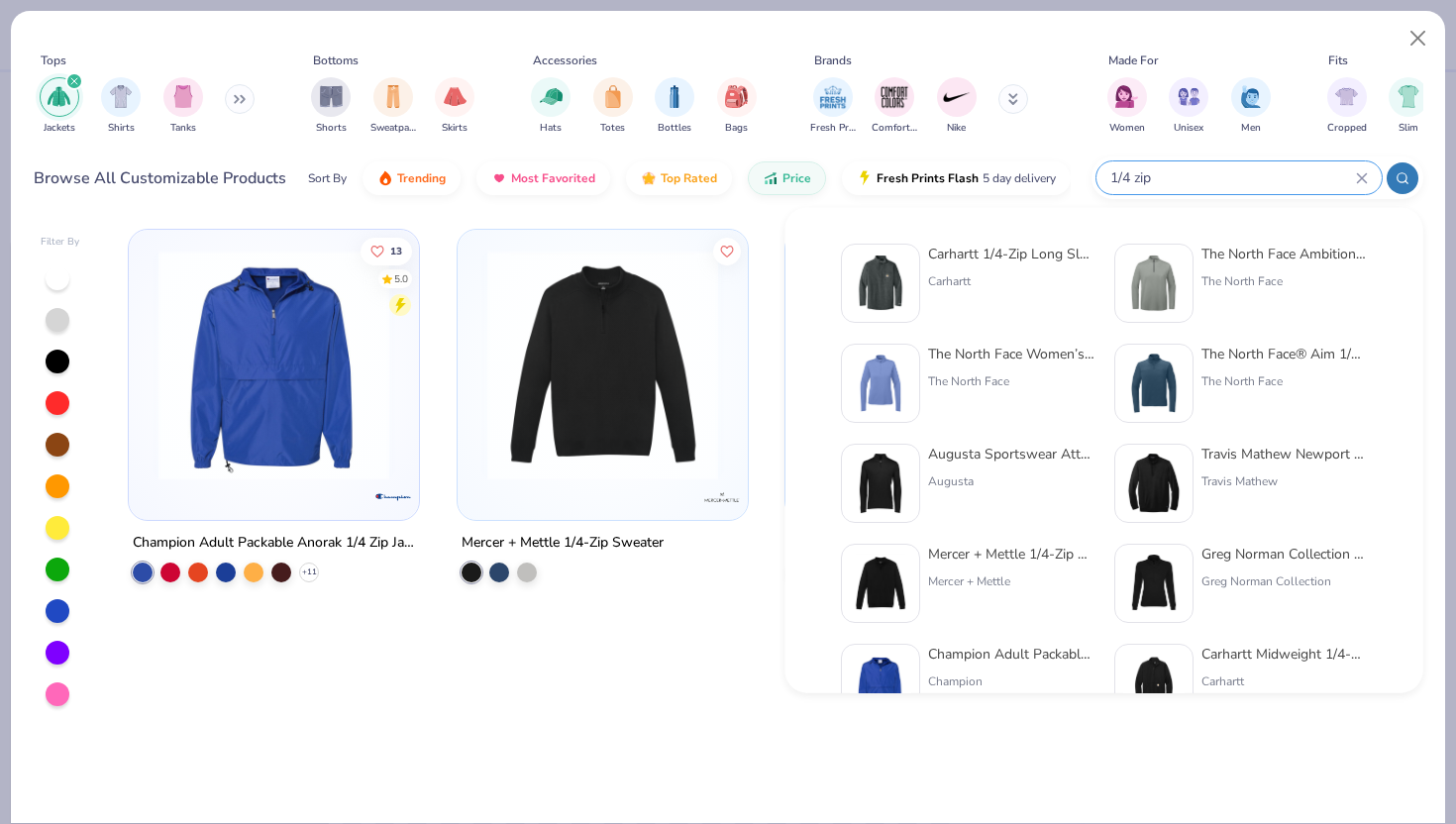 click on "1/4 zip" at bounding box center (1239, 177) 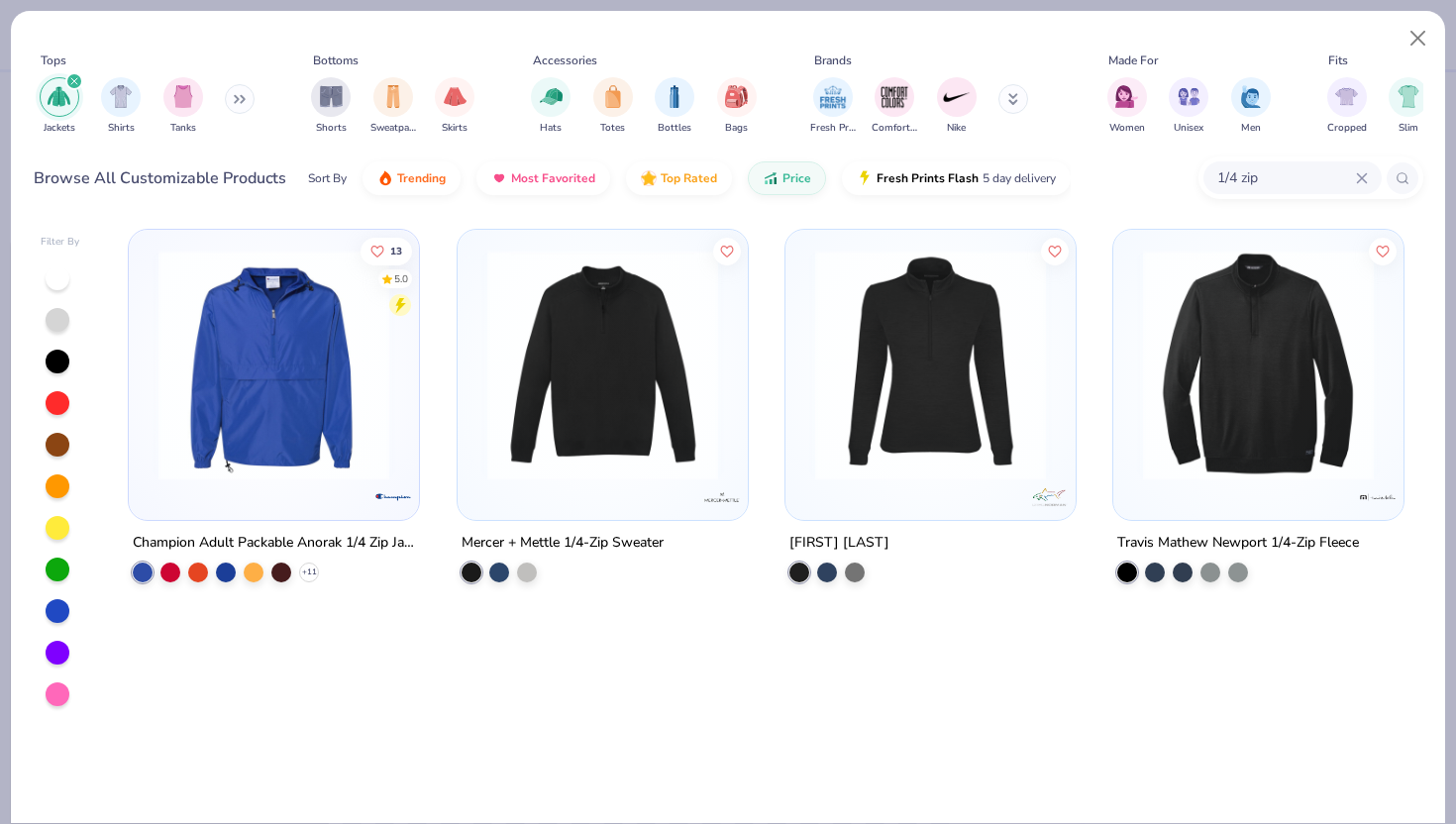 click on "1/4 zip" at bounding box center (1293, 177) 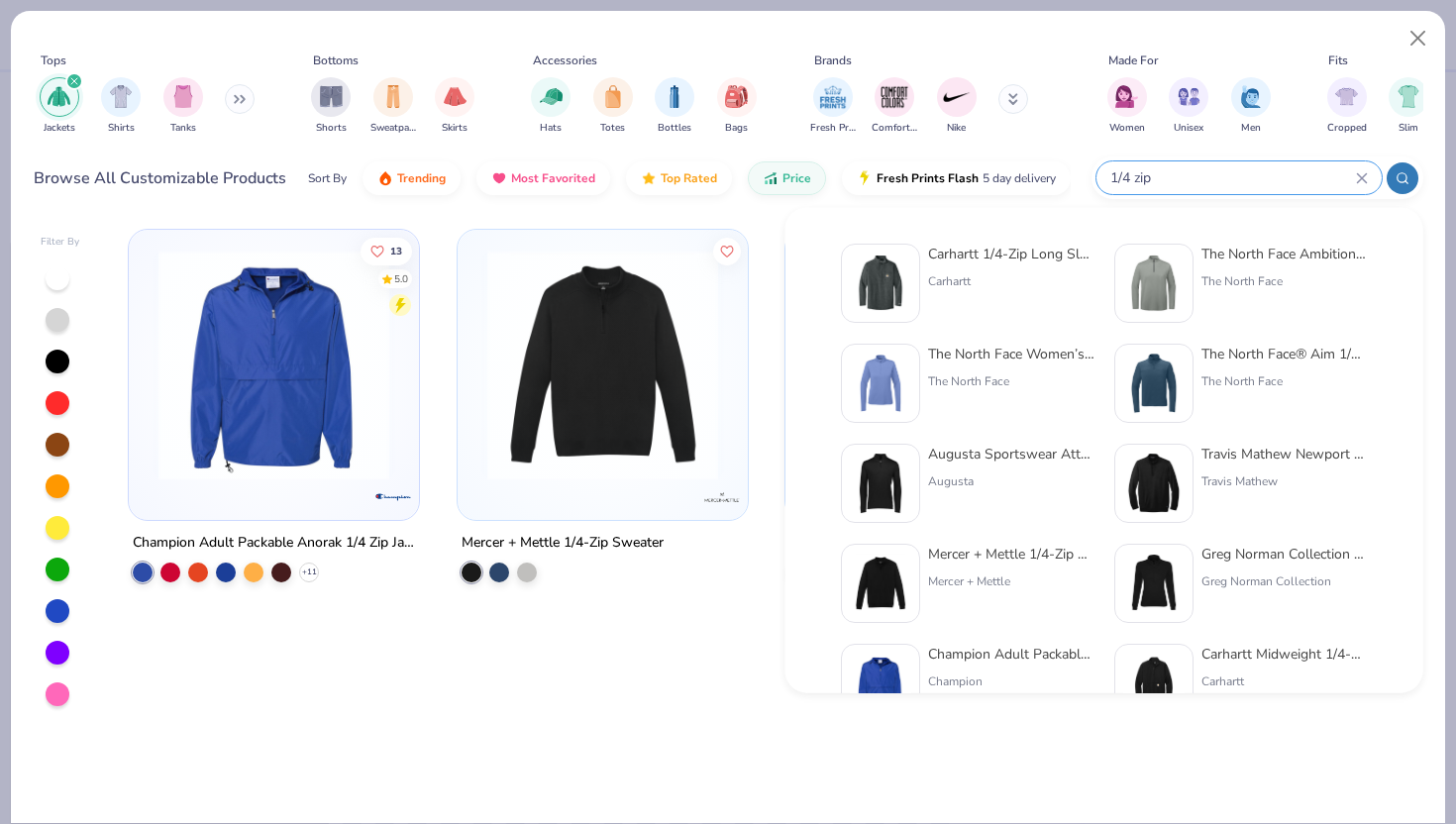 click on "1/4 zip" at bounding box center (1239, 177) 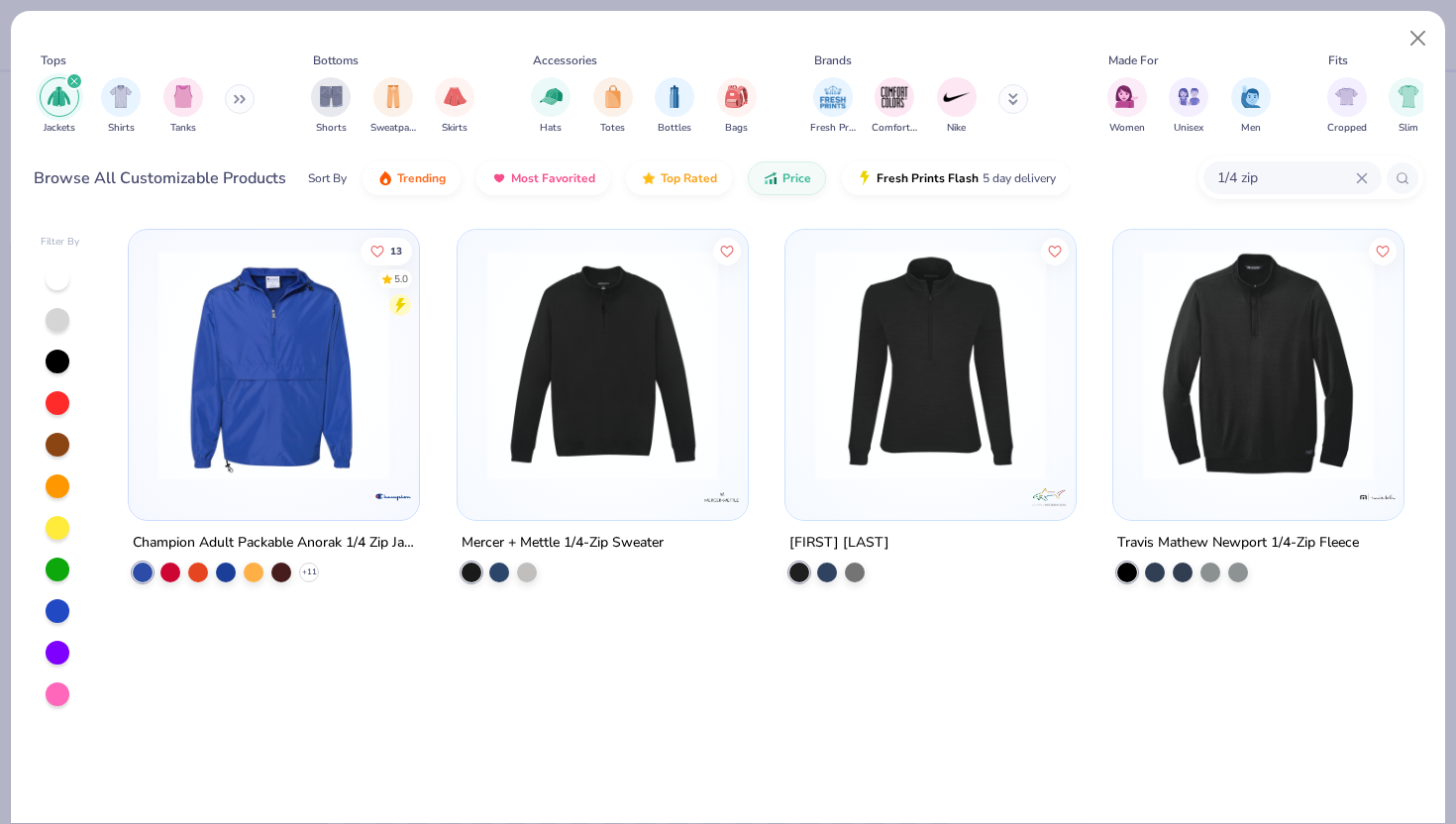 click on "1/4 zip" at bounding box center (1293, 177) 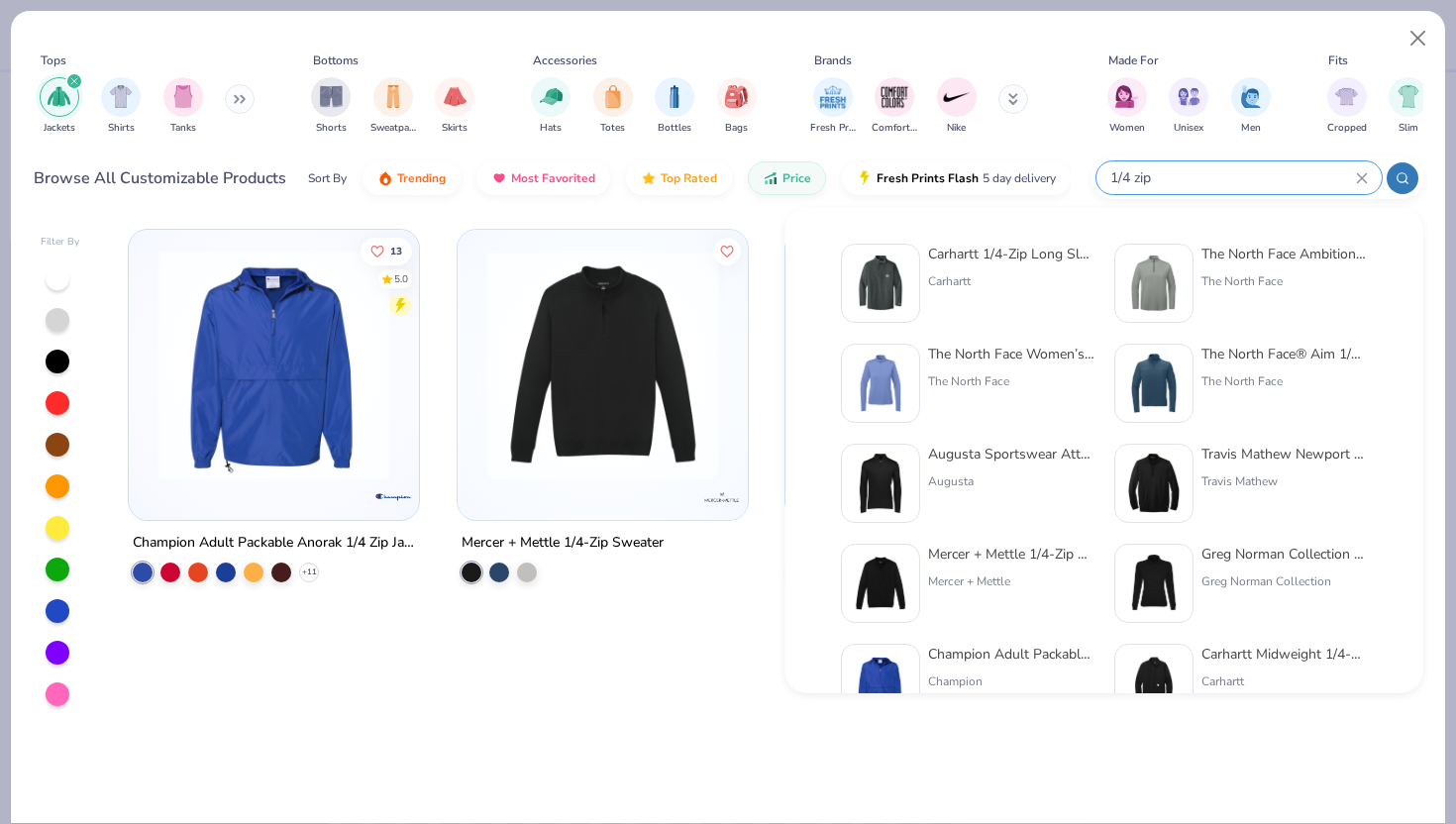 click 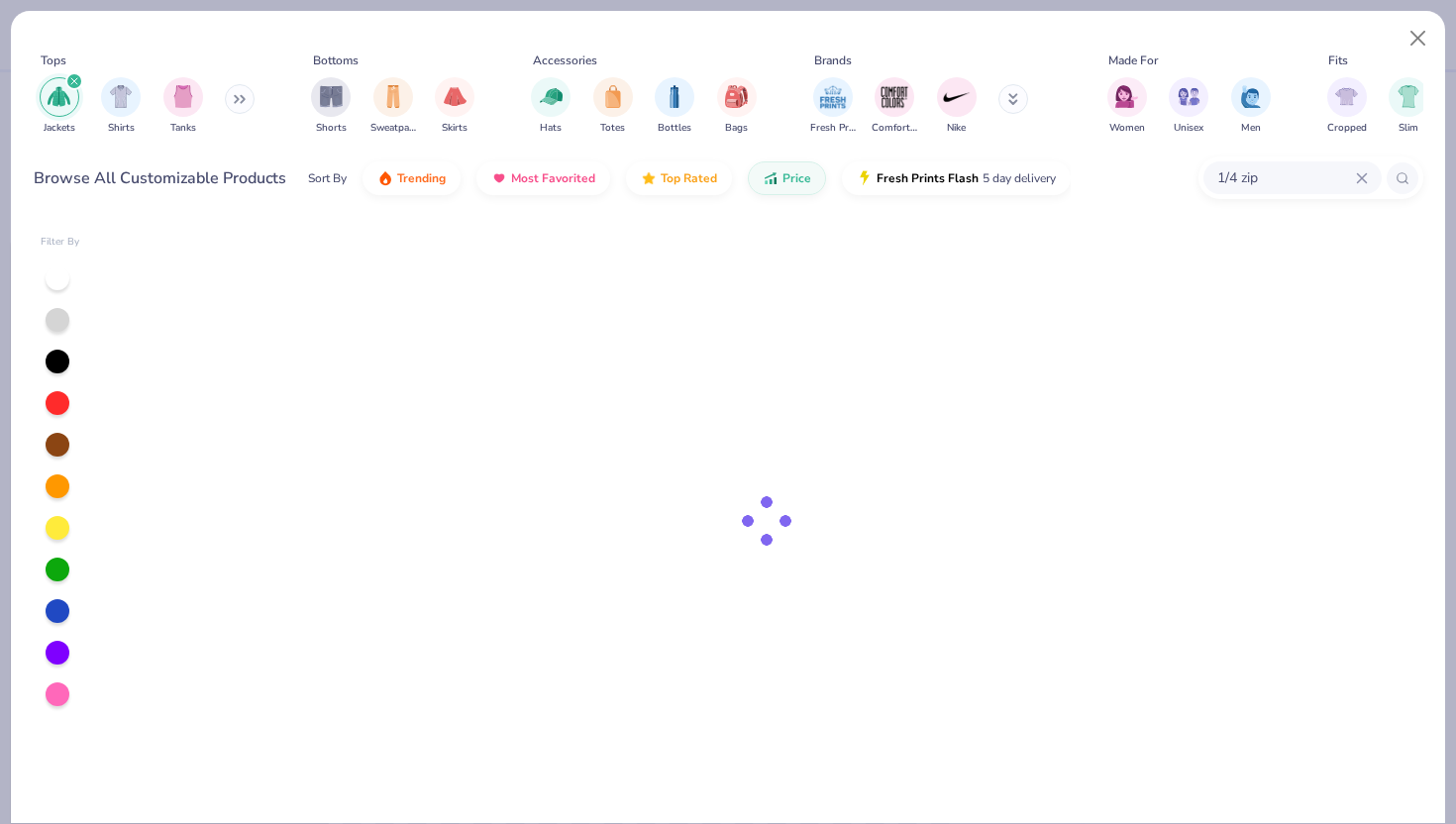 click 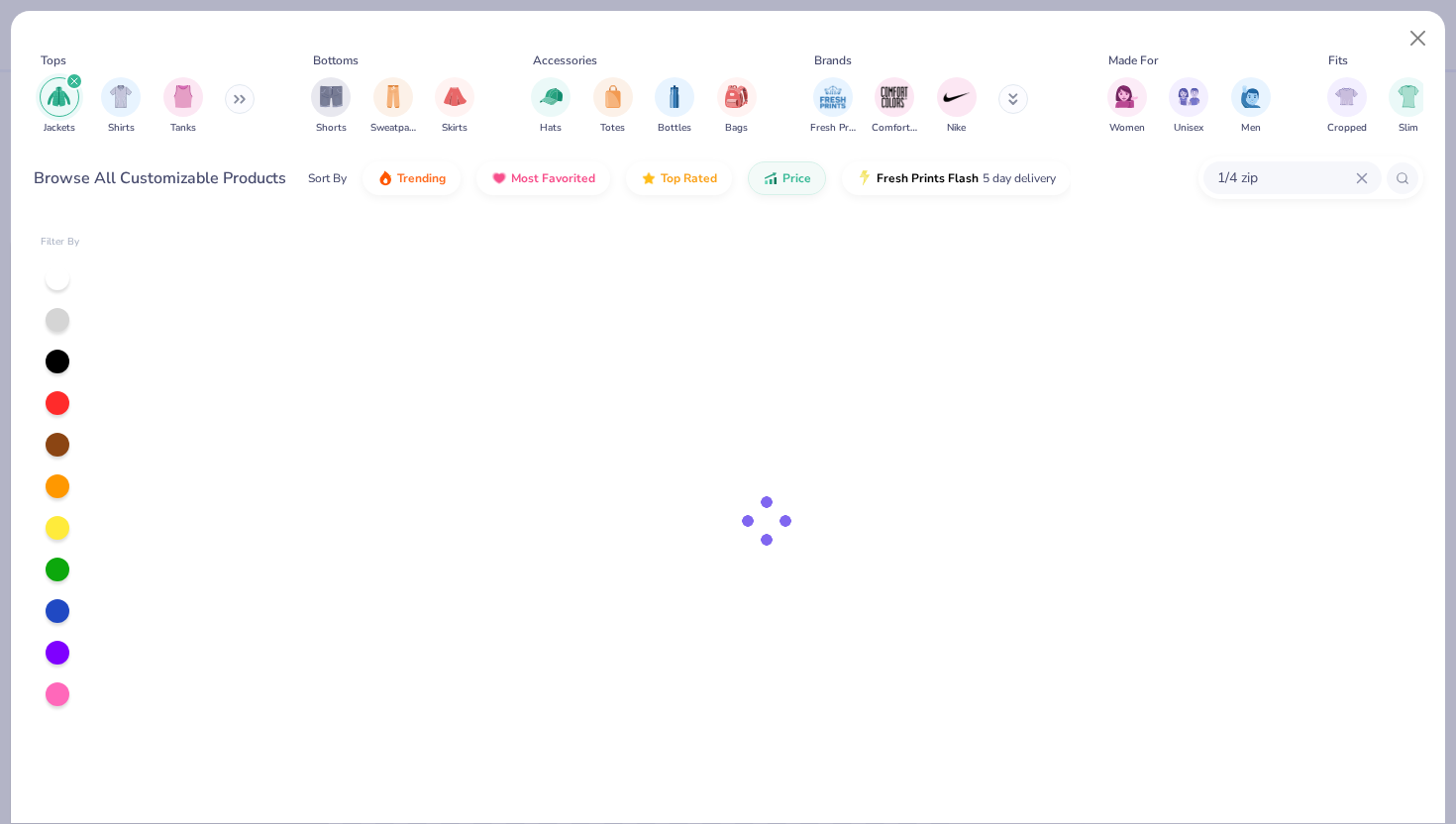 type 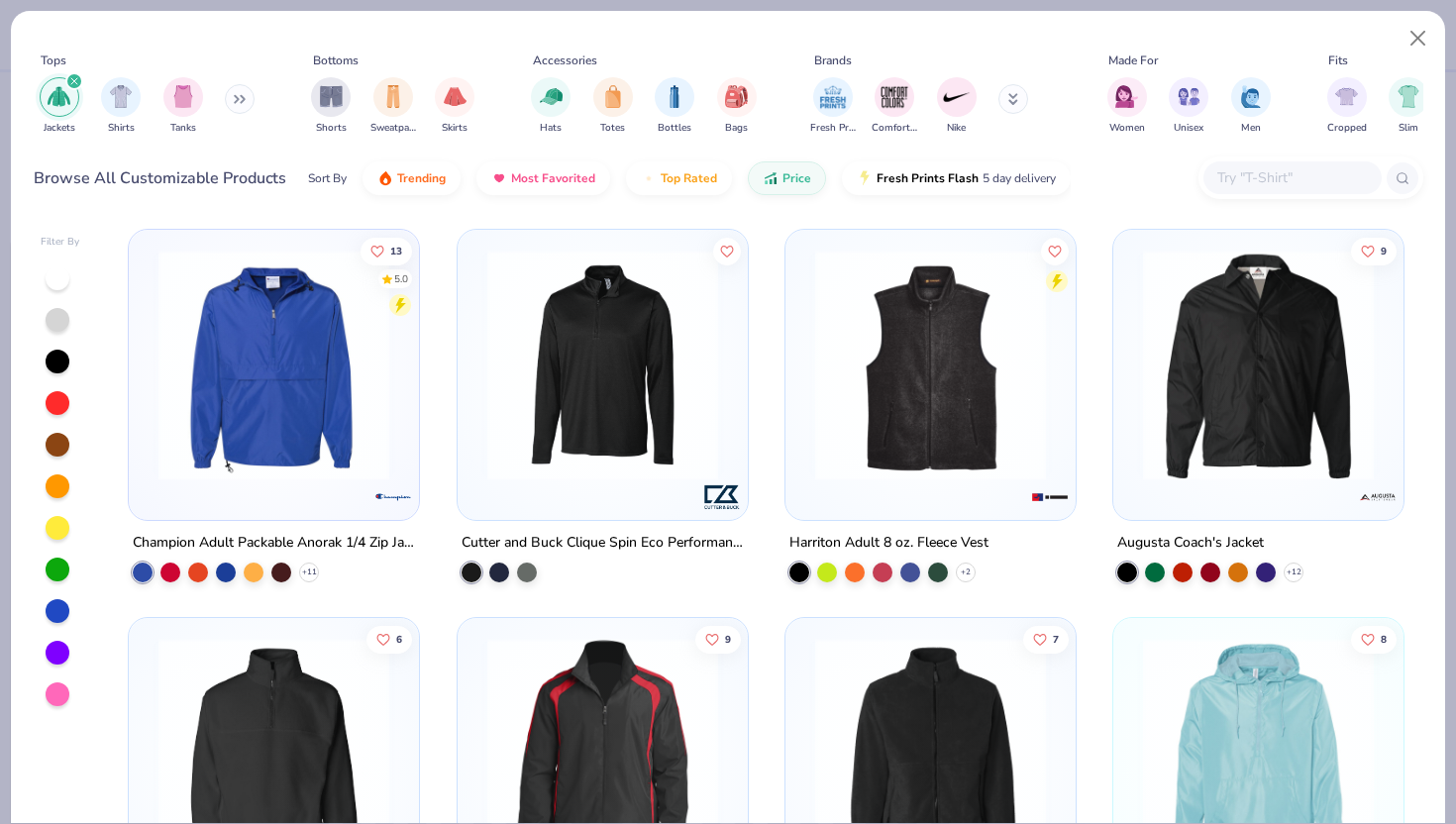 click at bounding box center [1403, 178] 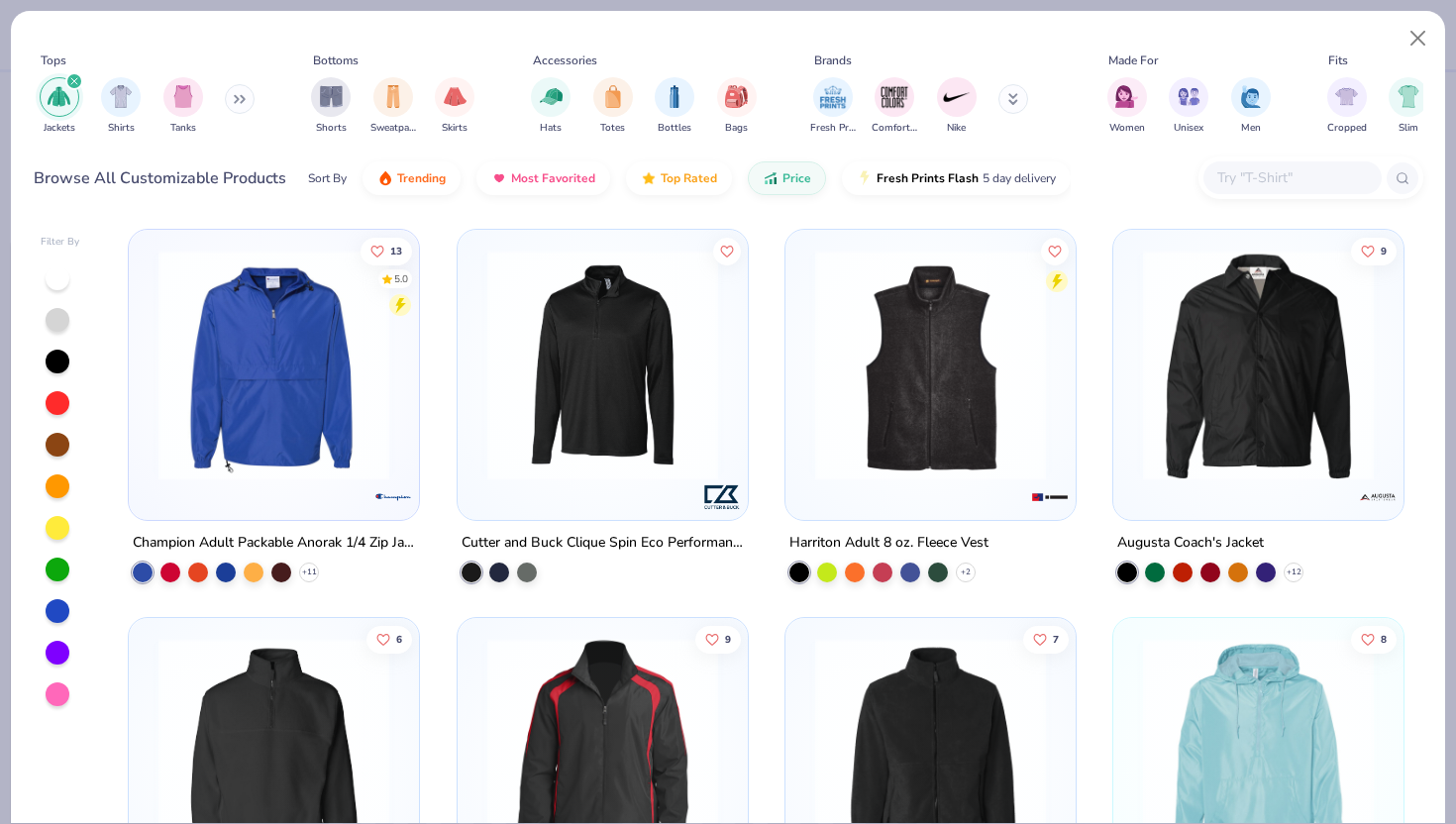 click on "Sort By Trending Most Favorited Top Rated Price Fresh Prints Flash 5 day delivery" at bounding box center [689, 178] 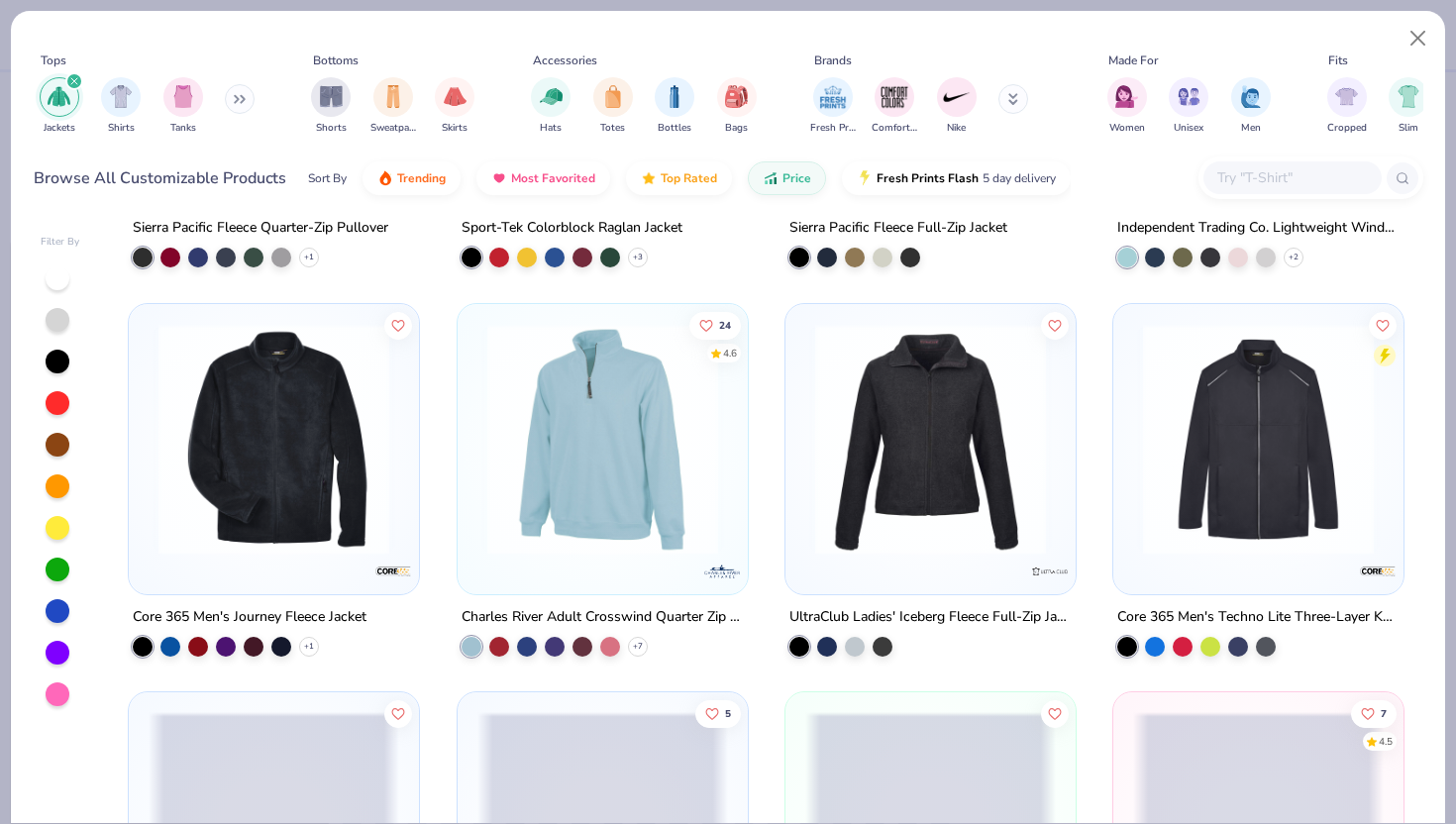 scroll, scrollTop: 0, scrollLeft: 0, axis: both 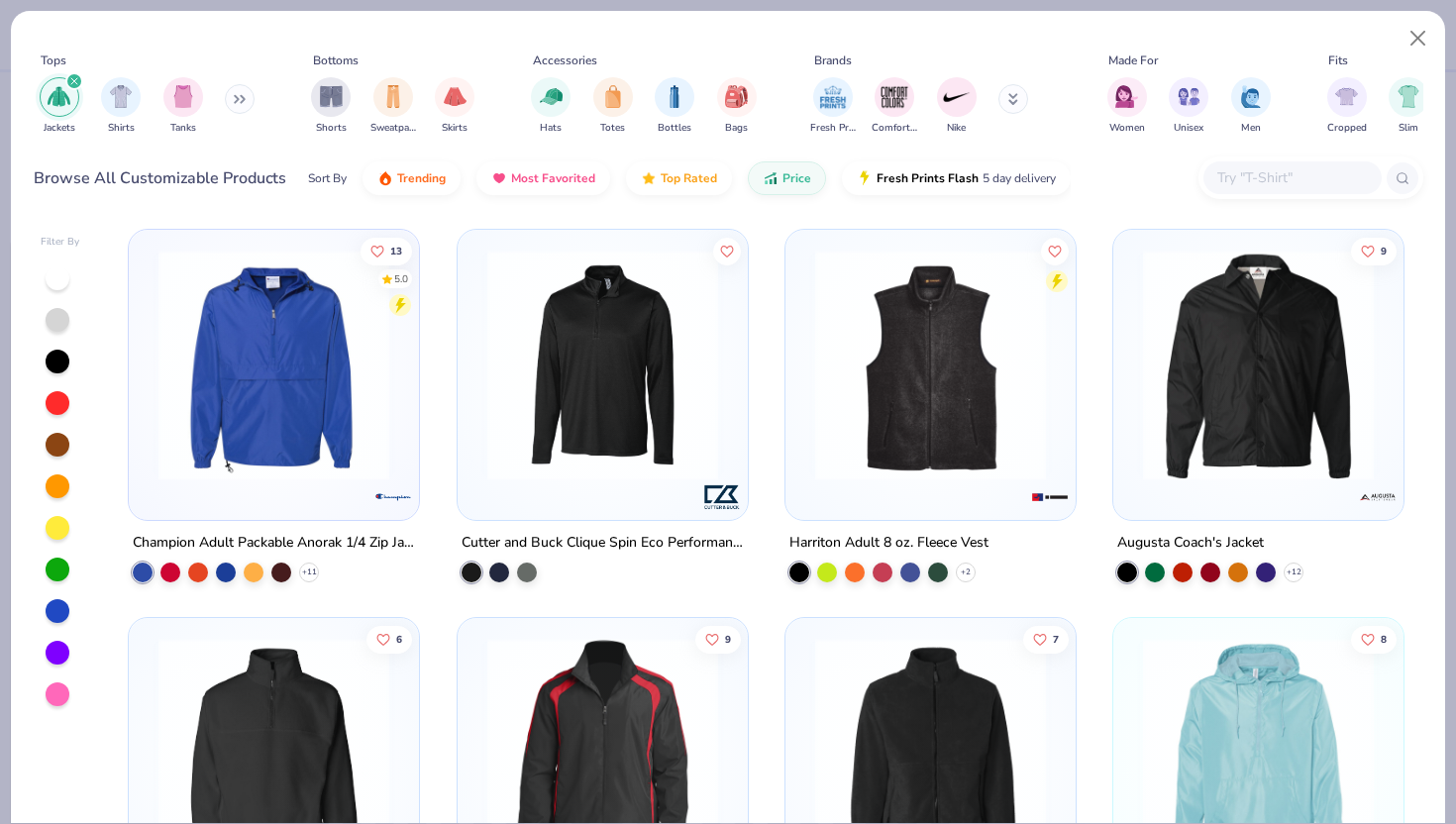 click at bounding box center [1292, 177] 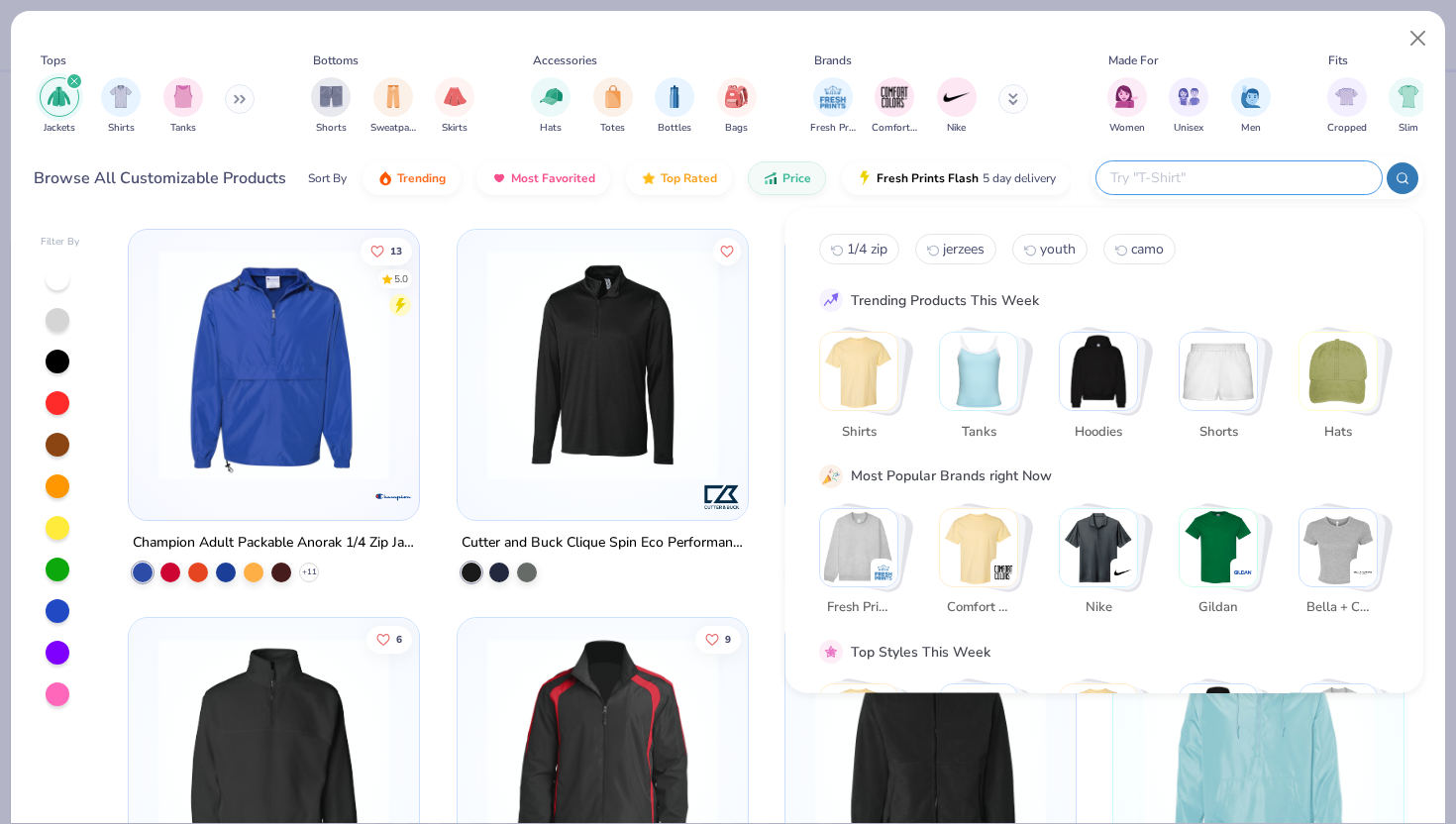 click 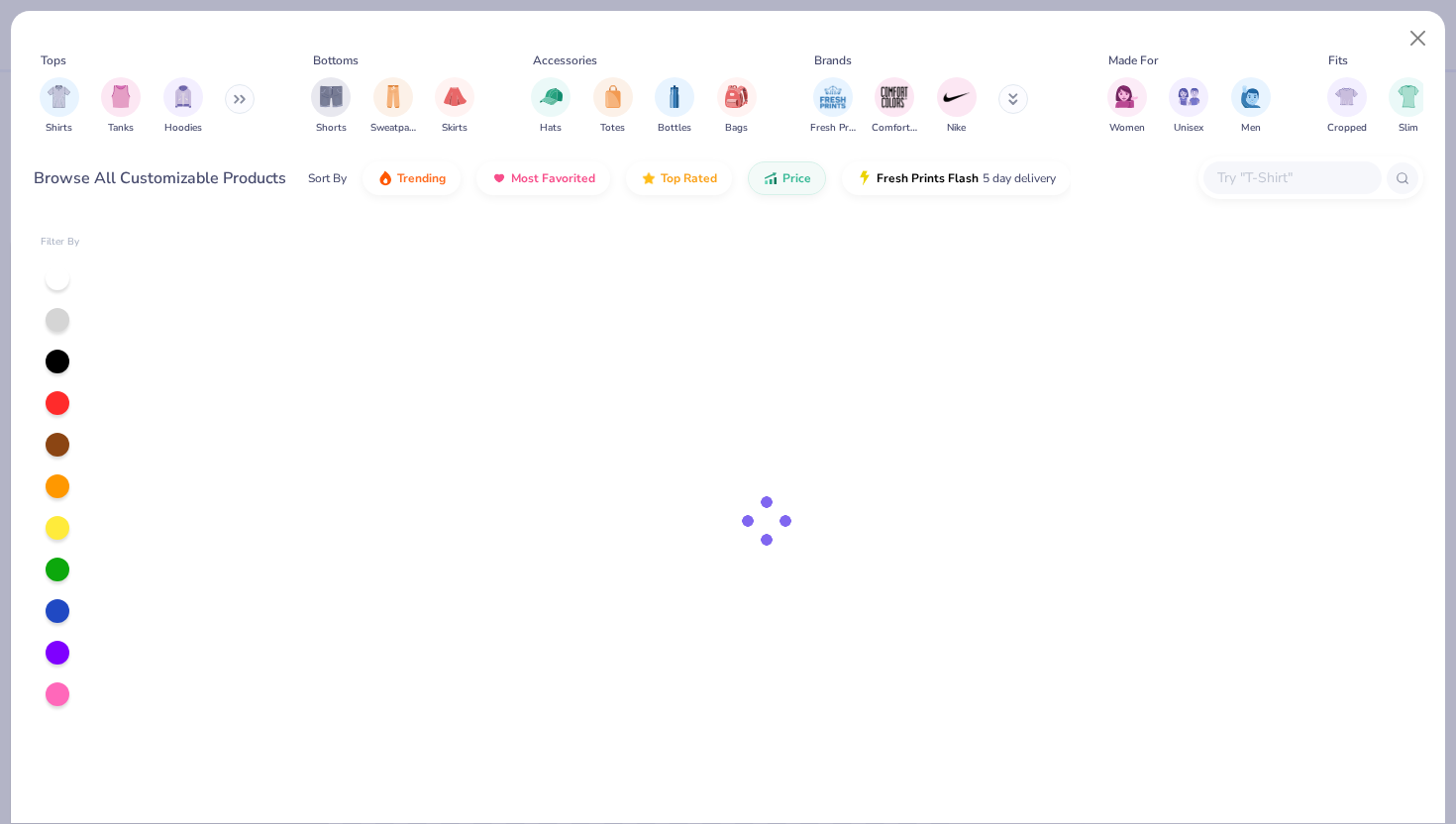 type on "x" 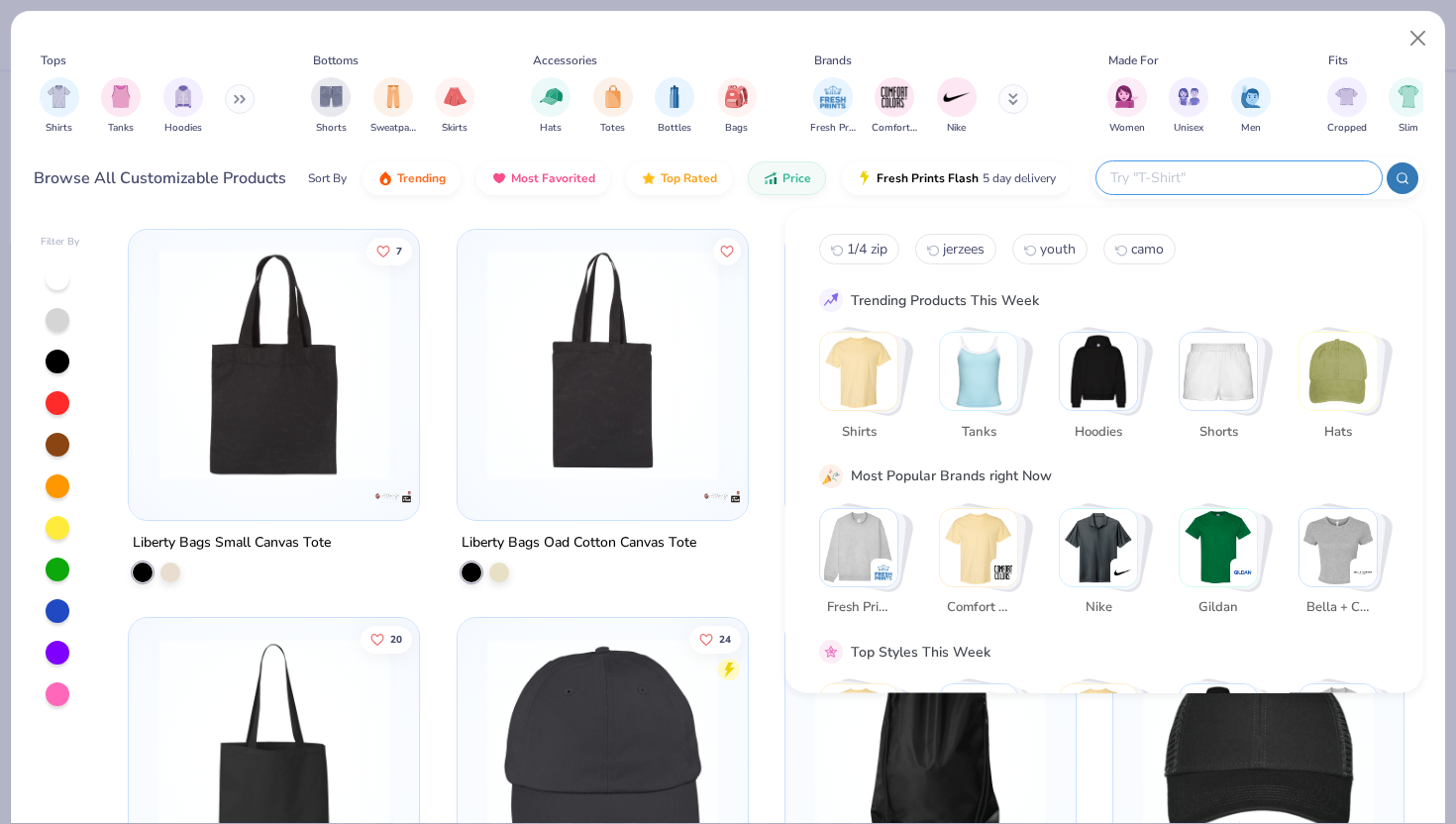 click at bounding box center [1238, 177] 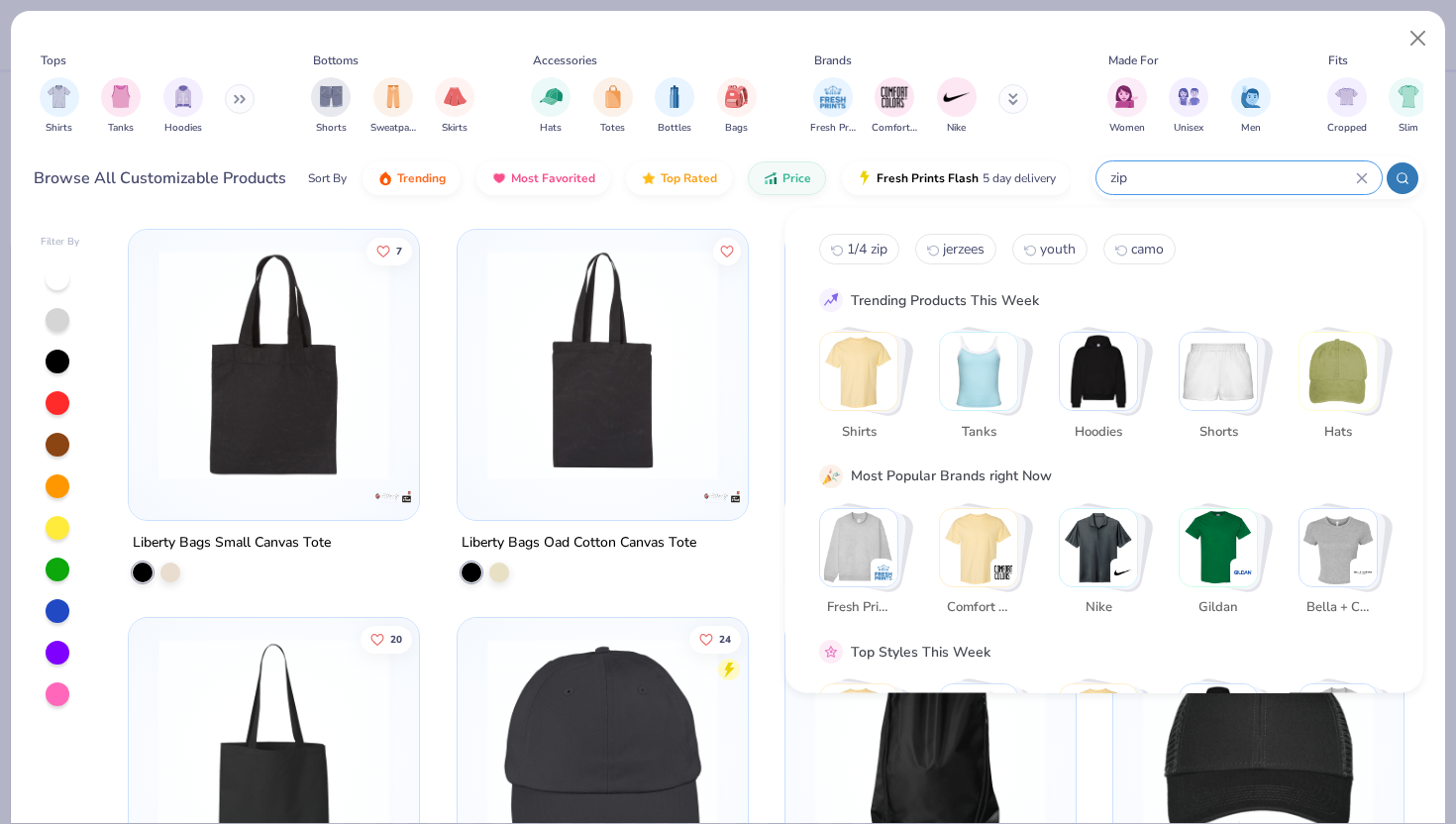 type on "zip" 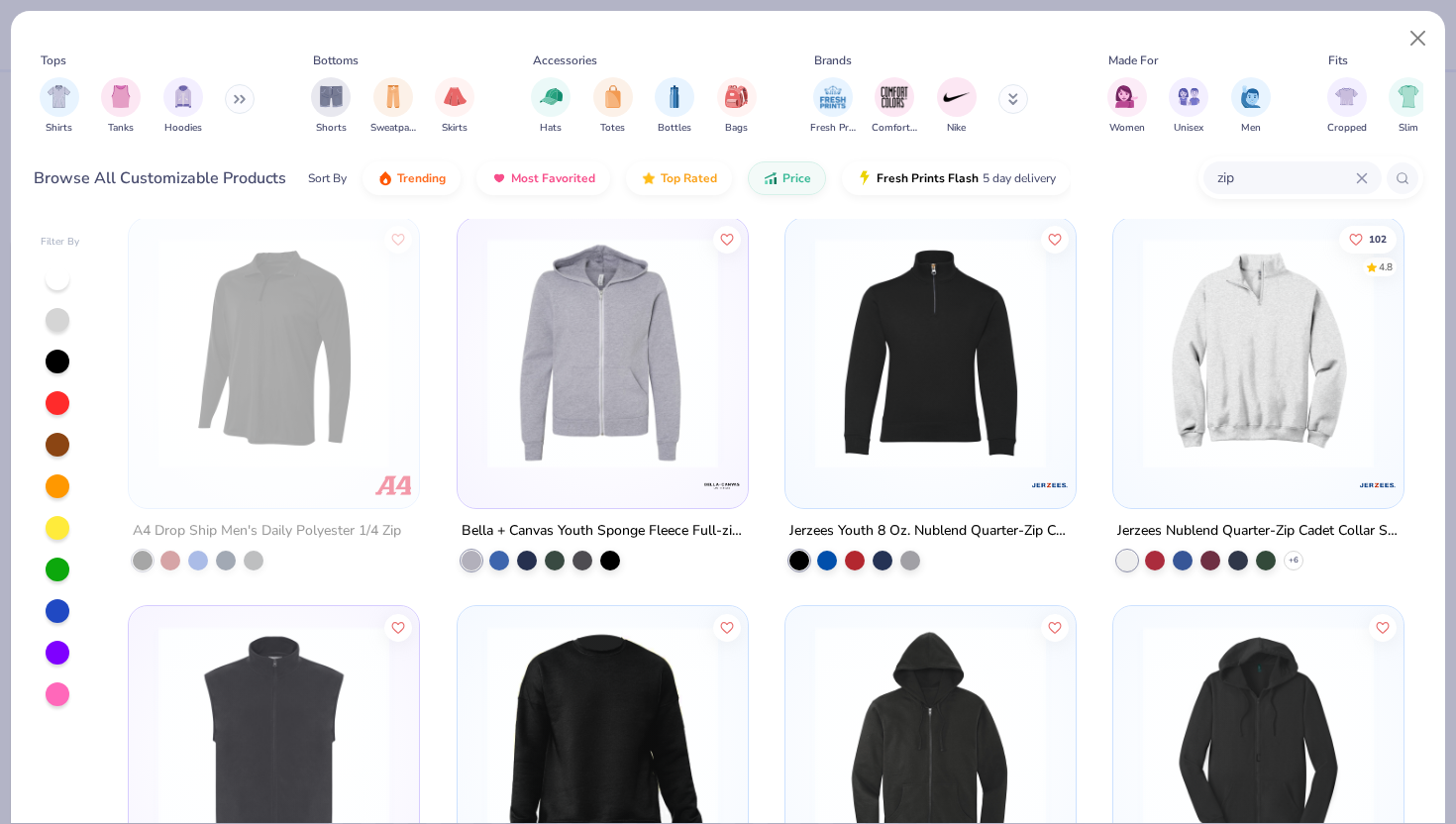 scroll, scrollTop: 1198, scrollLeft: 0, axis: vertical 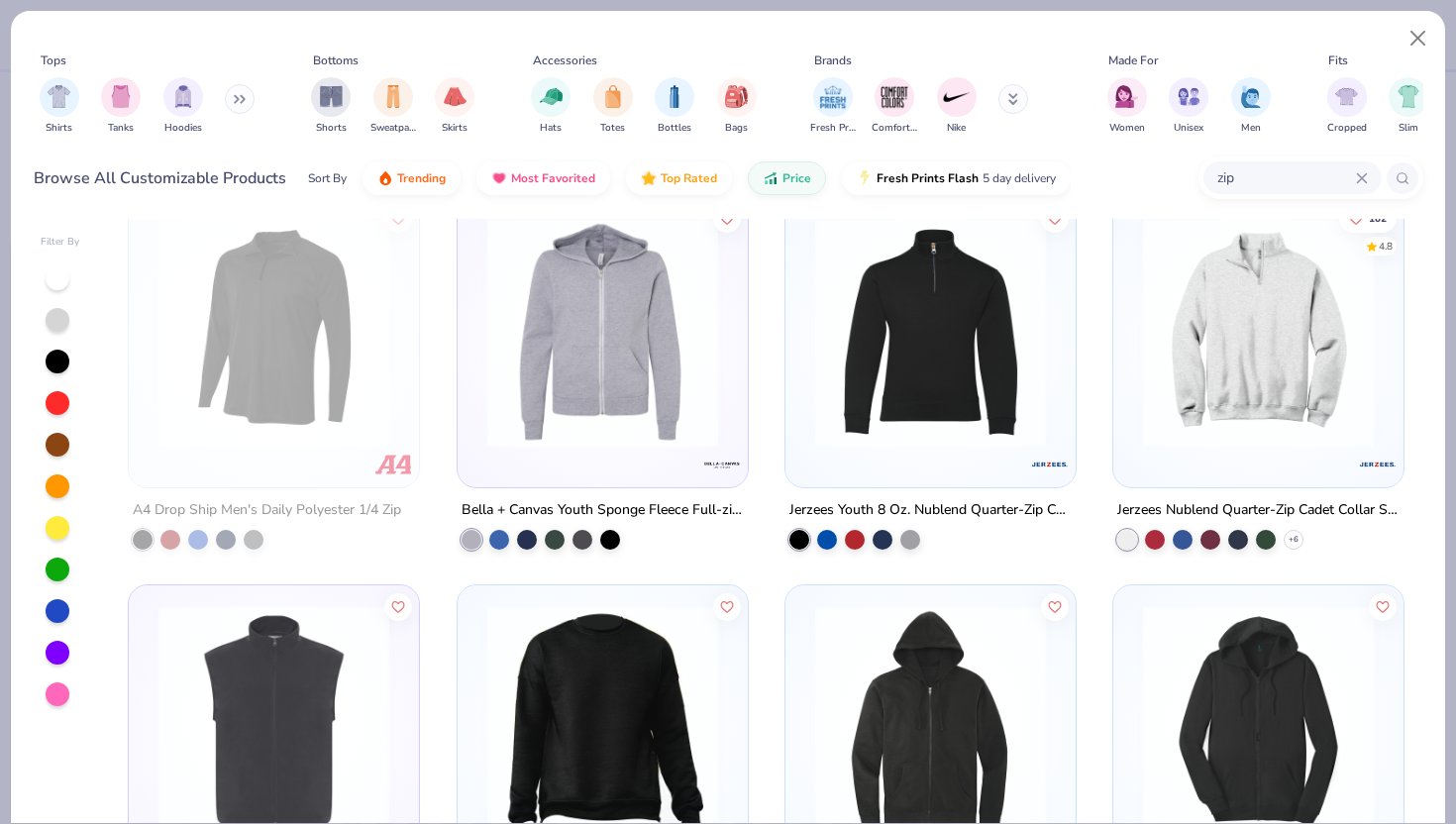 click at bounding box center (1258, 332) 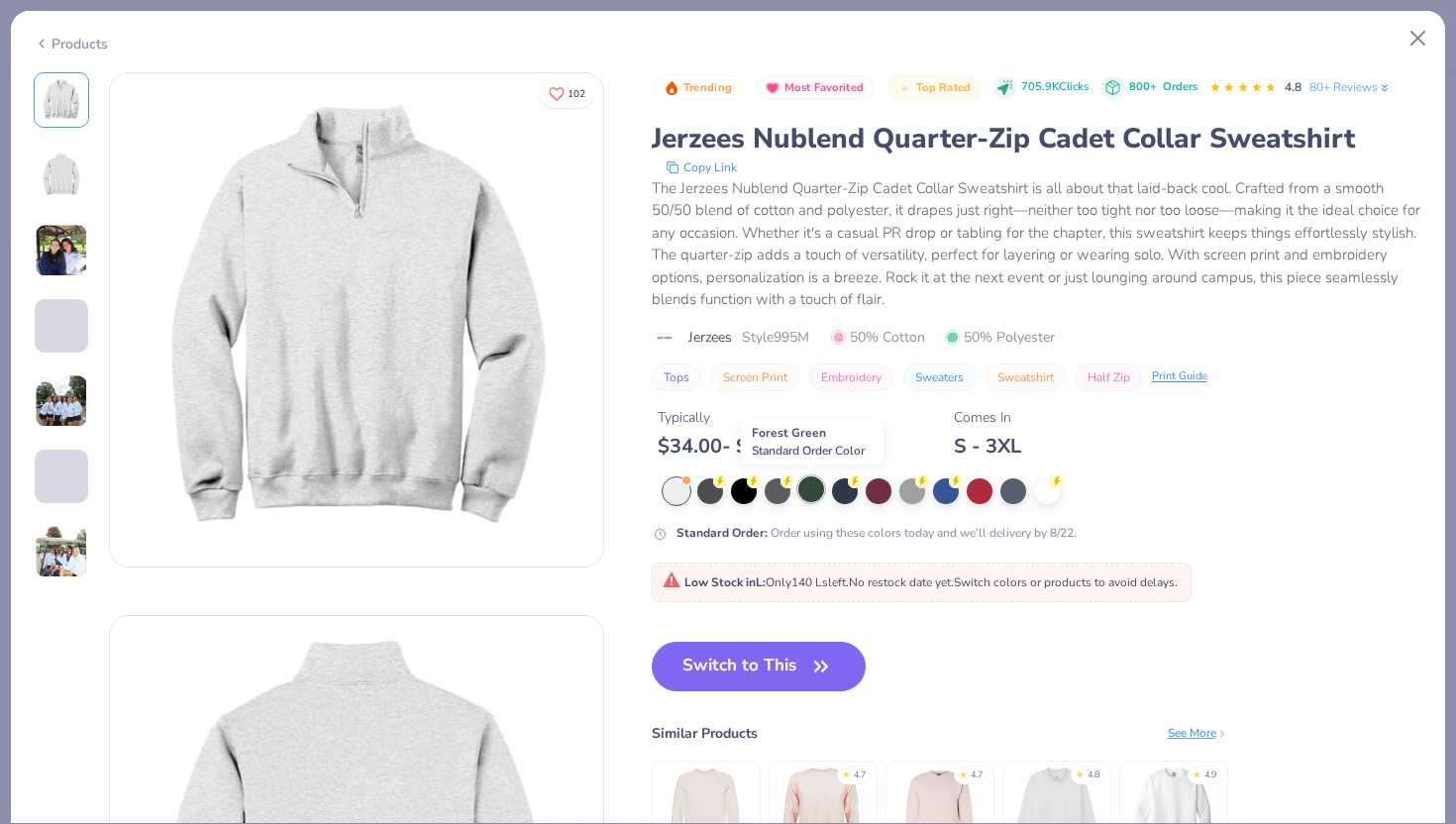 click at bounding box center [811, 489] 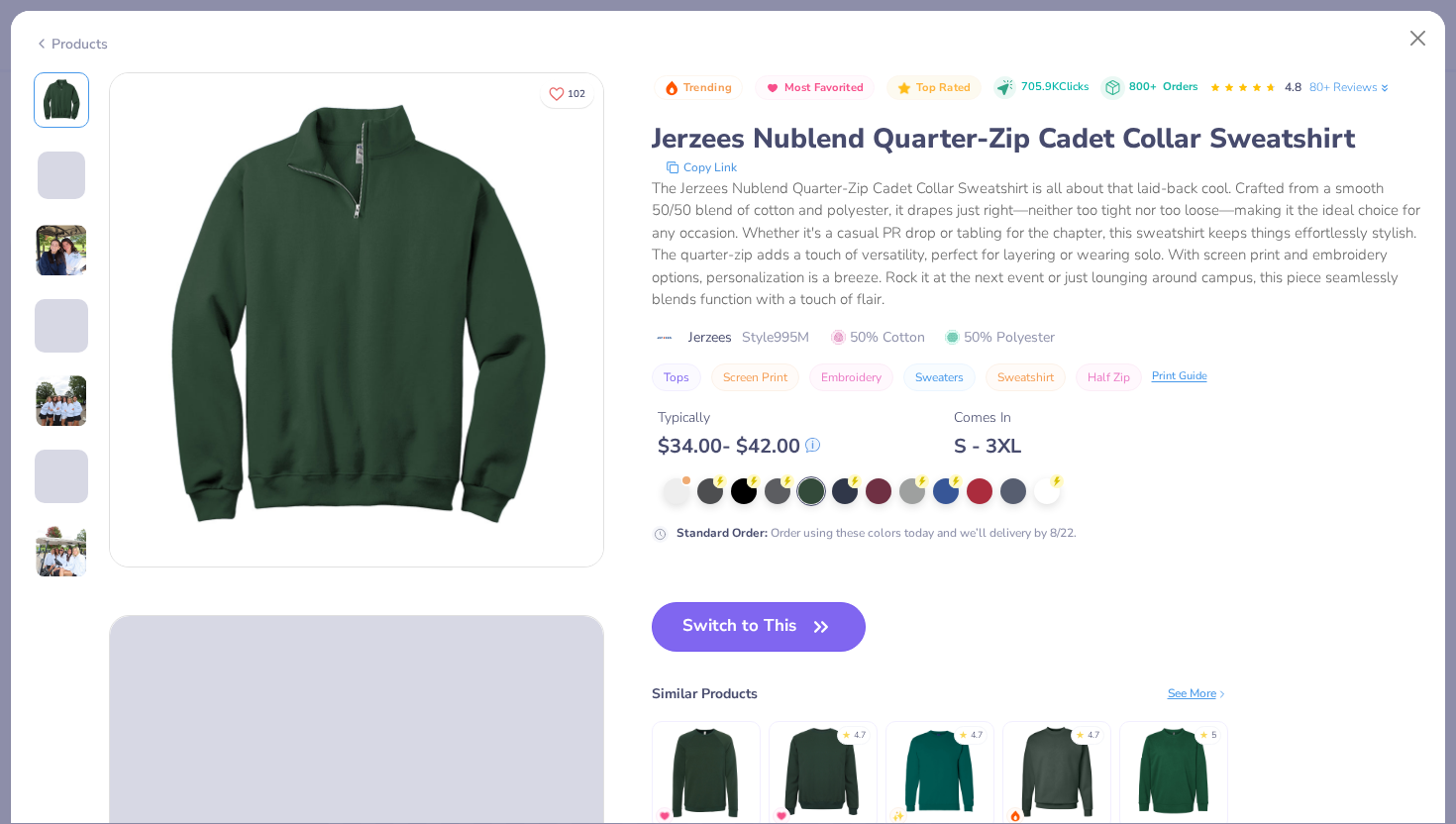 click on "Switch to This" at bounding box center [759, 627] 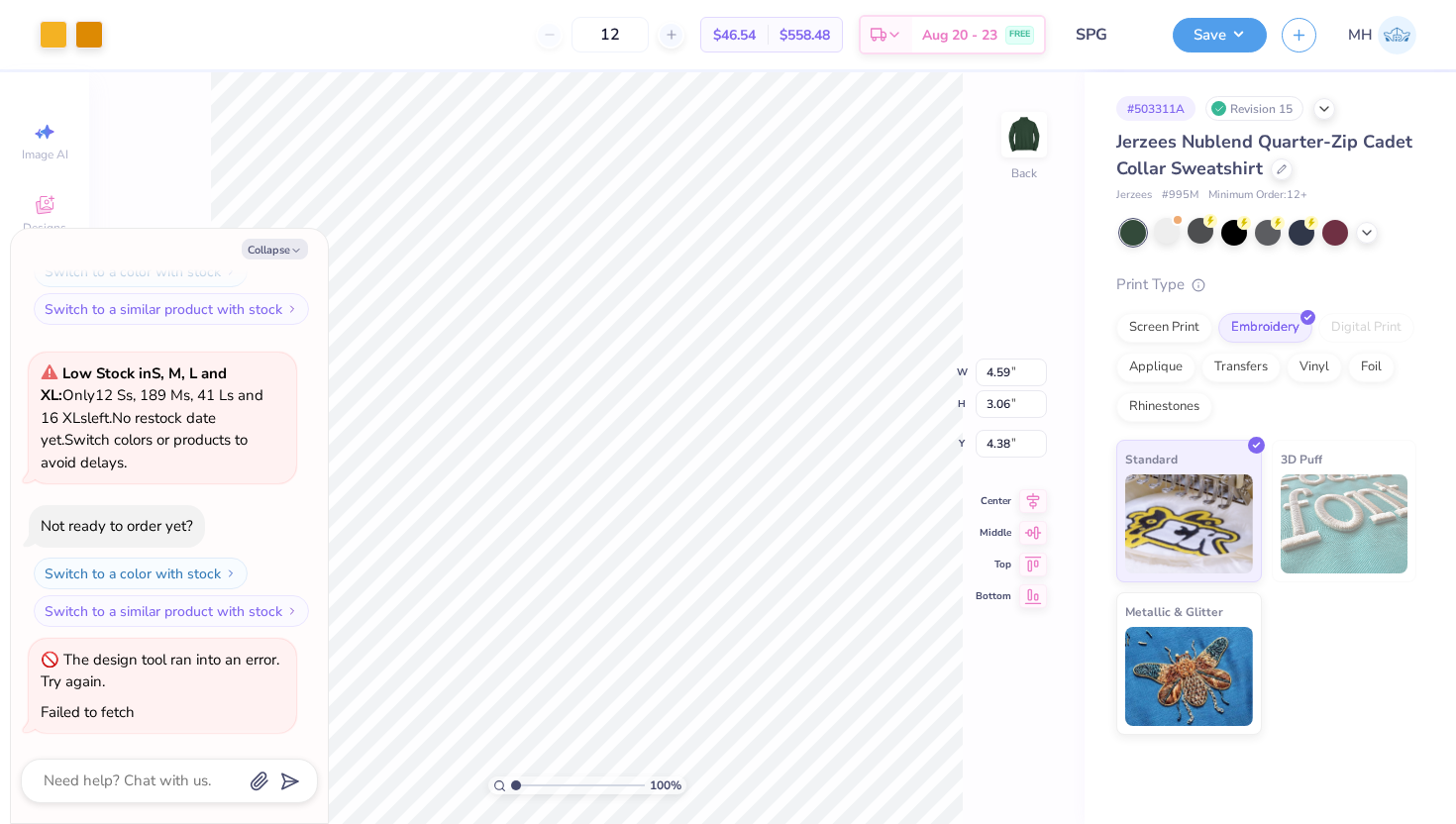 type on "x" 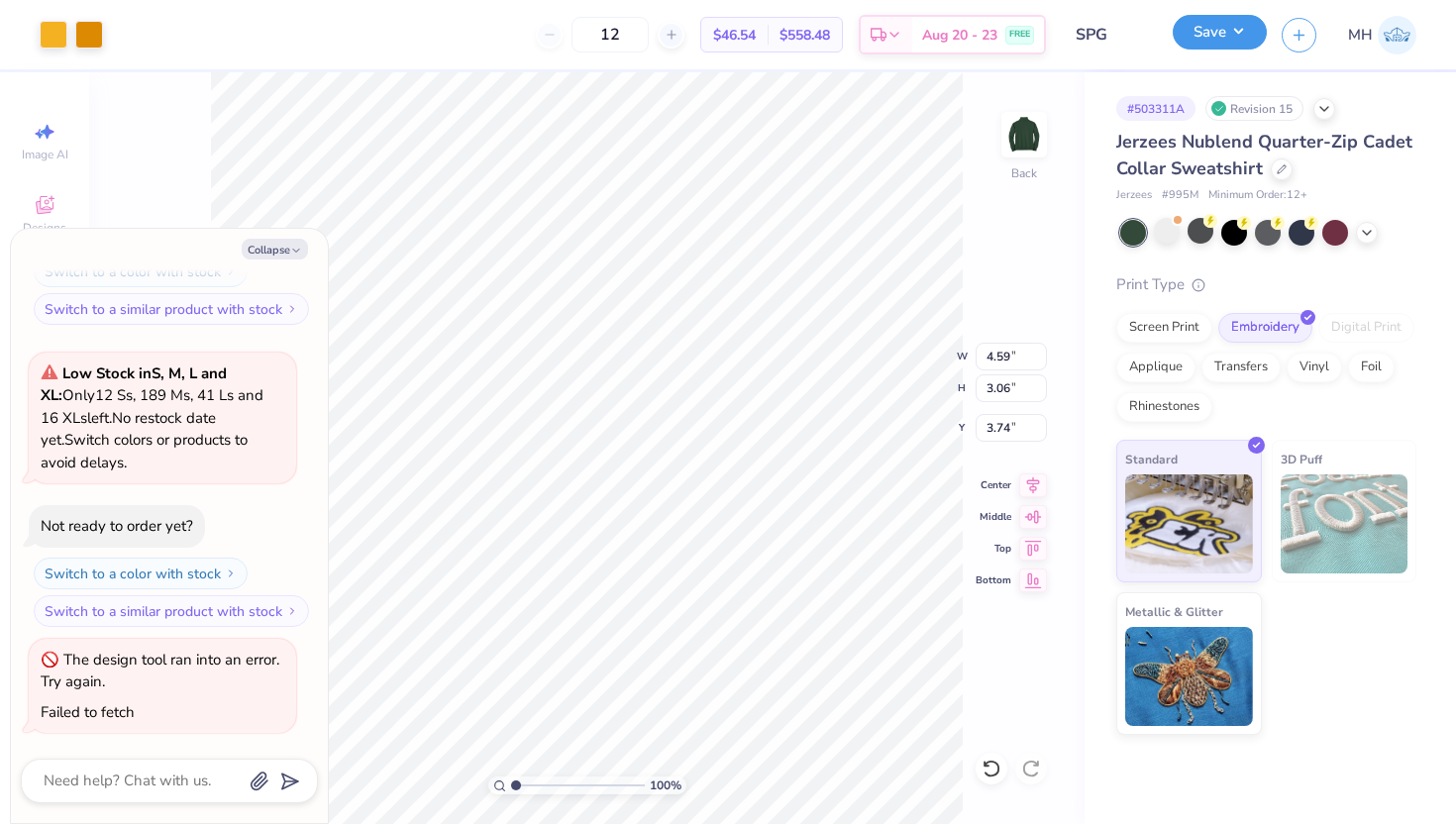 click on "Save" at bounding box center [1219, 32] 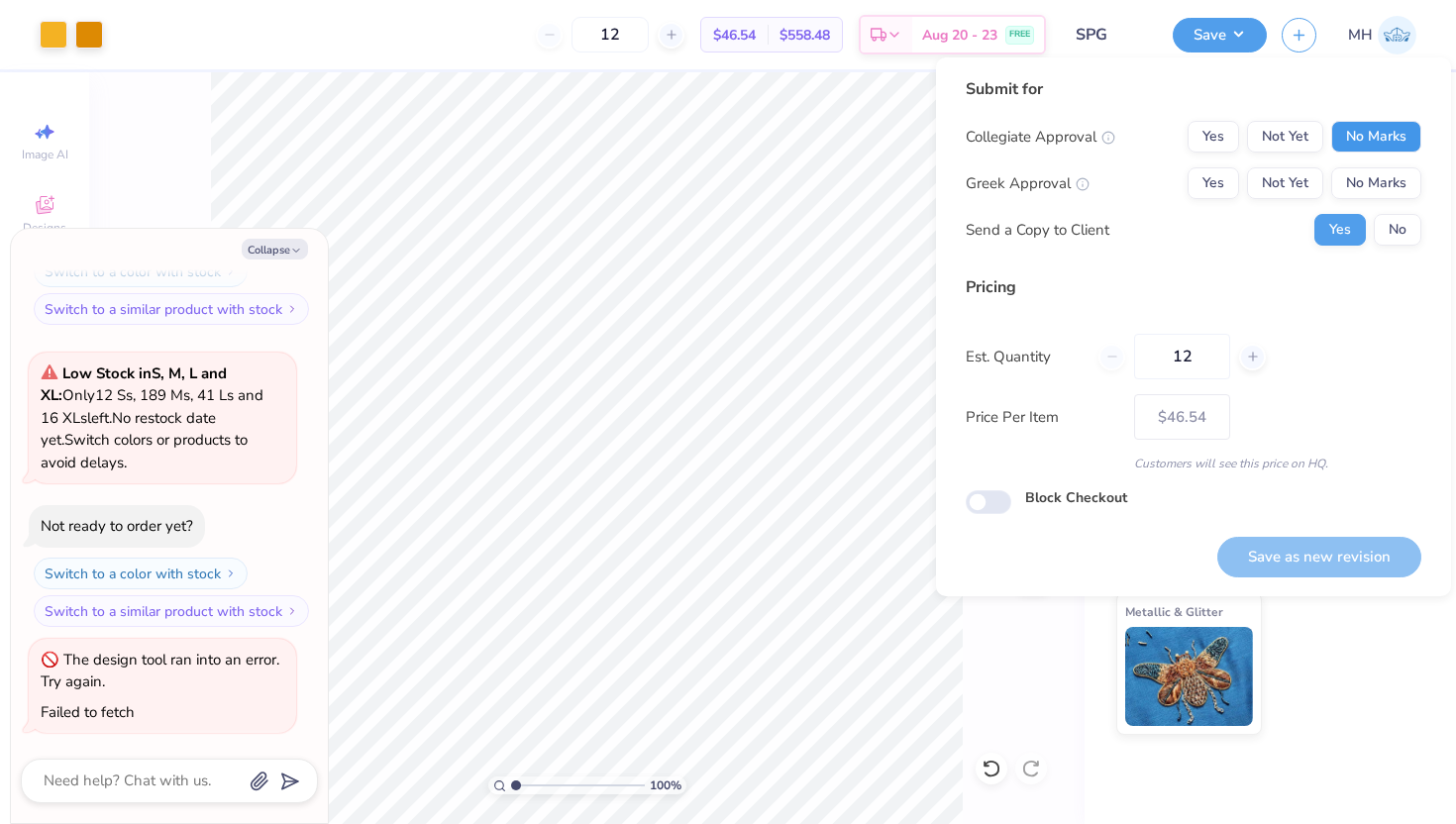 click on "No Marks" at bounding box center [1376, 137] 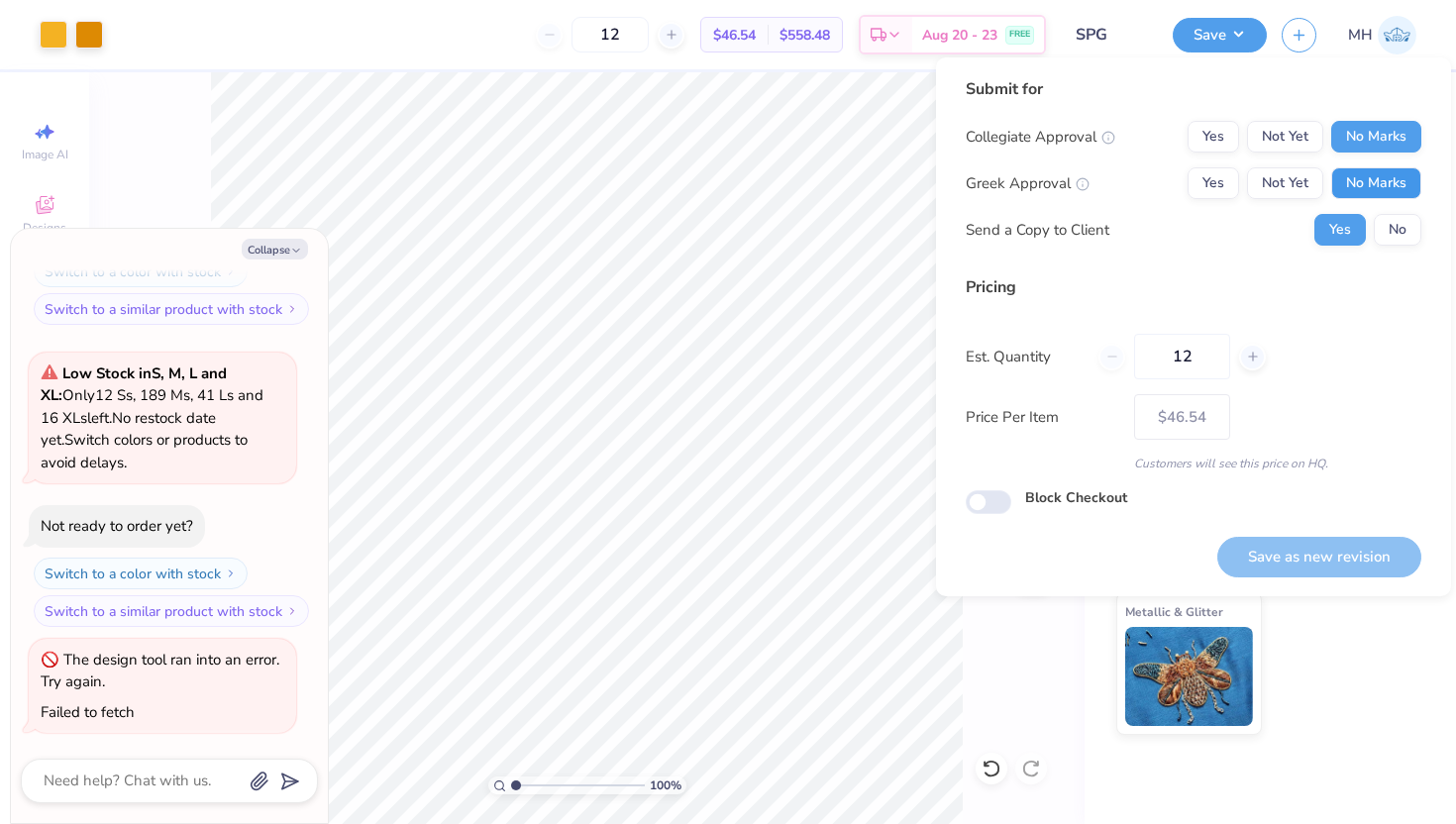 click on "No Marks" at bounding box center (1376, 183) 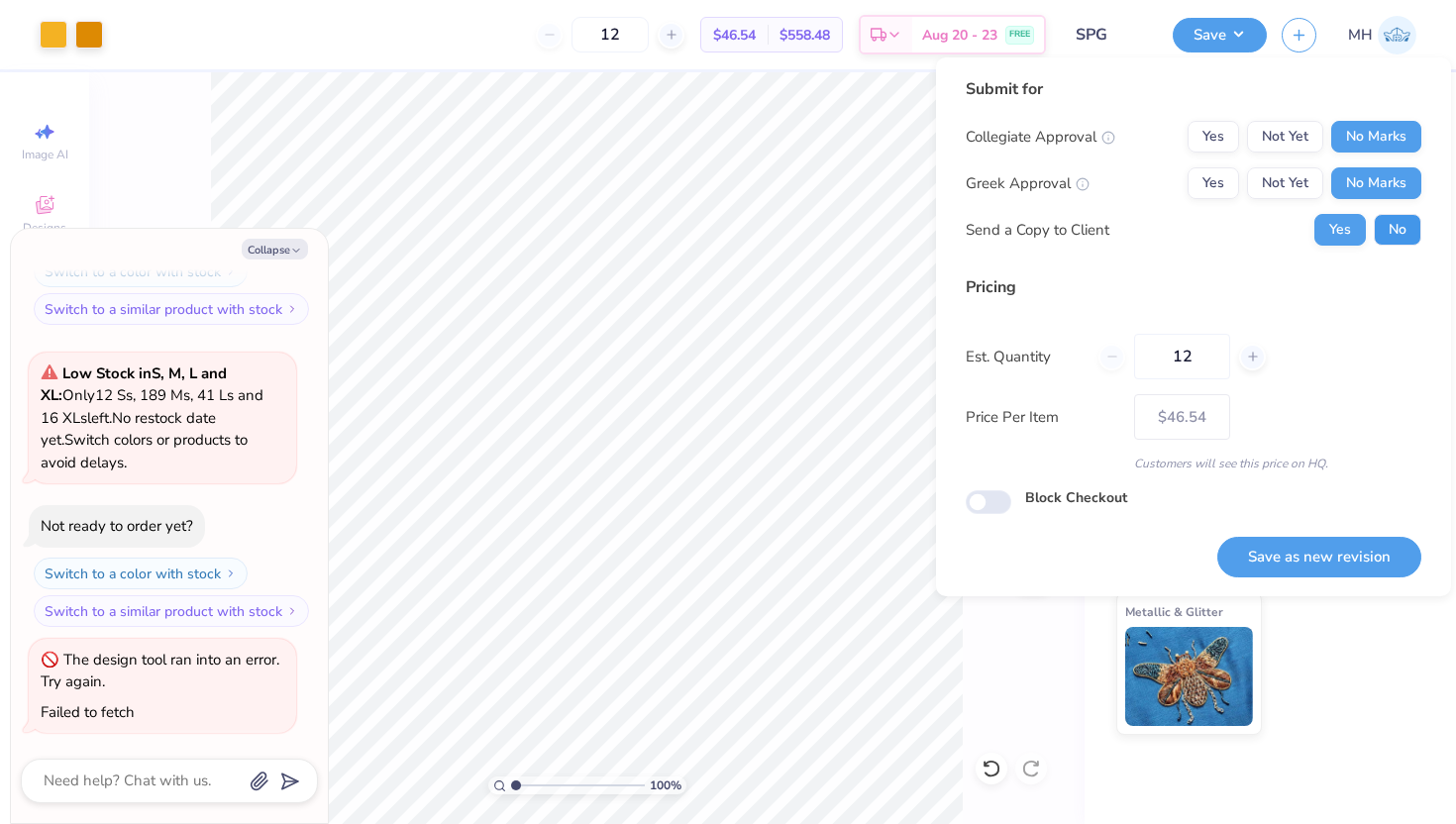 click on "No" at bounding box center [1398, 230] 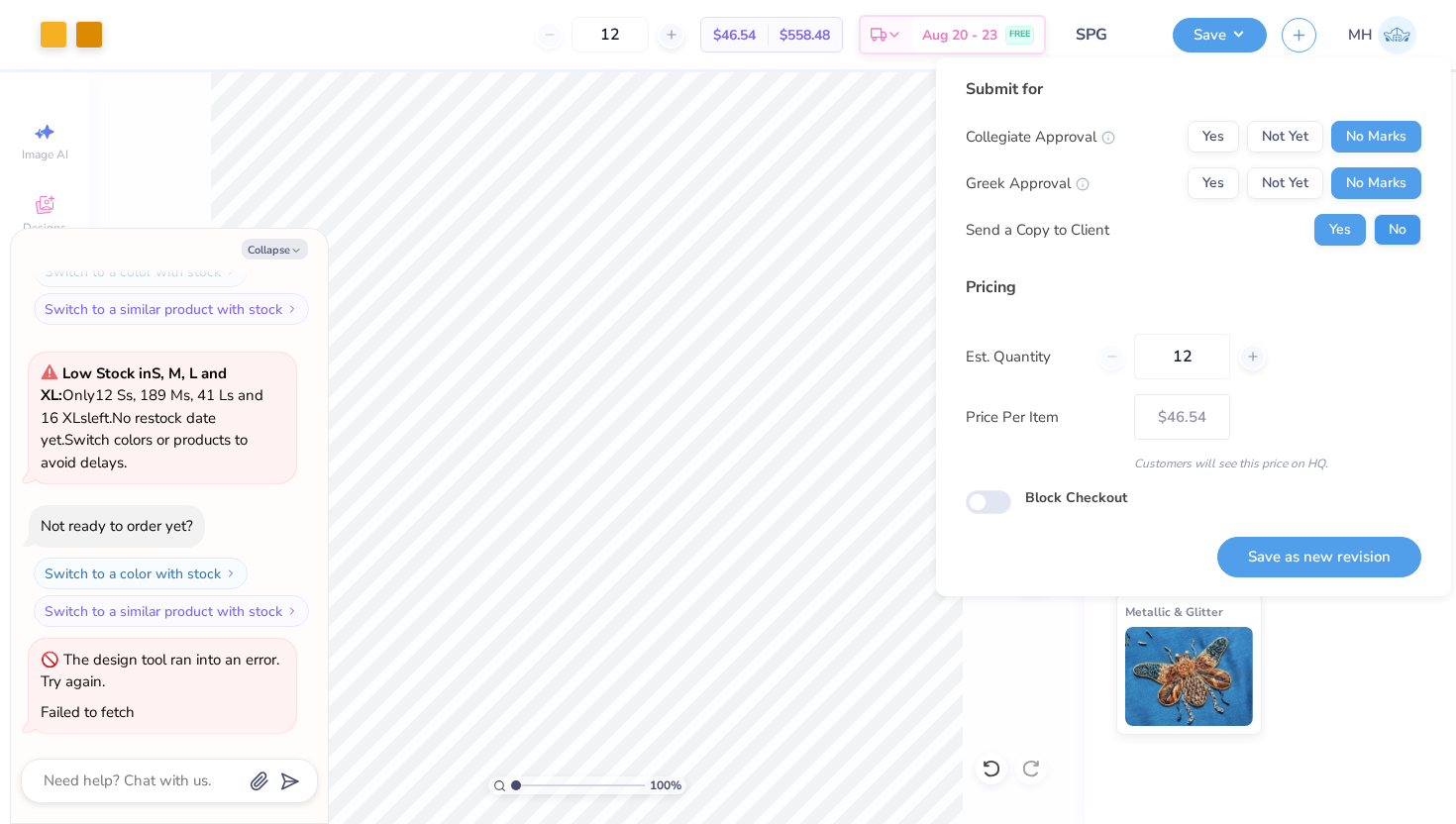 type on "x" 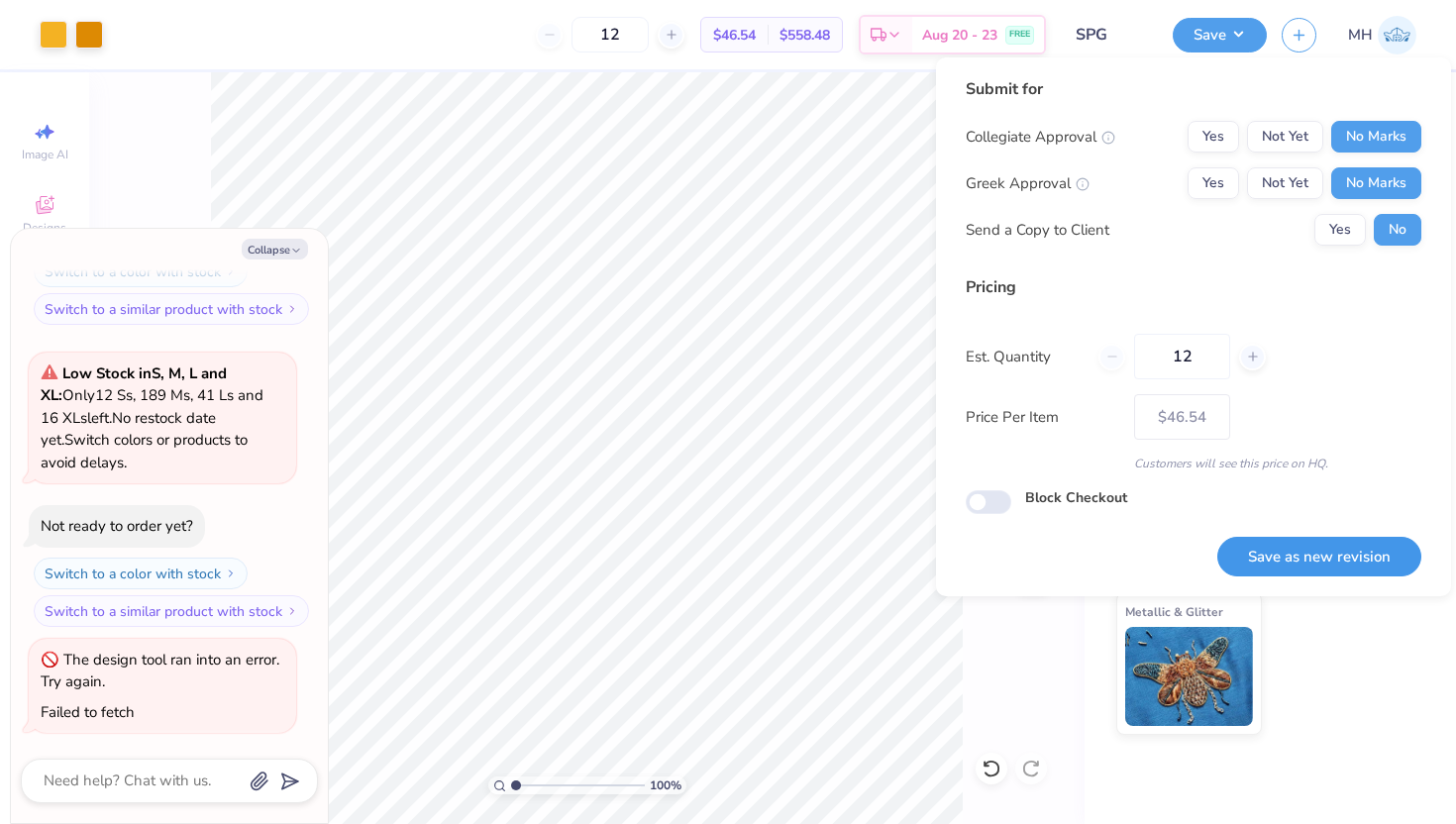 click on "Save as new revision" at bounding box center (1319, 557) 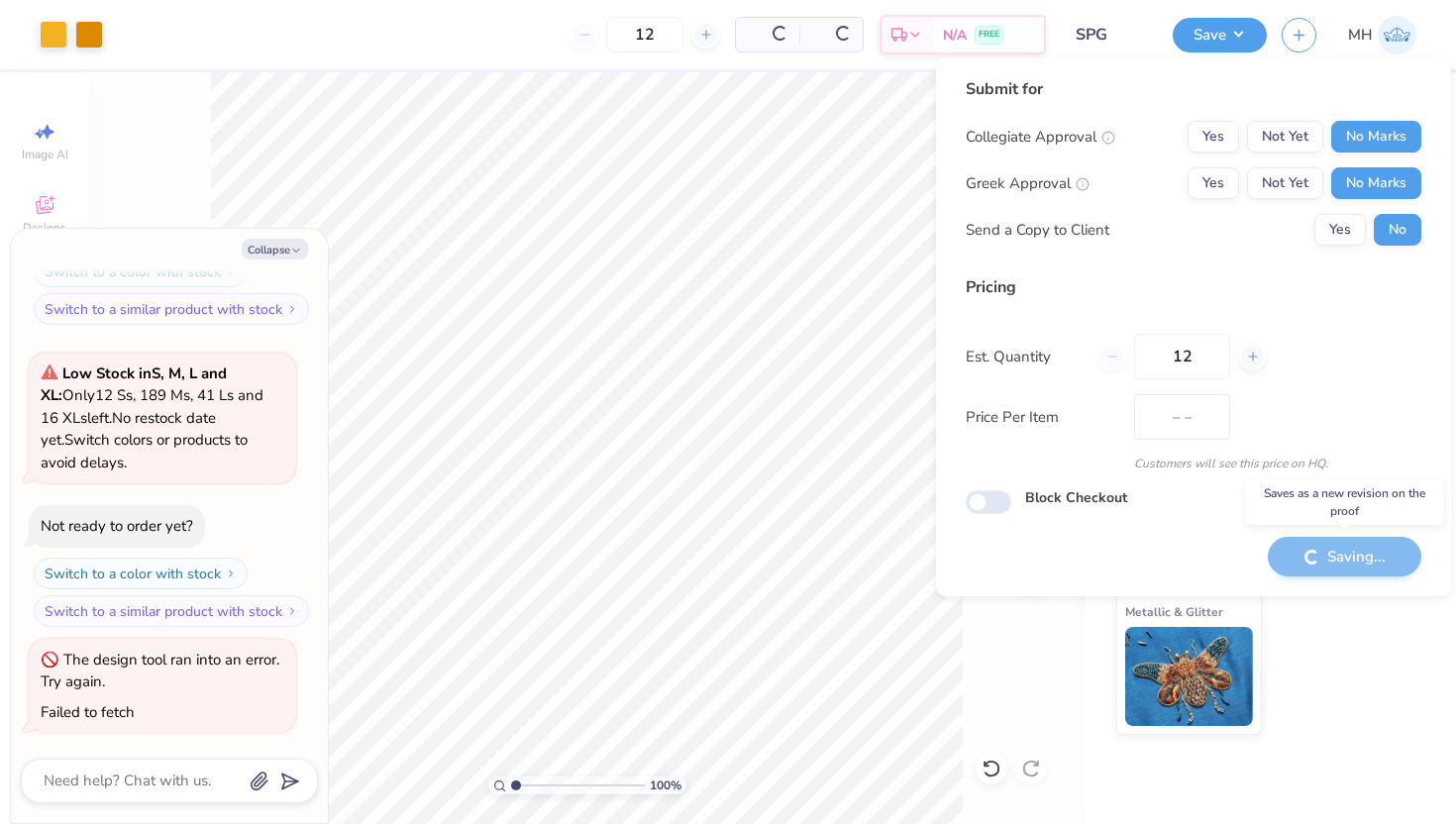 type on "$46.54" 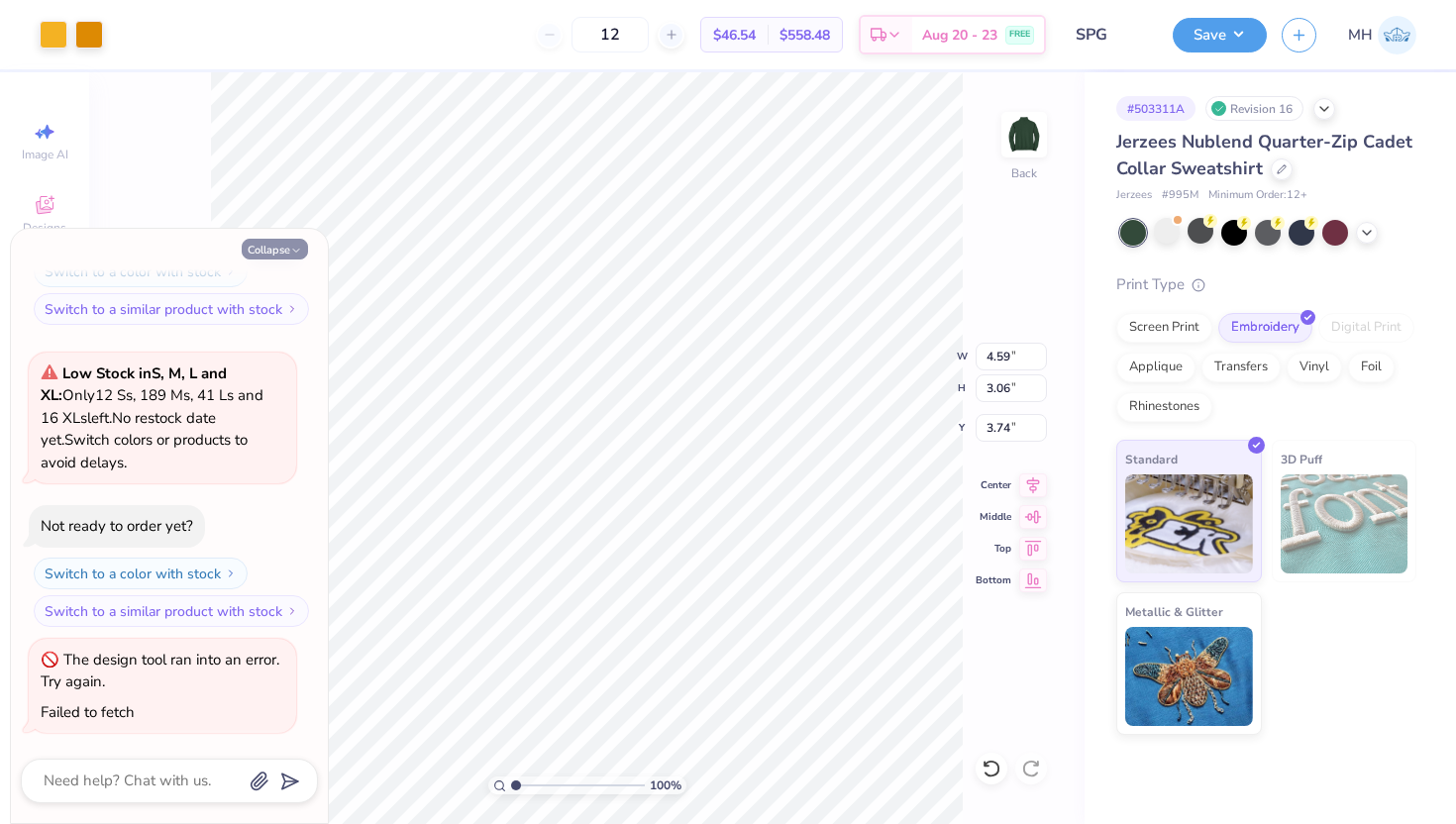 click 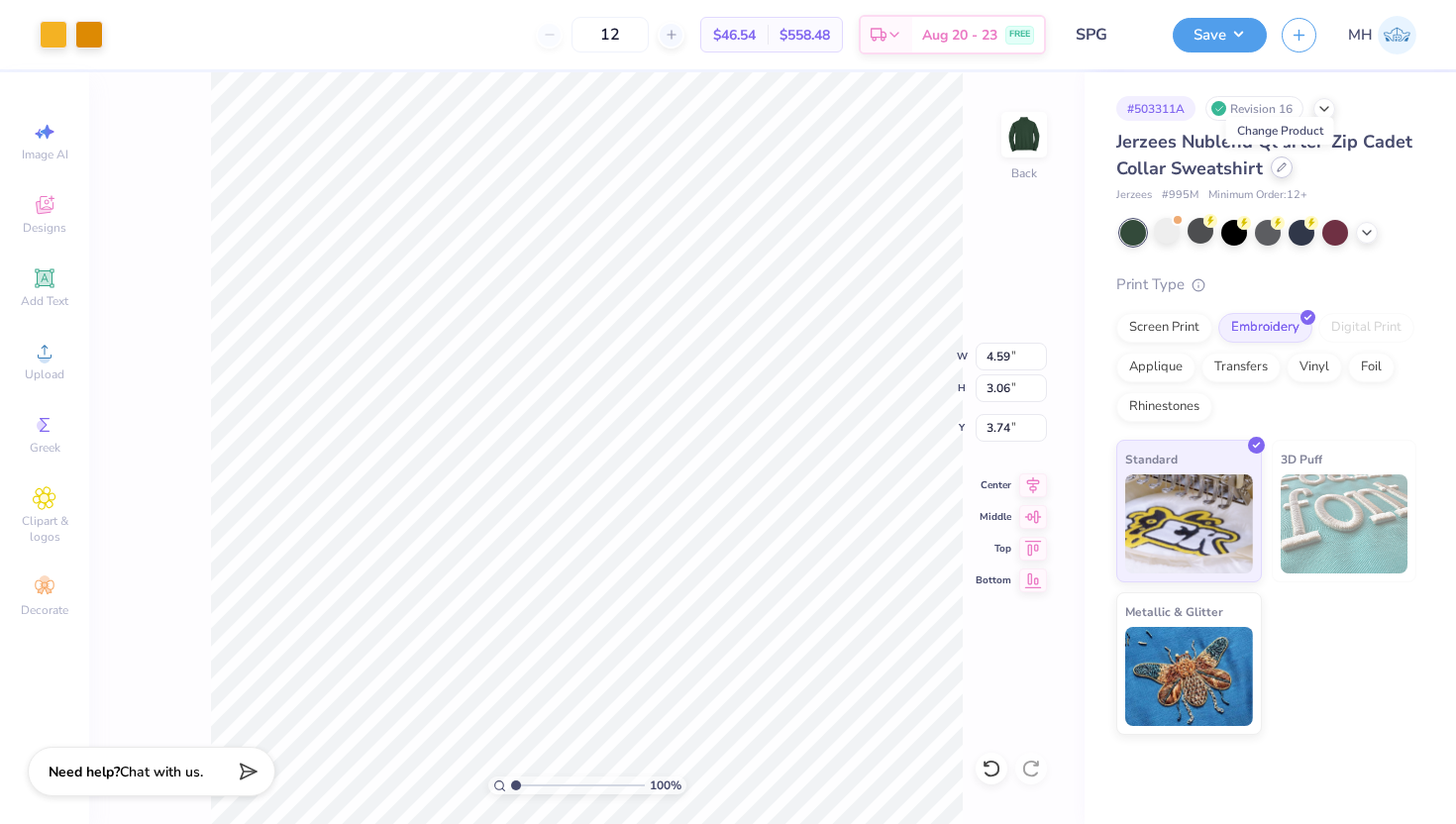 click at bounding box center [1282, 167] 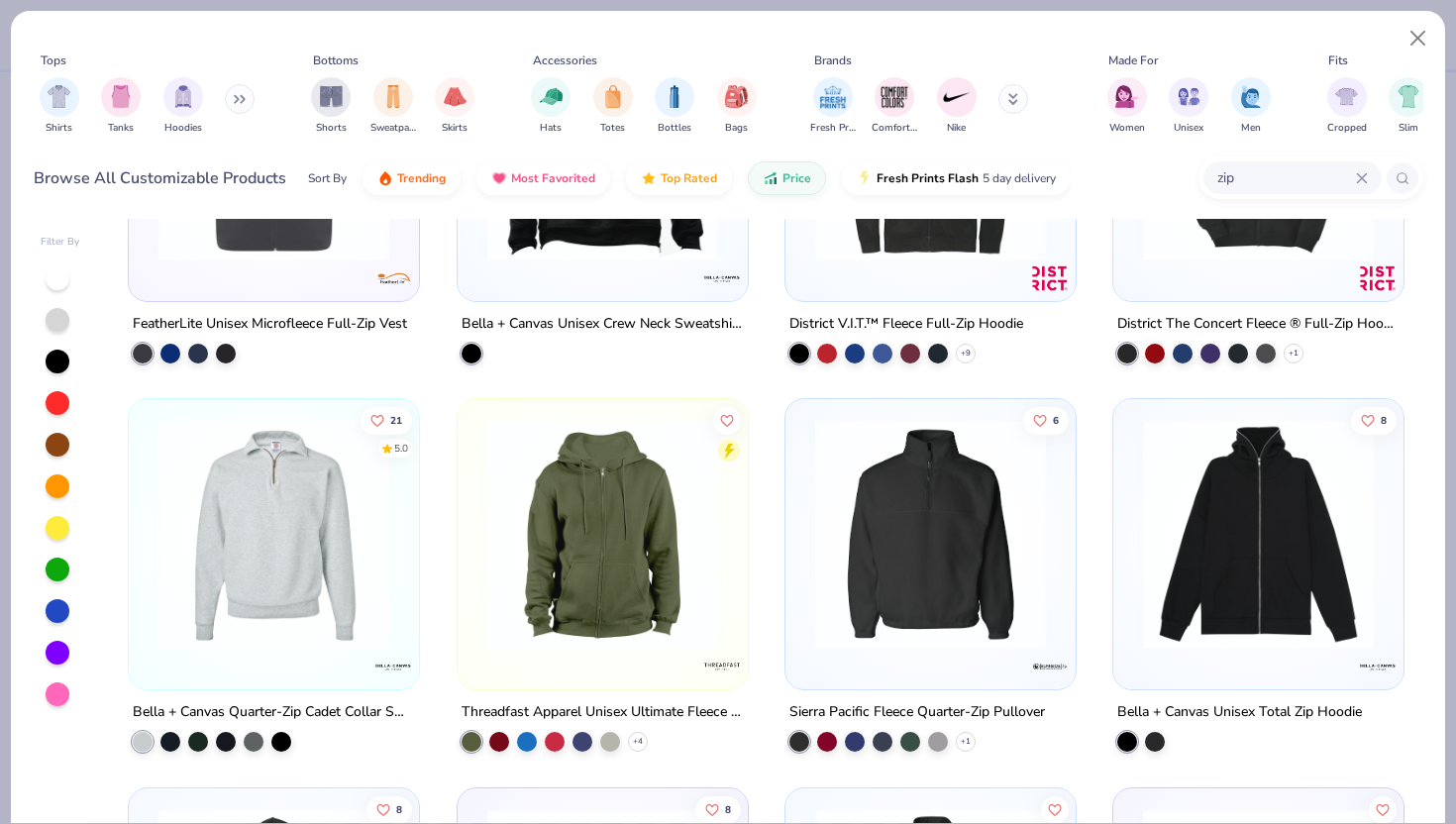 scroll, scrollTop: 1780, scrollLeft: 0, axis: vertical 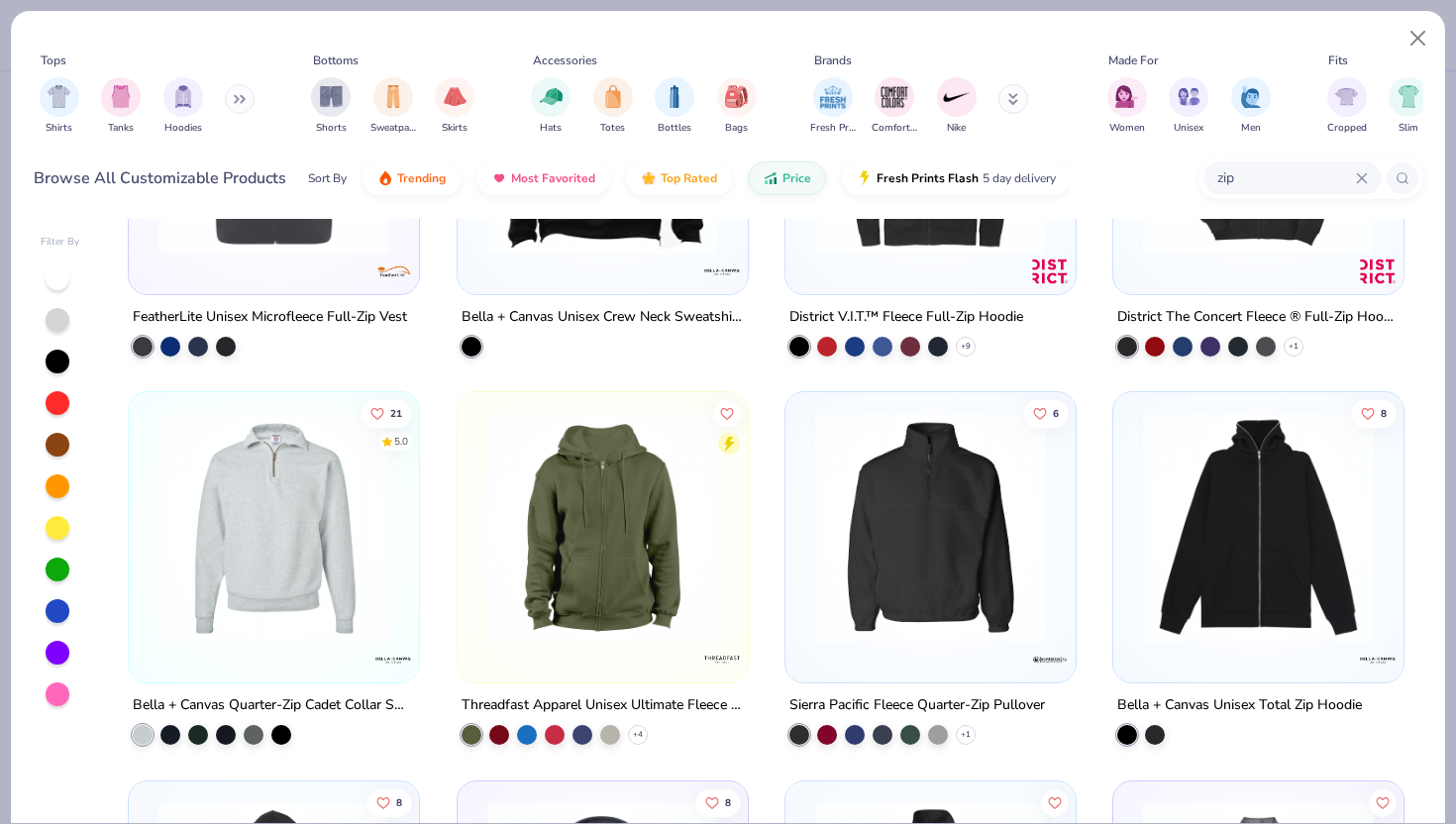 click at bounding box center (273, 527) 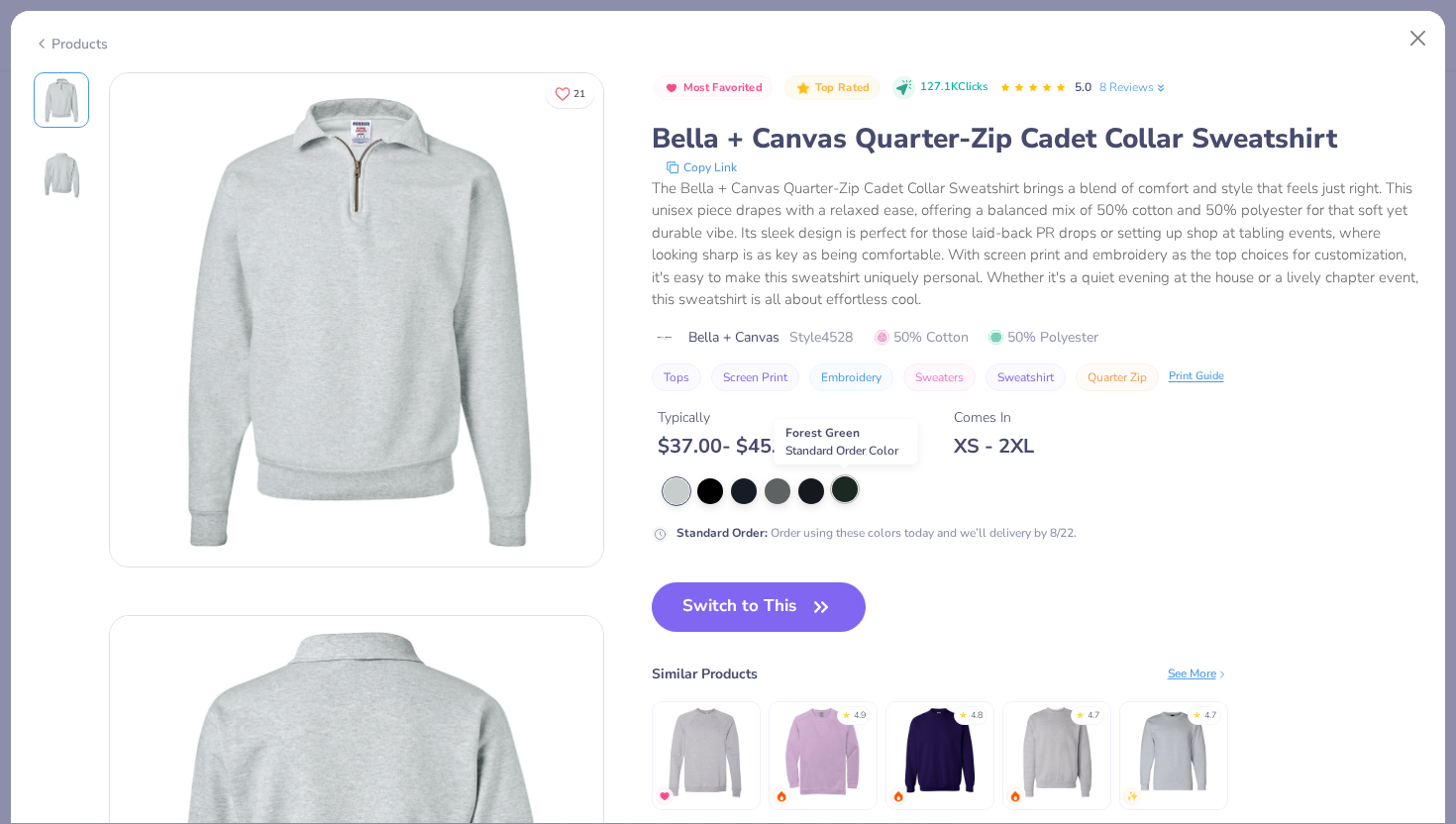click at bounding box center [845, 489] 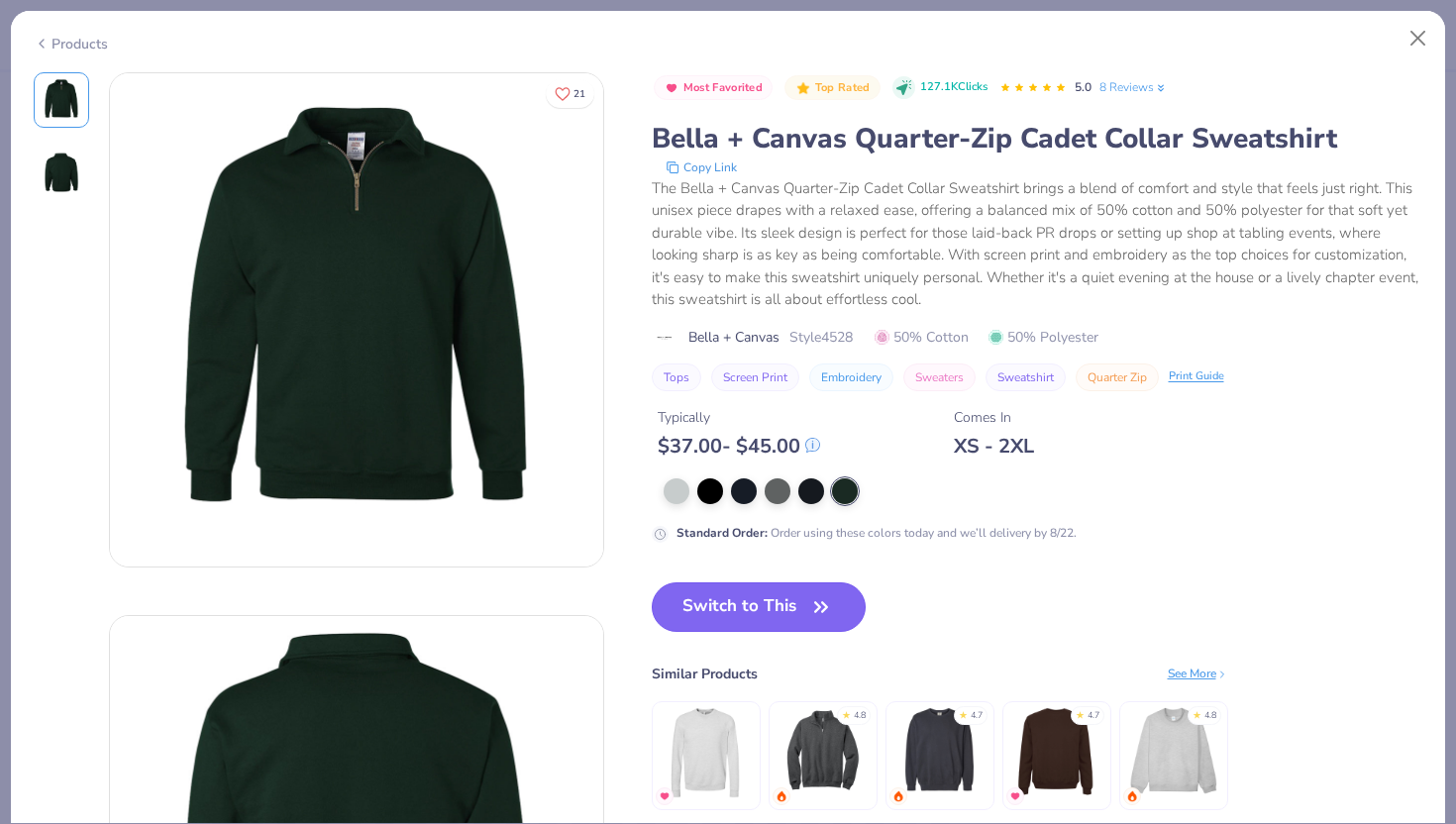 click on "Switch to This" at bounding box center [759, 607] 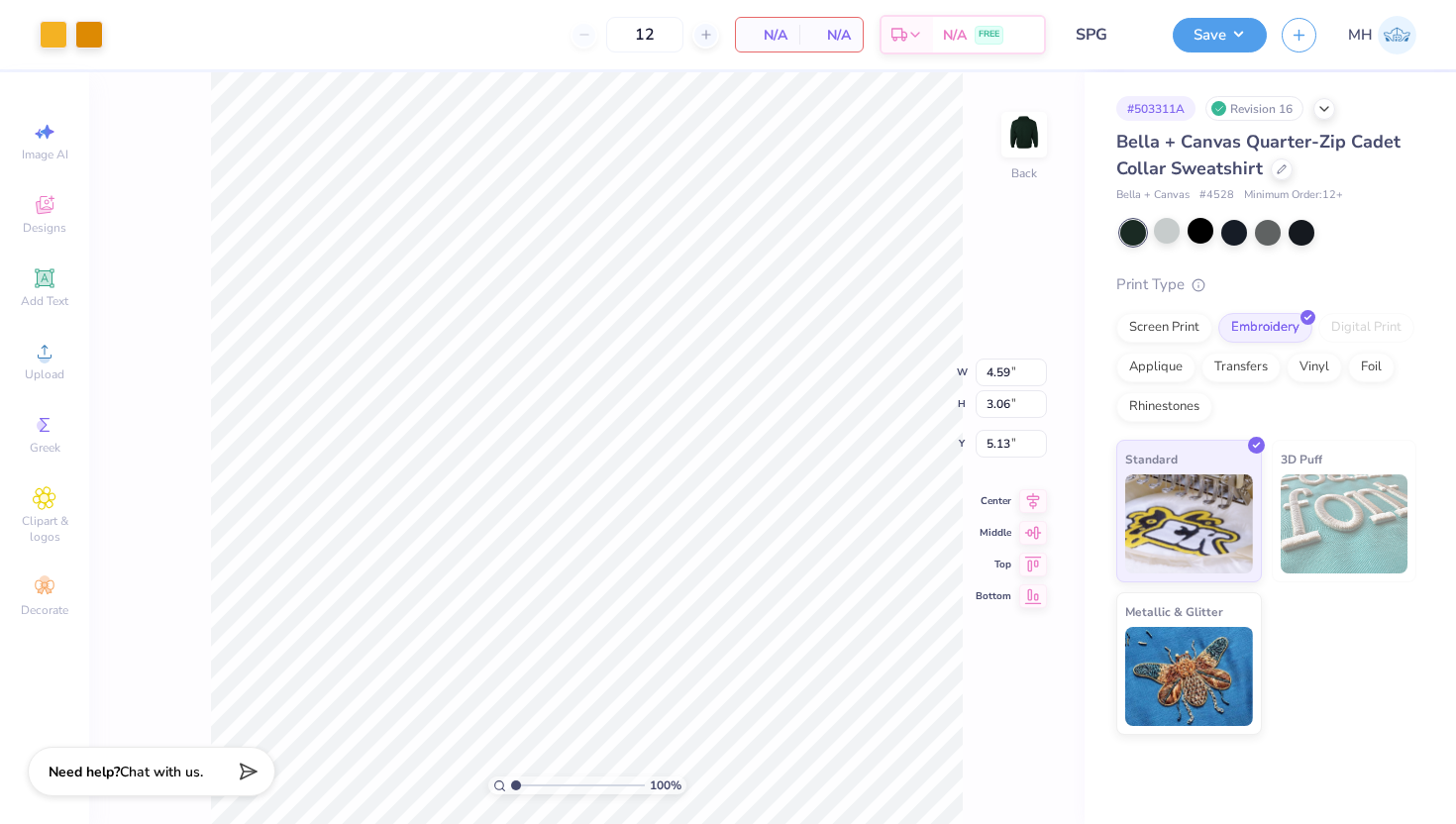 type on "4.68" 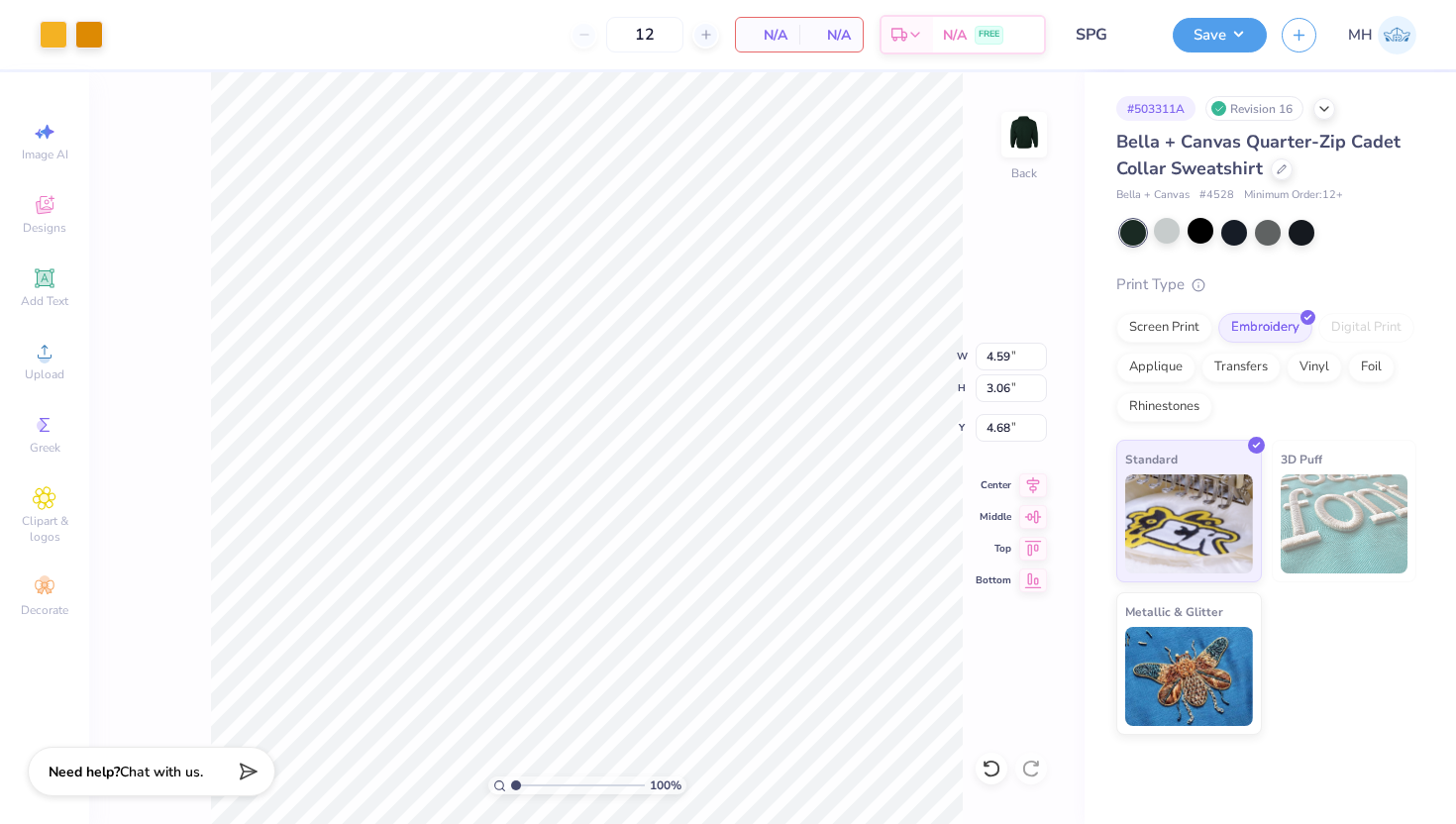 type on "3.42" 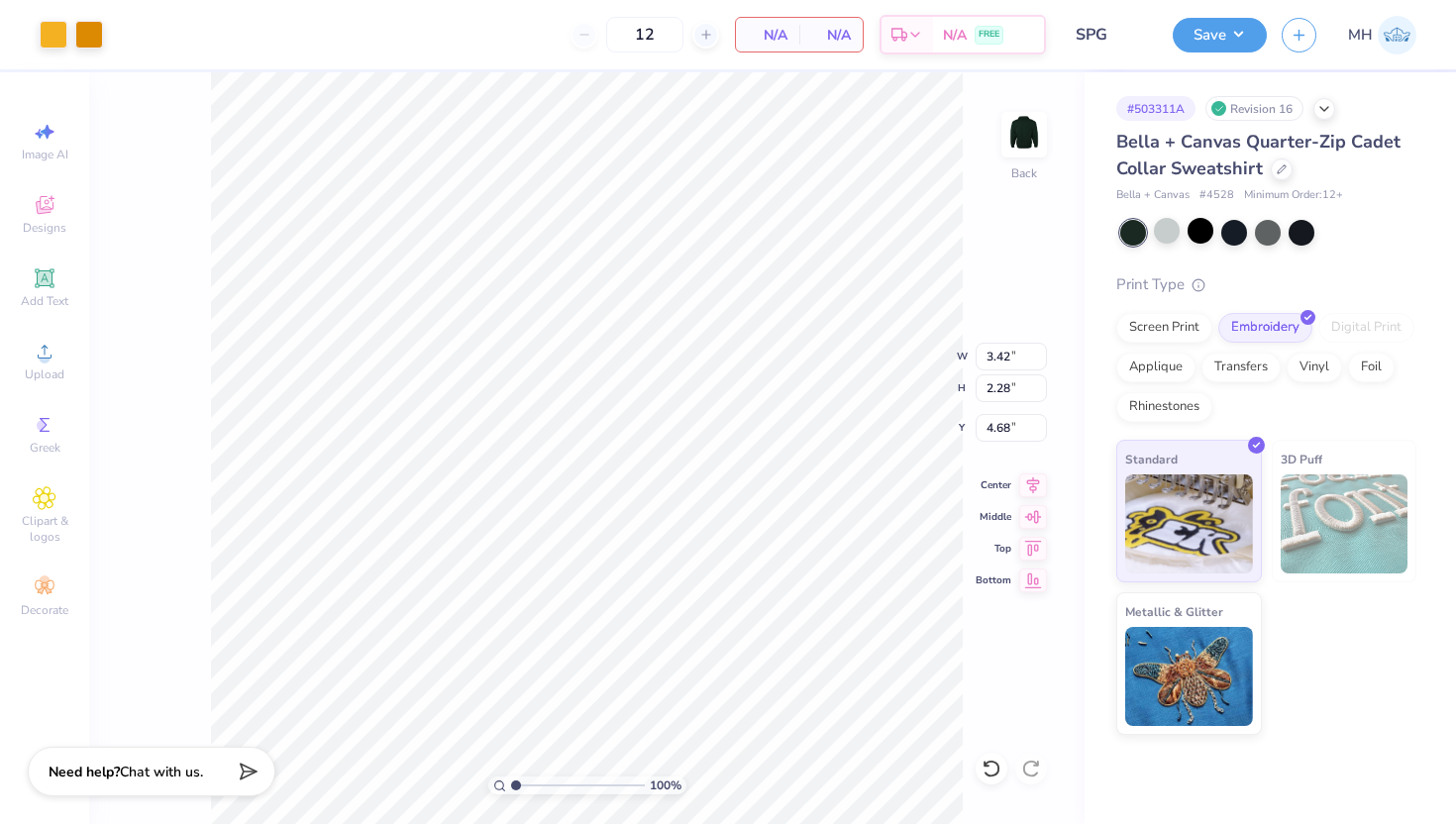 type on "4.66" 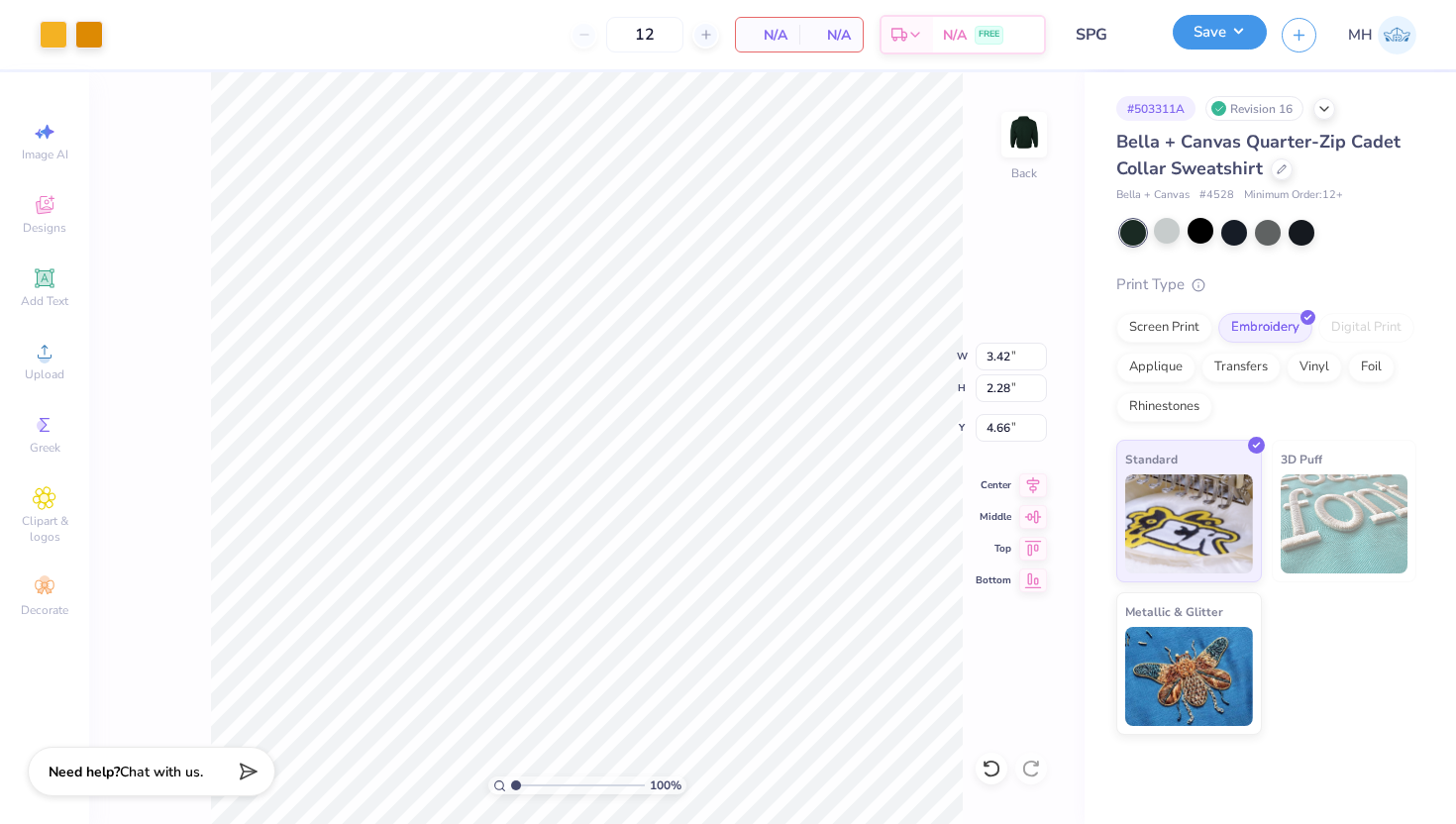 click on "Save" at bounding box center (1219, 32) 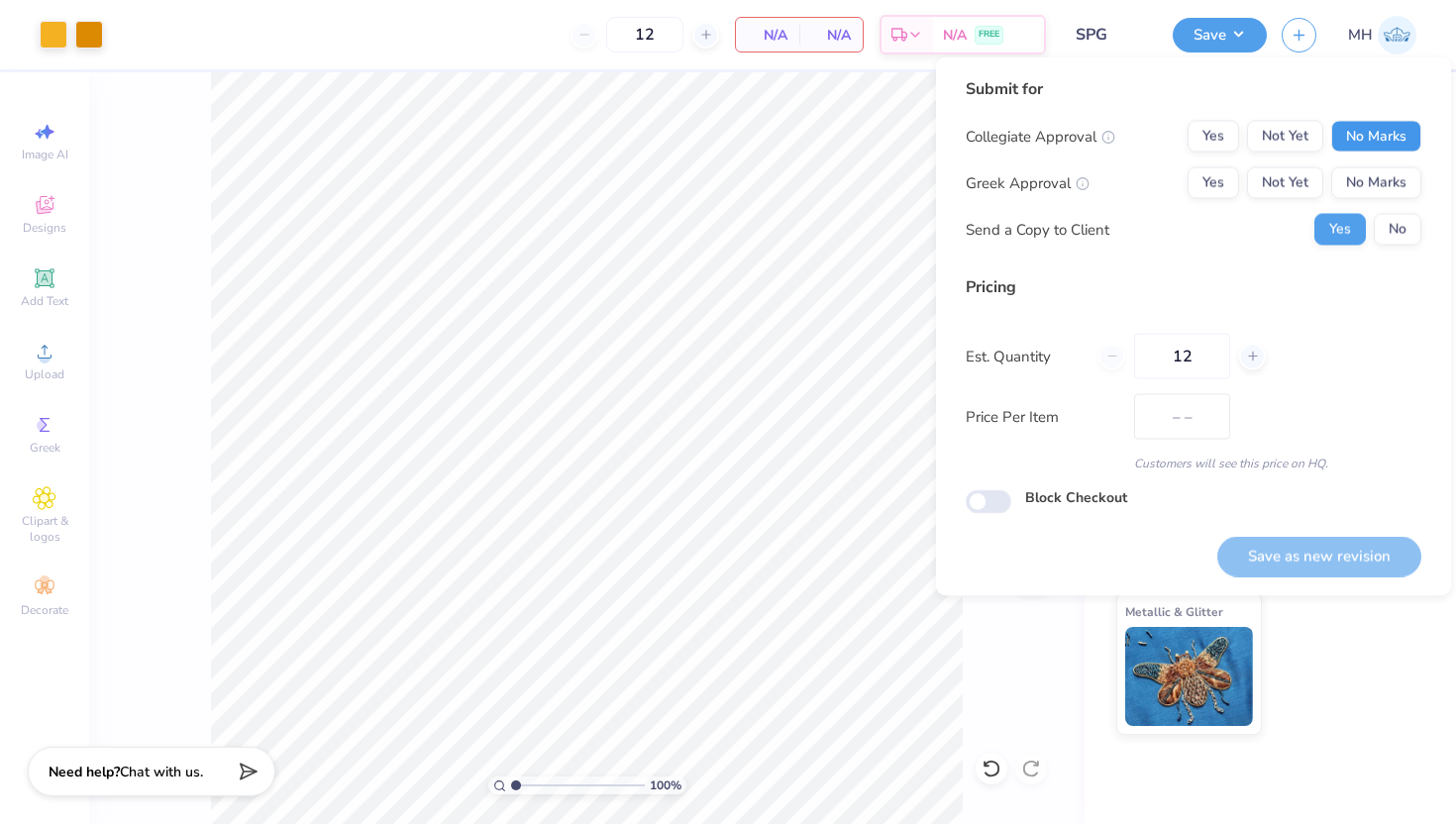 click on "No Marks" at bounding box center (1376, 137) 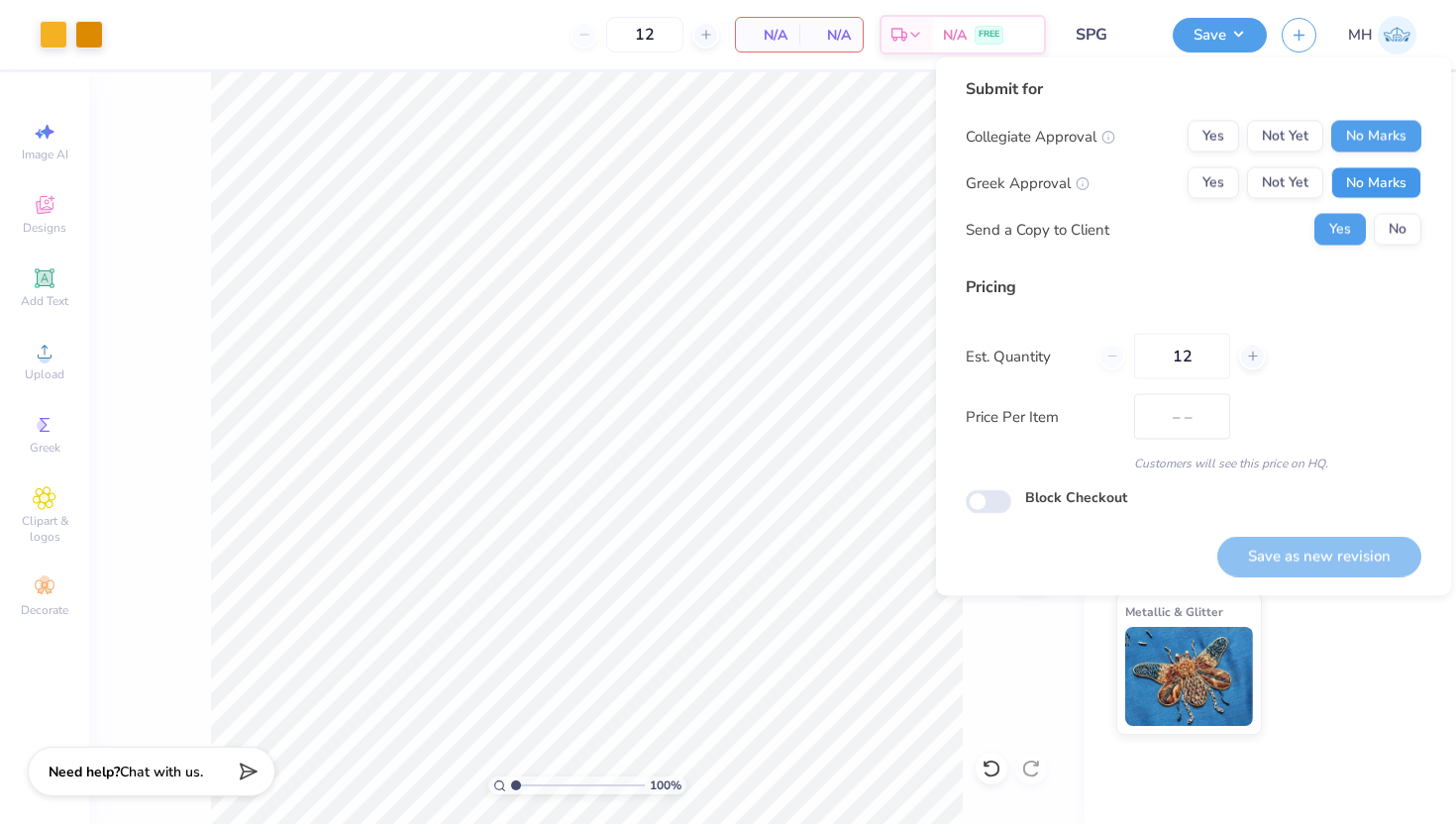 click on "No Marks" at bounding box center (1376, 183) 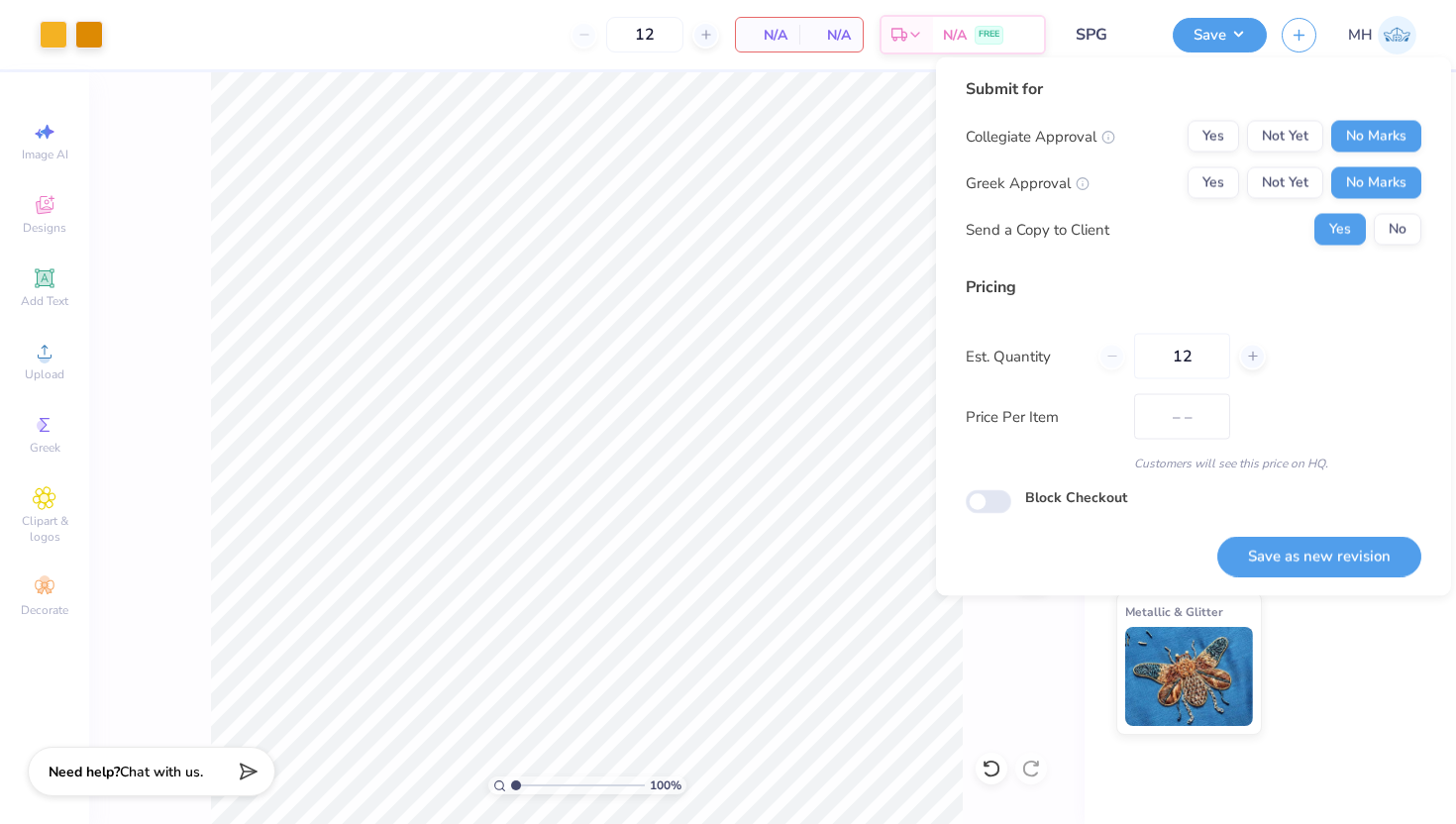 click on "Collegiate Approval Yes Not Yet No Marks Greek Approval Yes Not Yet No Marks Send a Copy to Client Yes No" at bounding box center (1194, 183) 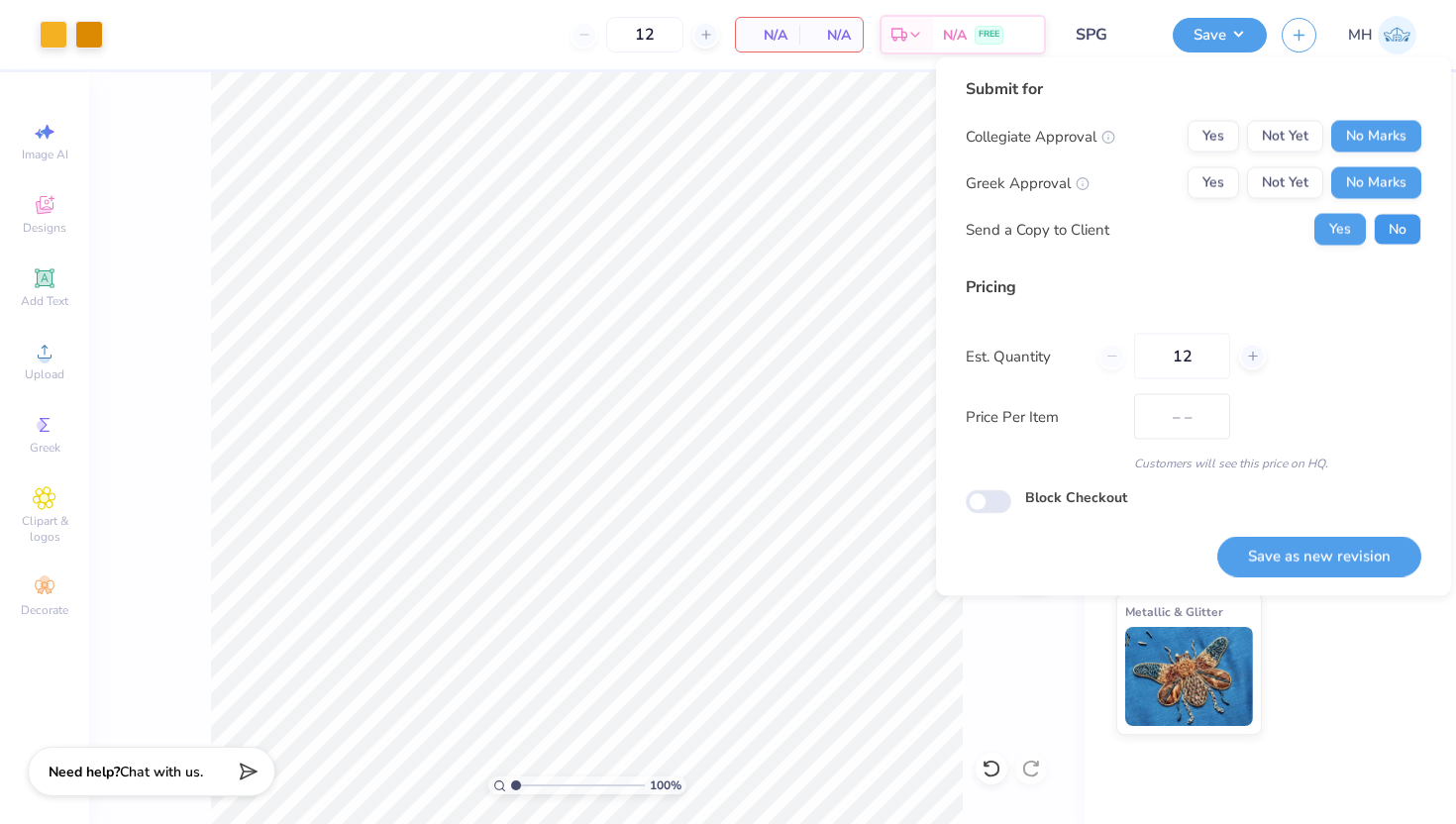 click on "No" at bounding box center [1398, 230] 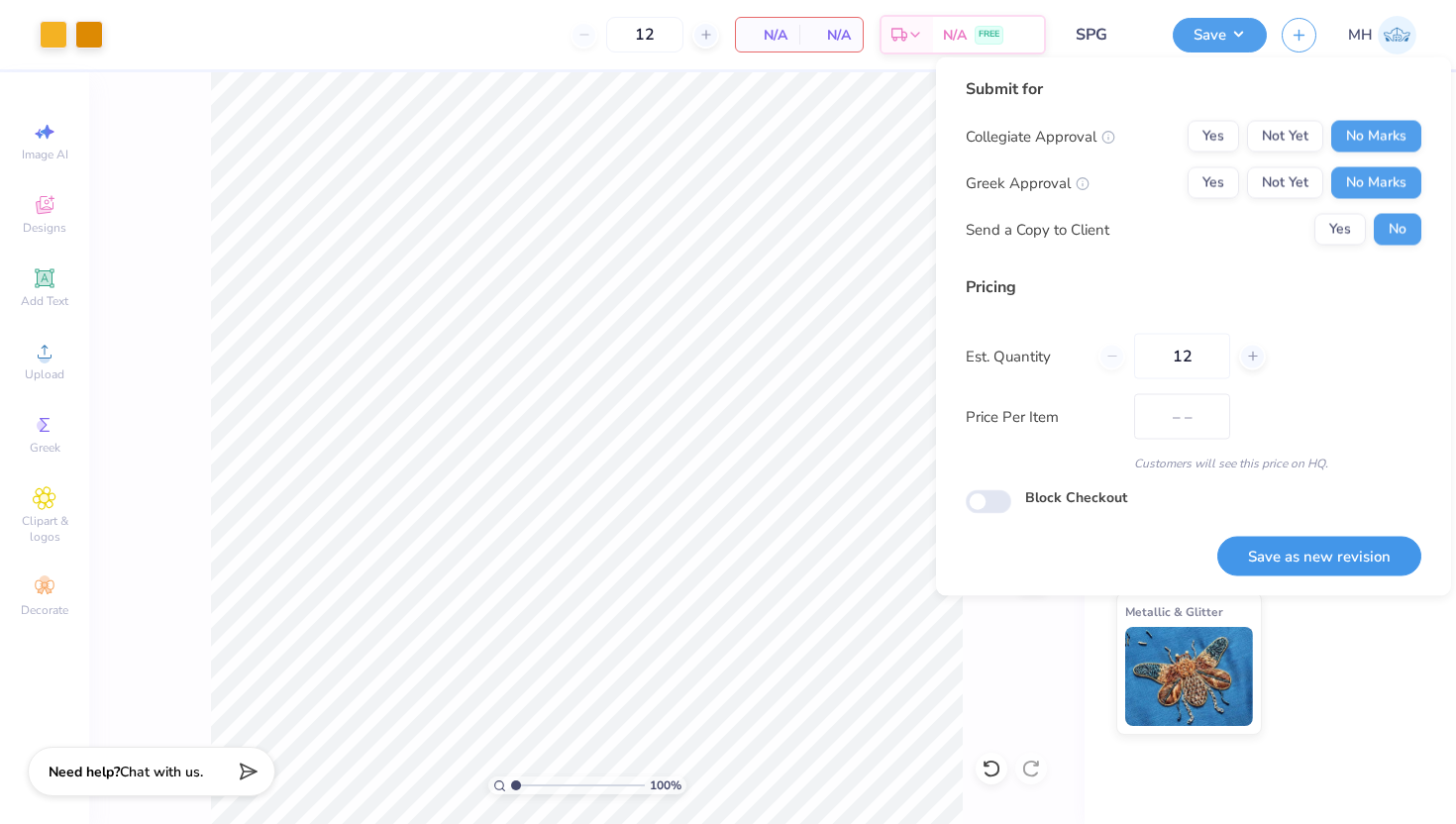 click on "Save as new revision" at bounding box center (1319, 556) 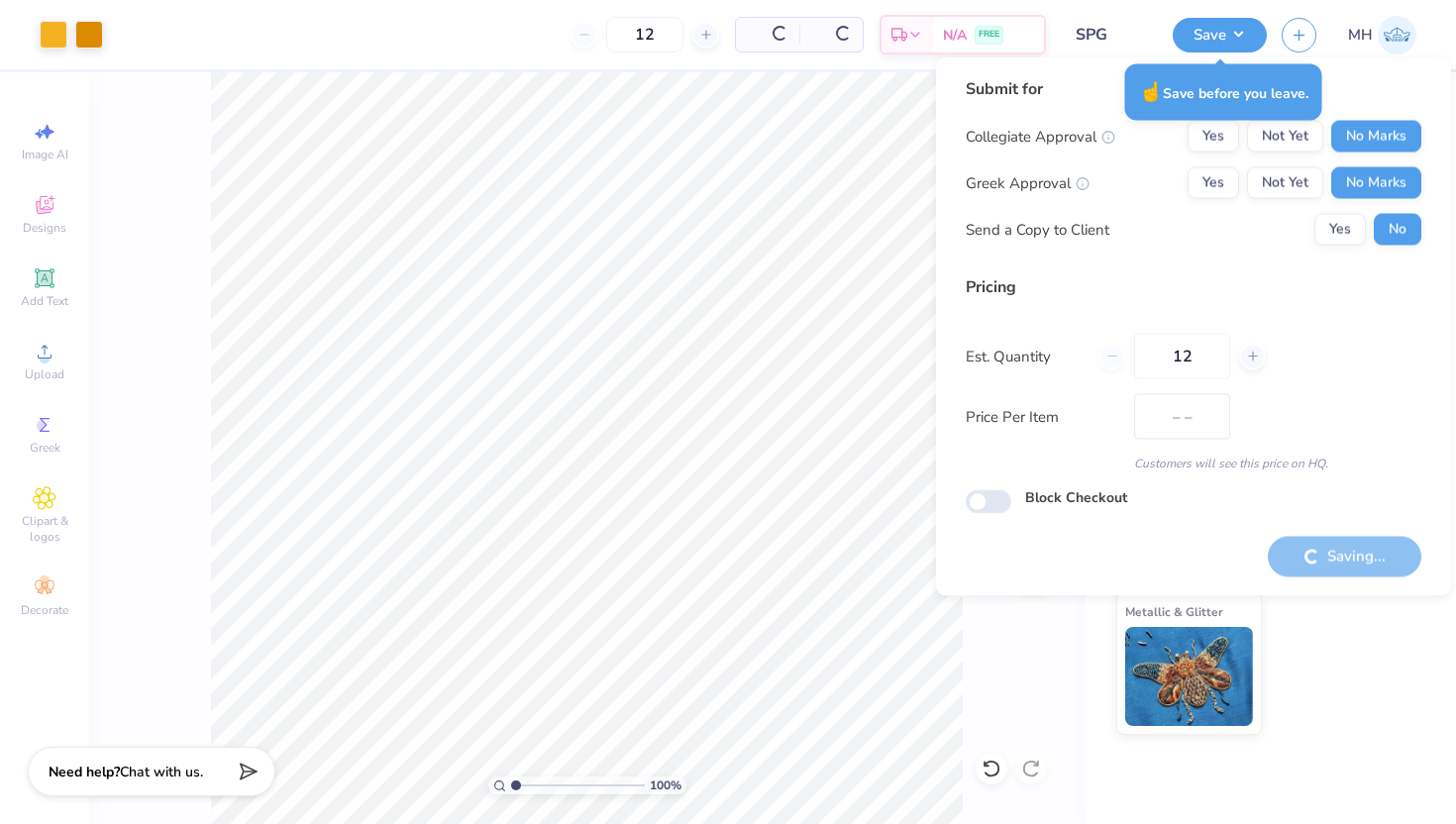 type 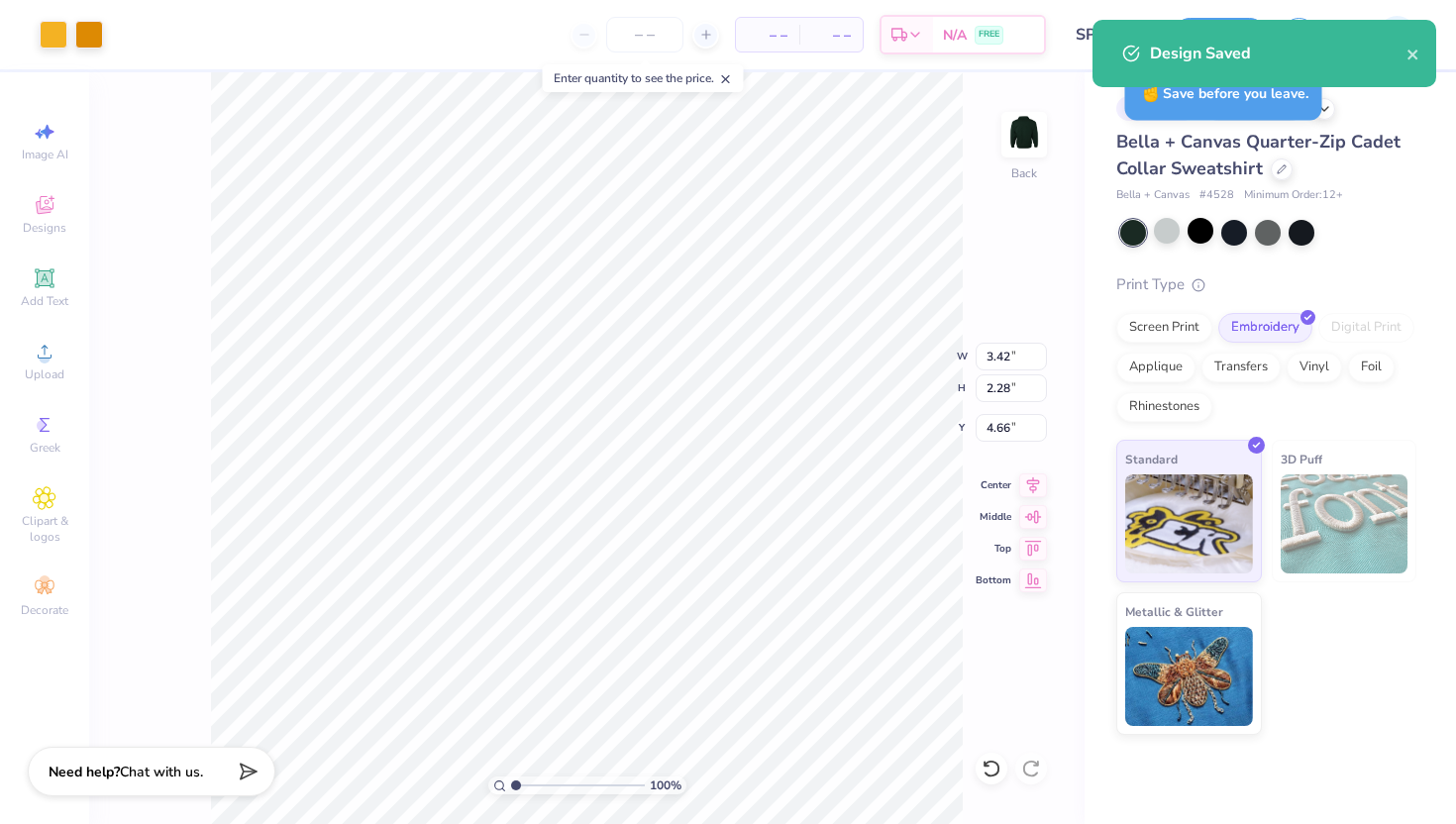 type on "0" 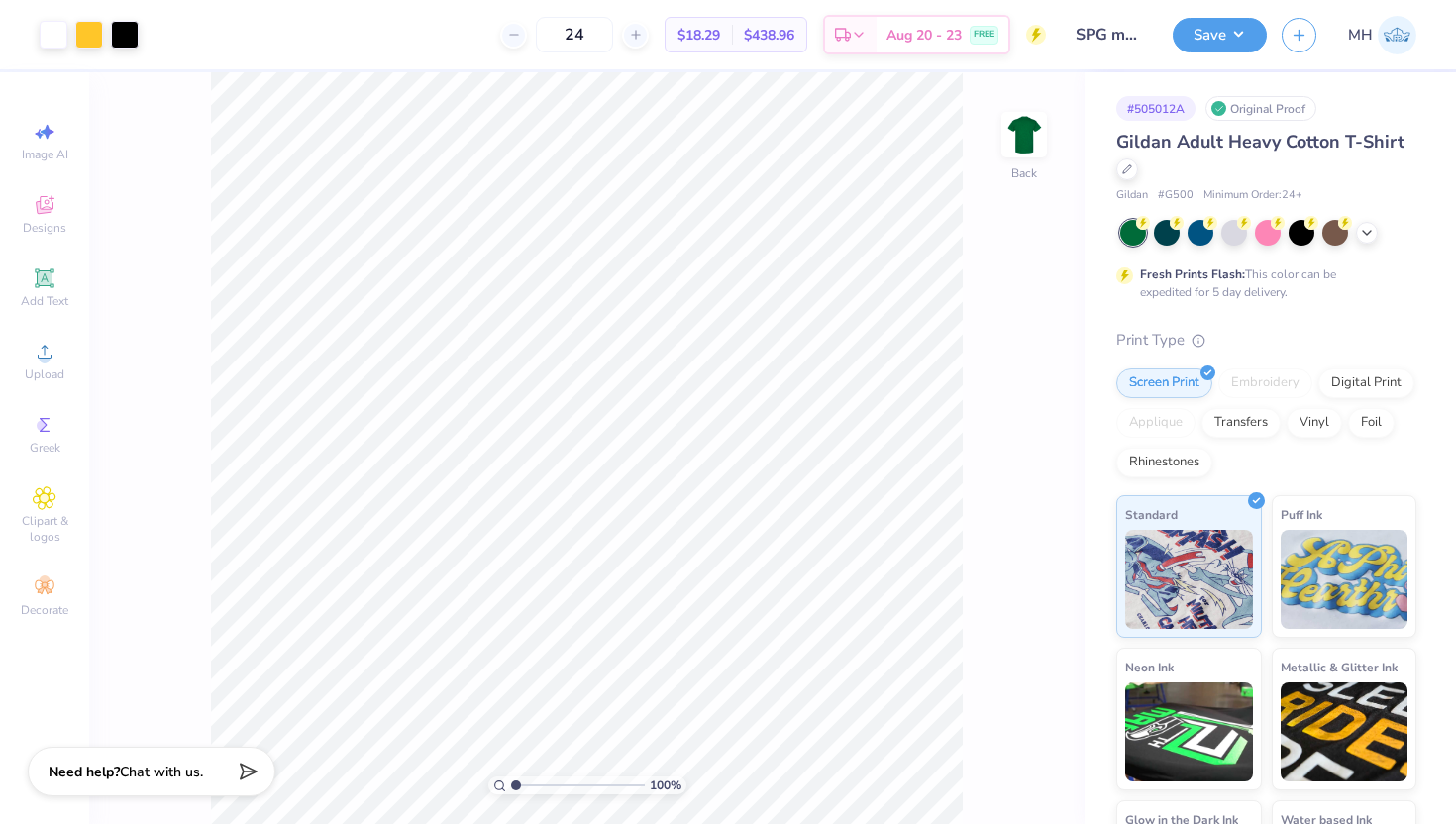 scroll, scrollTop: 0, scrollLeft: 0, axis: both 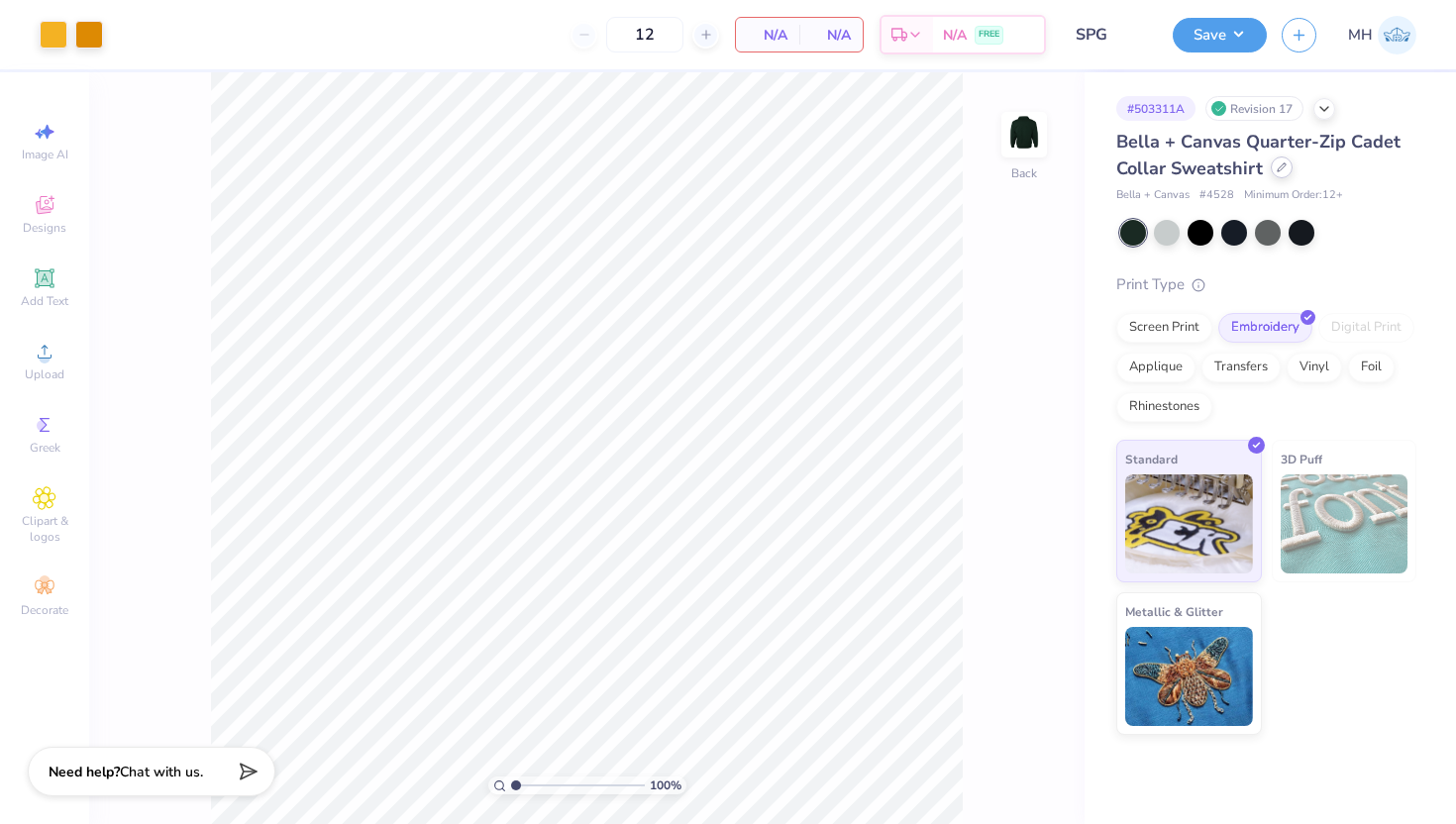 click at bounding box center [1282, 167] 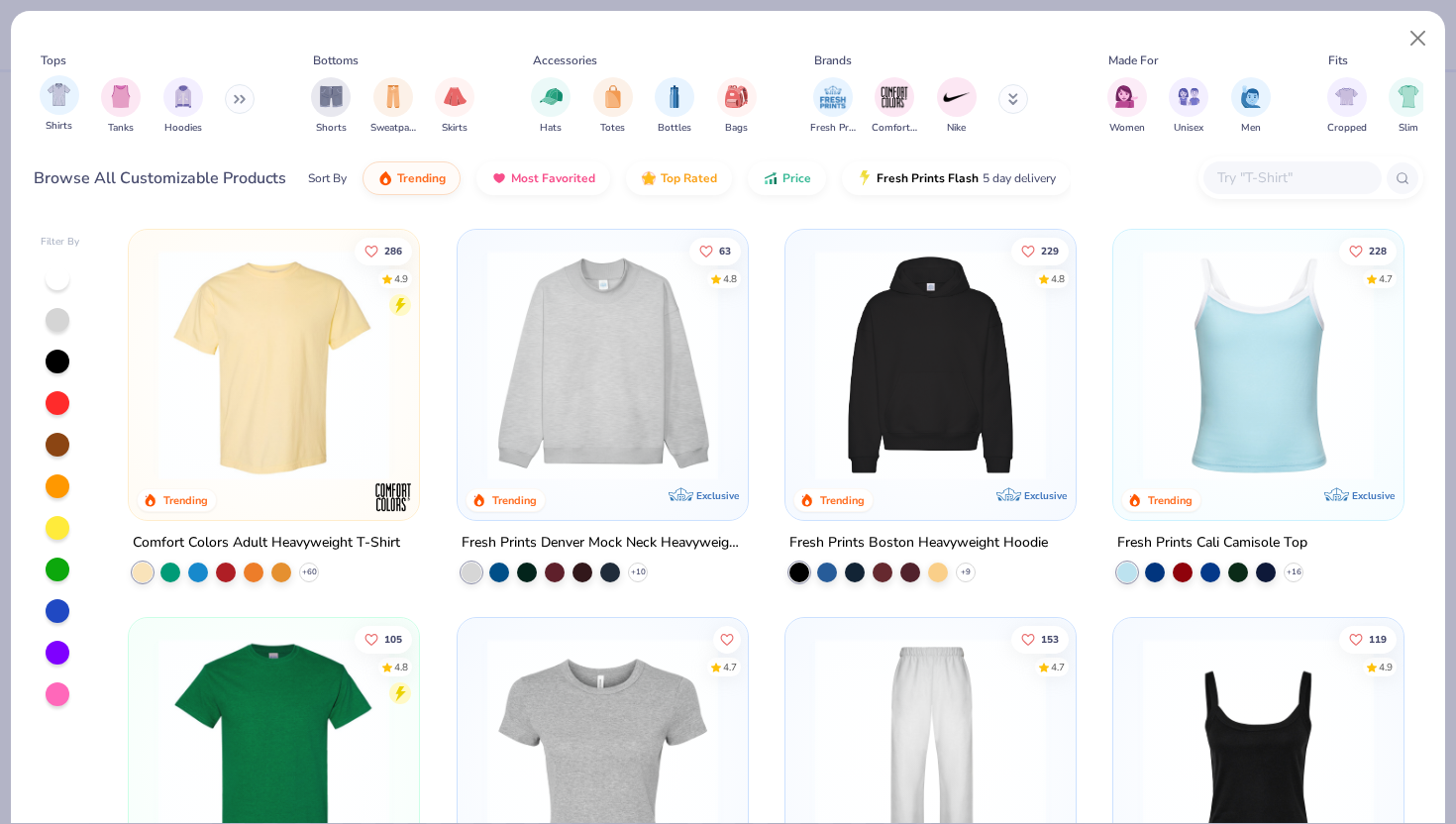 click on "Shirts" at bounding box center (59, 104) 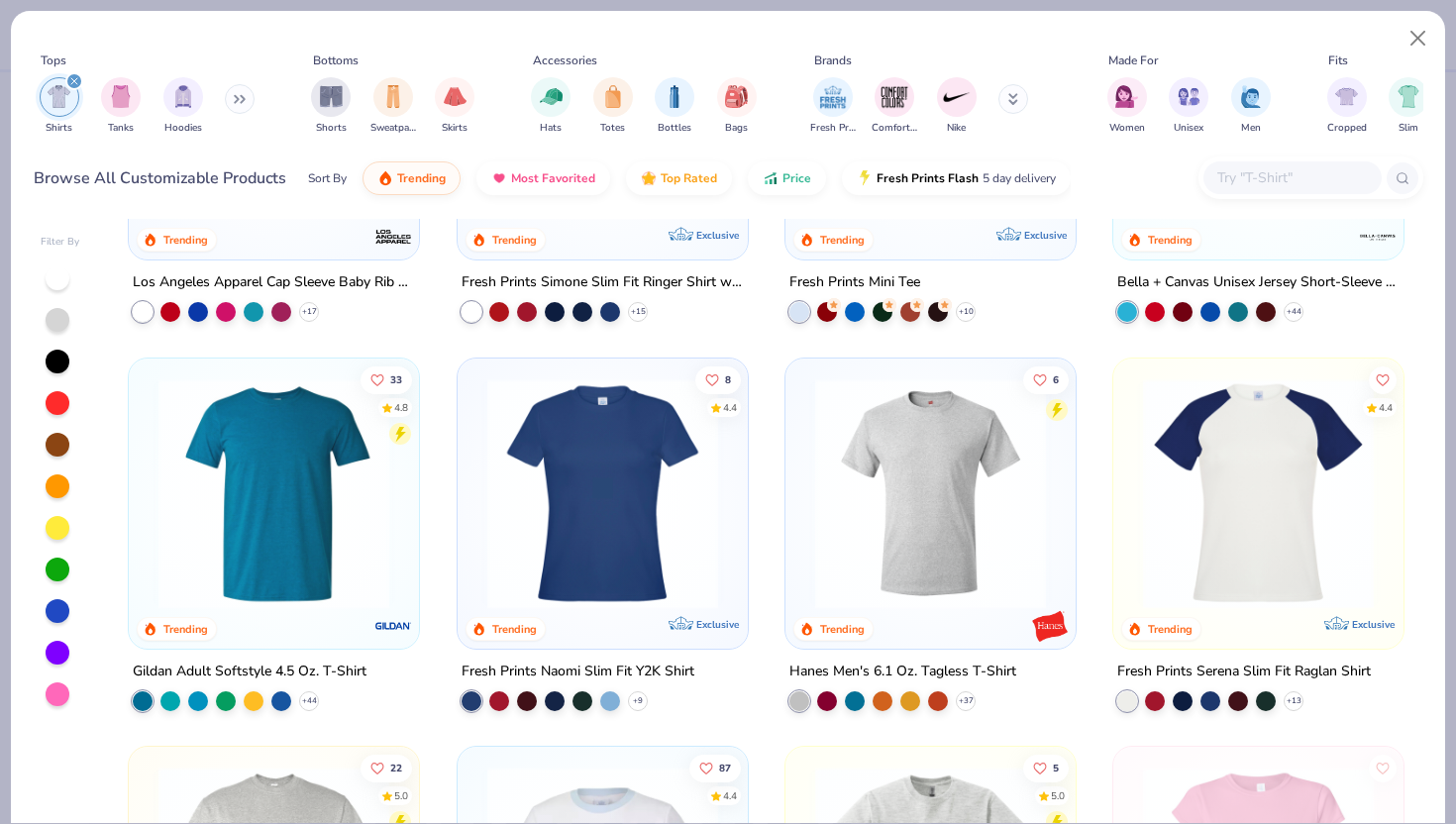 scroll, scrollTop: 558, scrollLeft: 0, axis: vertical 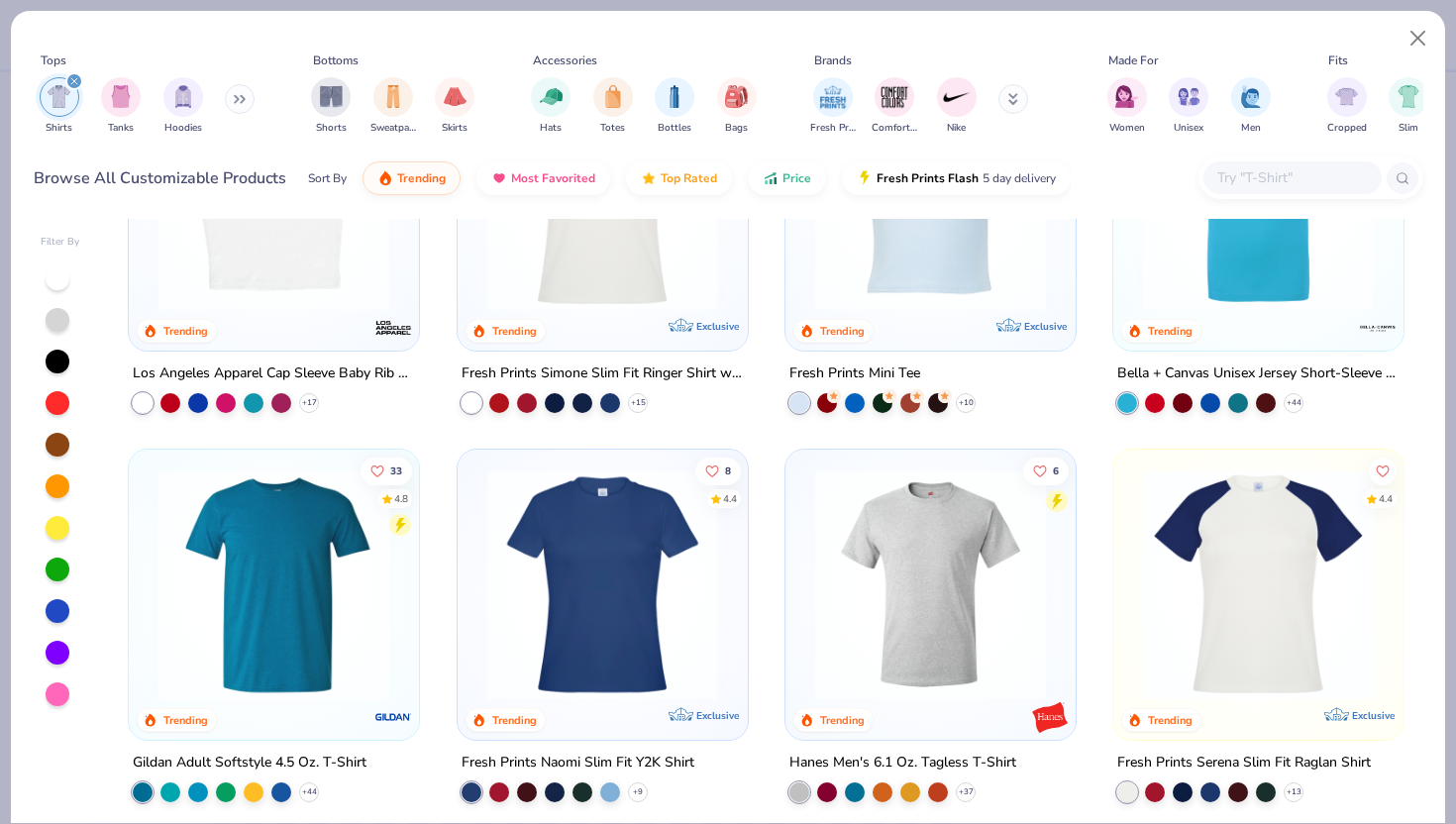 click at bounding box center [1258, 195] 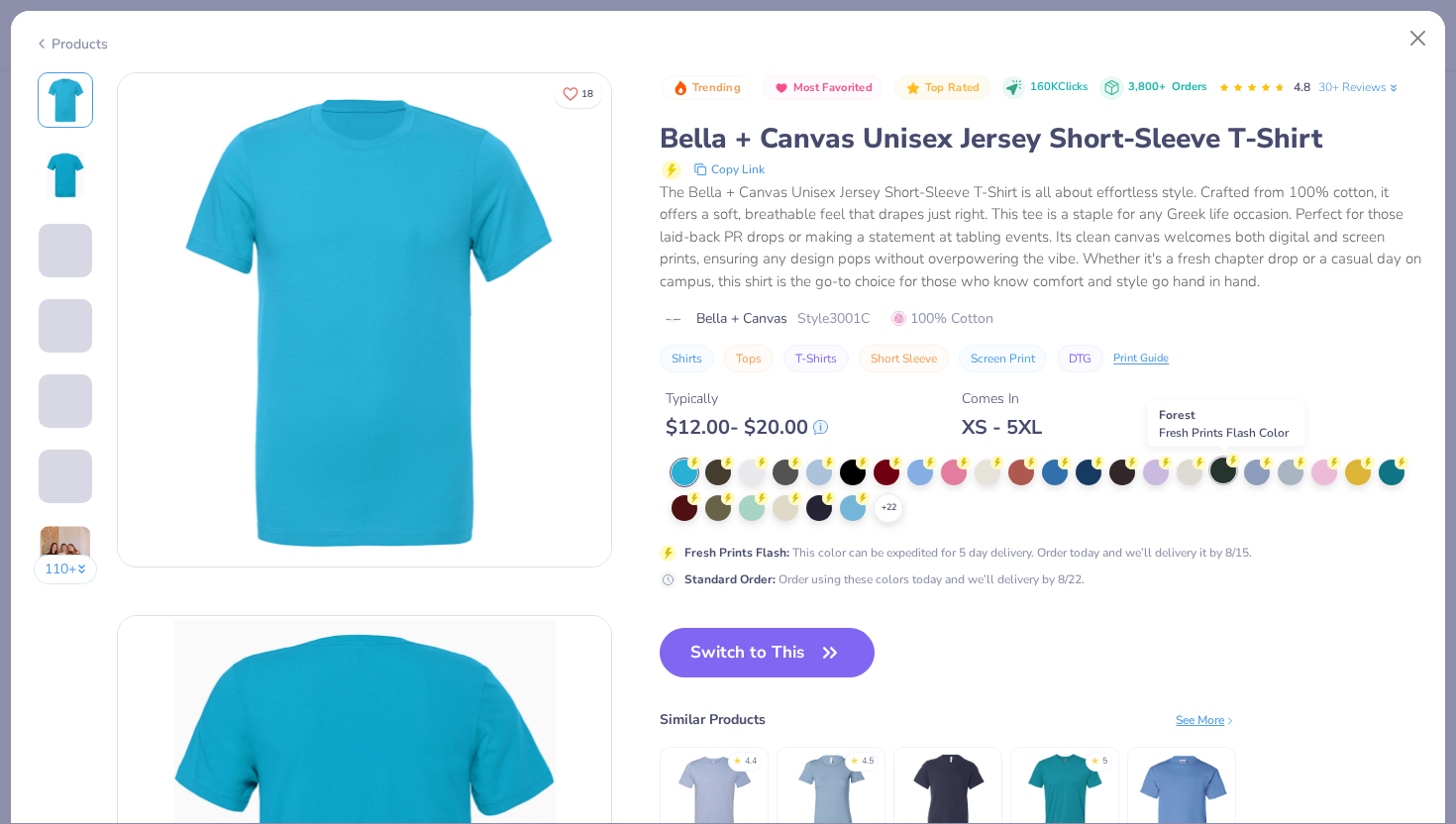 click 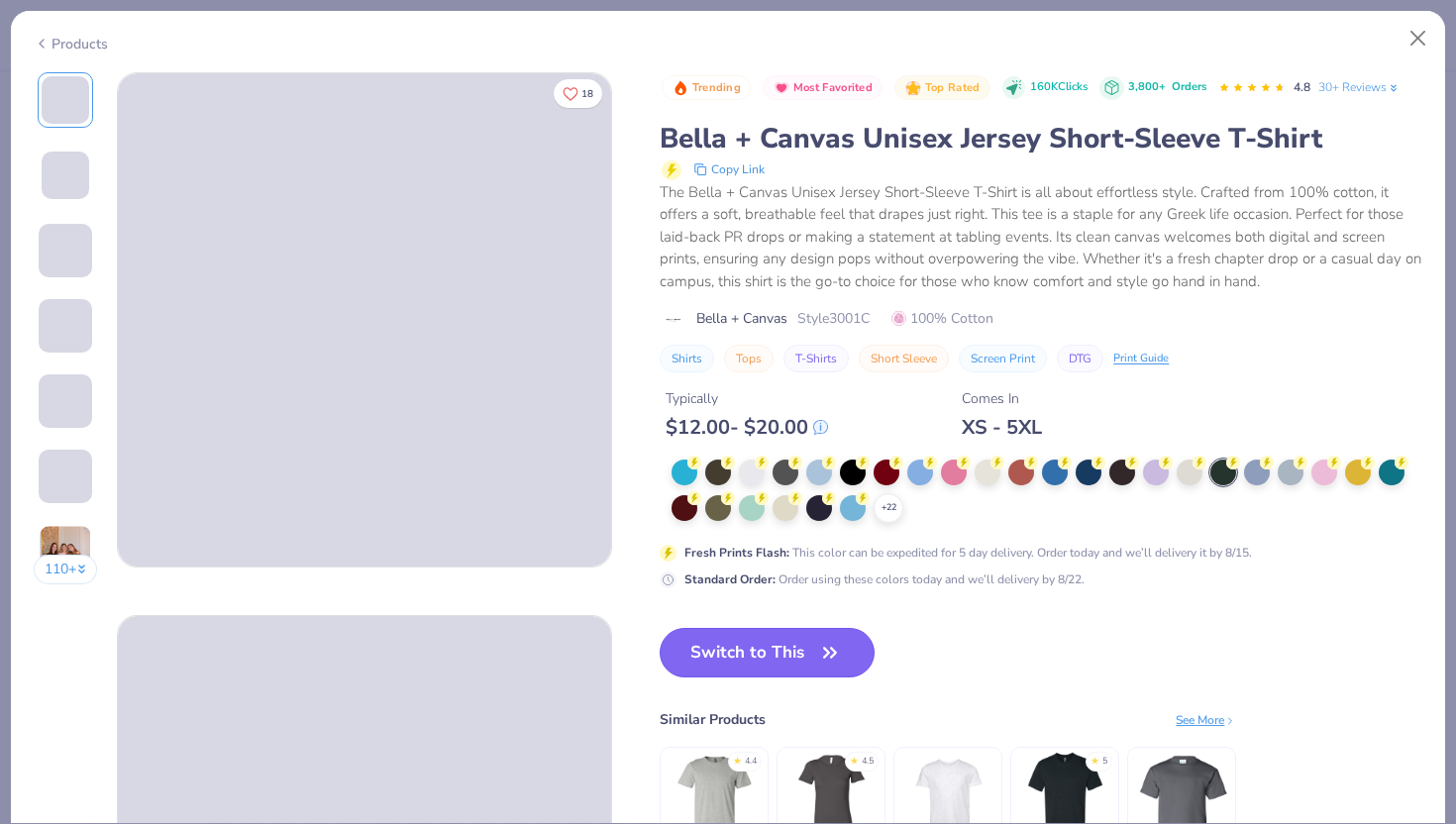 click on "Switch to This" at bounding box center [767, 653] 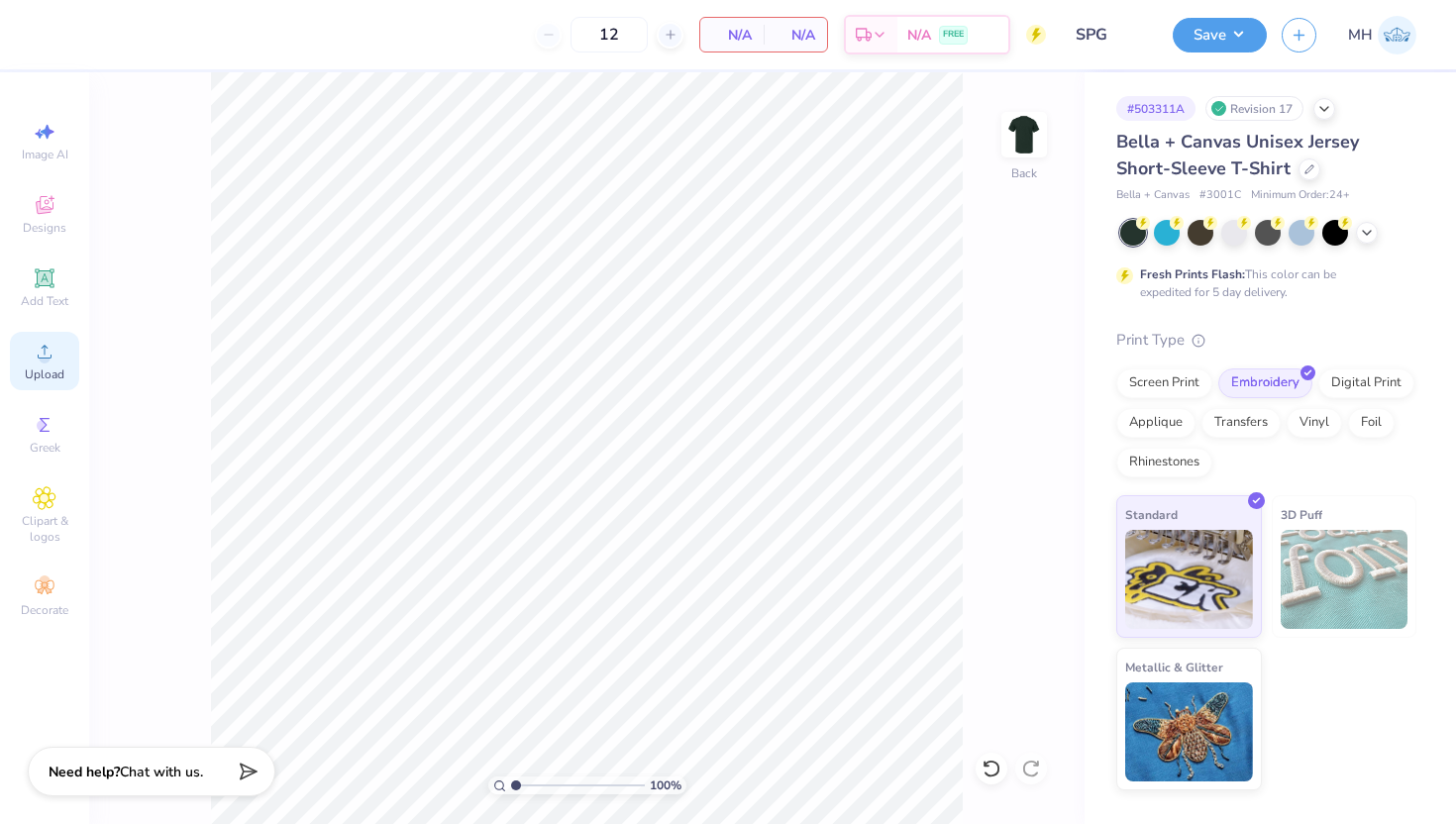 click 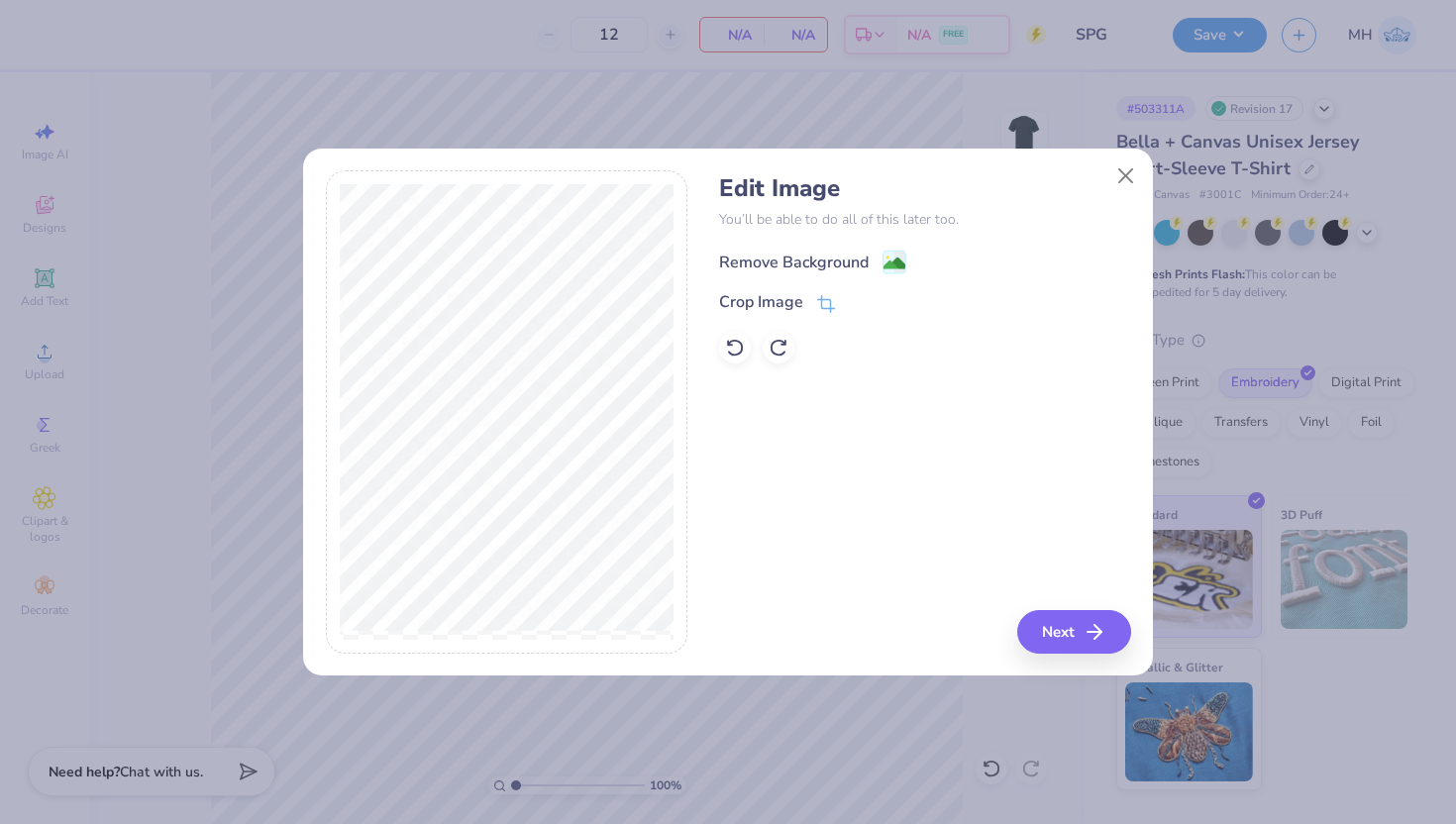 click 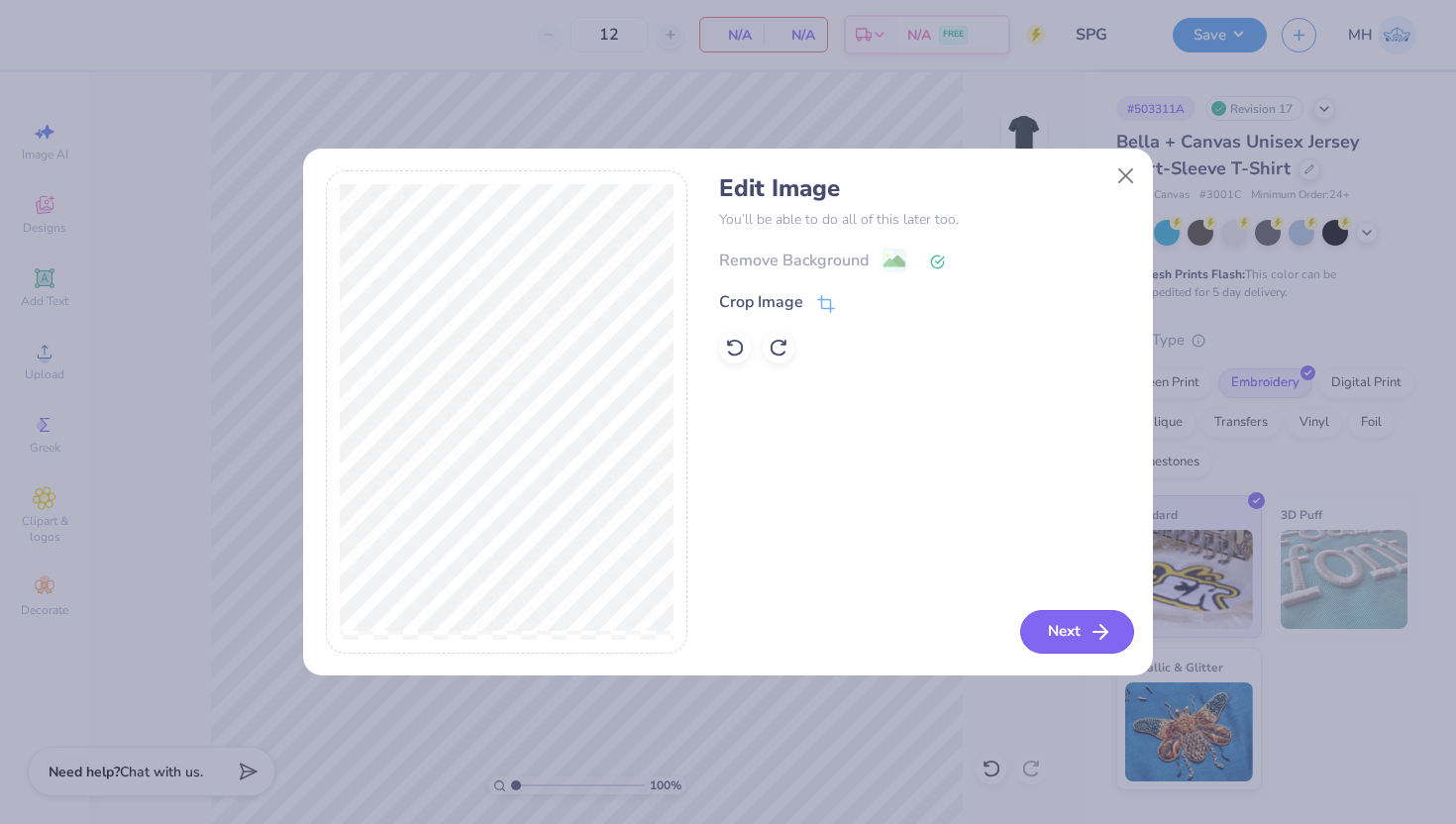 click on "Next" at bounding box center [1077, 632] 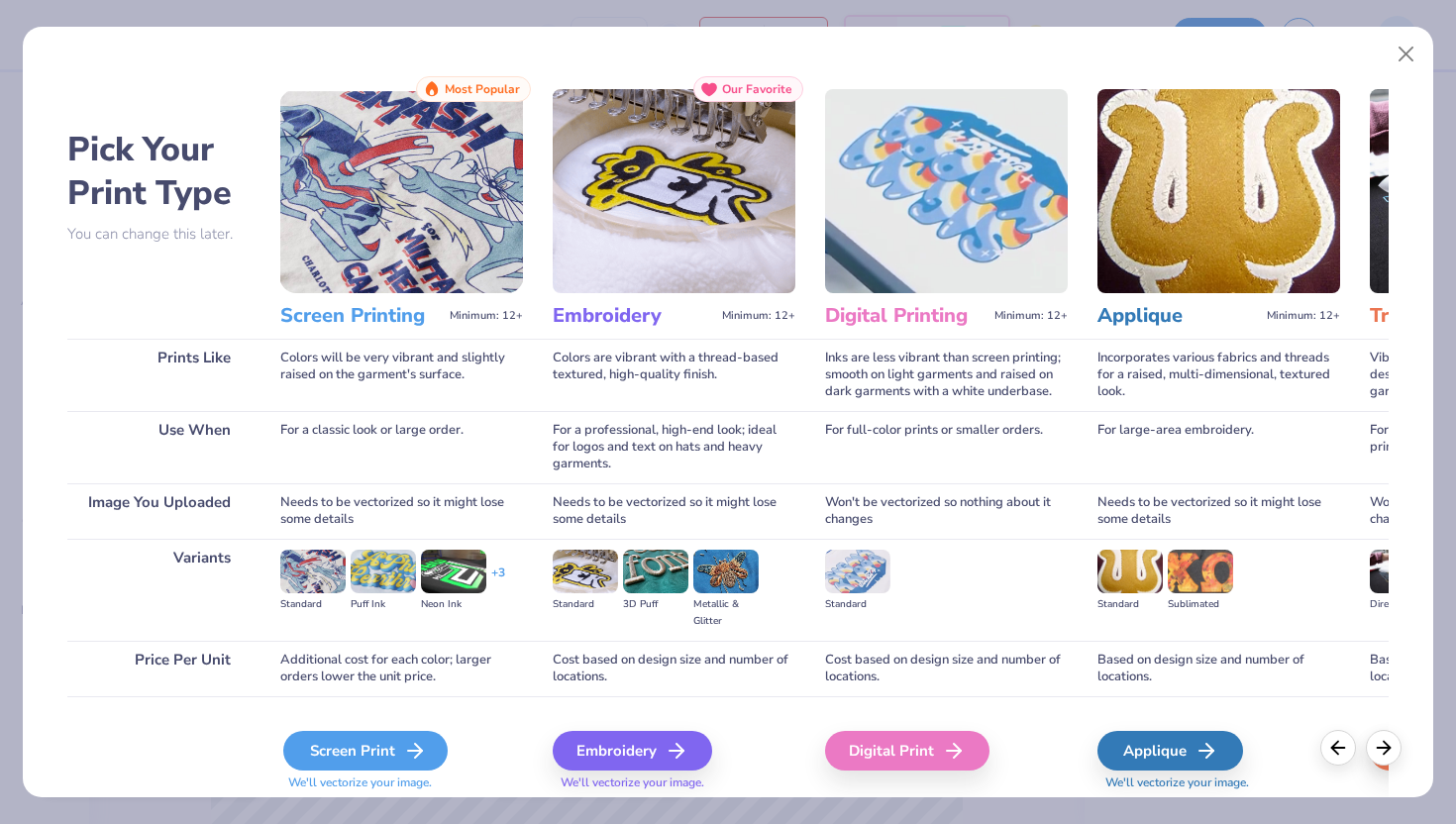 click on "Screen Print" at bounding box center (365, 751) 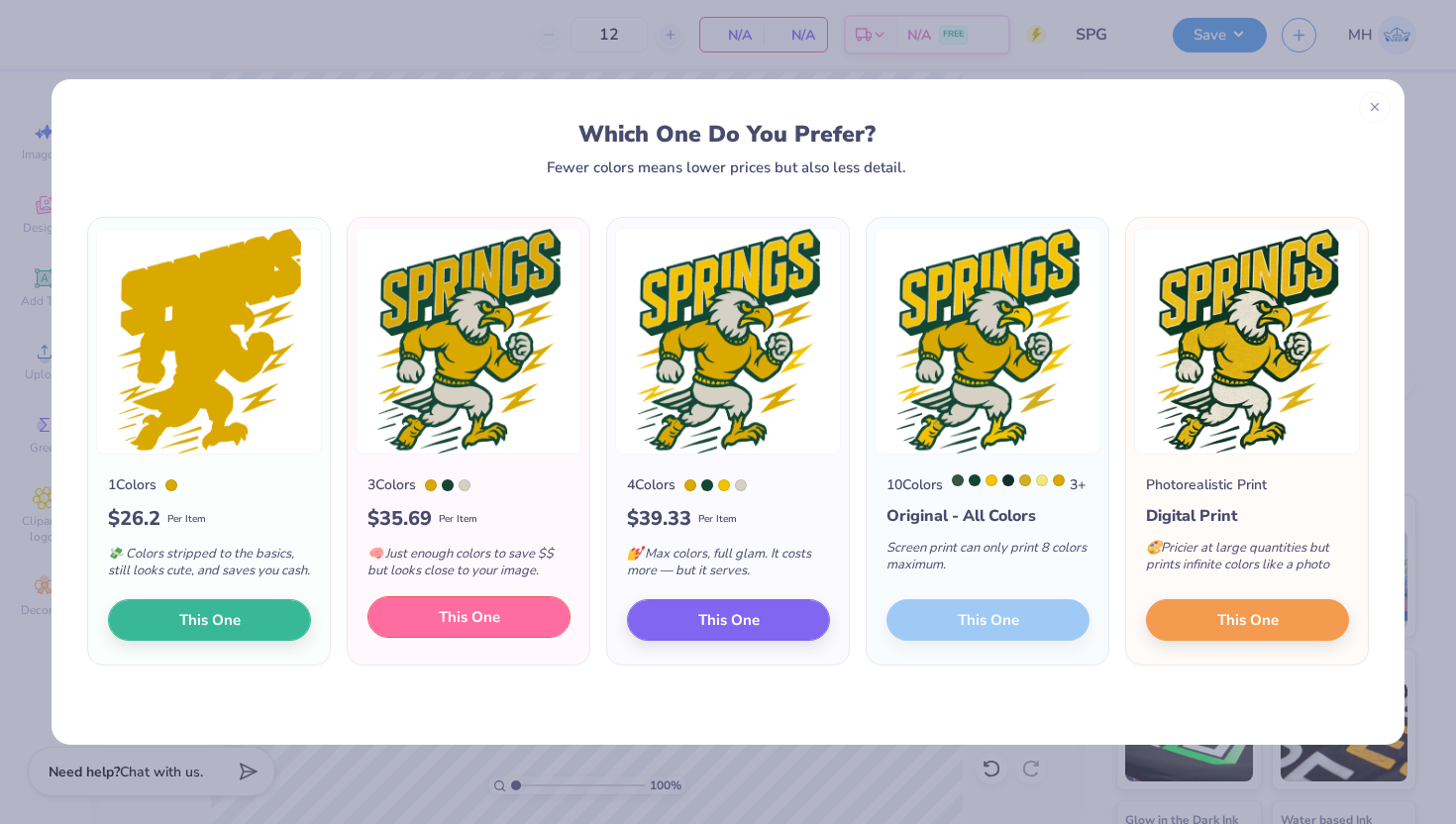 click on "This One" at bounding box center (468, 617) 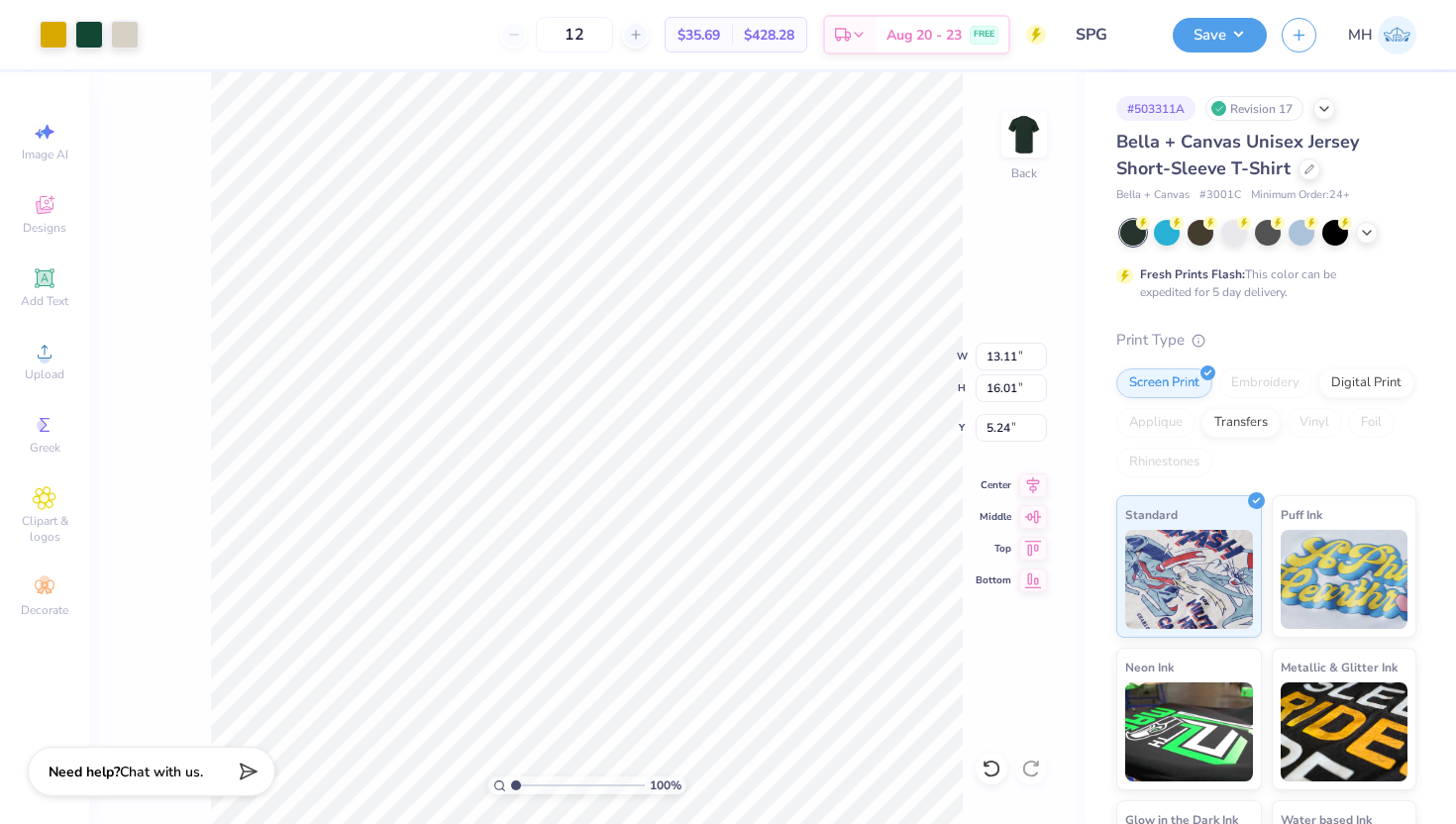 type on "9.12" 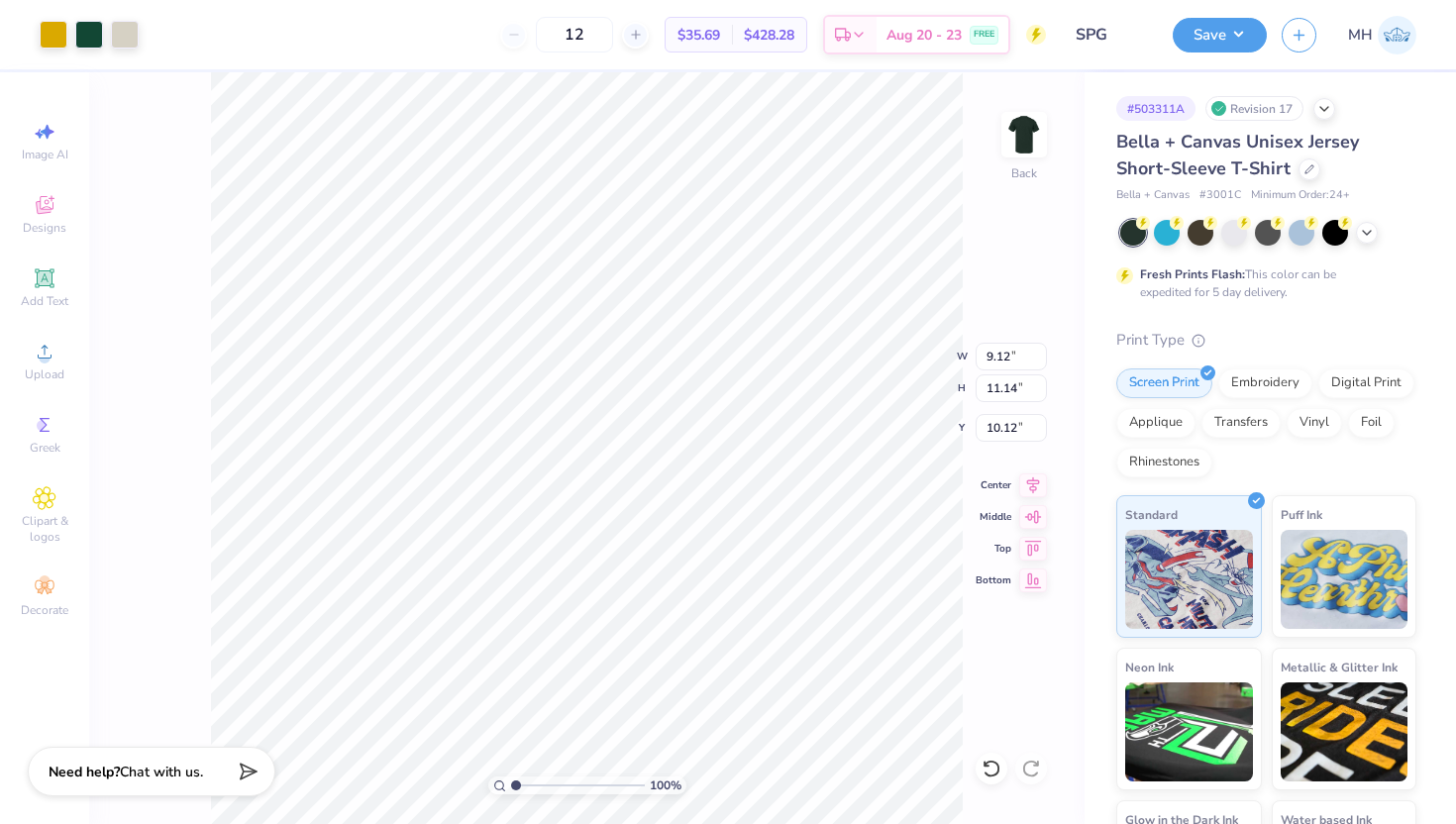 type on "3.00" 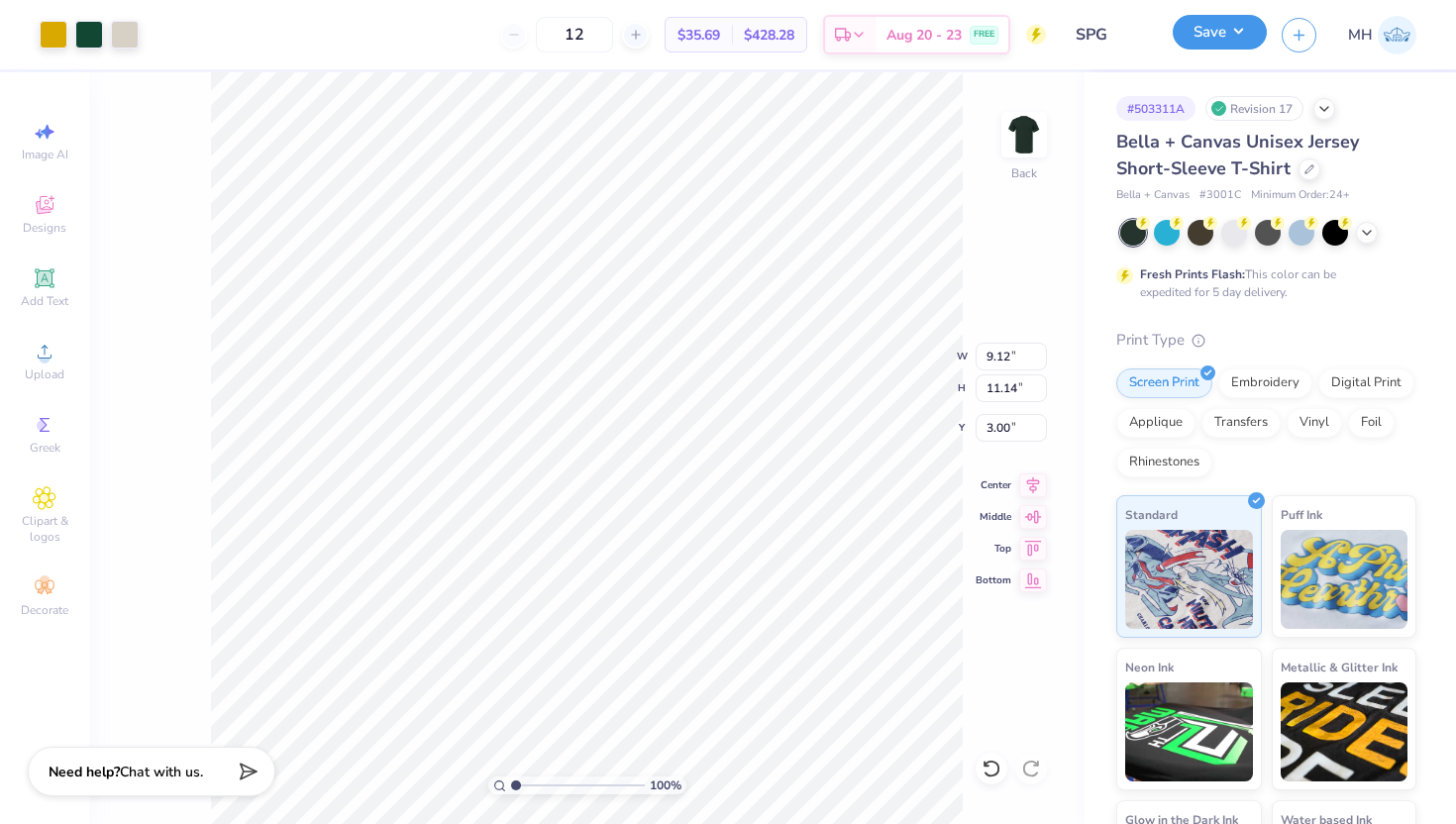 click on "Save" at bounding box center (1219, 32) 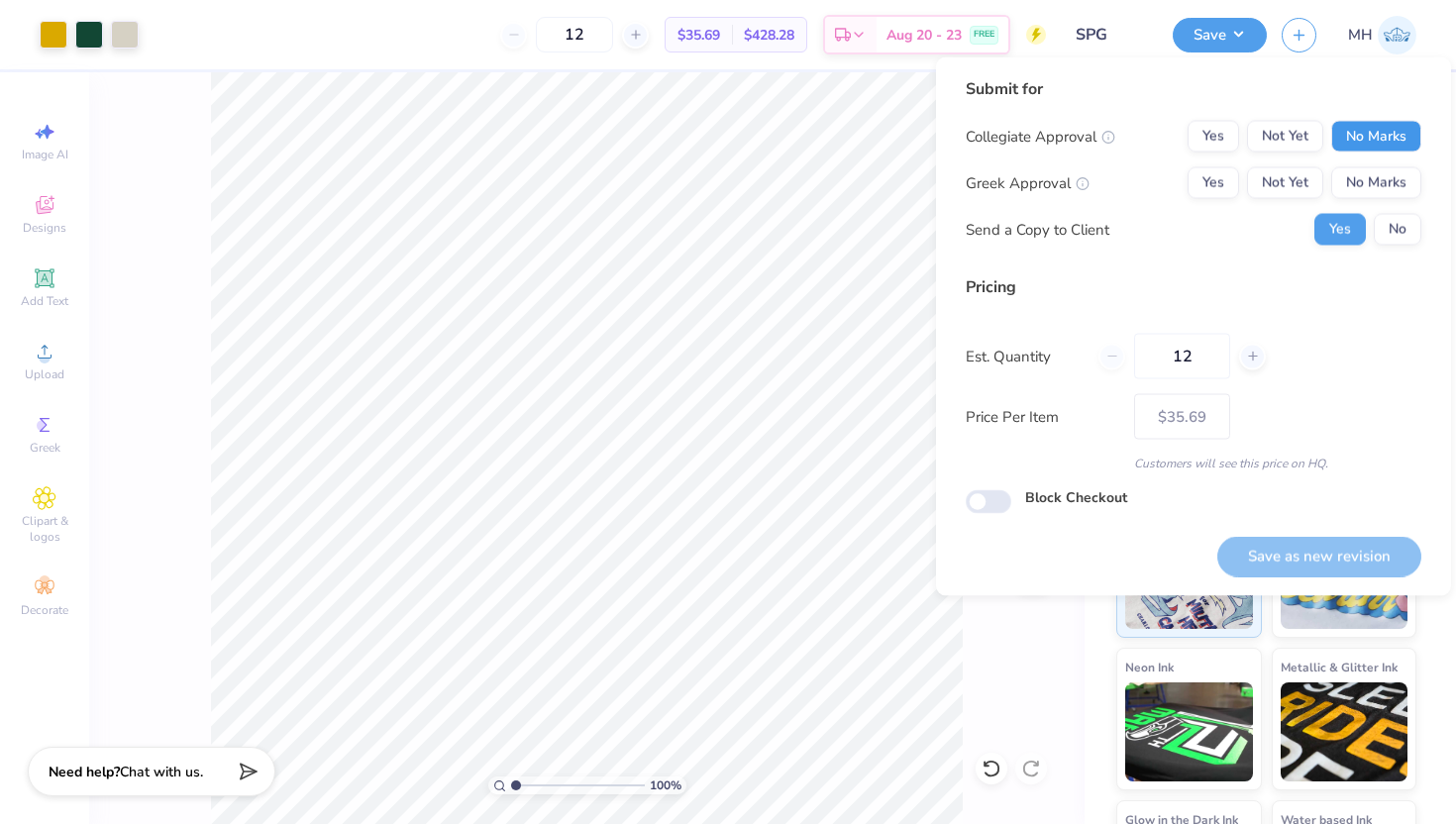 click on "No Marks" at bounding box center [1376, 137] 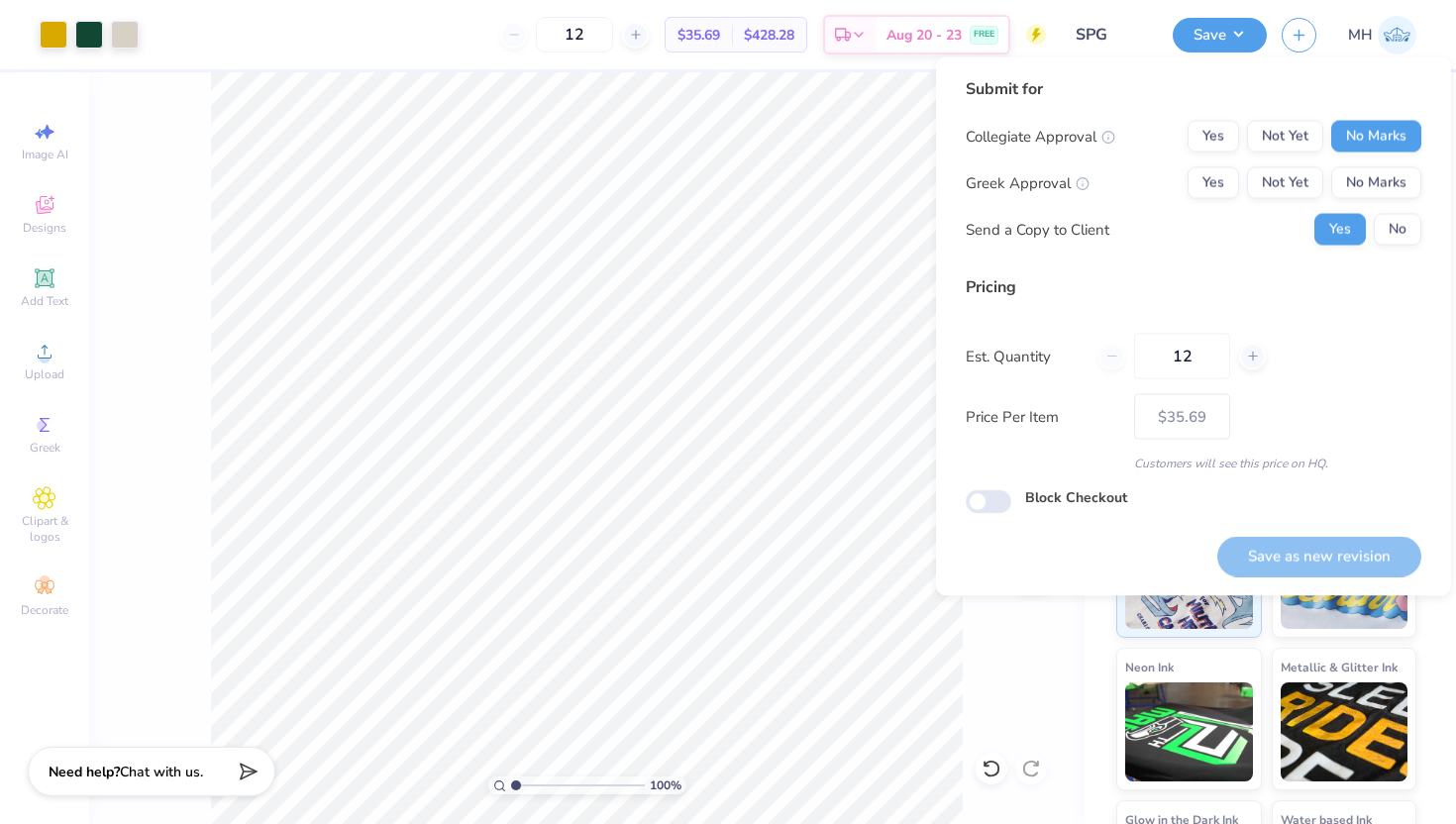 click on "Collegiate Approval Yes Not Yet No Marks Greek Approval Yes Not Yet No Marks Send a Copy to Client Yes No" at bounding box center (1194, 183) 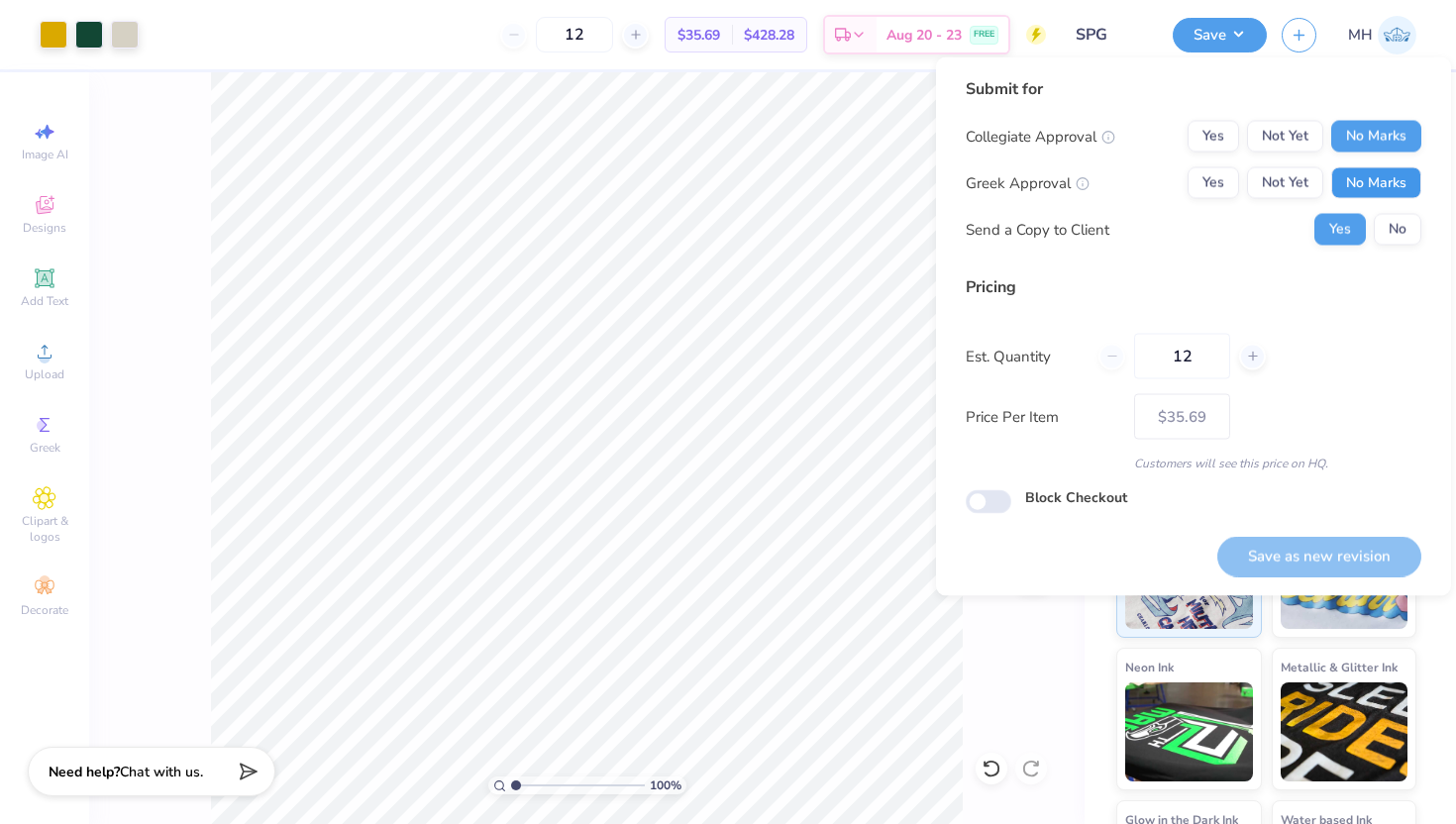 click on "No Marks" at bounding box center [1376, 183] 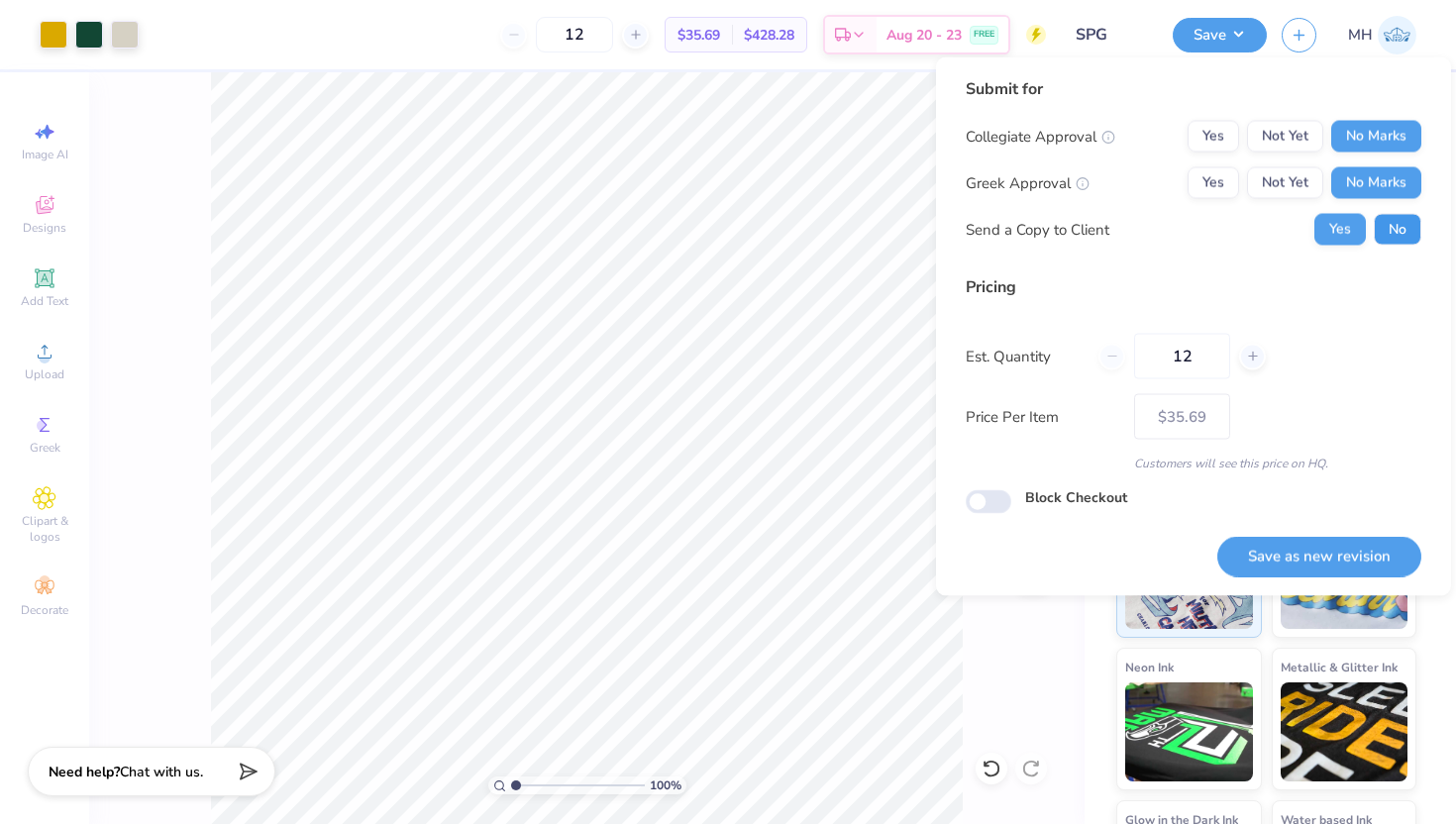 click on "No" at bounding box center (1398, 230) 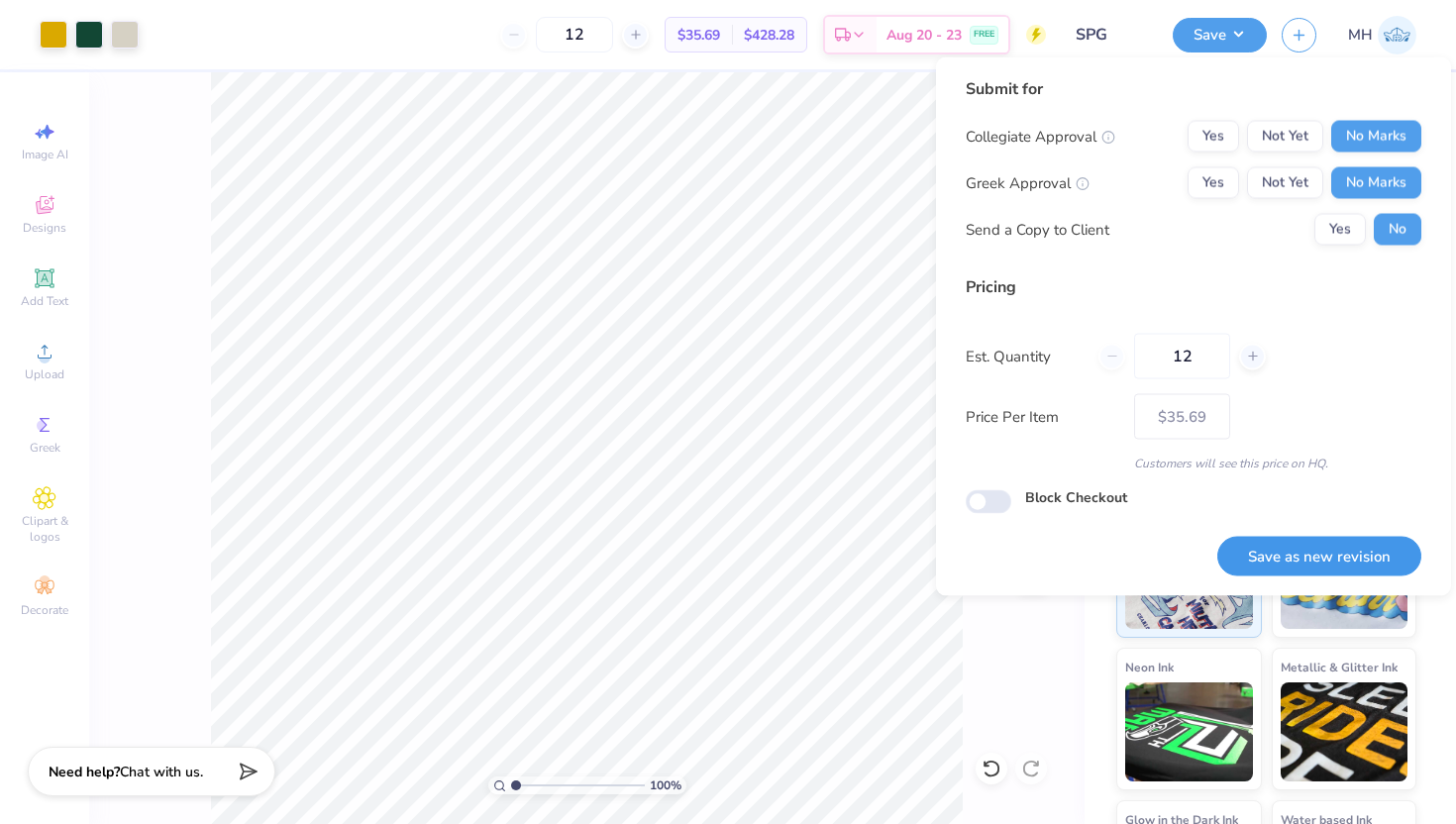 click on "Save as new revision" at bounding box center (1319, 556) 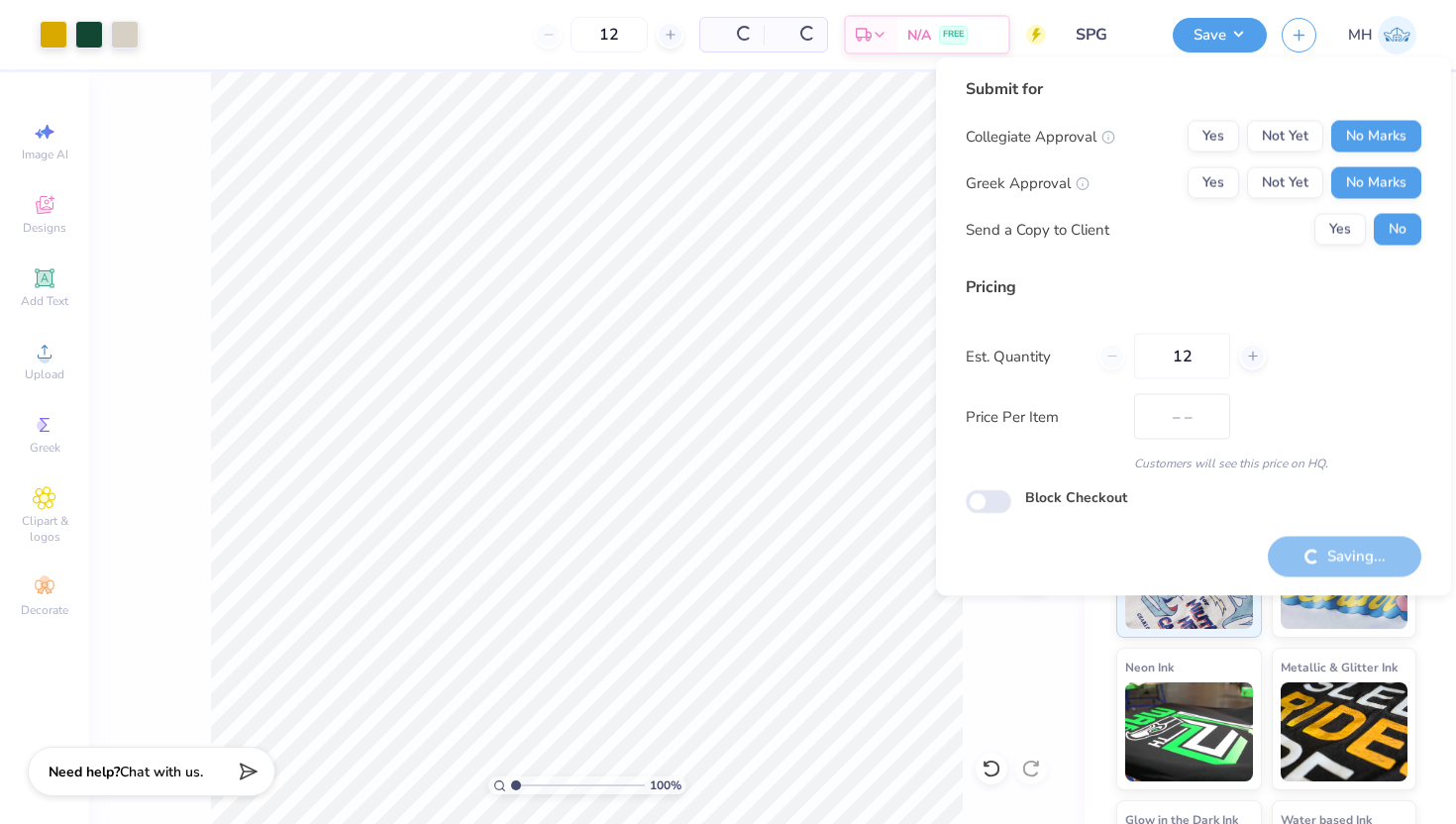 type on "$35.69" 